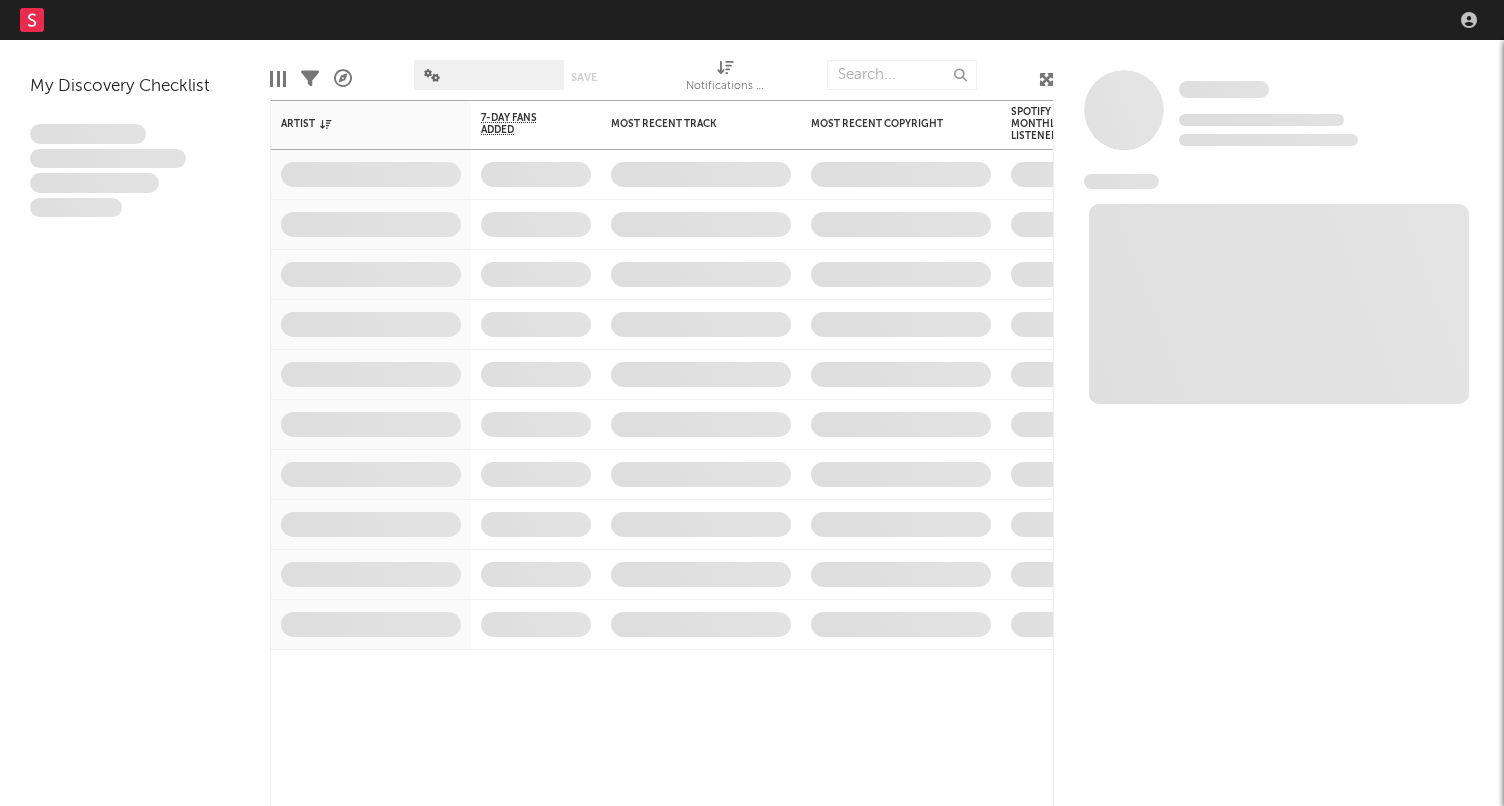 scroll, scrollTop: 0, scrollLeft: 0, axis: both 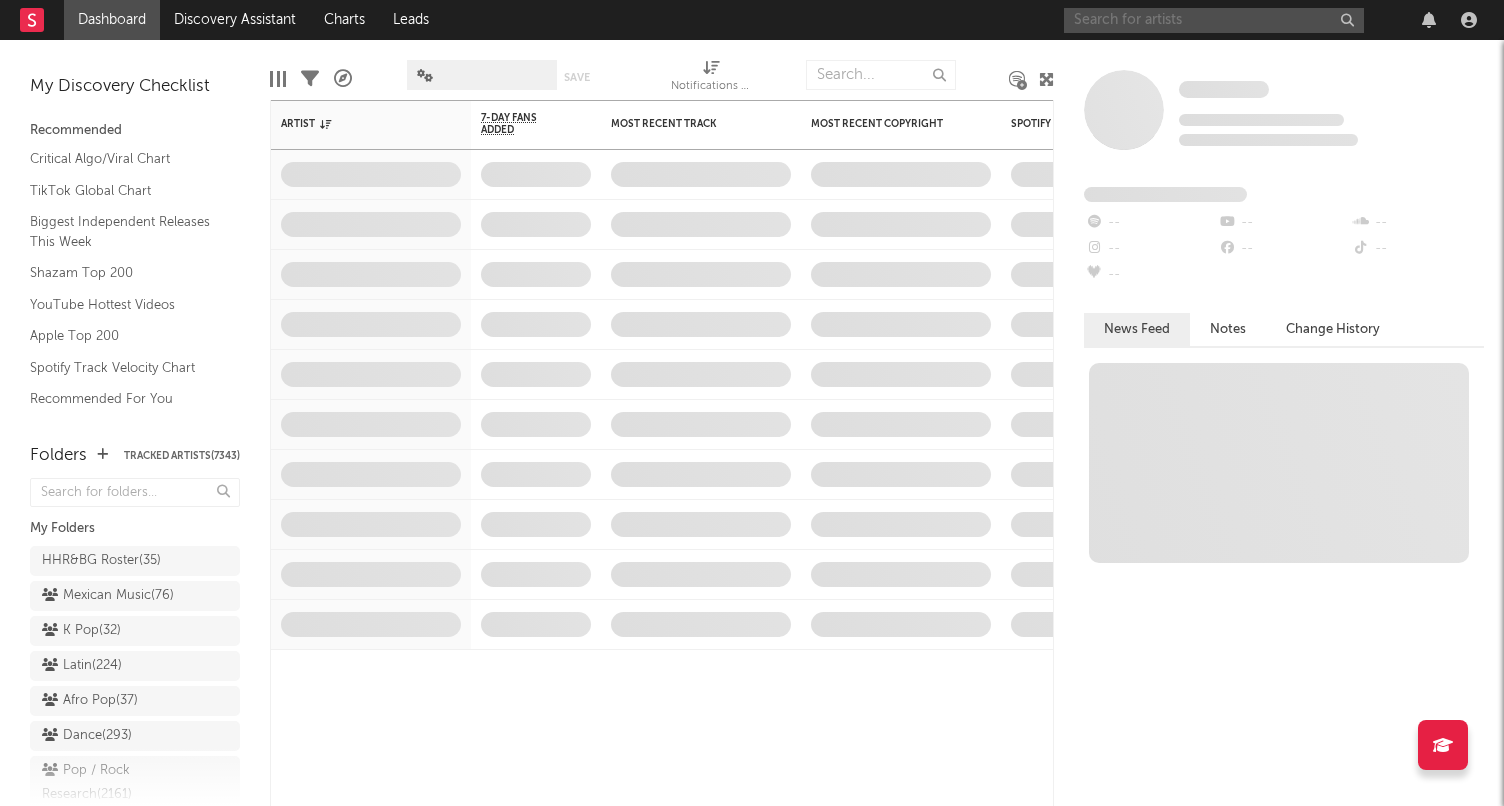 click at bounding box center [1214, 20] 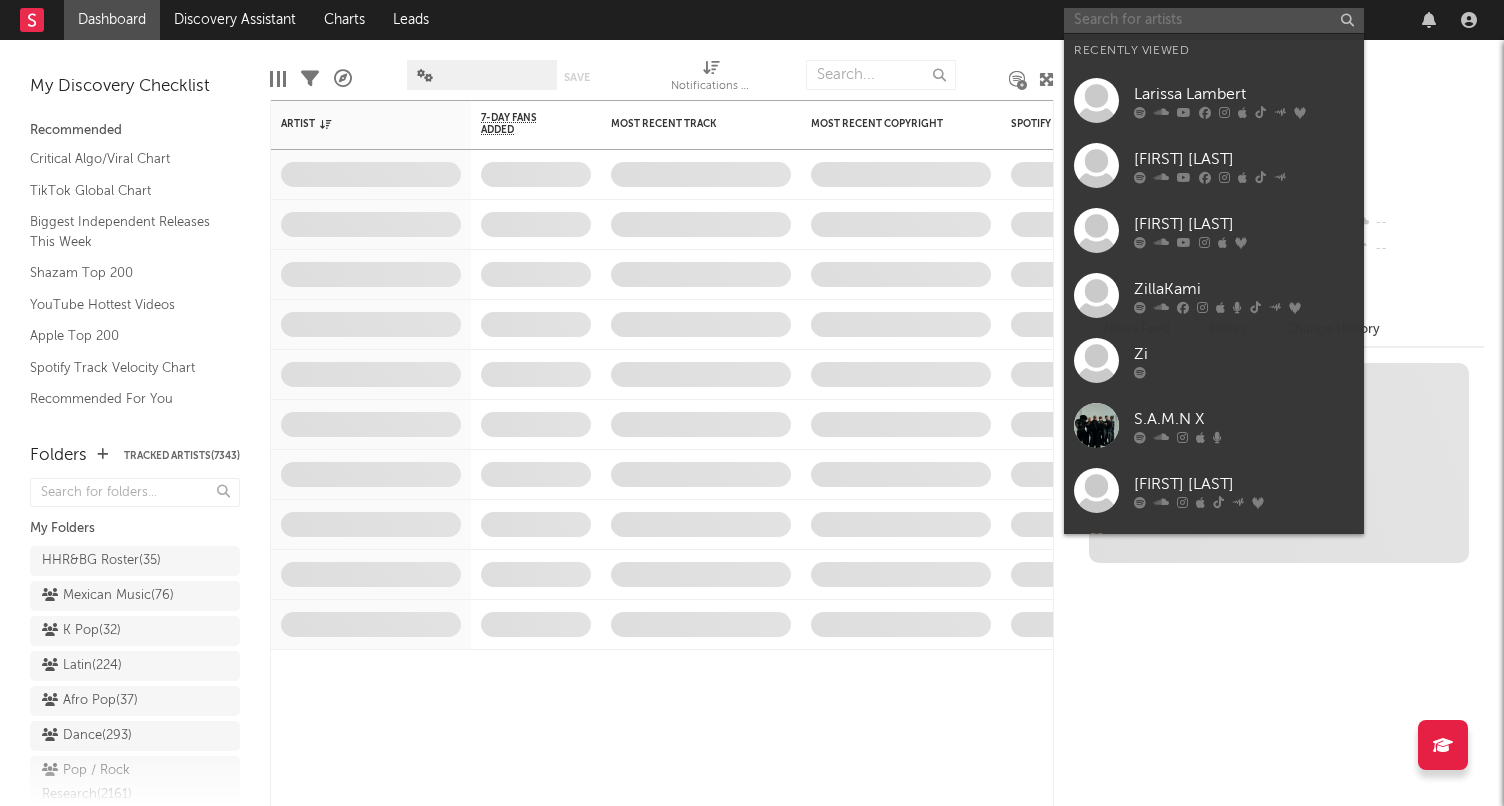 paste on "[LAST] - [FIRST] [LAST]," 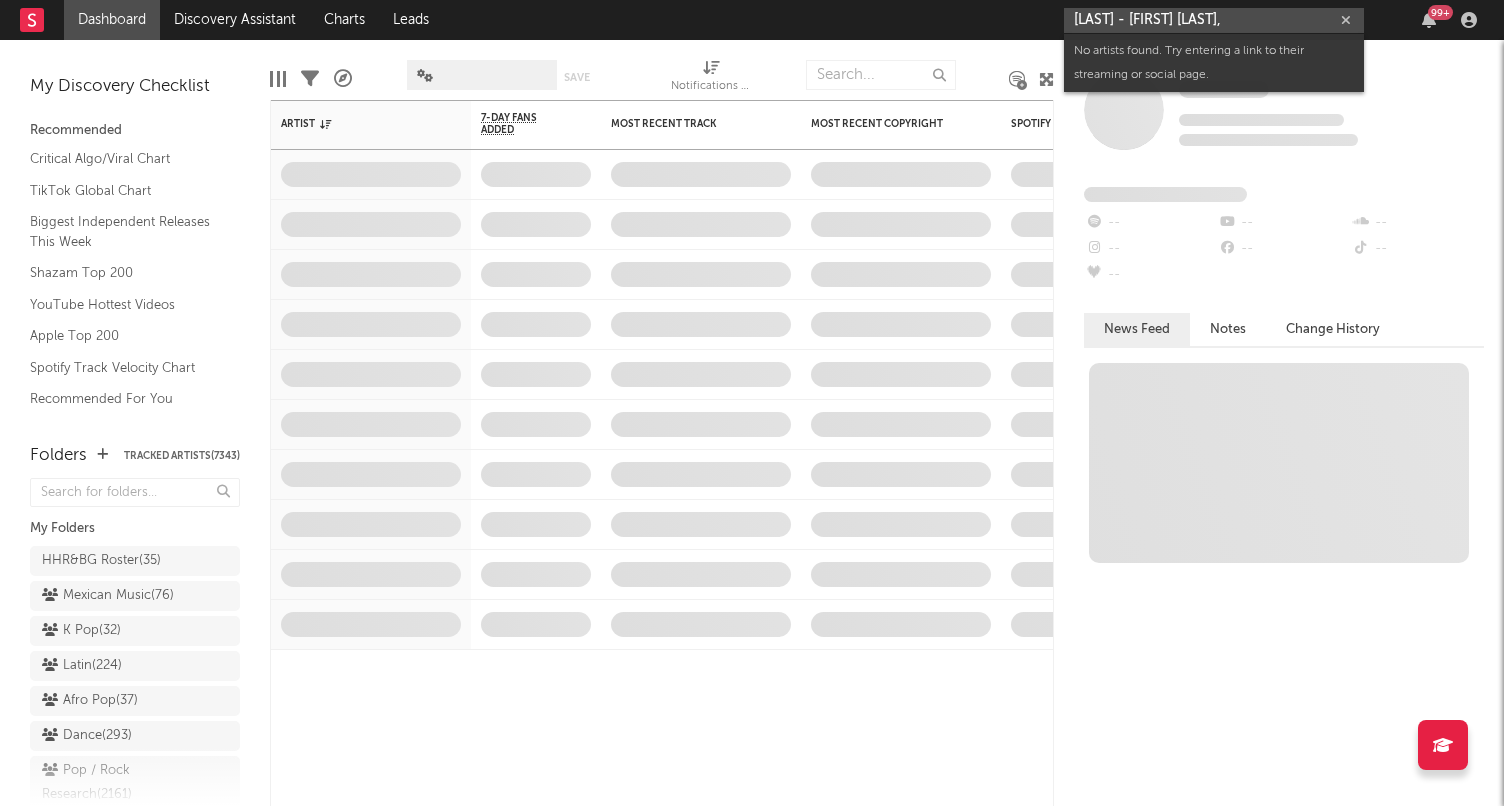 click on "[LAST] - [FIRST] [LAST]," at bounding box center [1214, 20] 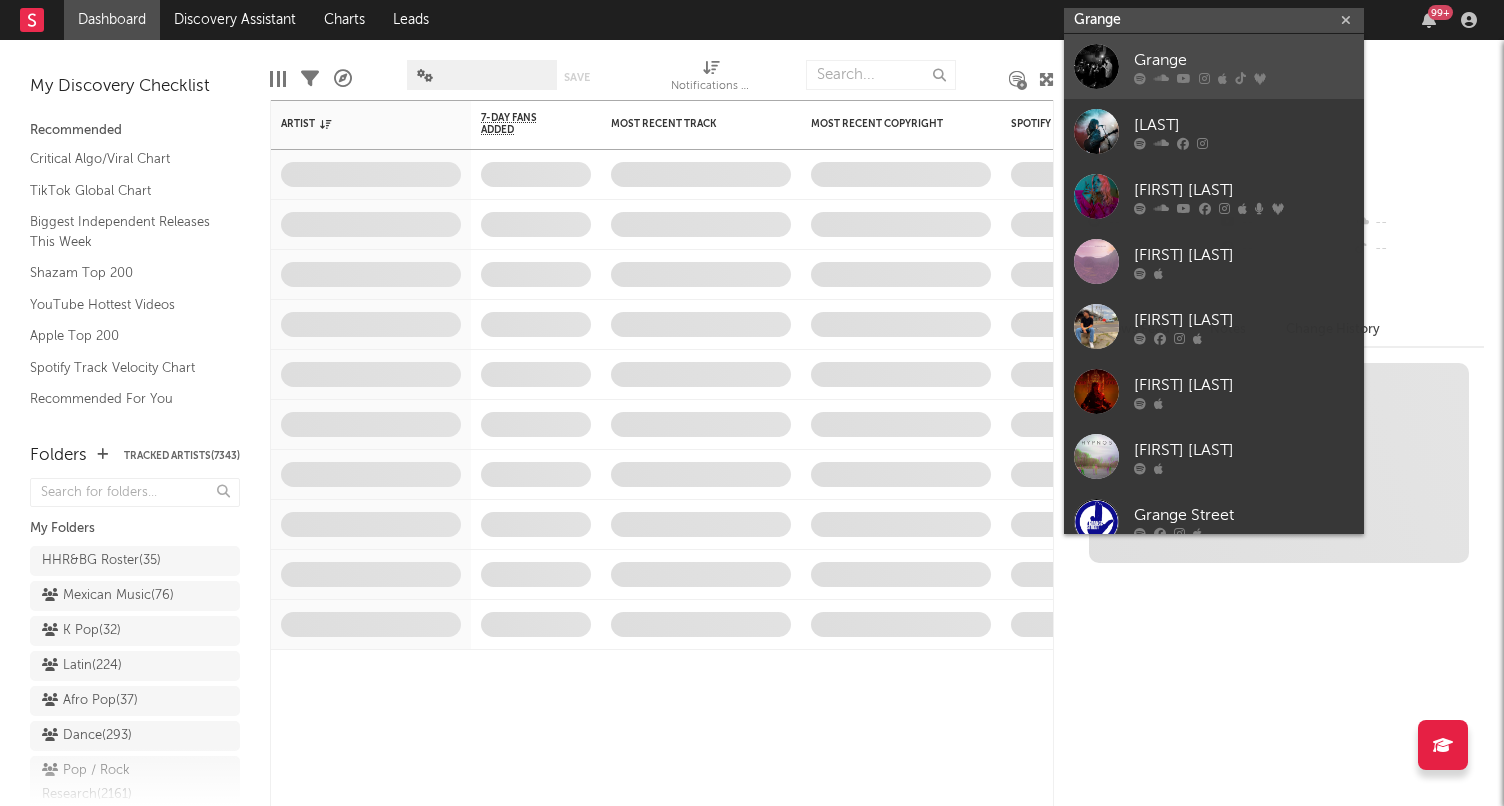 type on "Grange" 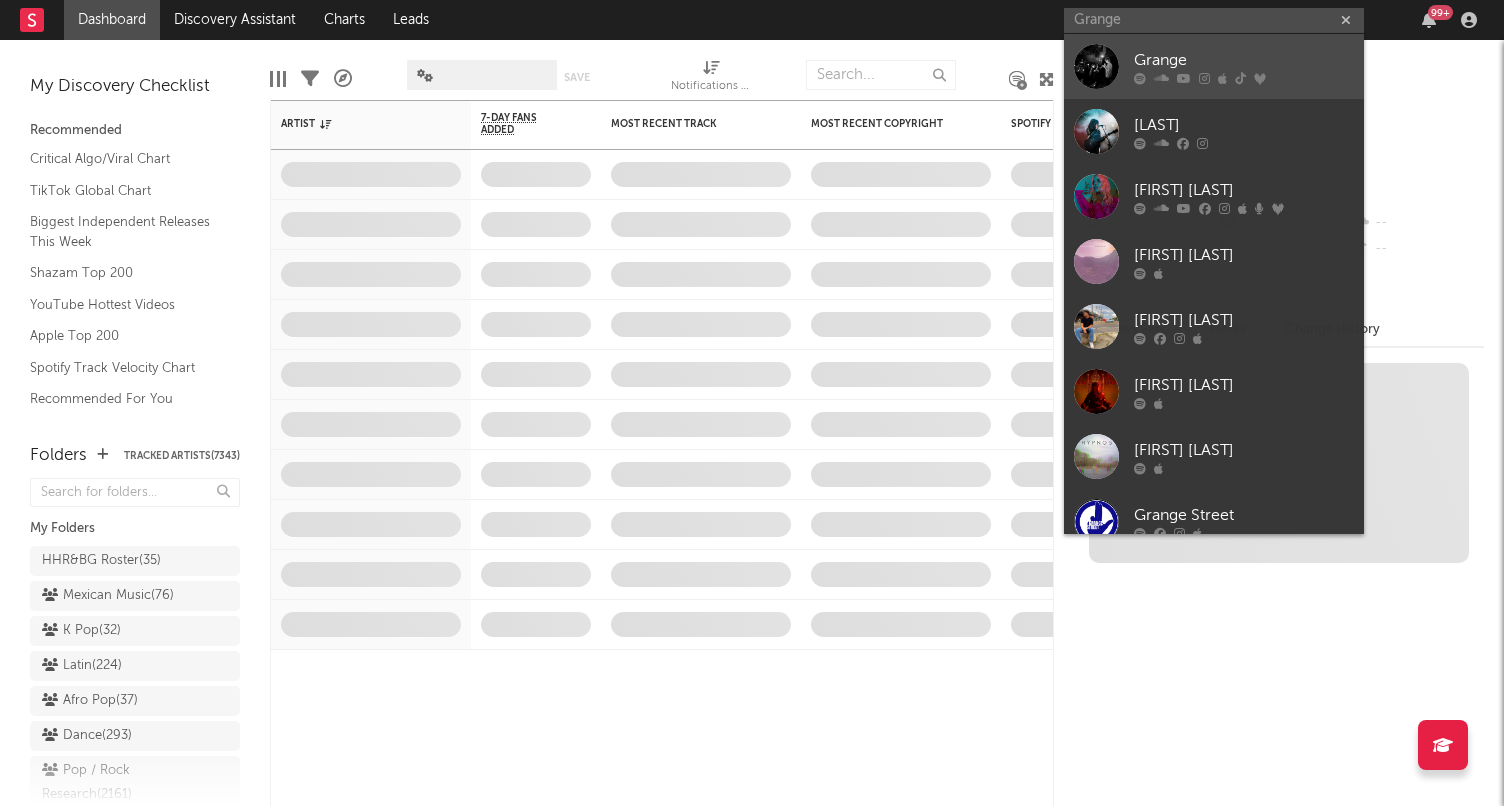 click on "Grange" at bounding box center [1244, 60] 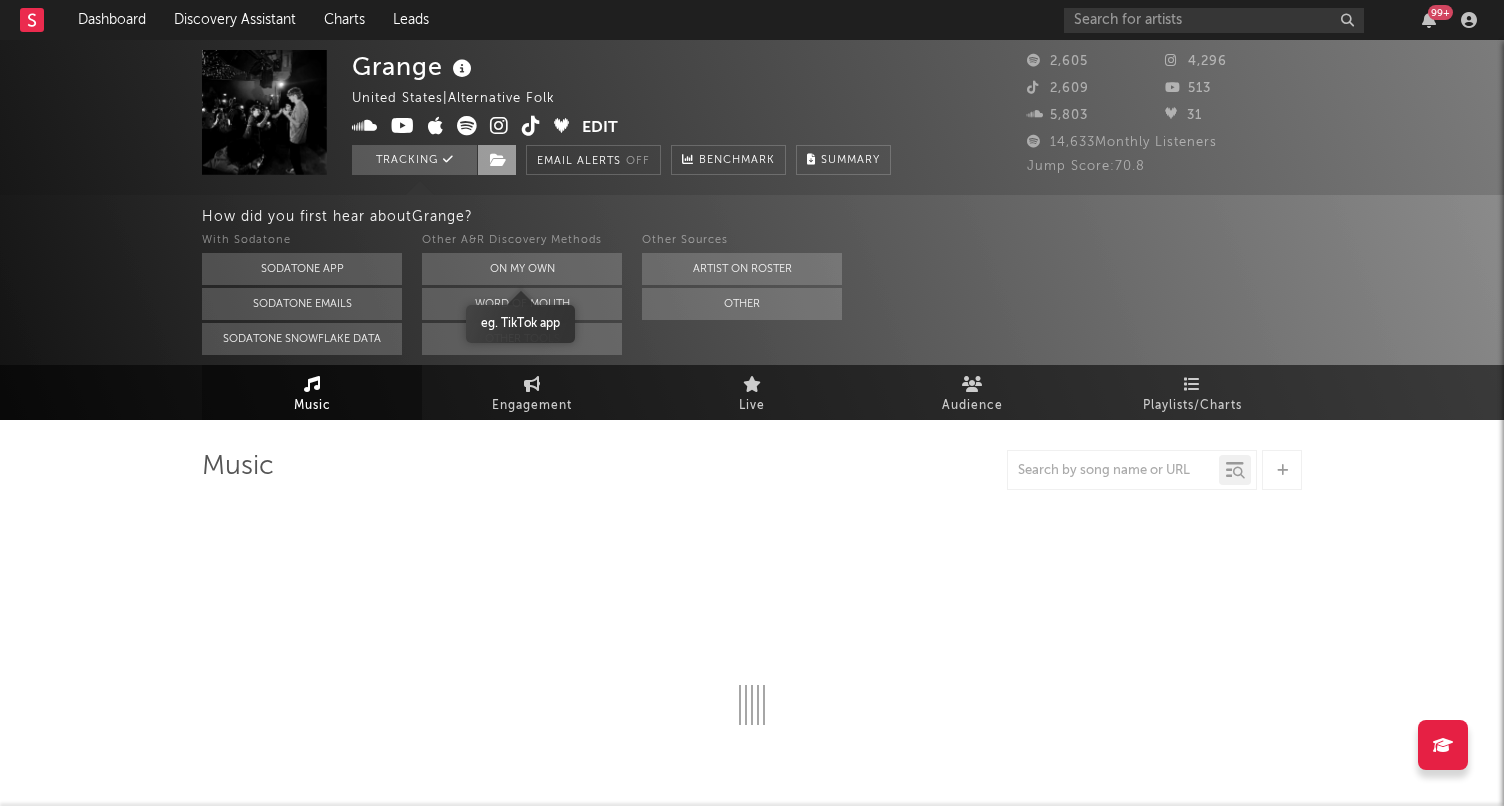 select on "6m" 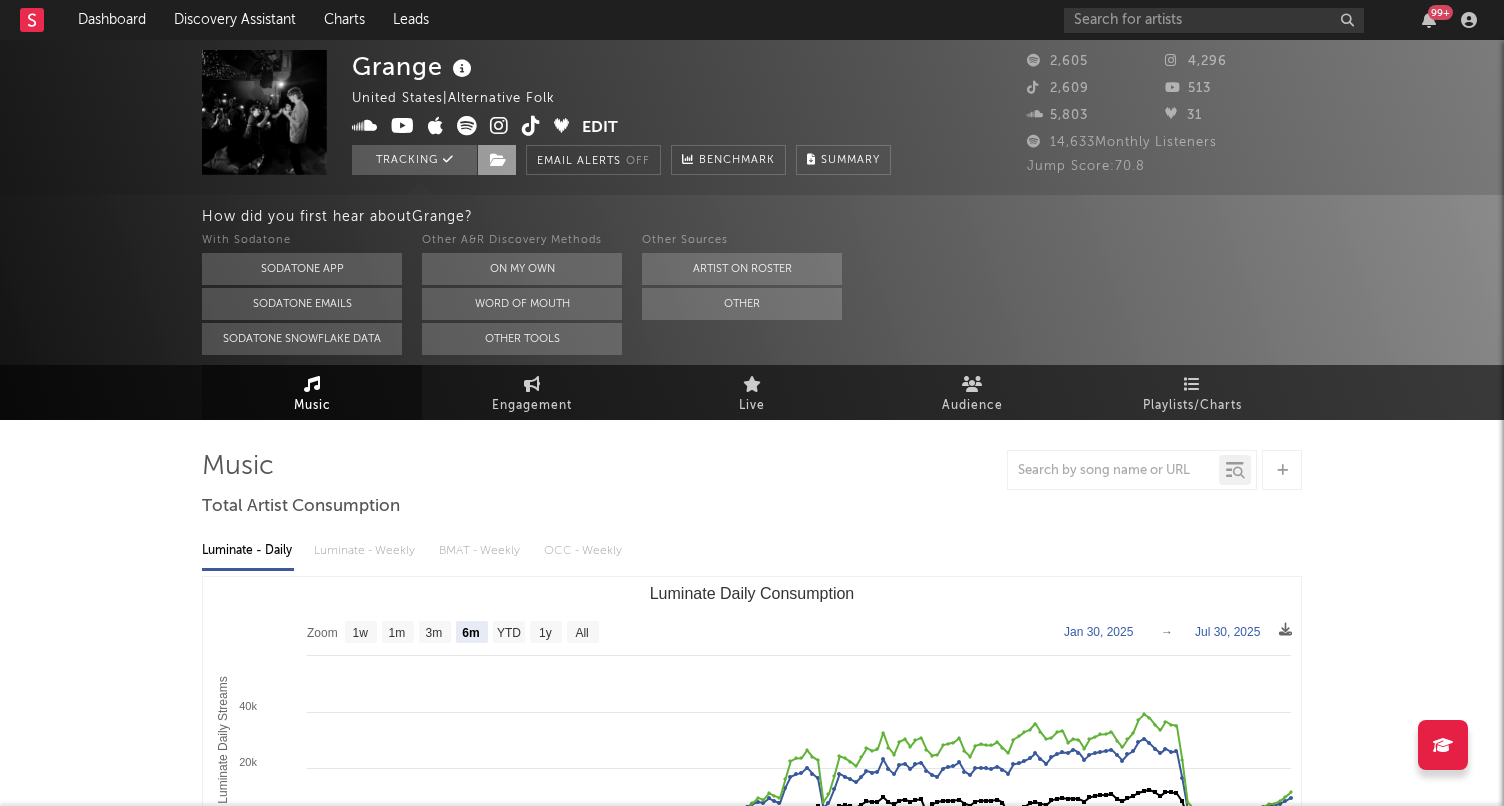 click at bounding box center [498, 160] 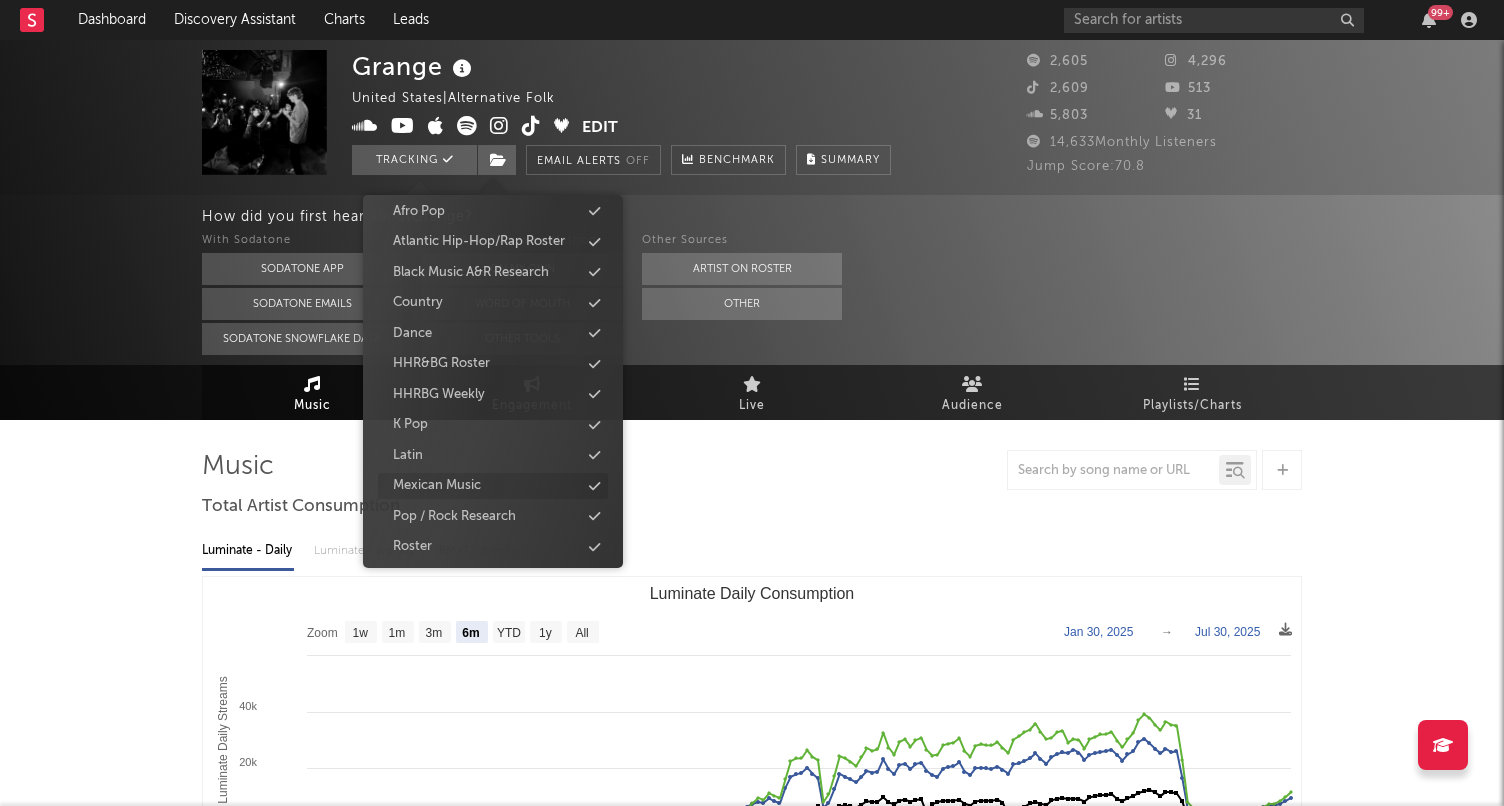 scroll, scrollTop: 226, scrollLeft: 0, axis: vertical 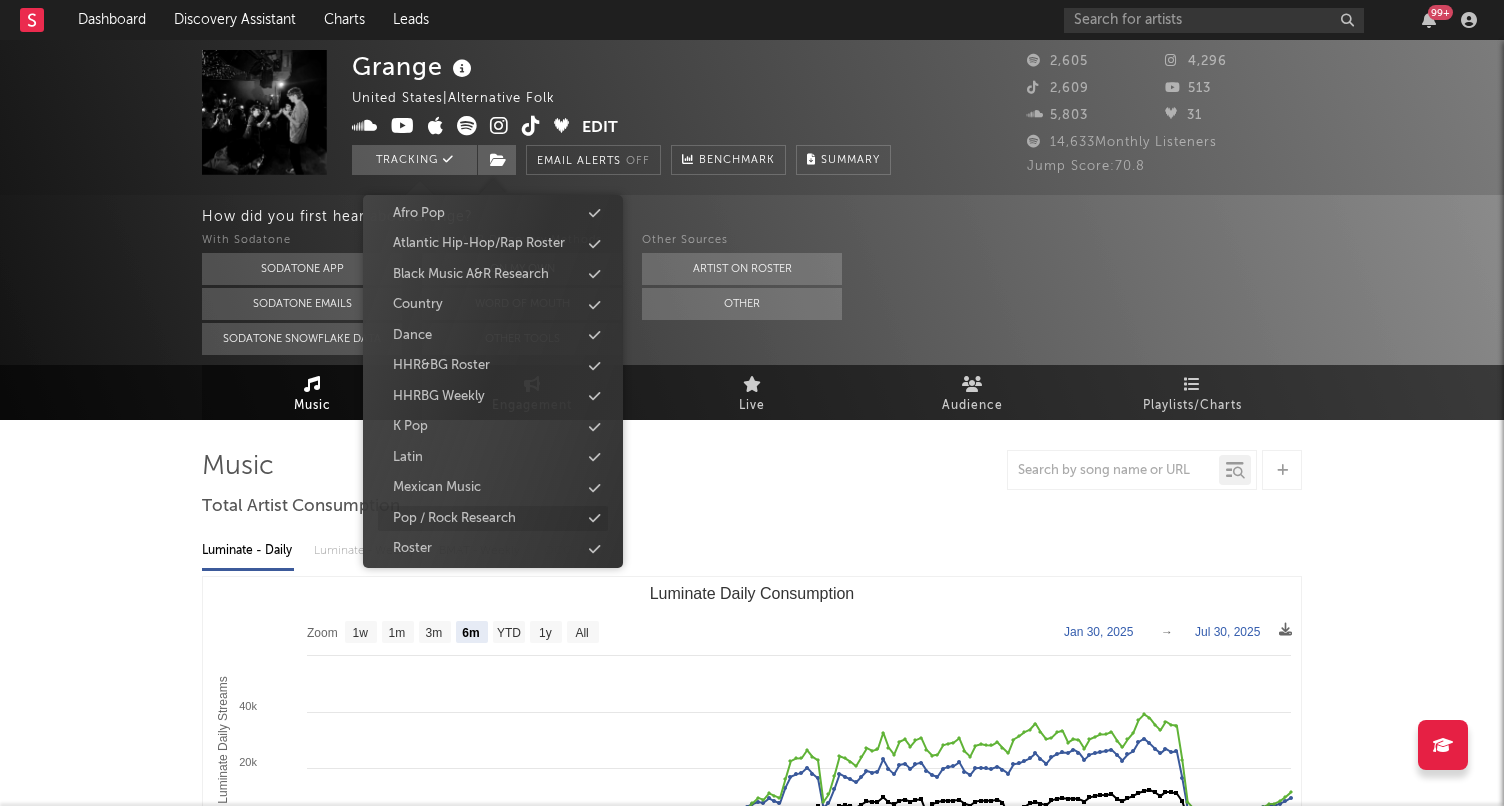 click on "Pop / Rock Research" at bounding box center (454, 519) 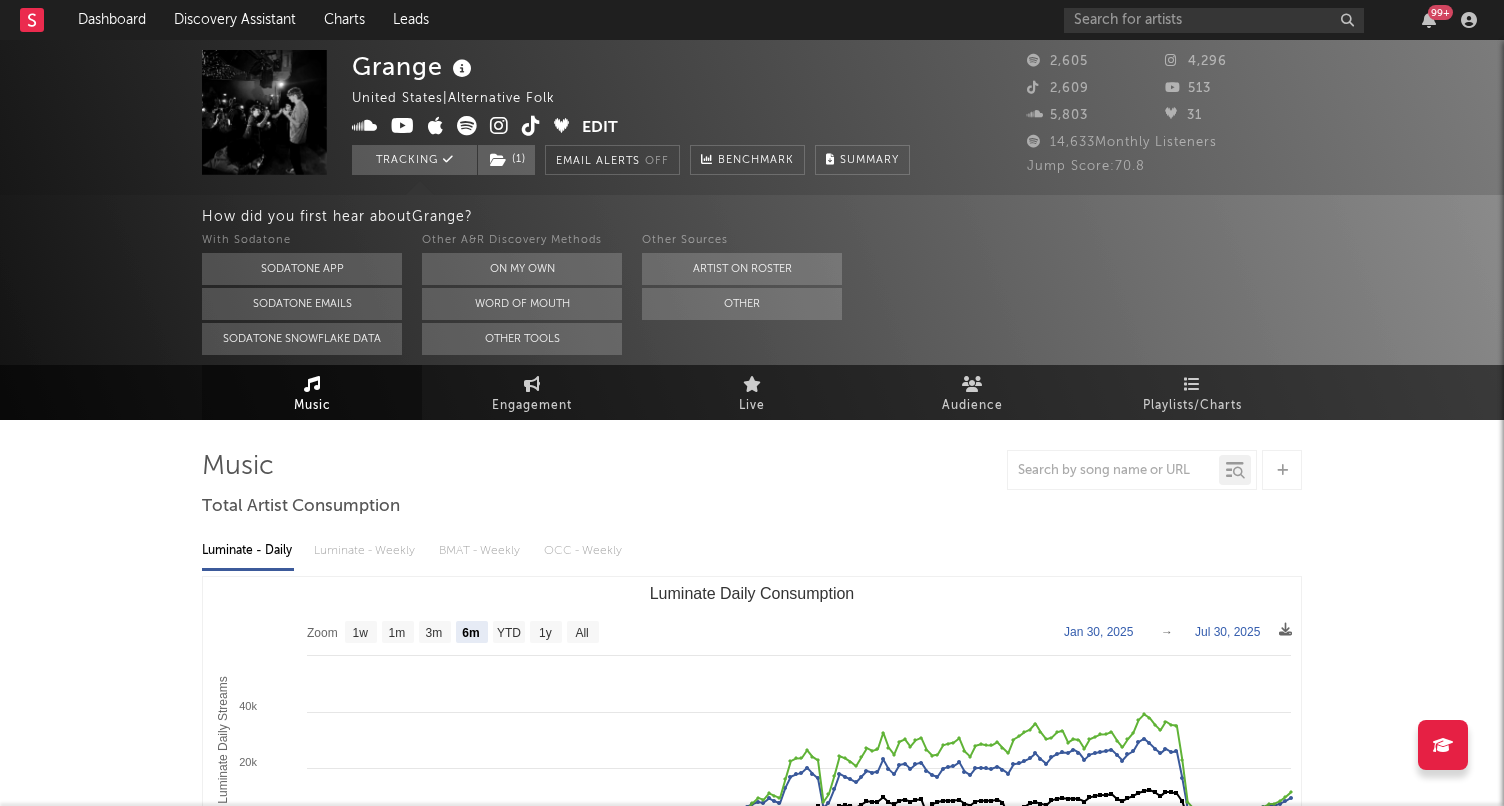 click on "Music Total Artist Consumption Luminate - Daily Luminate - Weekly BMAT - Weekly OCC - Weekly Zoom 1w 1m 3m 6m YTD 1y All 2025-01-30 2025-07-30 Created with Highcharts 10.3.3 Luminate Daily Streams Luminate Daily Consumption 10. Feb 24. Feb 10. Mar 24. Mar 7. Apr 21. Apr 5. May 19. May 2. Jun 16. Jun 30. Jun 14. Jul 28. Jul Jul '22 Jan '23 Jul '23 Jan '24 Jul '24 Jan '25 Jul '25 0 20k 40k 60k Zoom 1w 1m 3m 6m YTD 1y All Jan 30, 2025 → Jul 30, 2025 US Streaming On-Demand Audio Global Streaming On-Demand Audio Ex-US Streaming On-Demand Audio Recent DSP Releases Export CSV  Released Label 7 Day Spotify Plays Released US ATD Audio Streams US Rolling 7D Audio Streams Global ATD Audio Streams Estimated % Playlist Streams Last Day Global Latest Day Audio Streams US Latest Day Audio Streams Spotify Popularity Streams / 7d Growth Originals   ( 43 ) Features   ( 12 ) Name Copyright Label Album Names Composer Names 7 Day Spotify Plays Last Day Spotify Plays ATD Spotify Plays Spotify Popularity Total US Streams Name 0" at bounding box center (752, 1770) 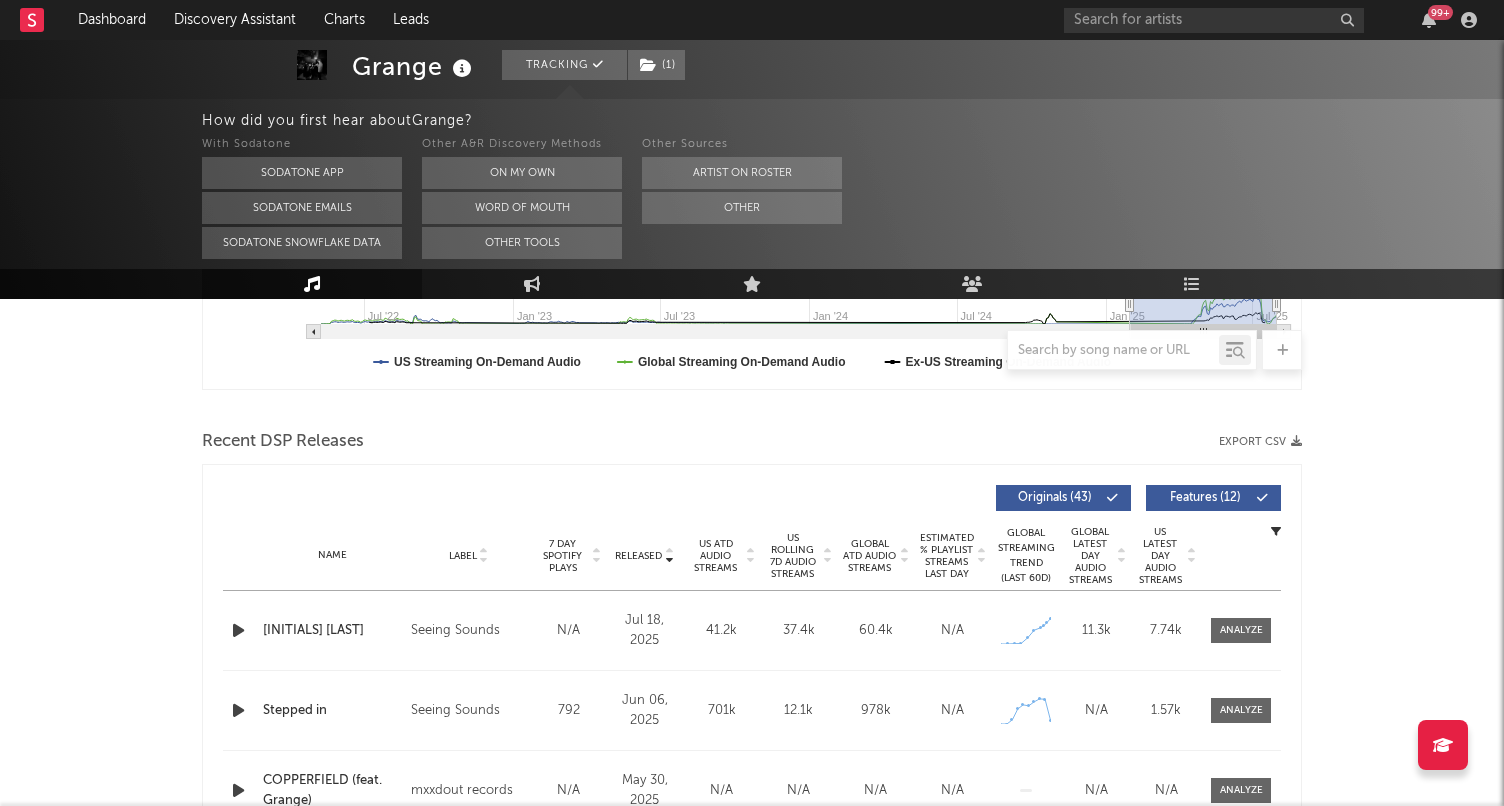 scroll, scrollTop: 620, scrollLeft: 0, axis: vertical 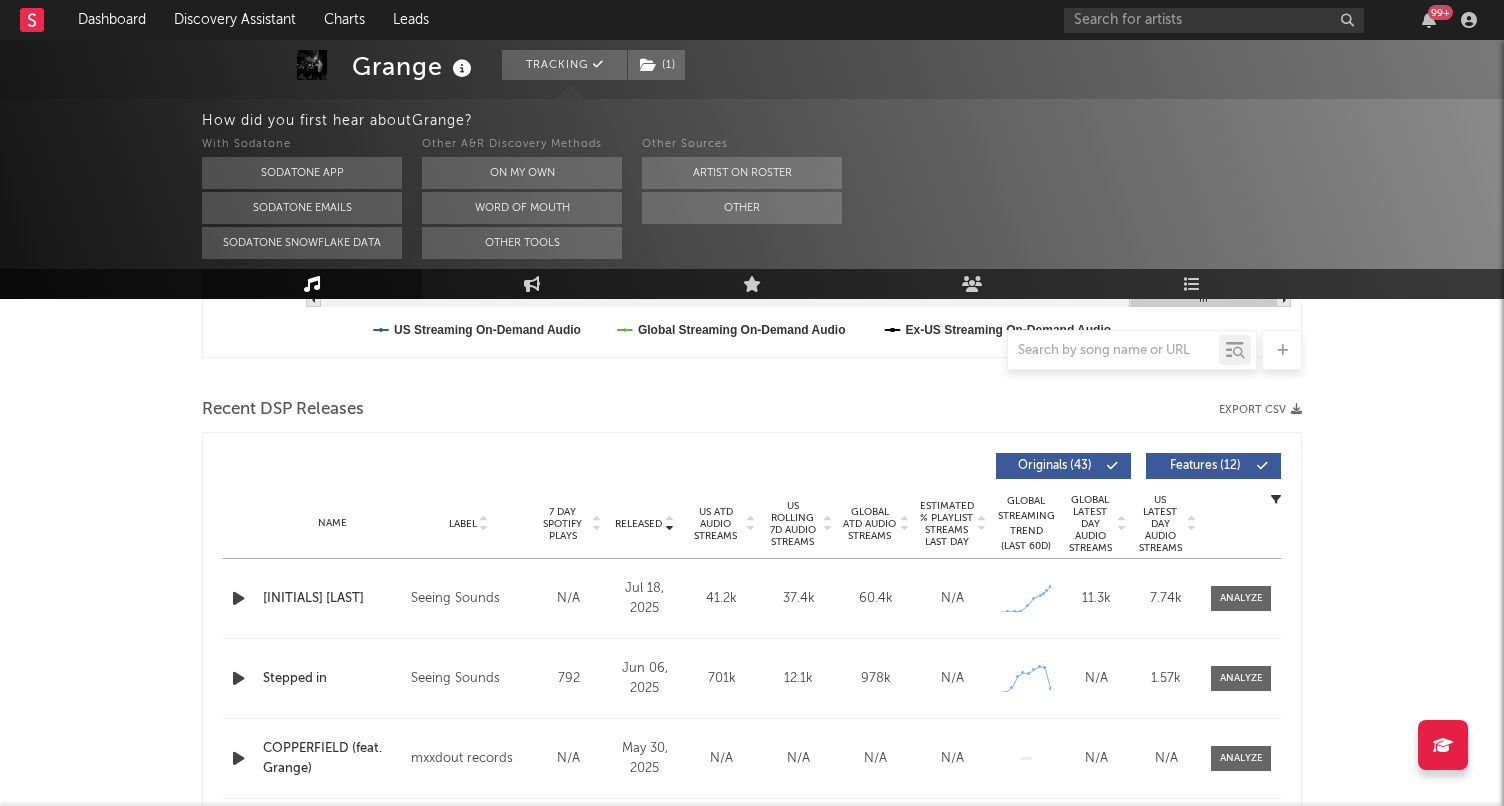 click on "7 Day Spotify Plays" at bounding box center [562, 524] 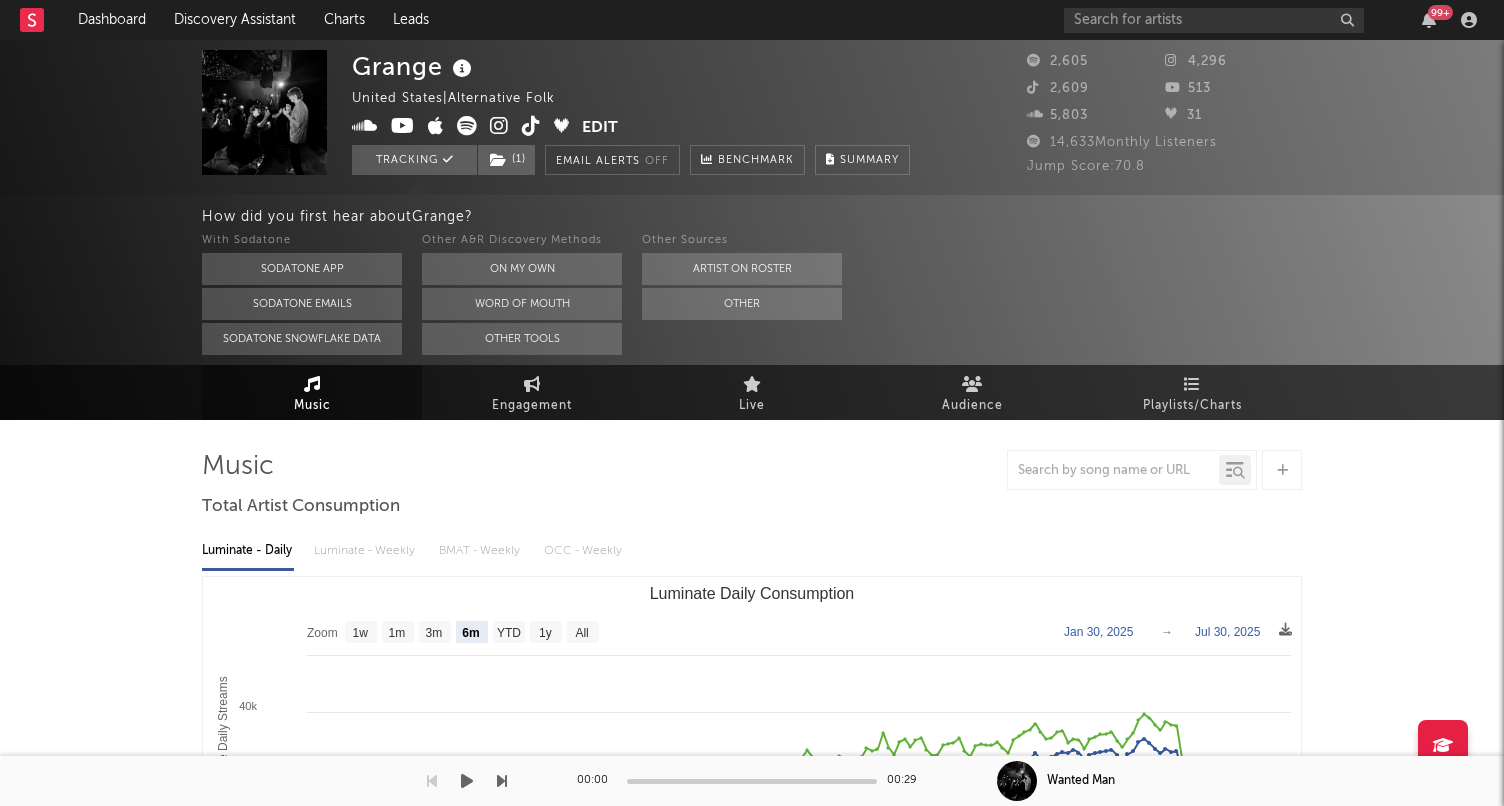scroll, scrollTop: 0, scrollLeft: 0, axis: both 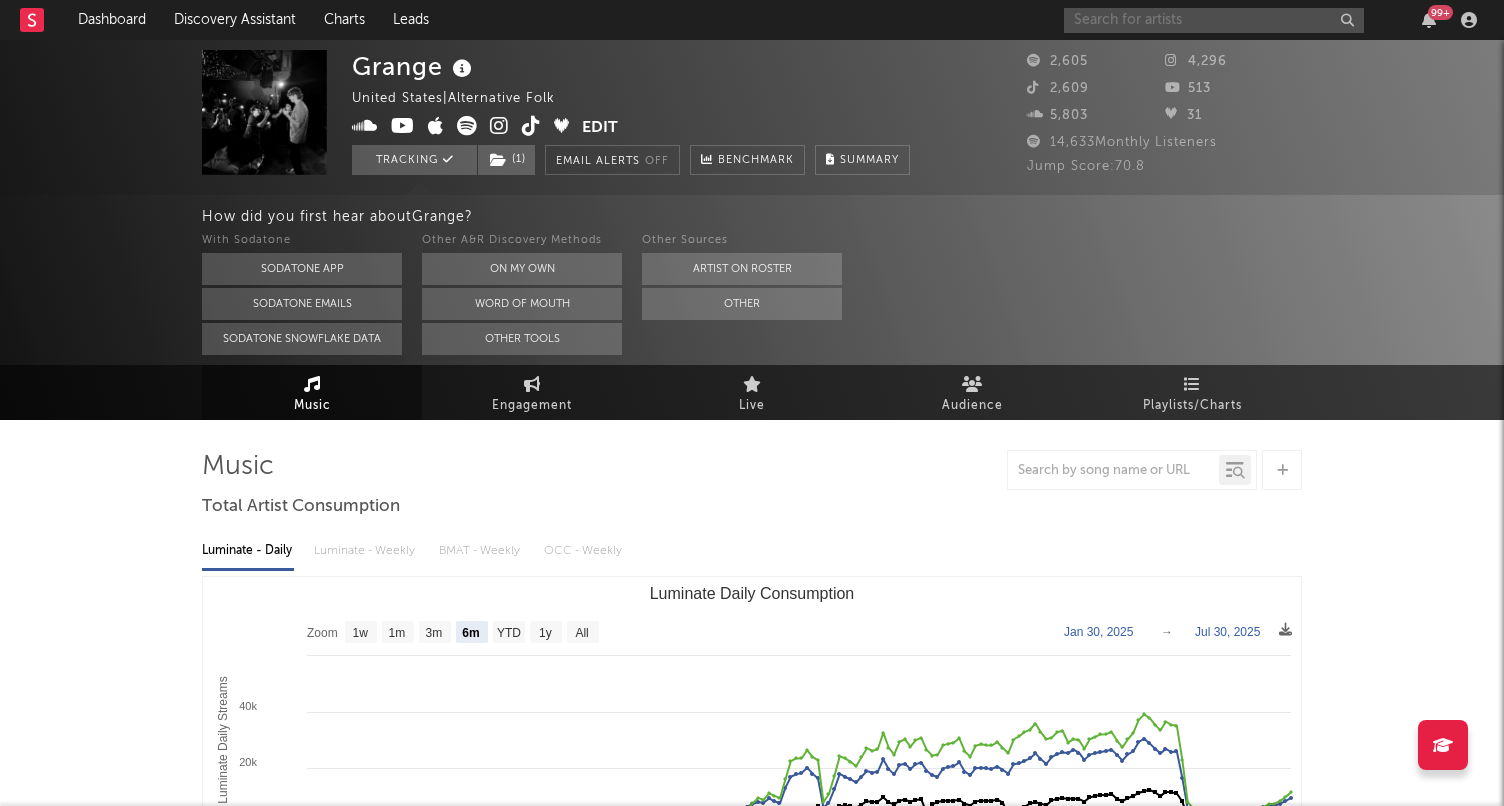 click at bounding box center [1214, 20] 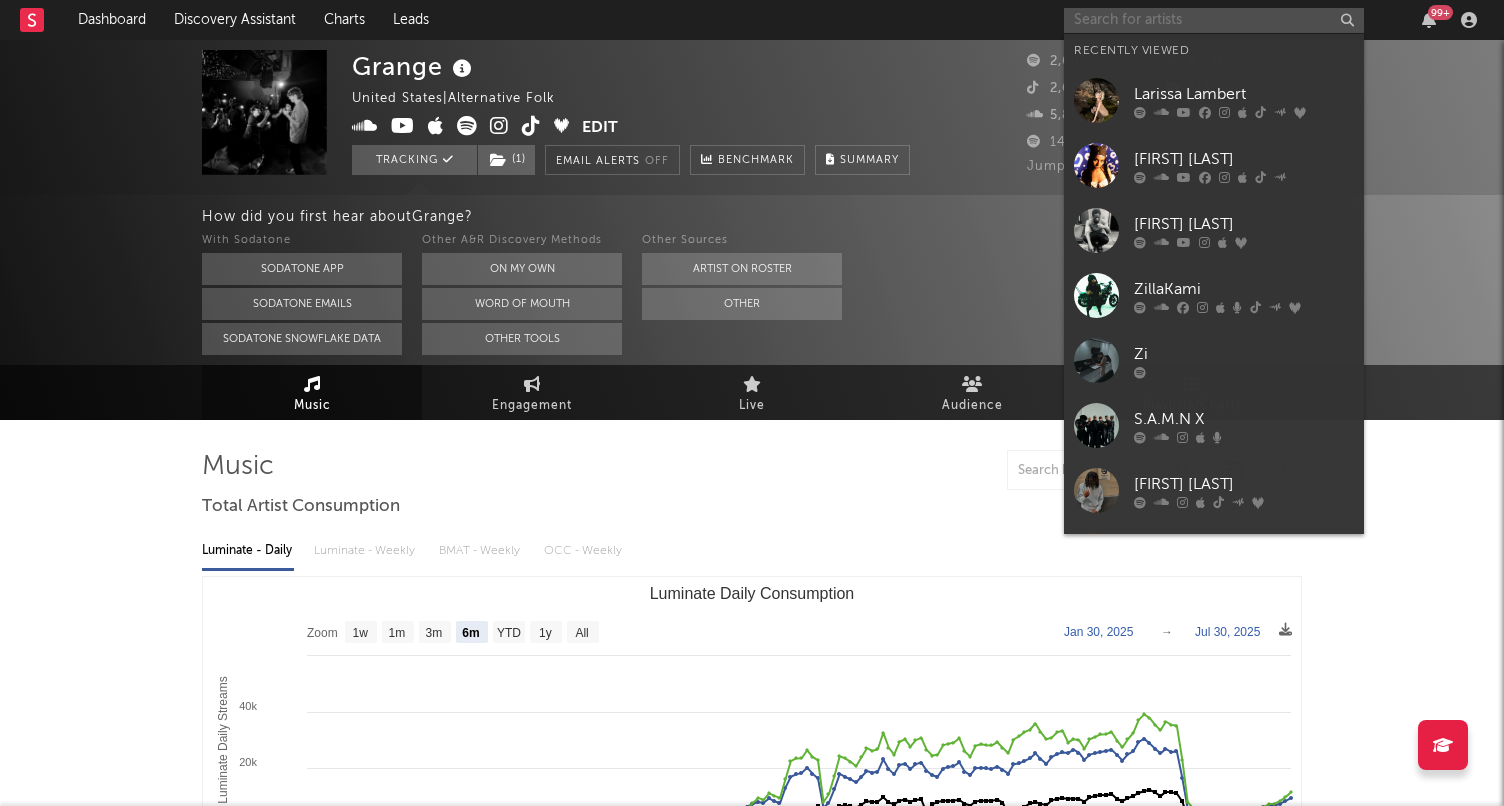 paste on "LYNY" 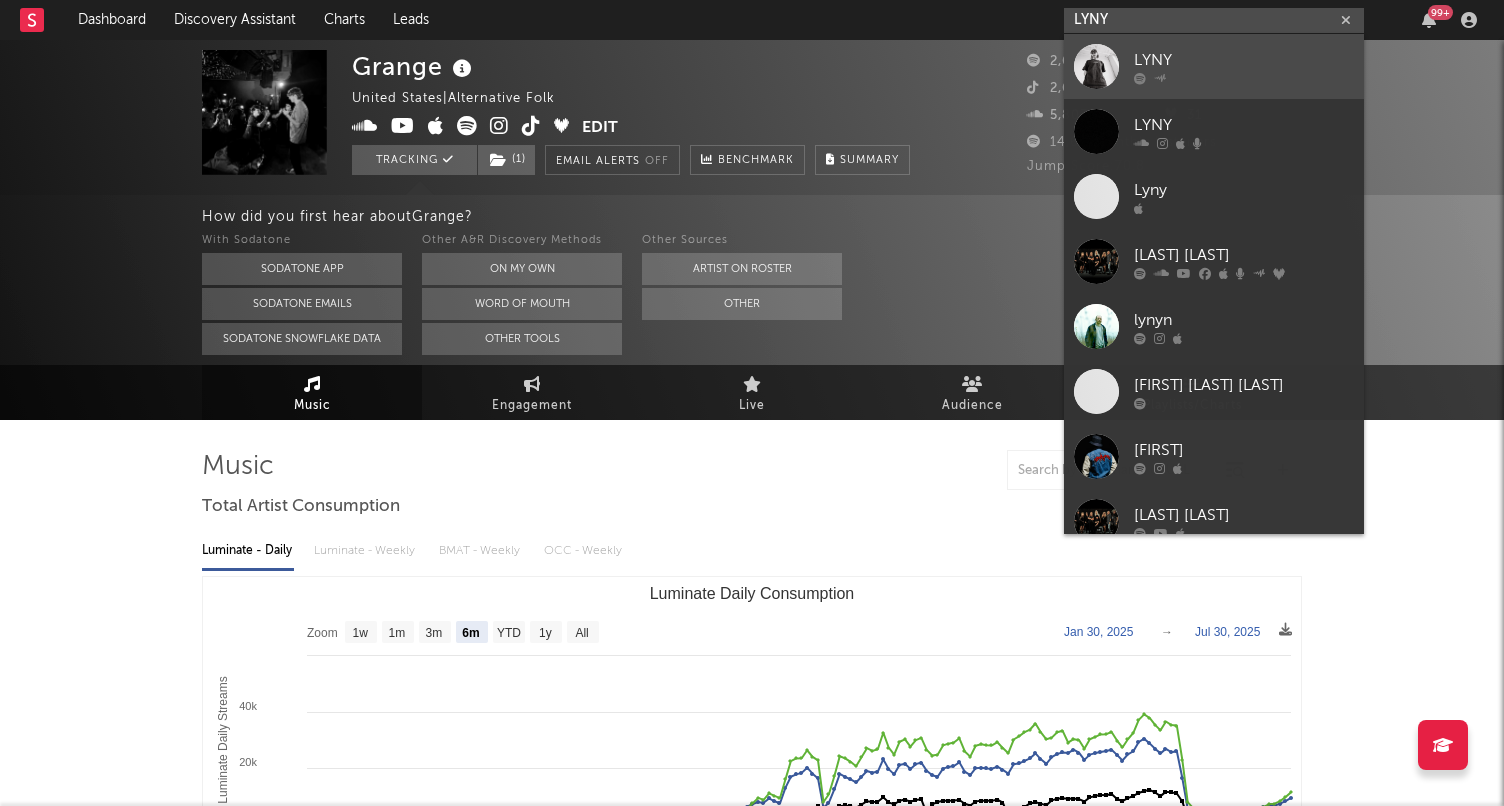 type on "LYNY" 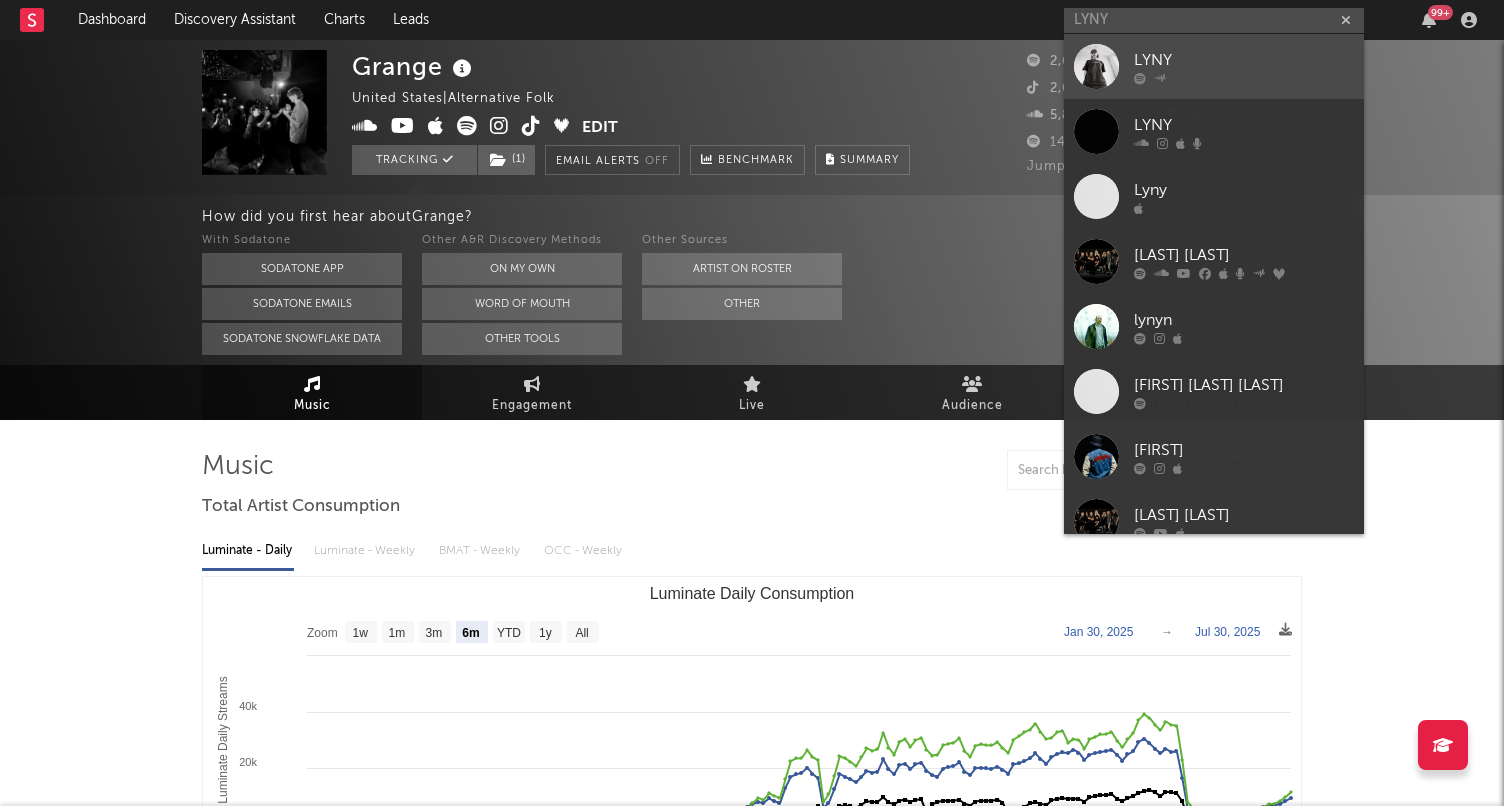 click on "LYNY" at bounding box center [1214, 66] 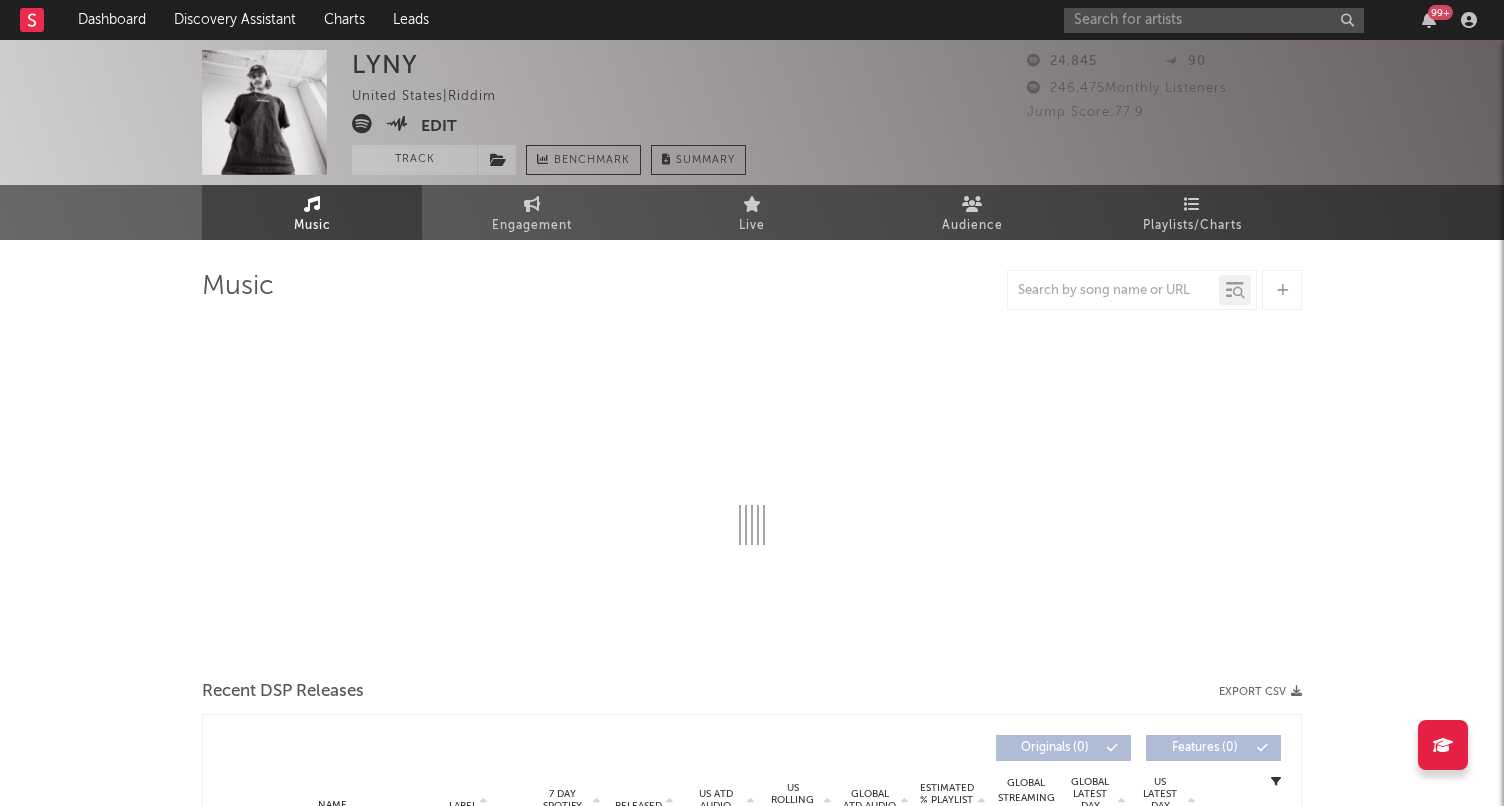 select on "6m" 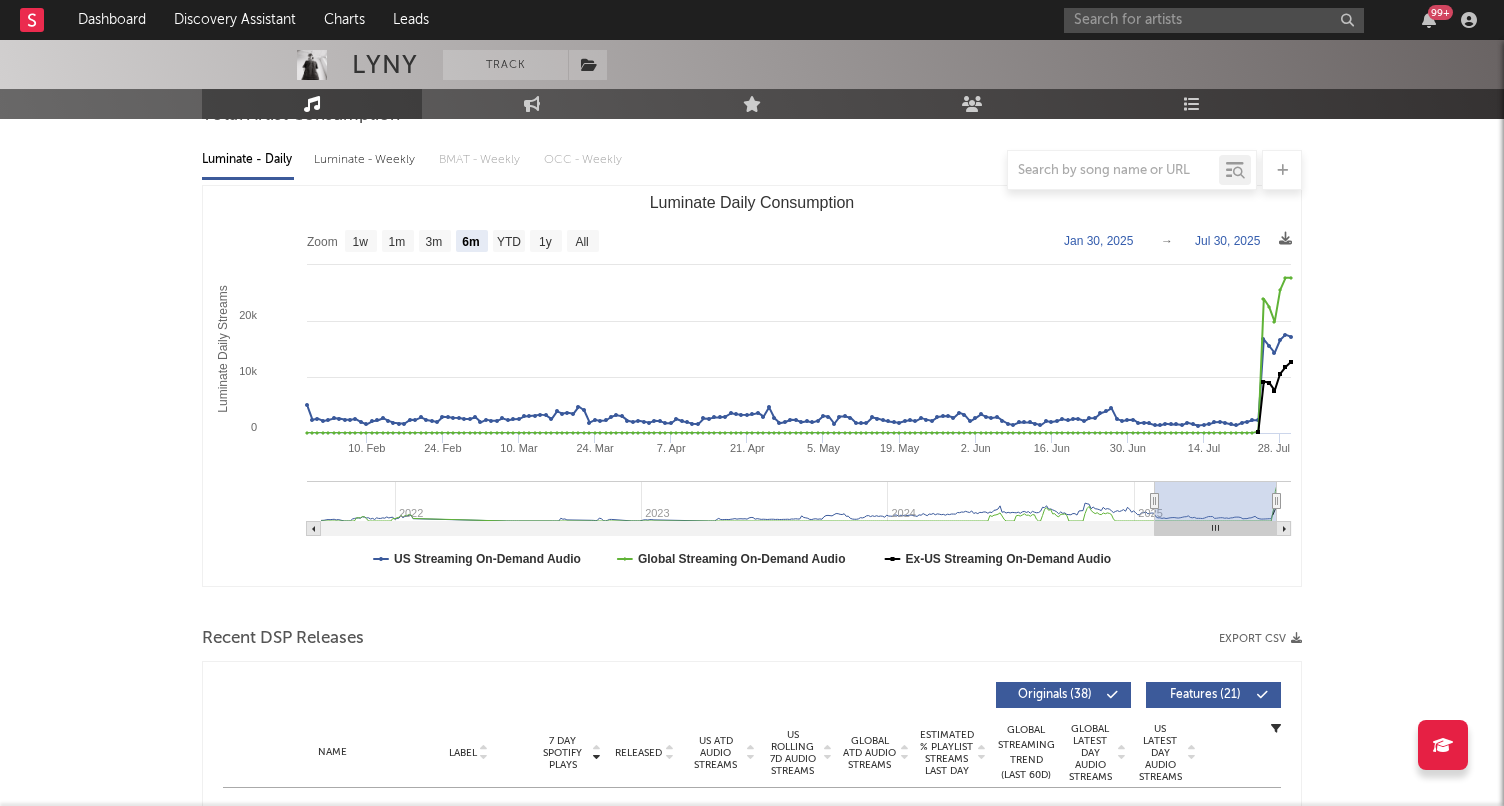 scroll, scrollTop: 521, scrollLeft: 0, axis: vertical 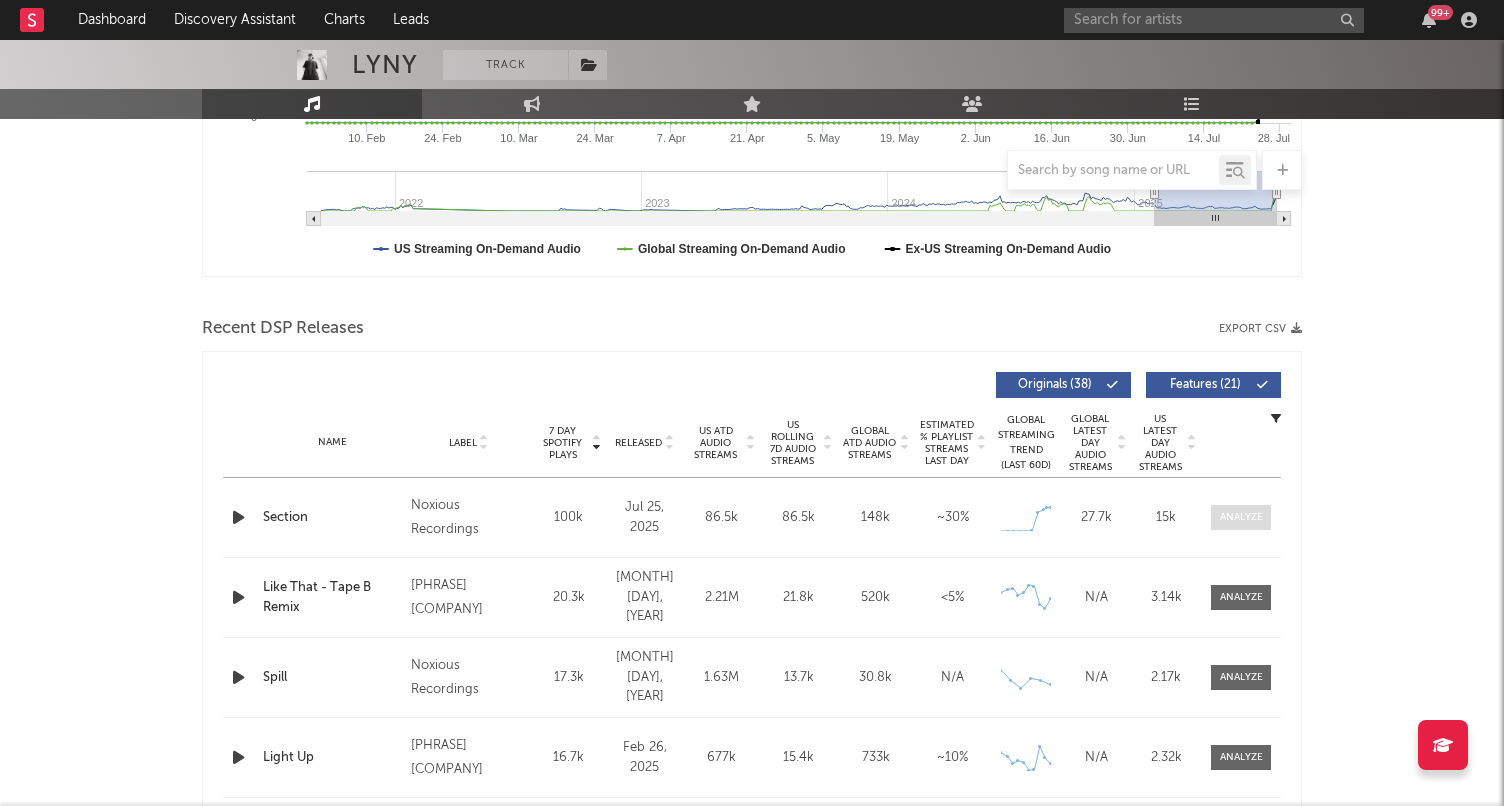 click at bounding box center (1241, 517) 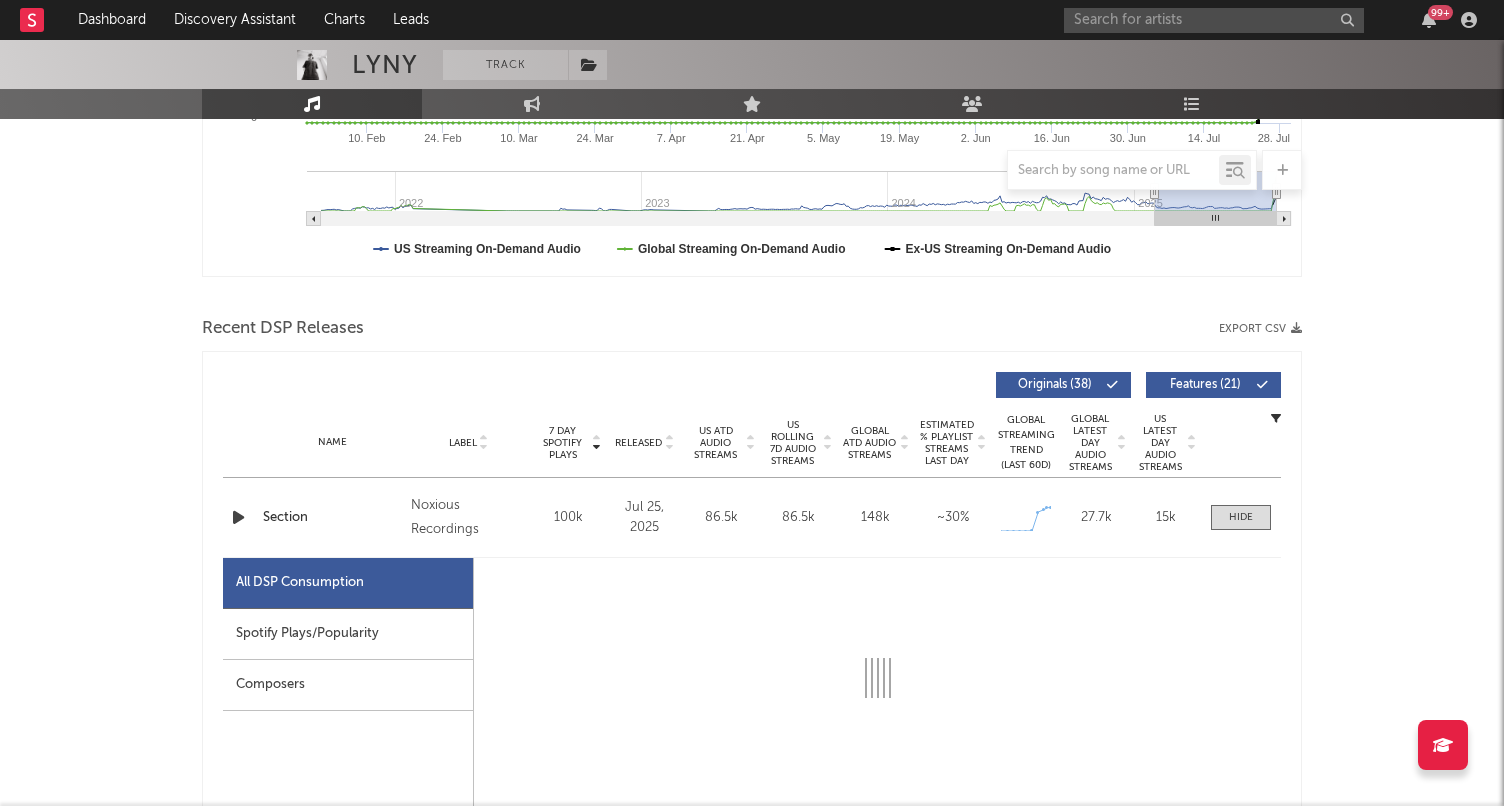 select on "1w" 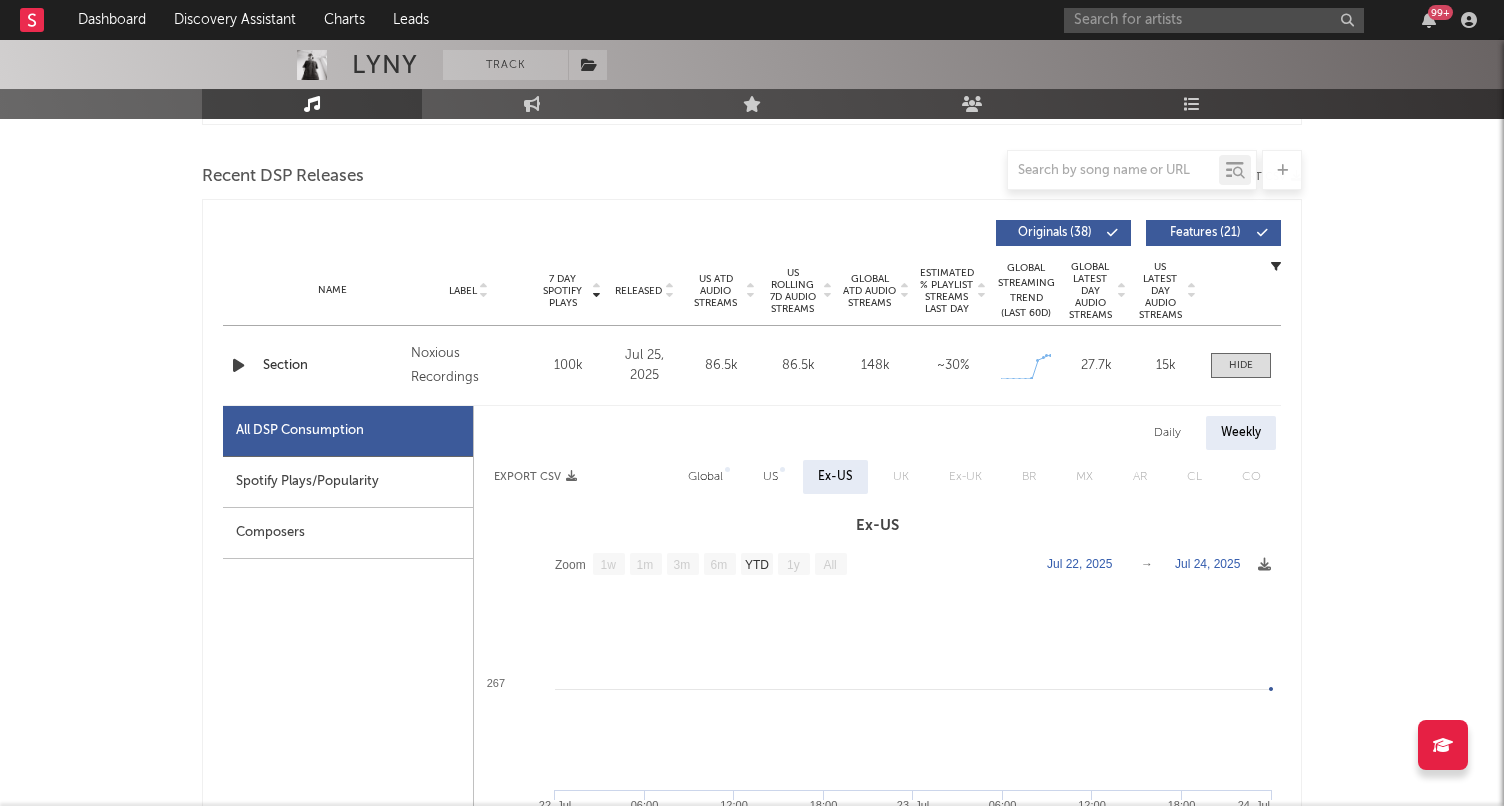 scroll, scrollTop: 671, scrollLeft: 0, axis: vertical 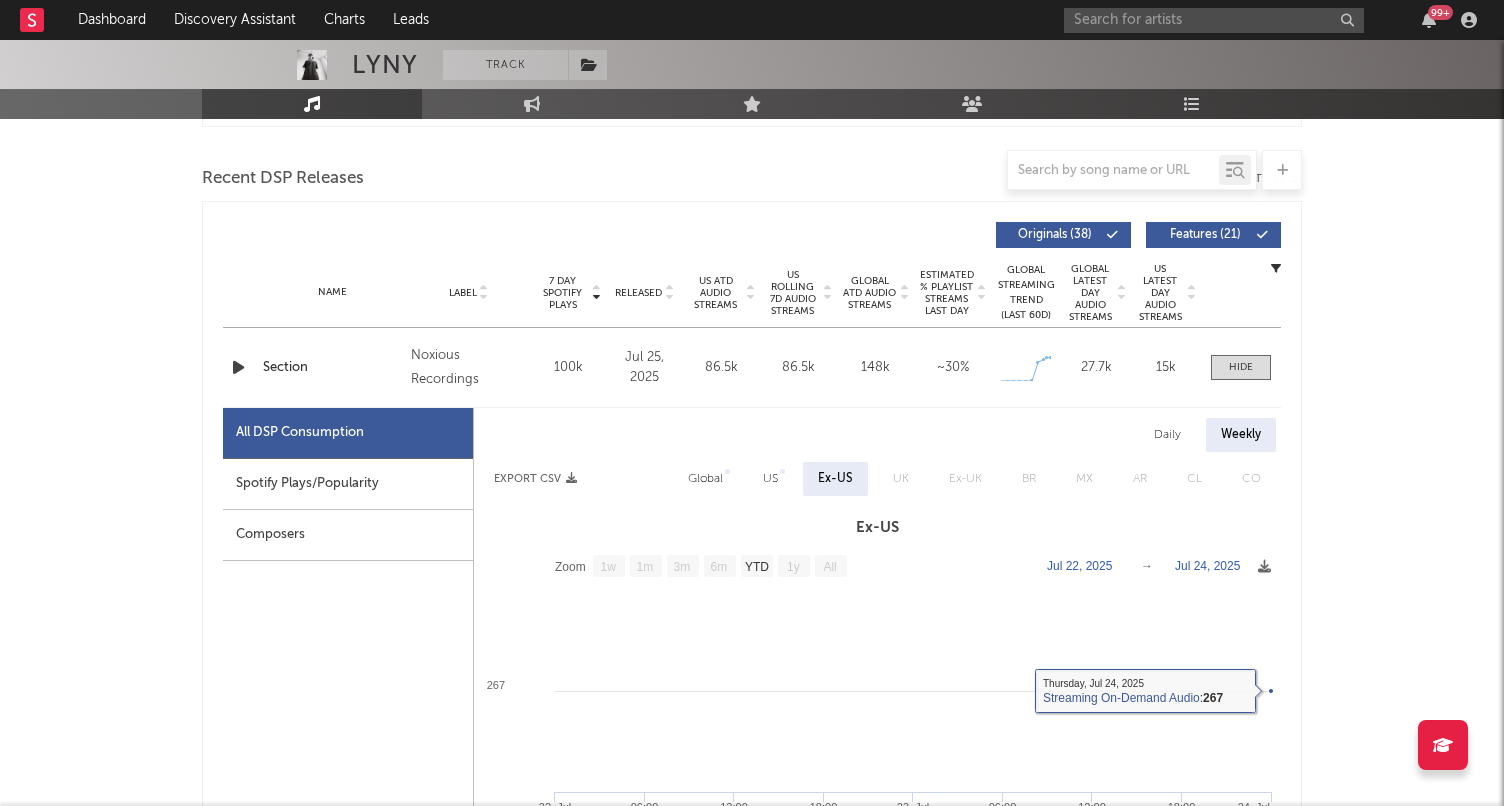 click on "Daily" at bounding box center (1167, 435) 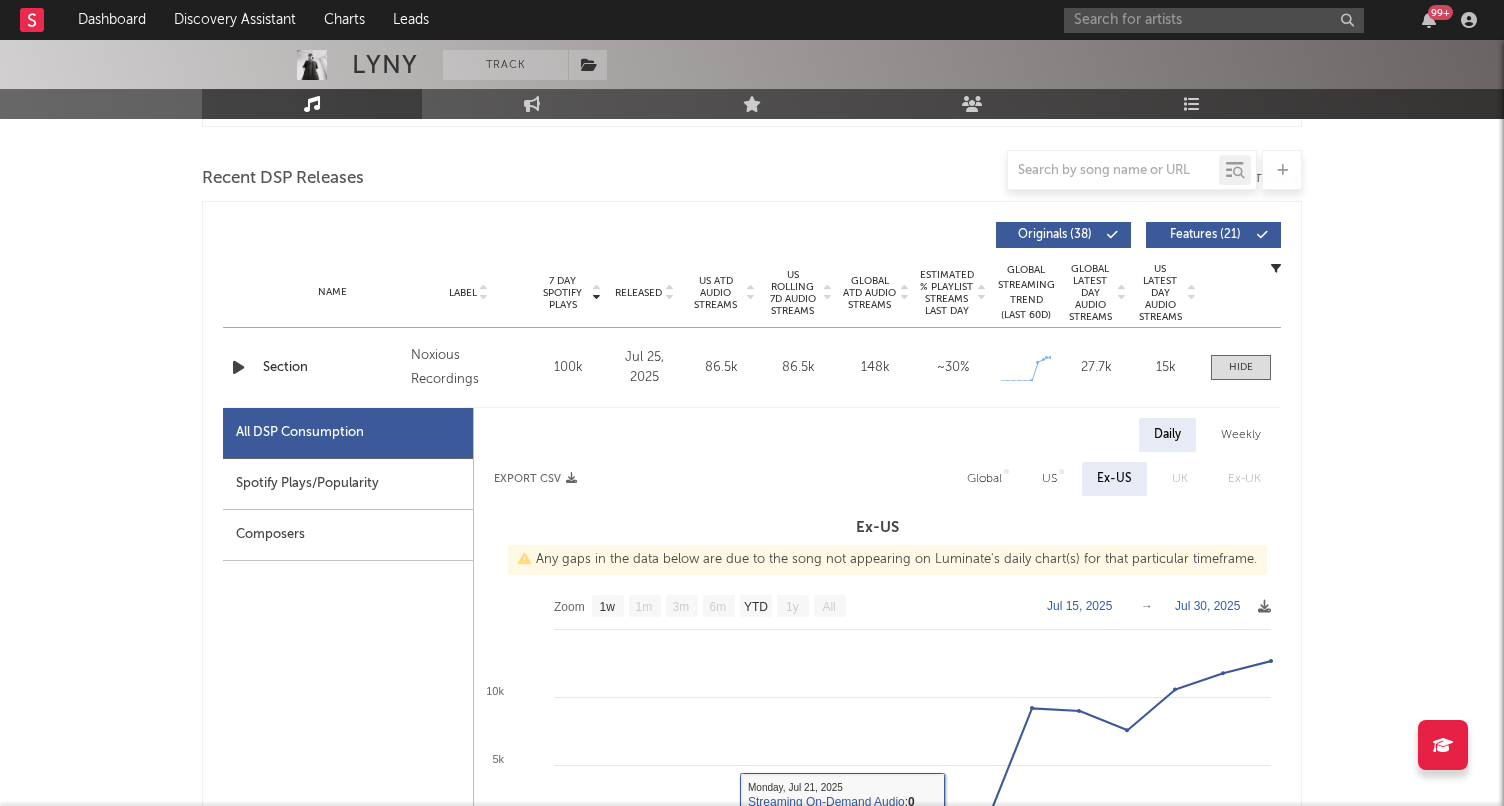 click on "Spotify Plays/Popularity" at bounding box center [348, 484] 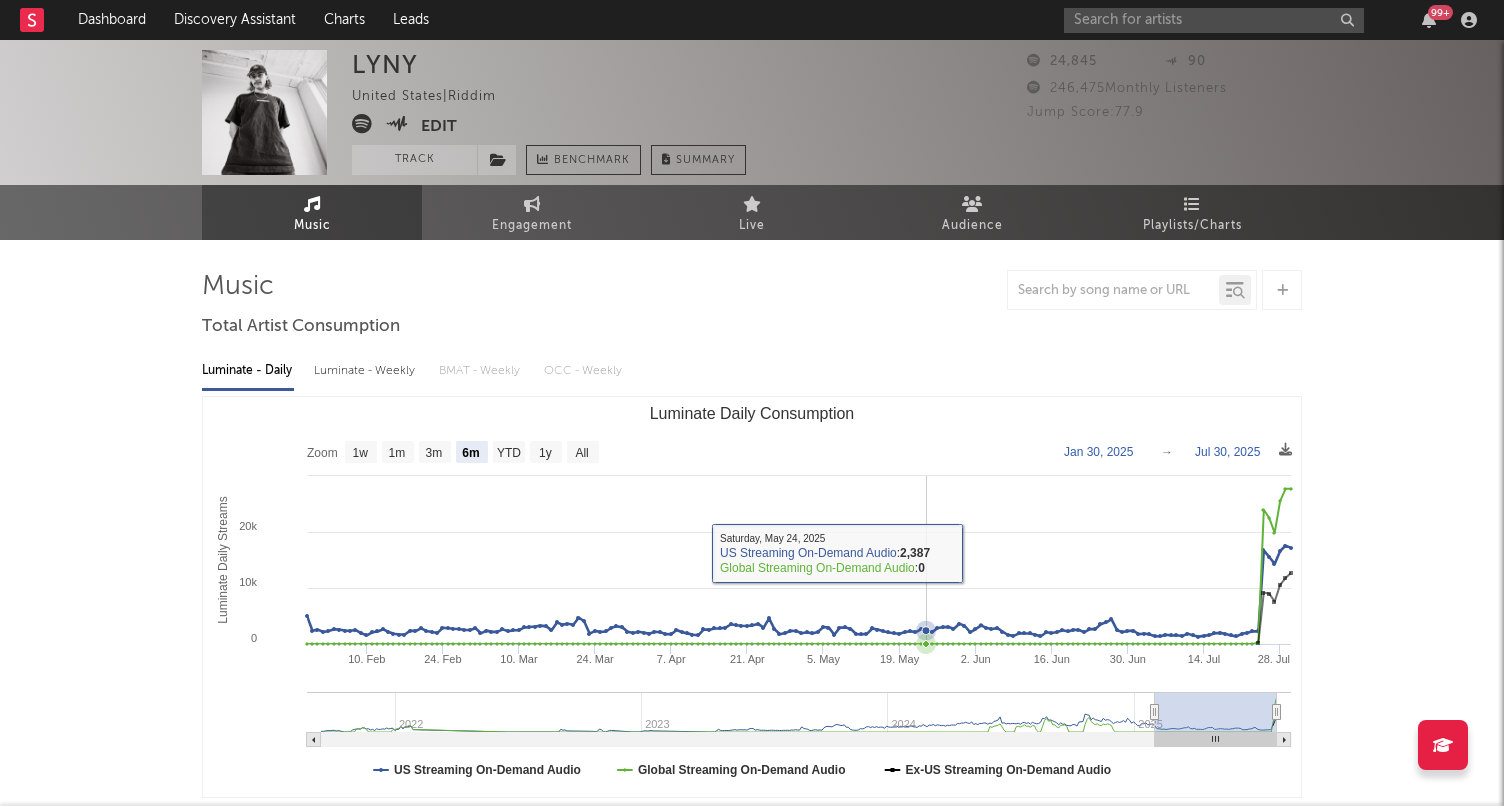 scroll, scrollTop: 0, scrollLeft: 0, axis: both 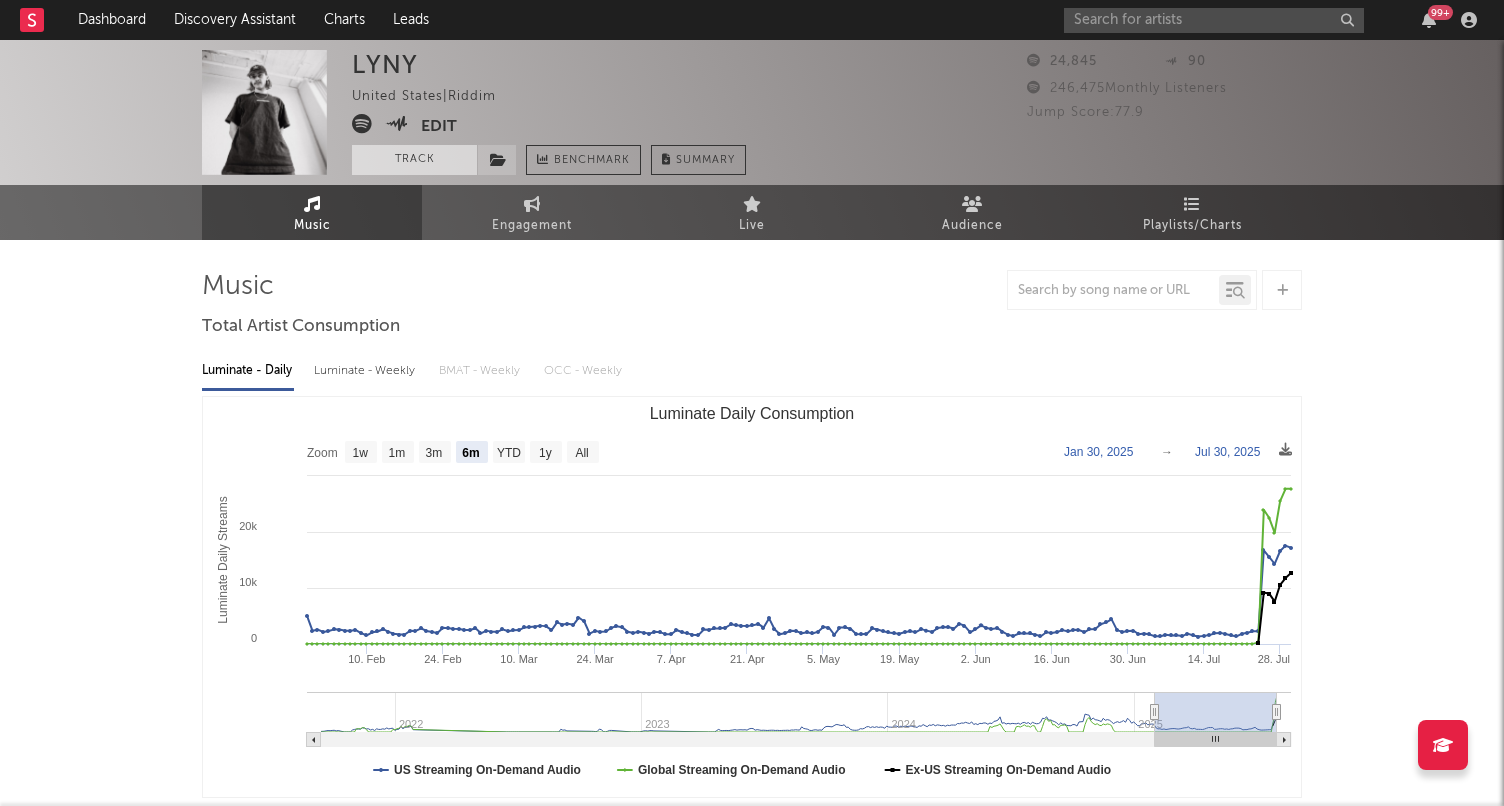 click on "Track" at bounding box center (414, 160) 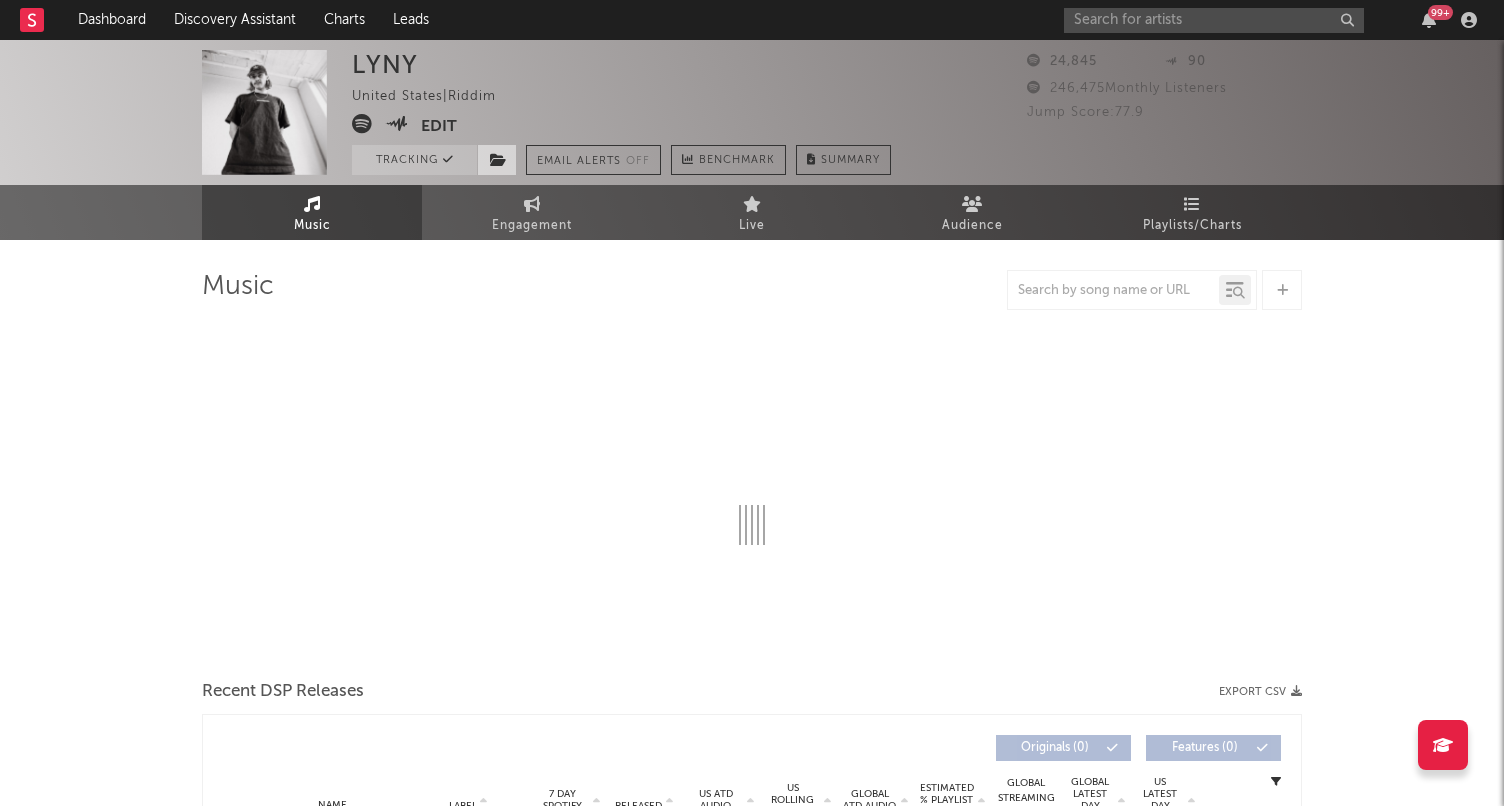 click at bounding box center (498, 160) 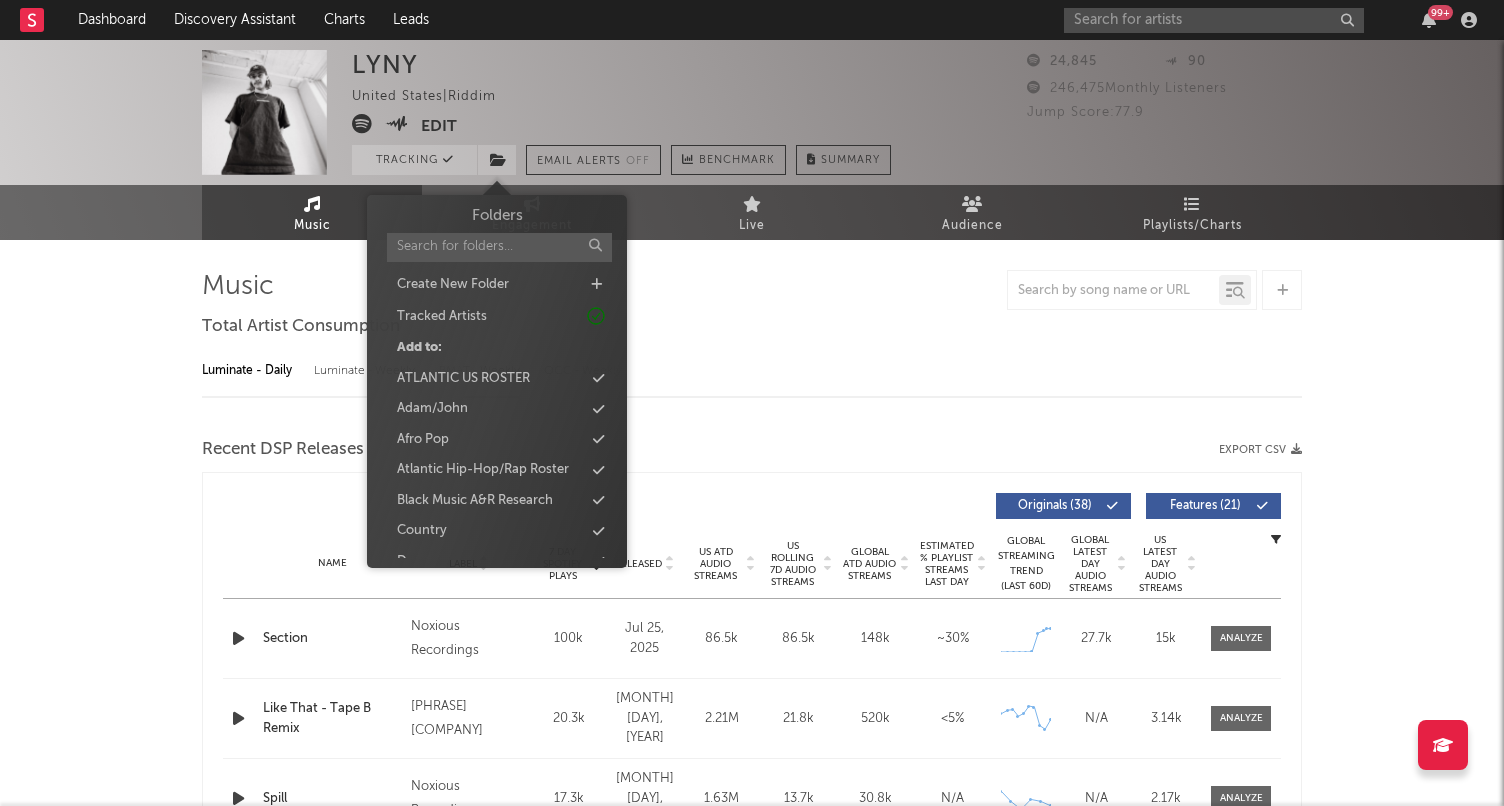 select on "6m" 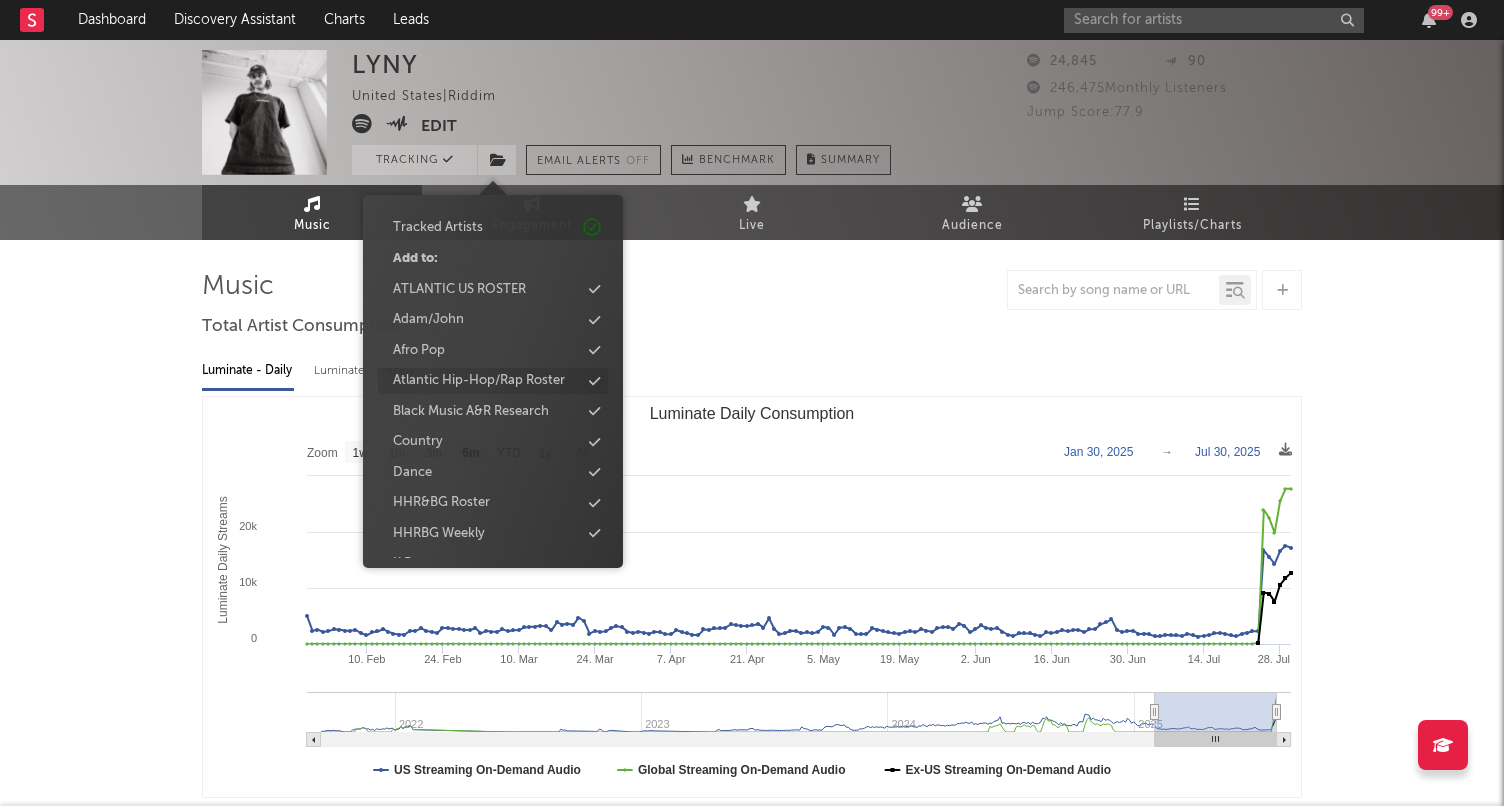 scroll, scrollTop: 119, scrollLeft: 0, axis: vertical 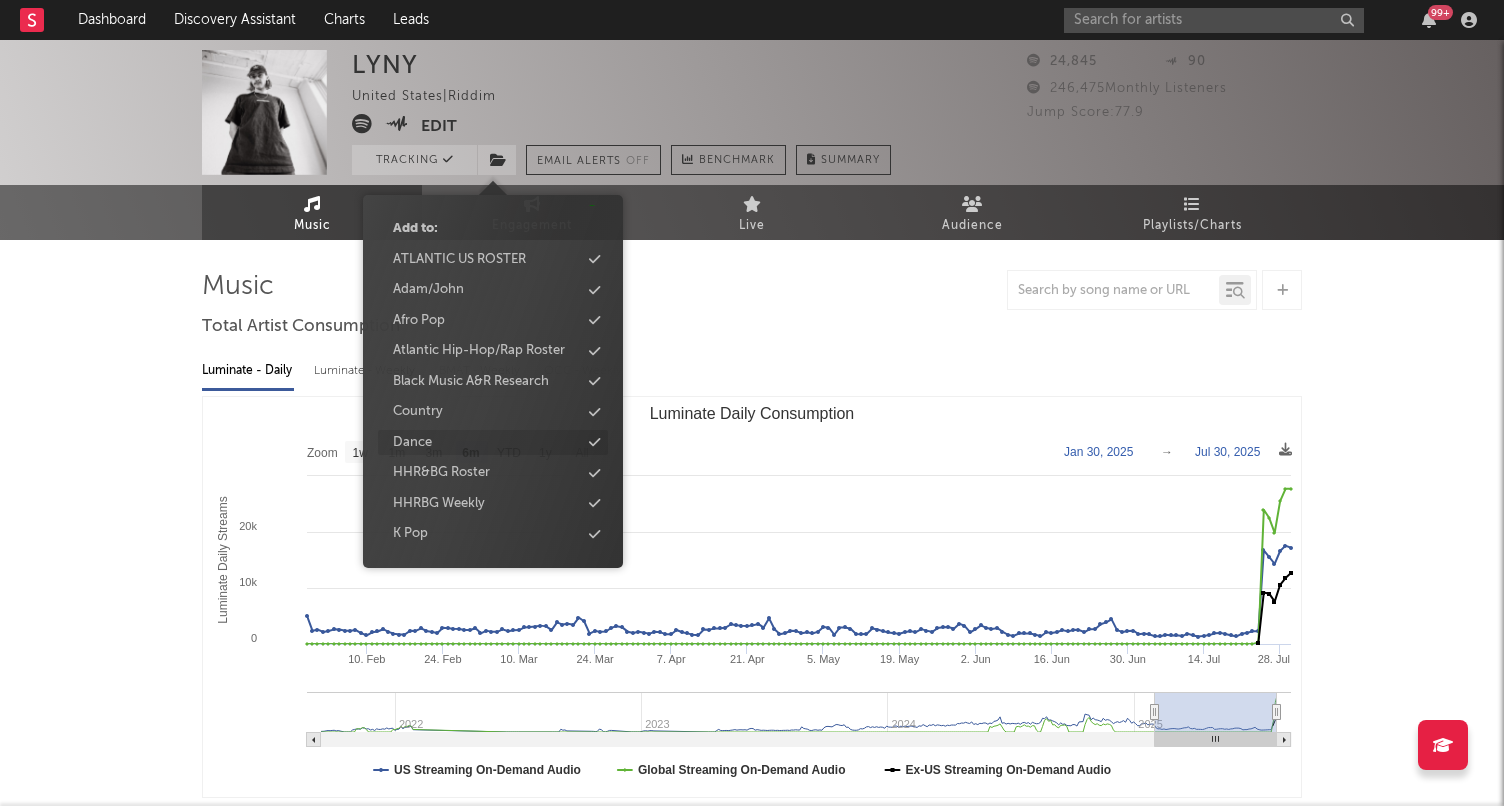 click on "Dance" at bounding box center (493, 443) 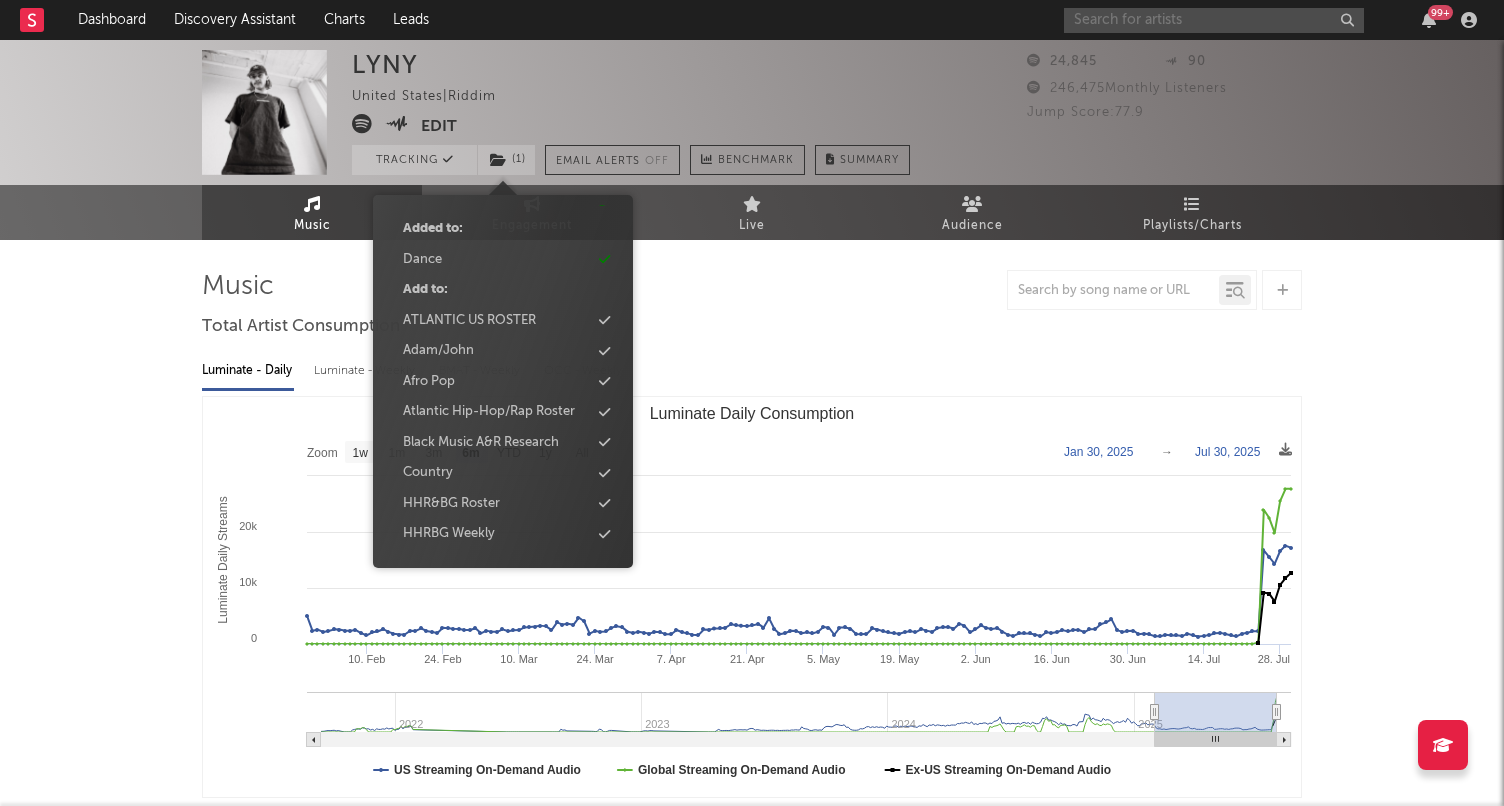 click at bounding box center [1214, 20] 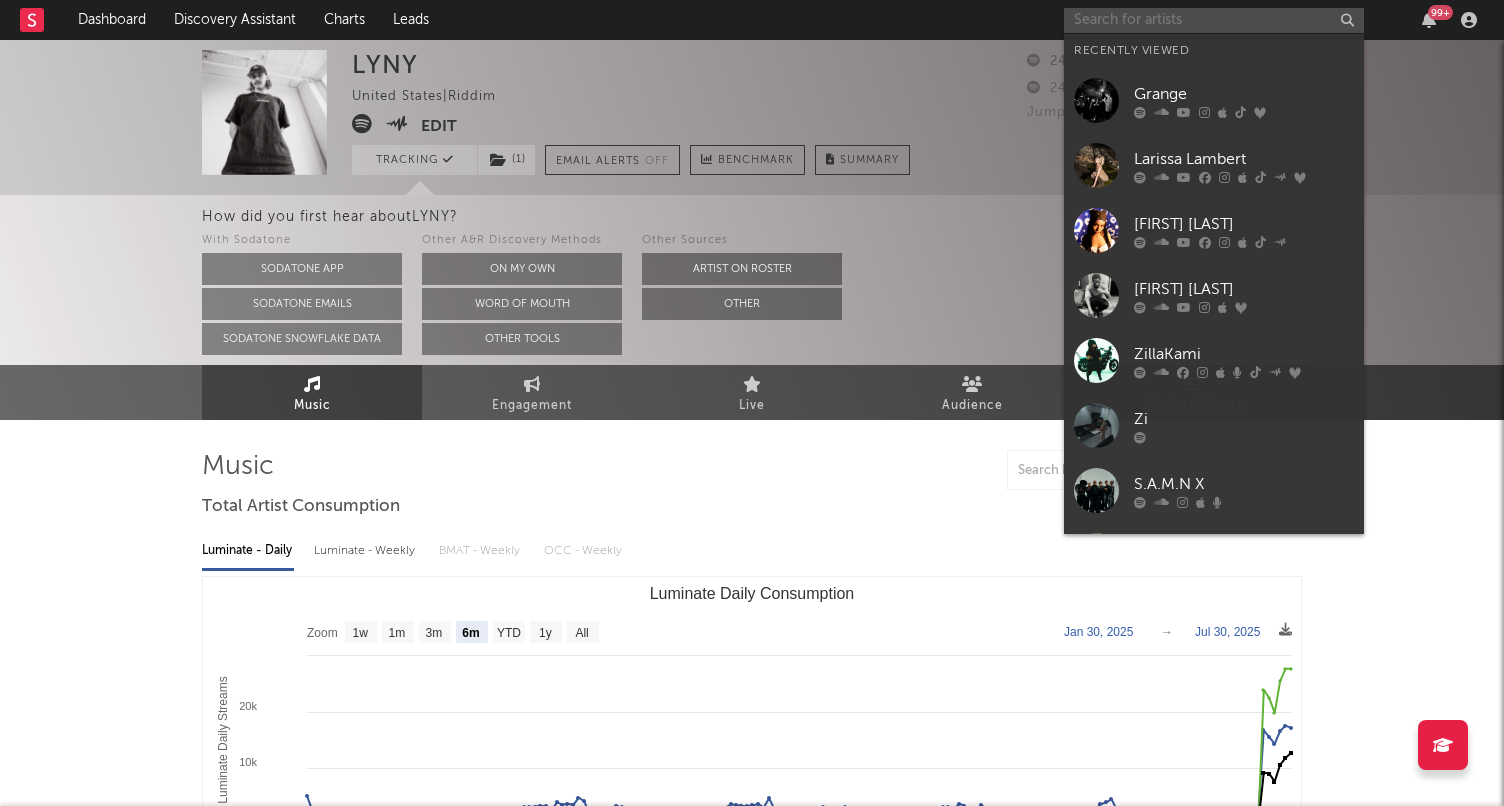 paste on "DRINKURWATER" 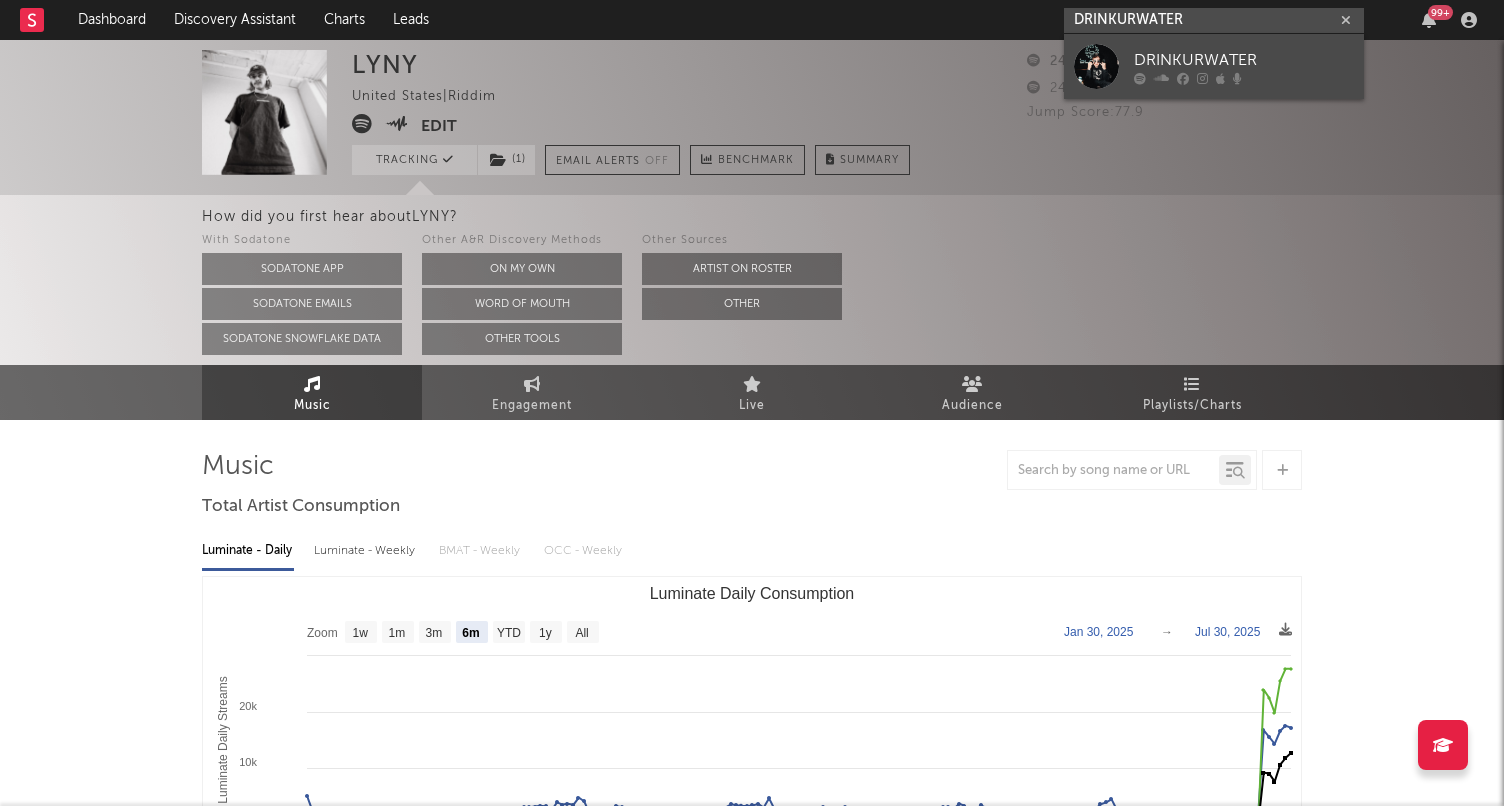 type on "DRINKURWATER" 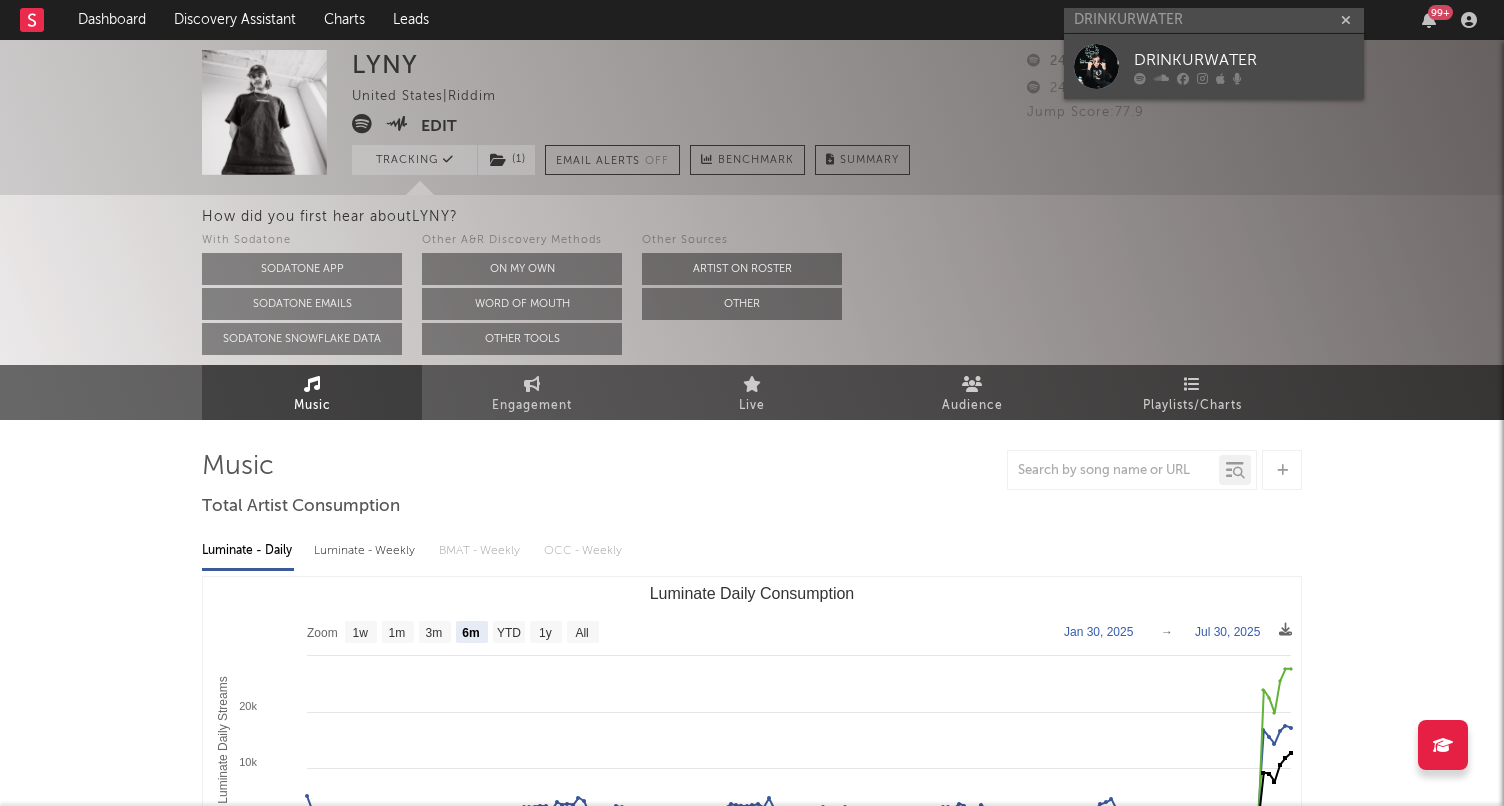 click on "DRINKURWATER" at bounding box center [1244, 60] 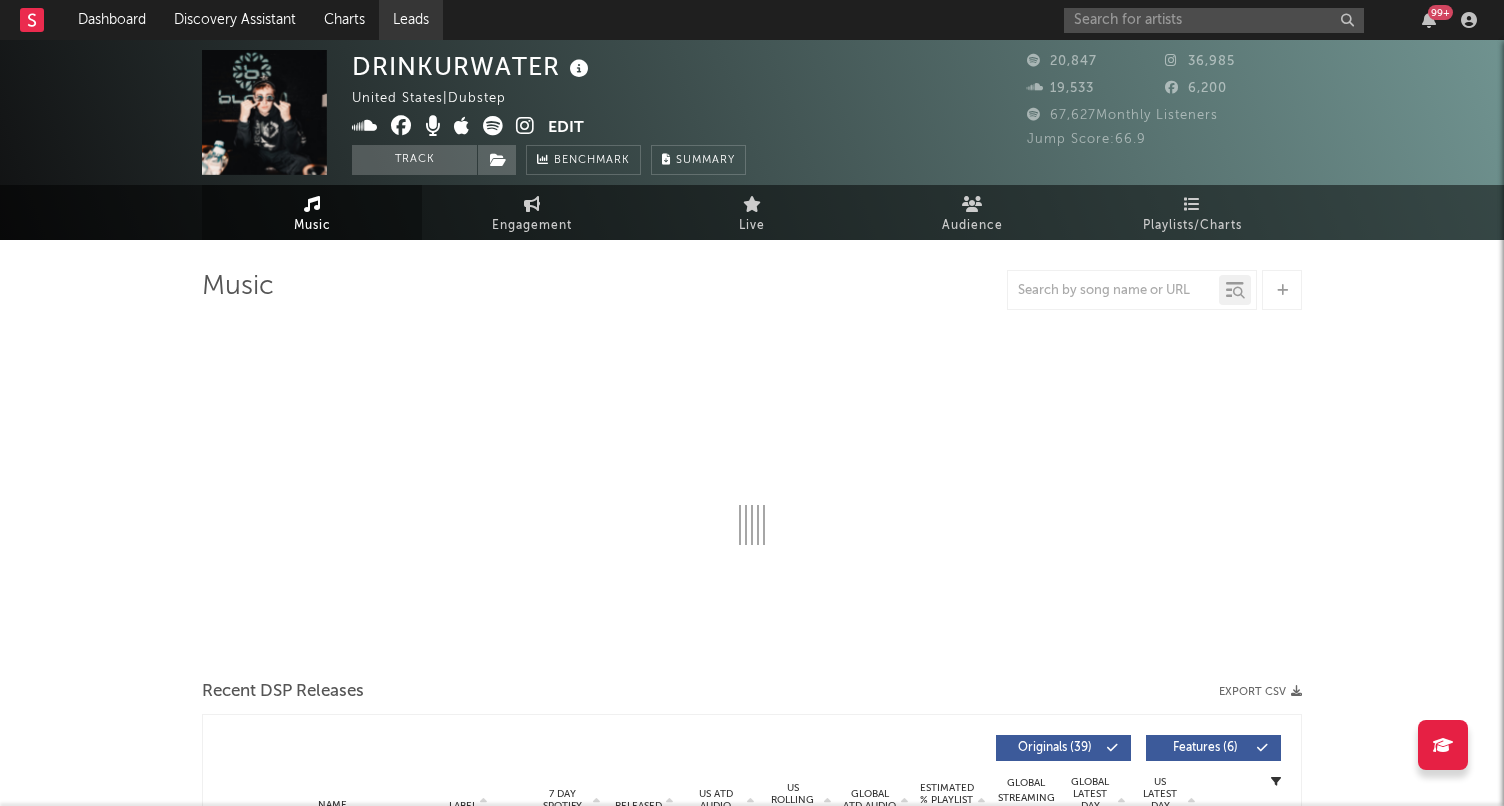 select on "6m" 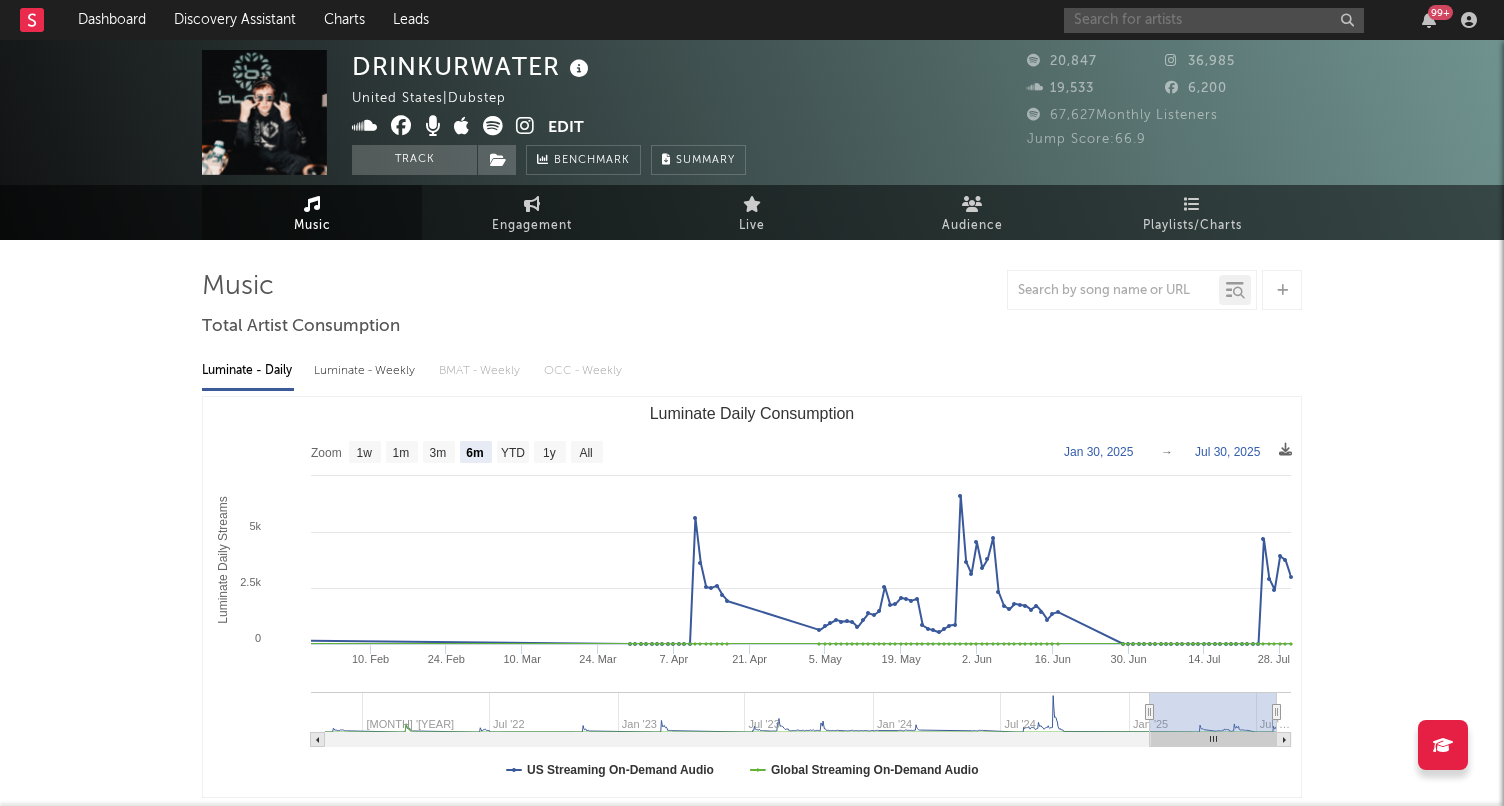 click at bounding box center (1214, 20) 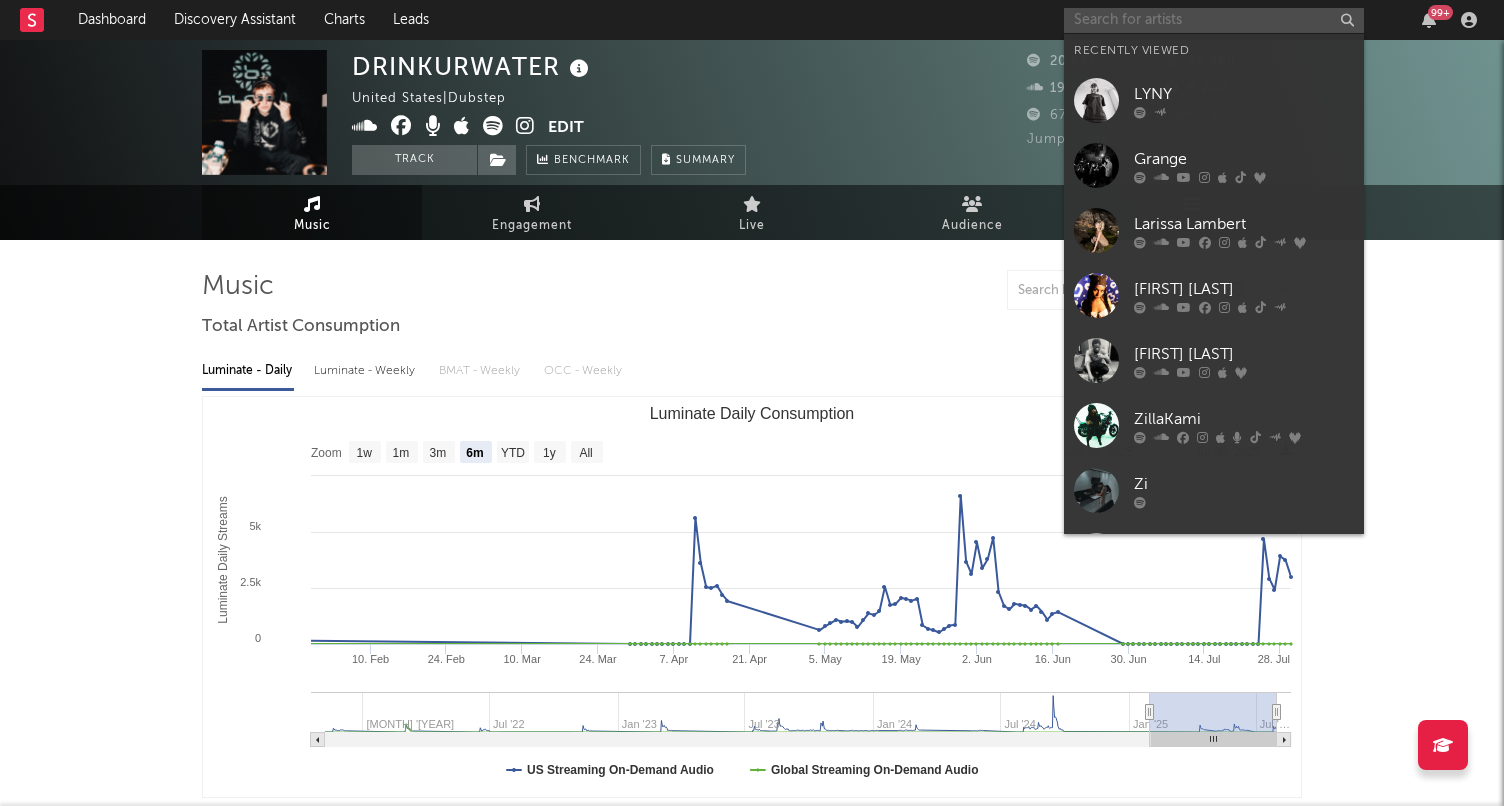 paste on "Boogie T" 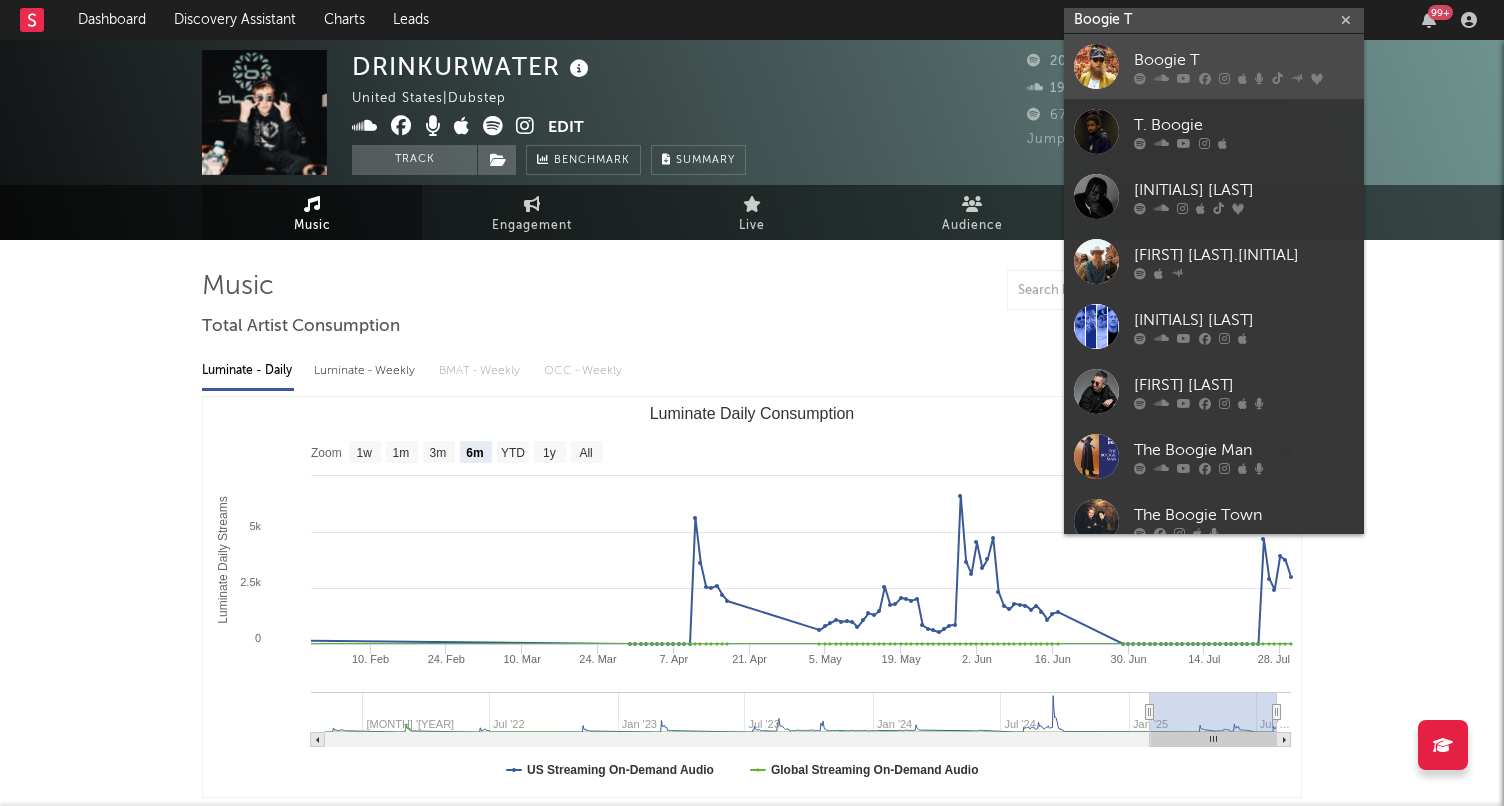 type on "Boogie T" 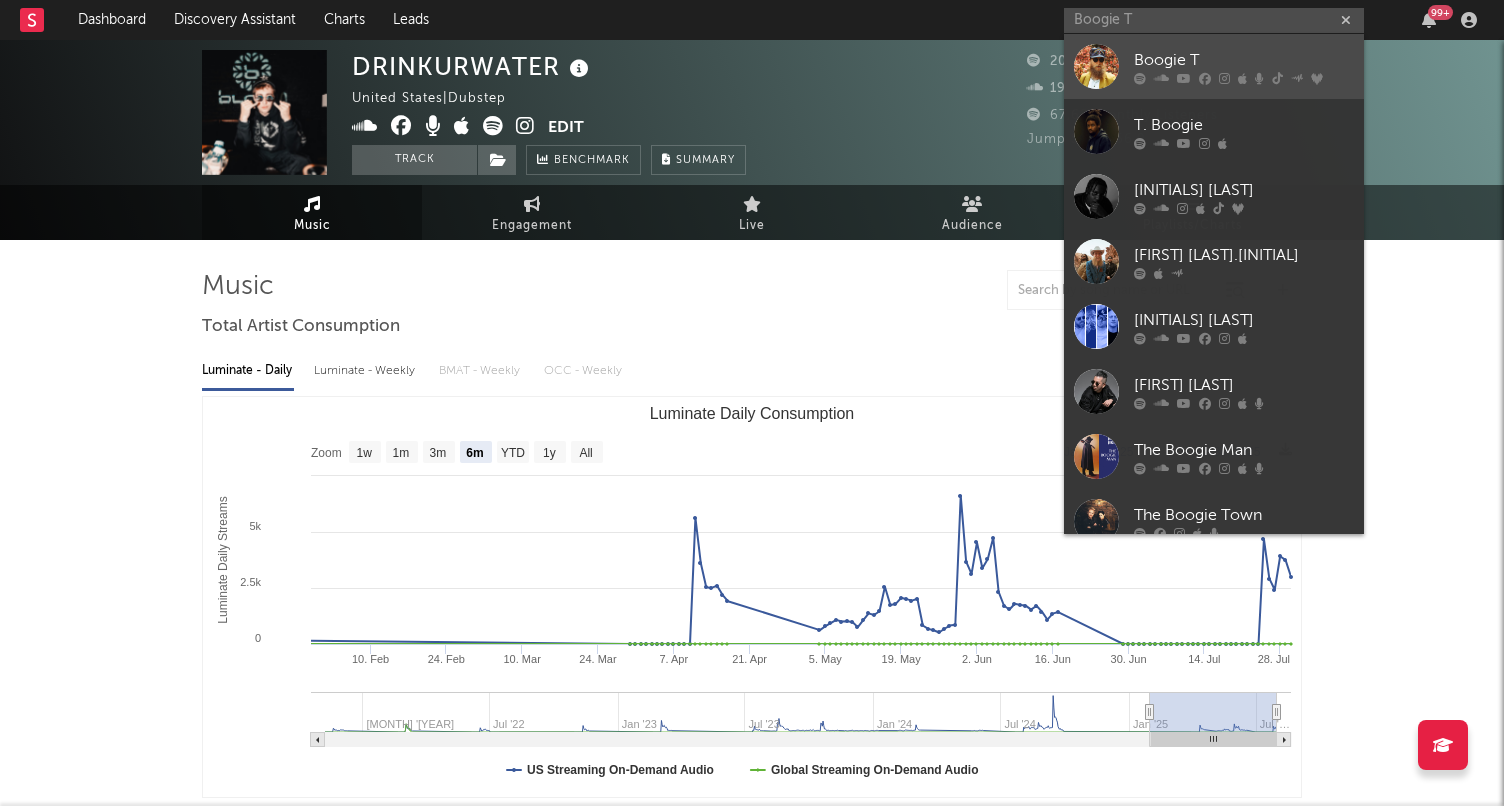 click on "Boogie T" at bounding box center (1244, 60) 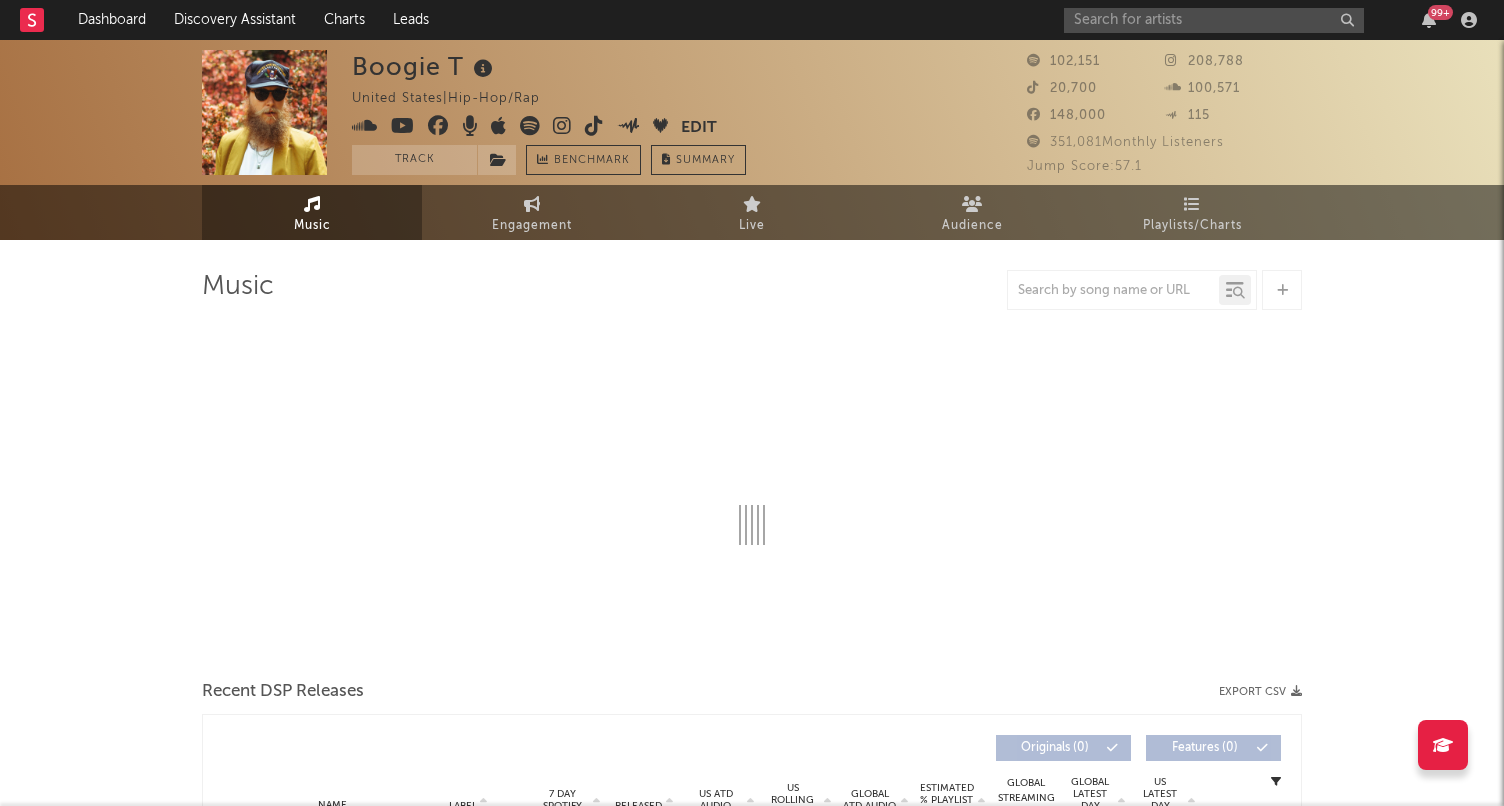 select on "6m" 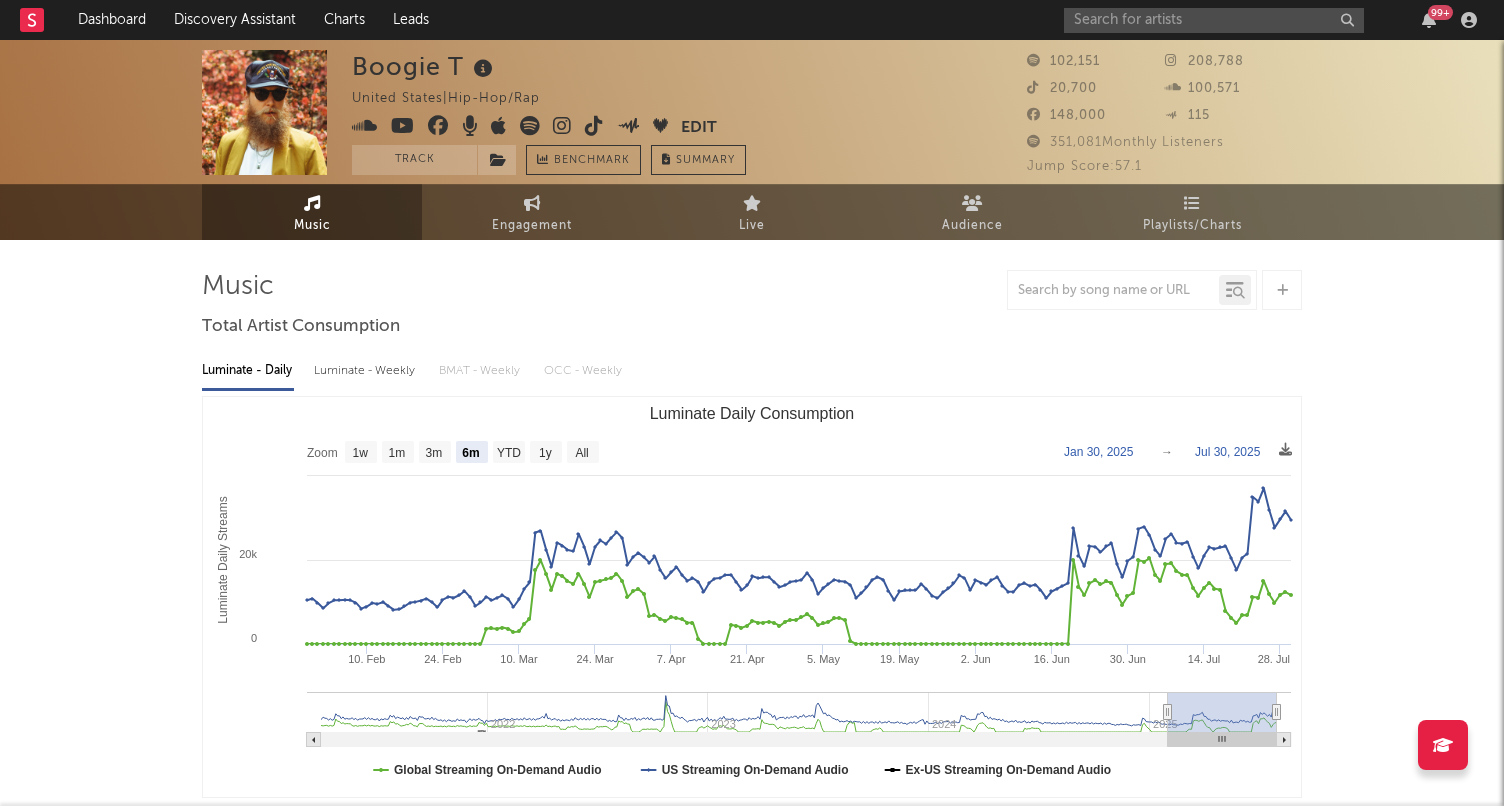 scroll, scrollTop: 0, scrollLeft: 0, axis: both 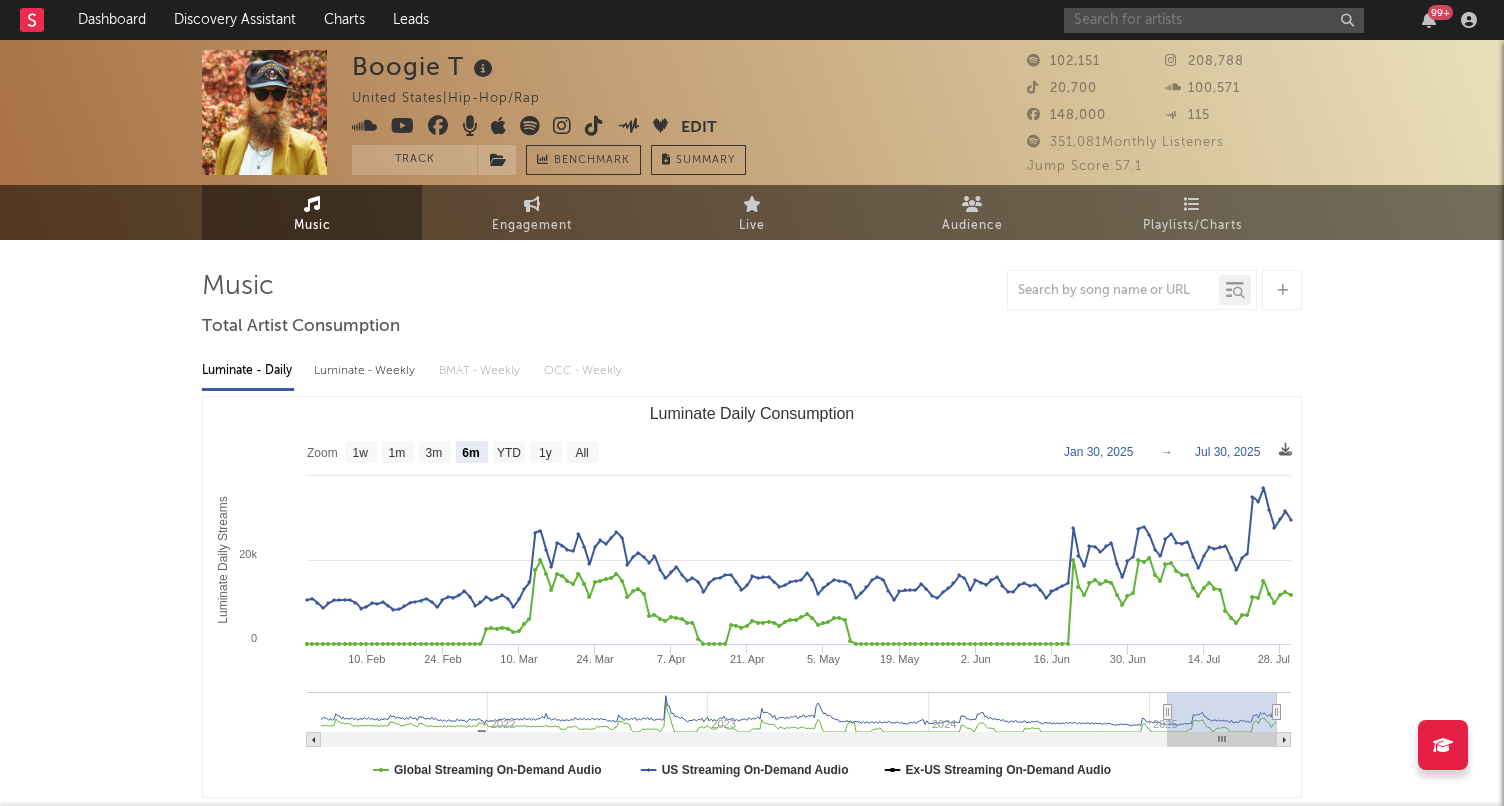 click at bounding box center [1214, 20] 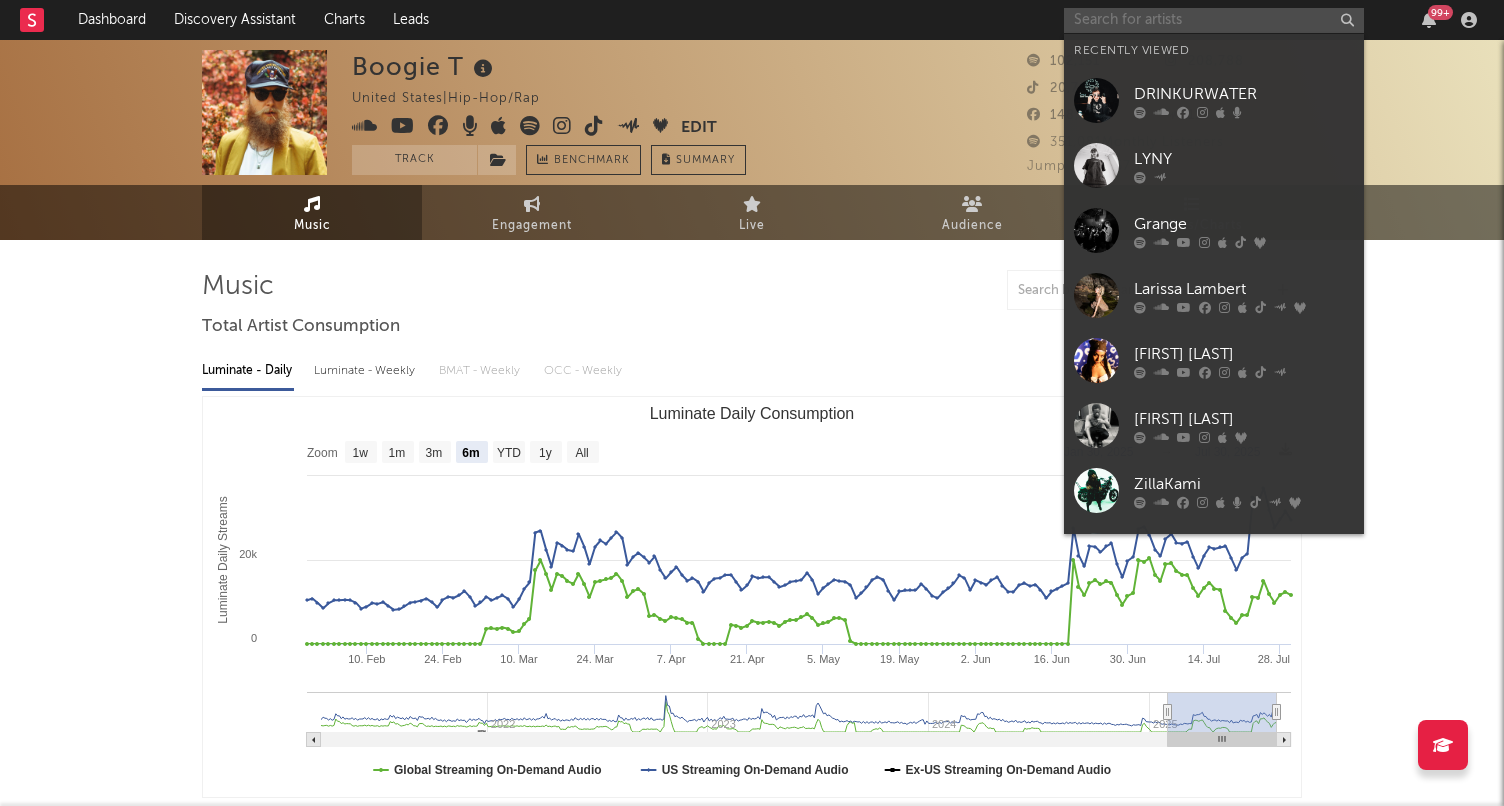 paste on "branzino boys" 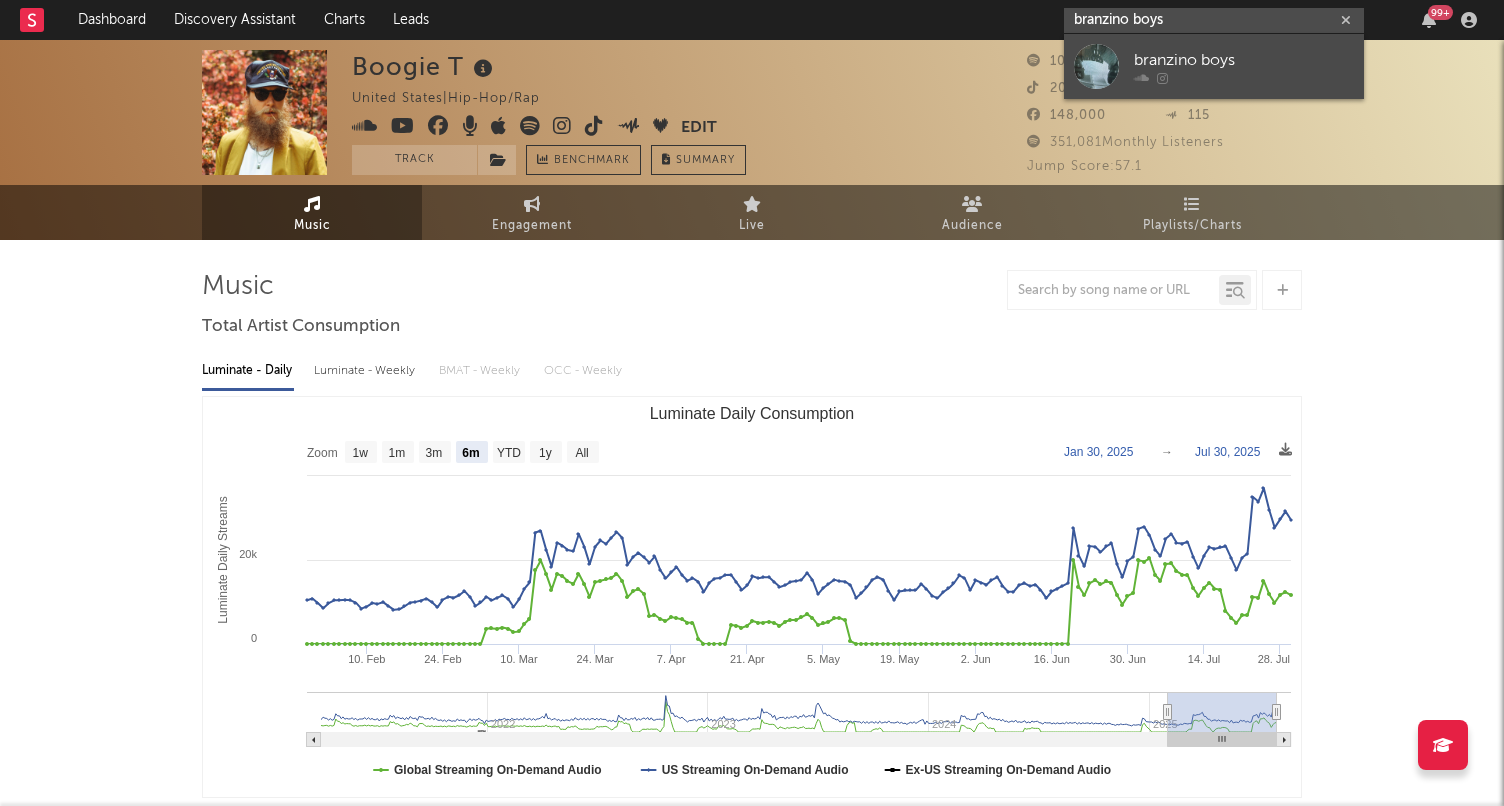 type on "branzino boys" 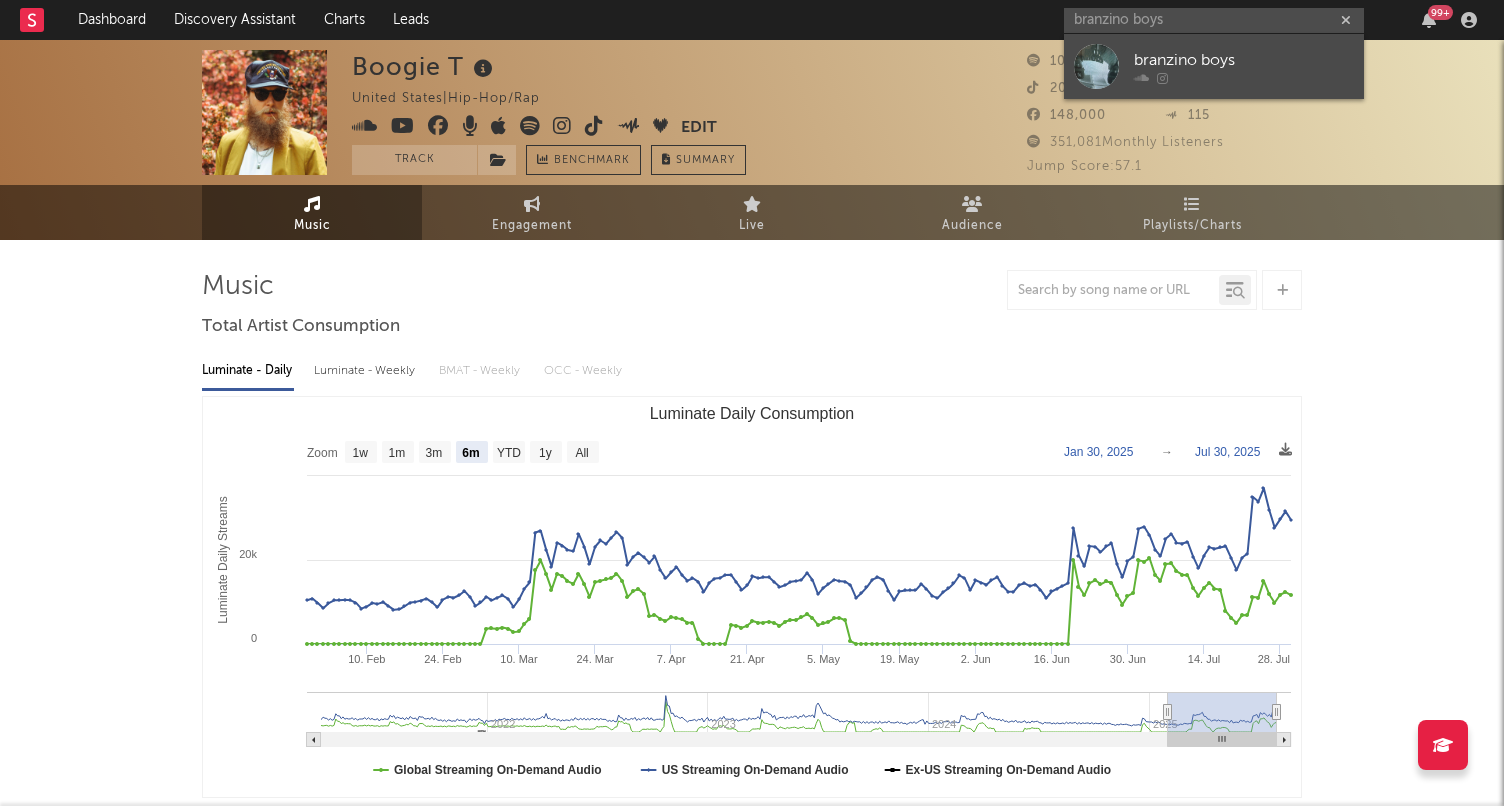 click on "branzino boys" at bounding box center [1244, 60] 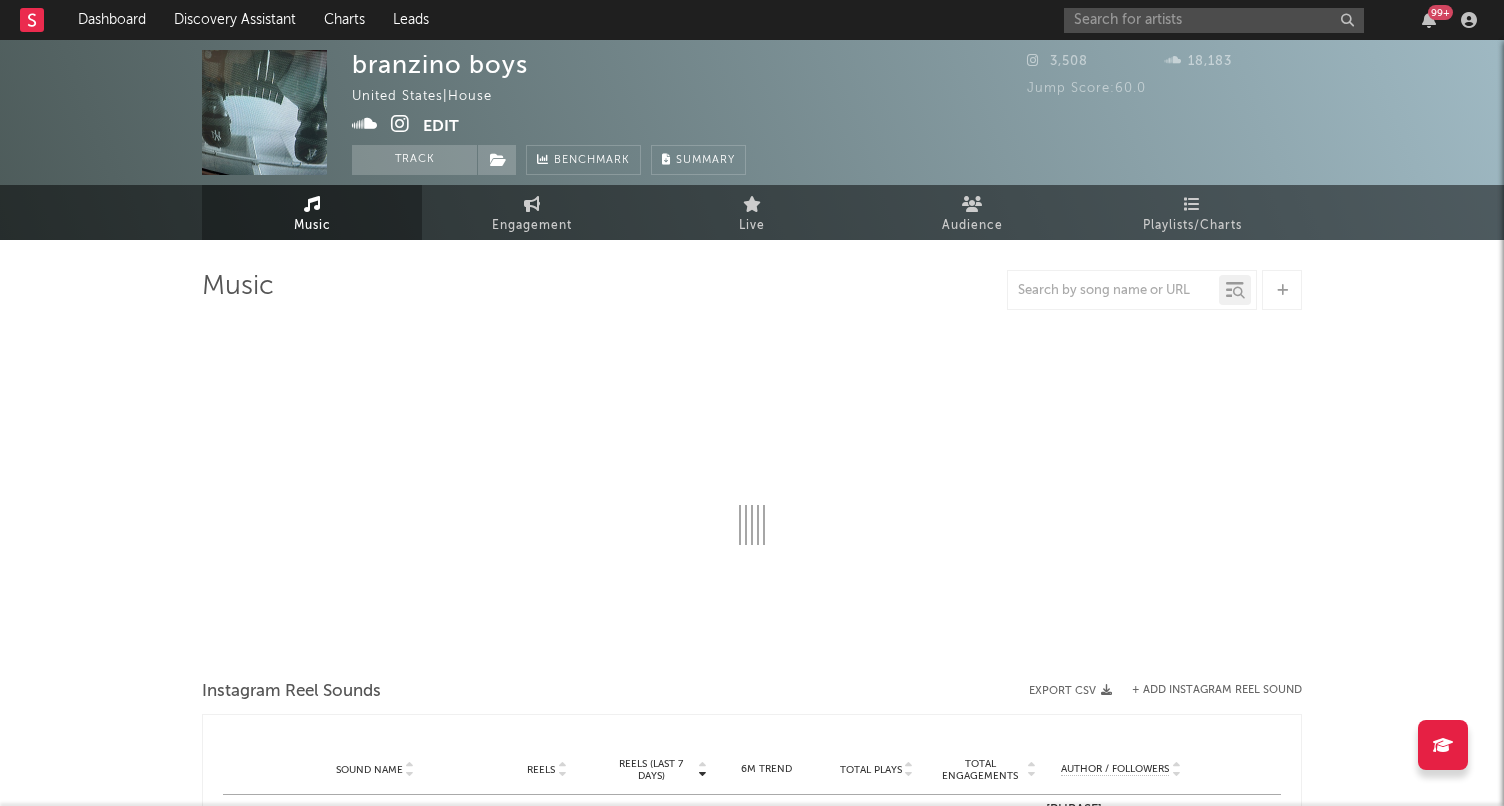 select on "1w" 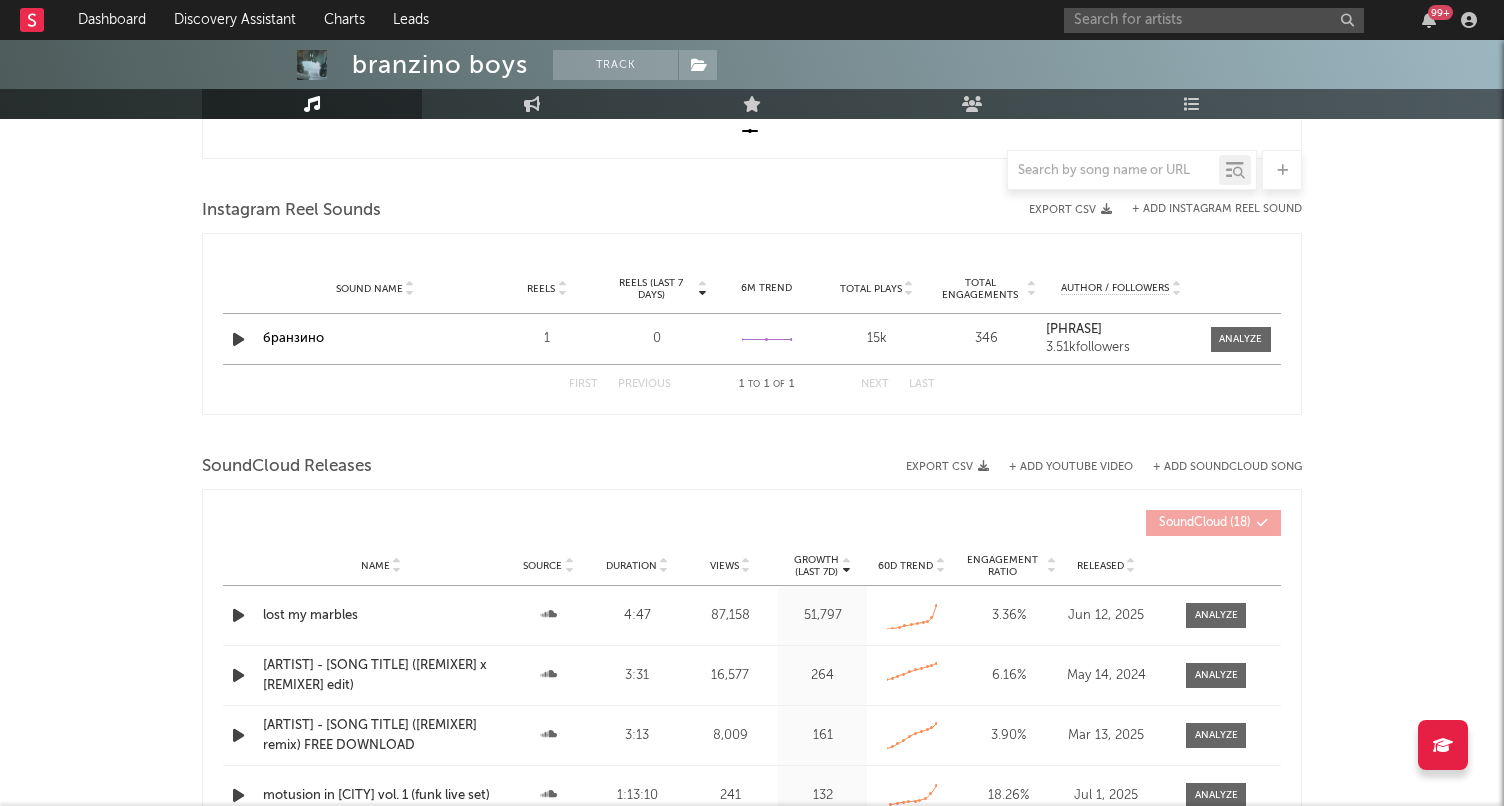 scroll, scrollTop: 644, scrollLeft: 0, axis: vertical 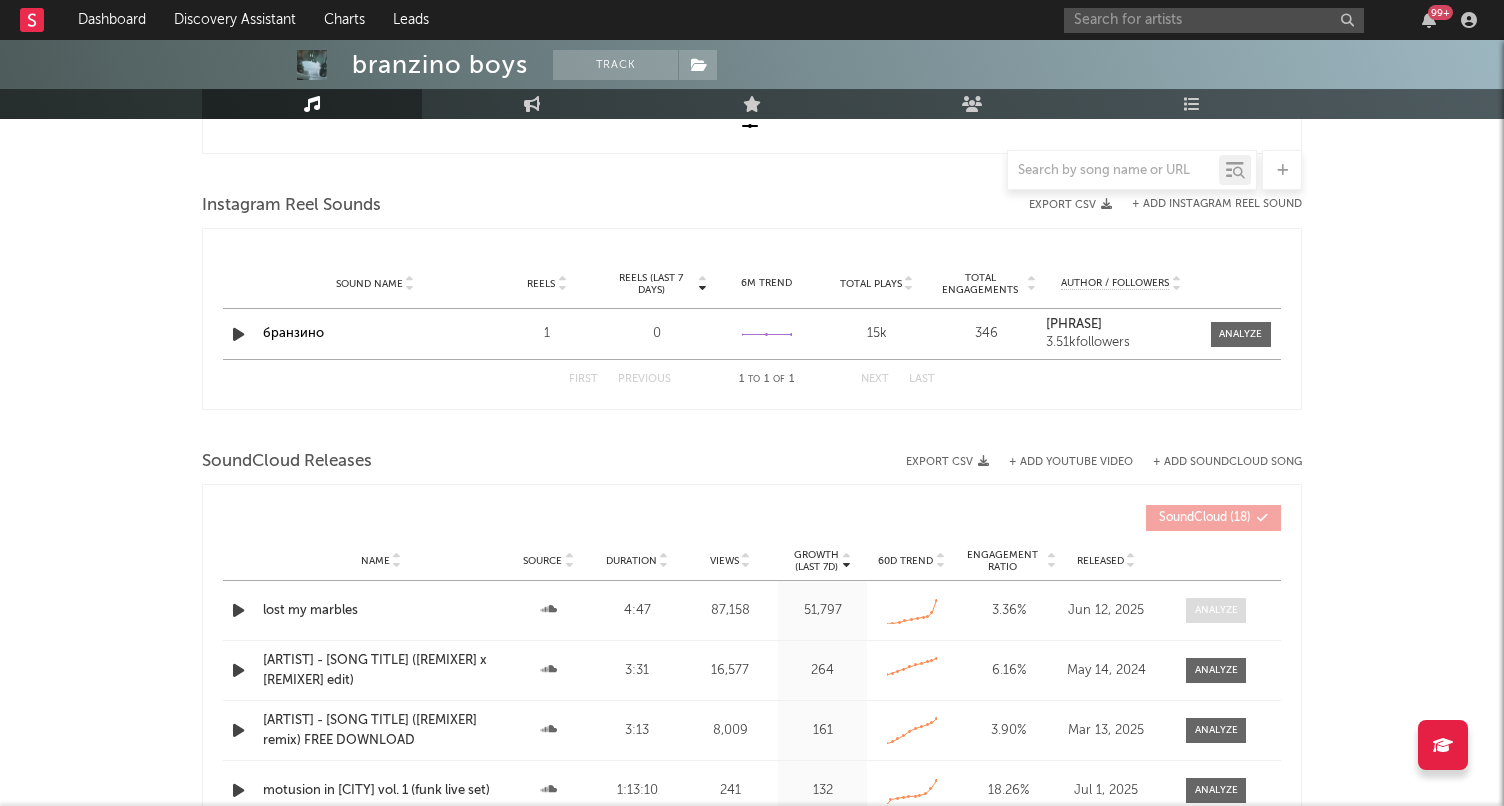 click at bounding box center [1216, 610] 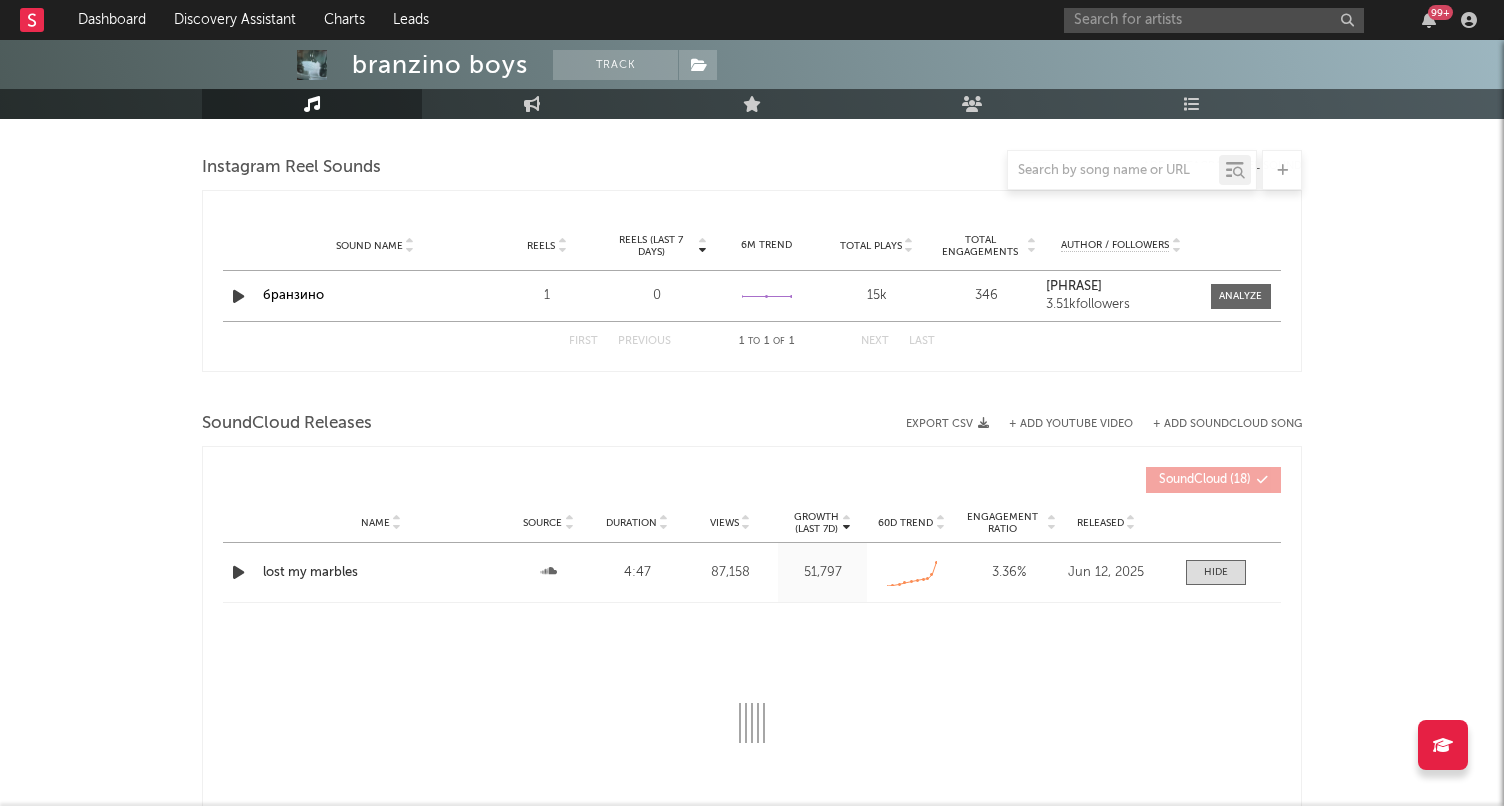 select on "All" 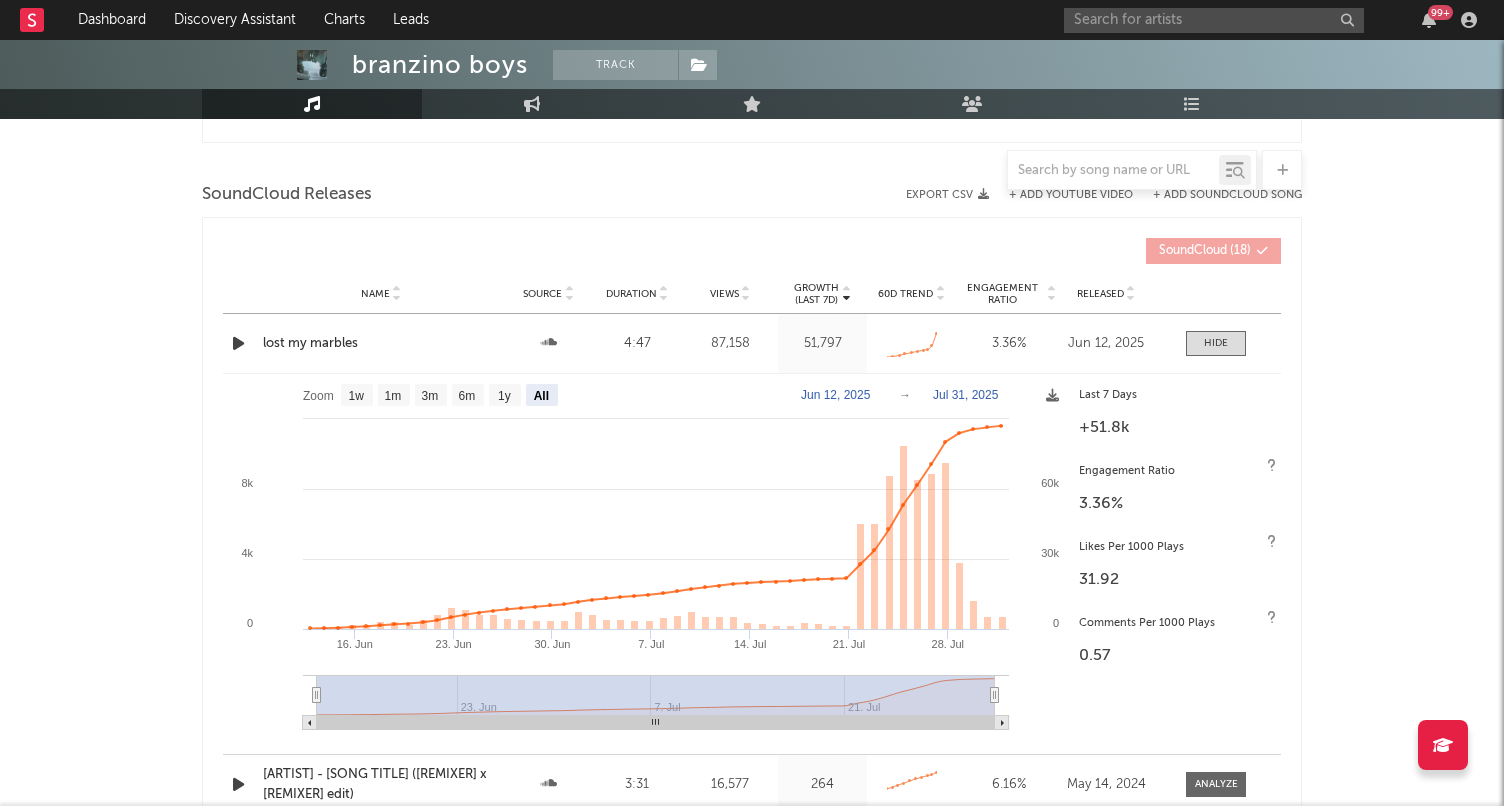 scroll, scrollTop: 1033, scrollLeft: 0, axis: vertical 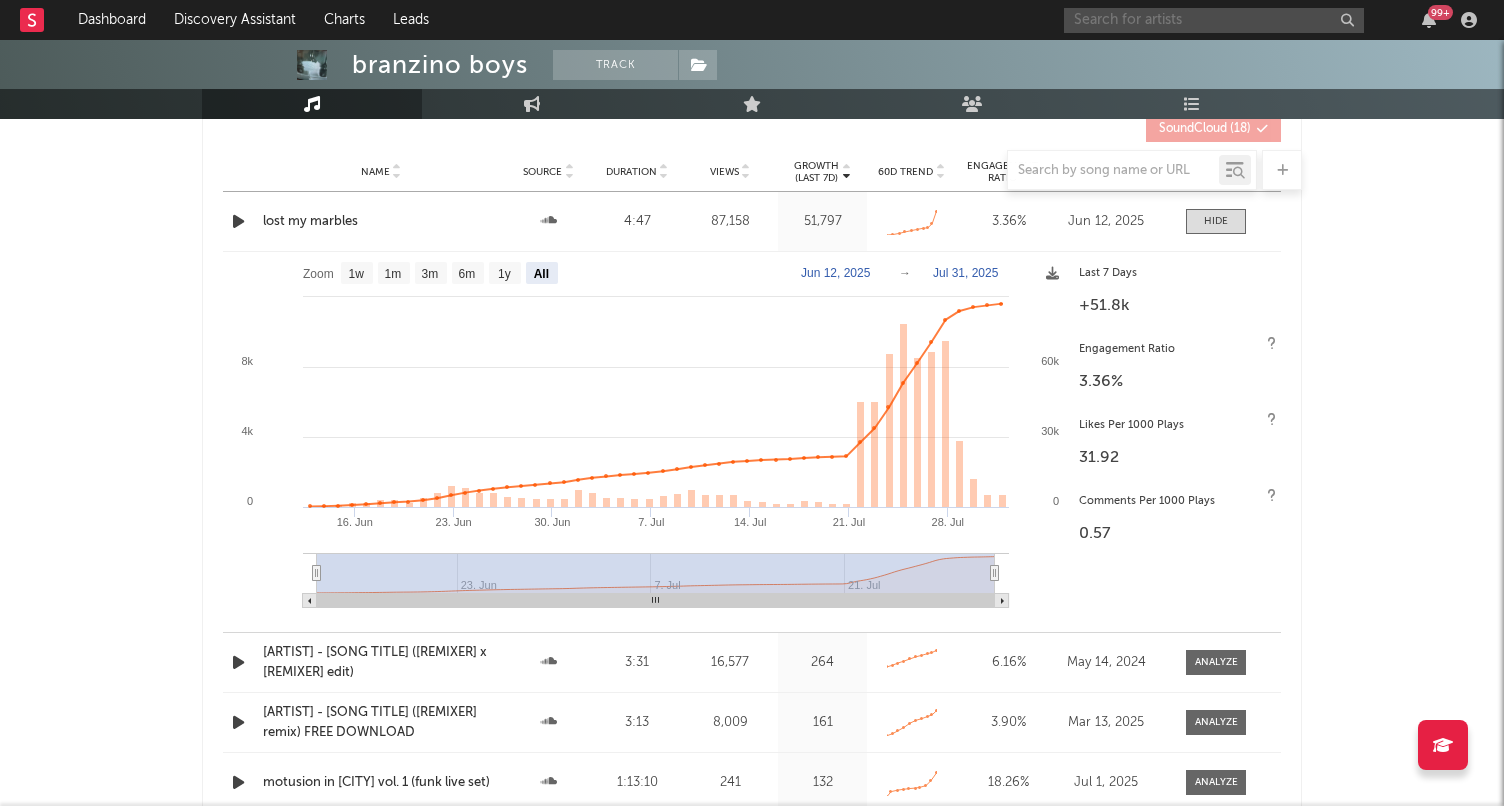 click at bounding box center (1214, 20) 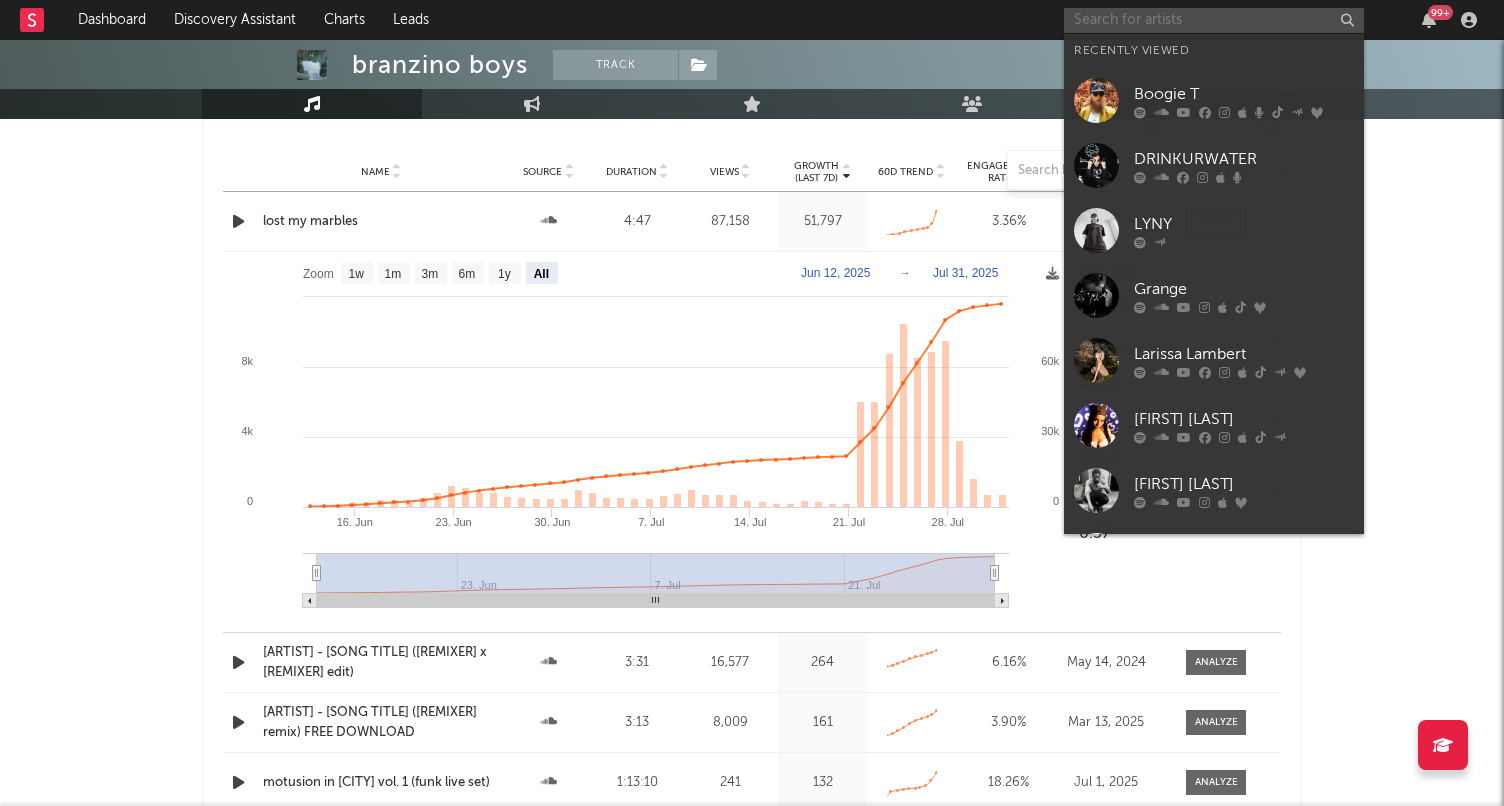 paste on "smith. - smith. - Lose It," 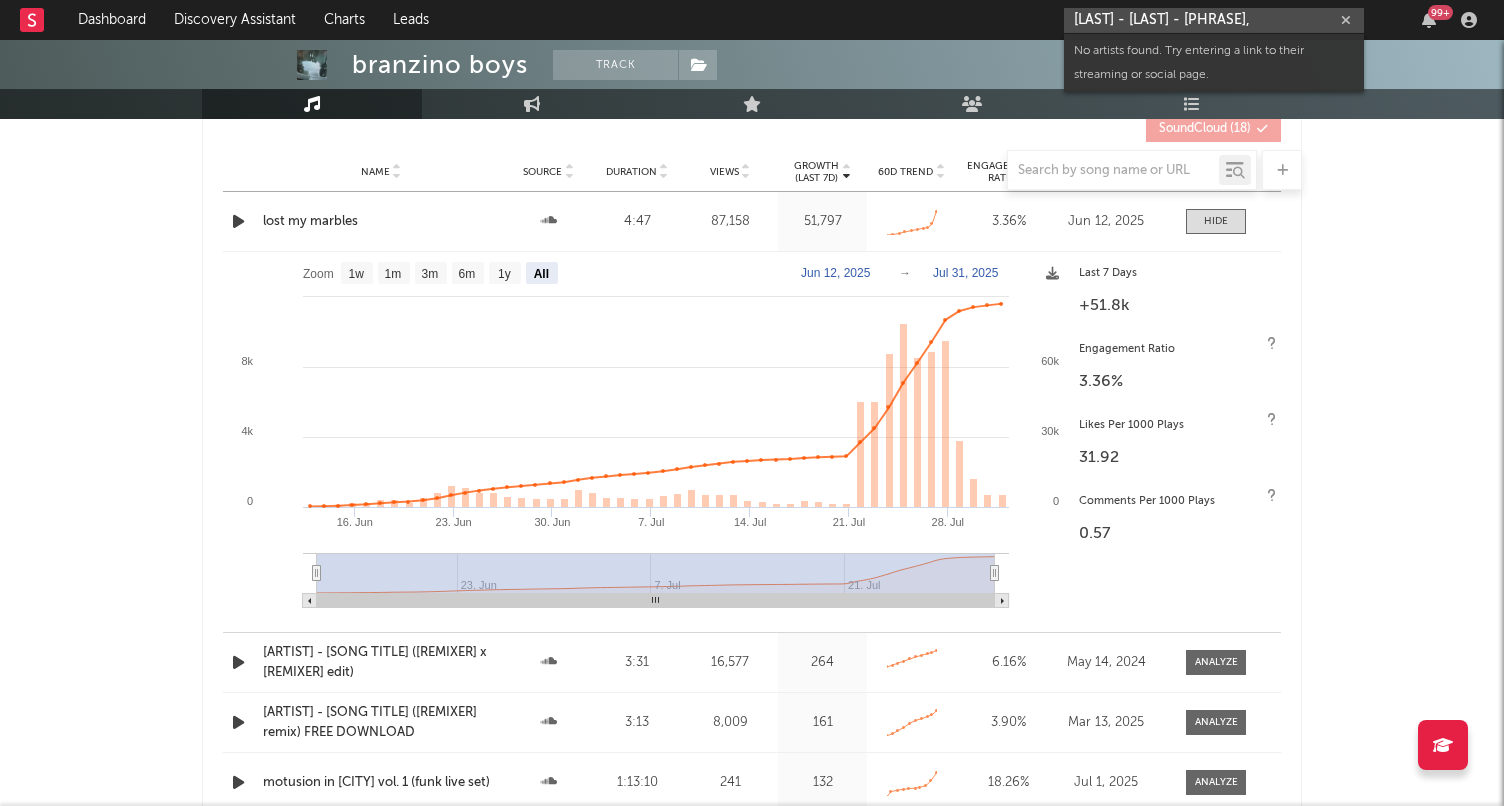 drag, startPoint x: 1238, startPoint y: 16, endPoint x: 1119, endPoint y: 17, distance: 119.0042 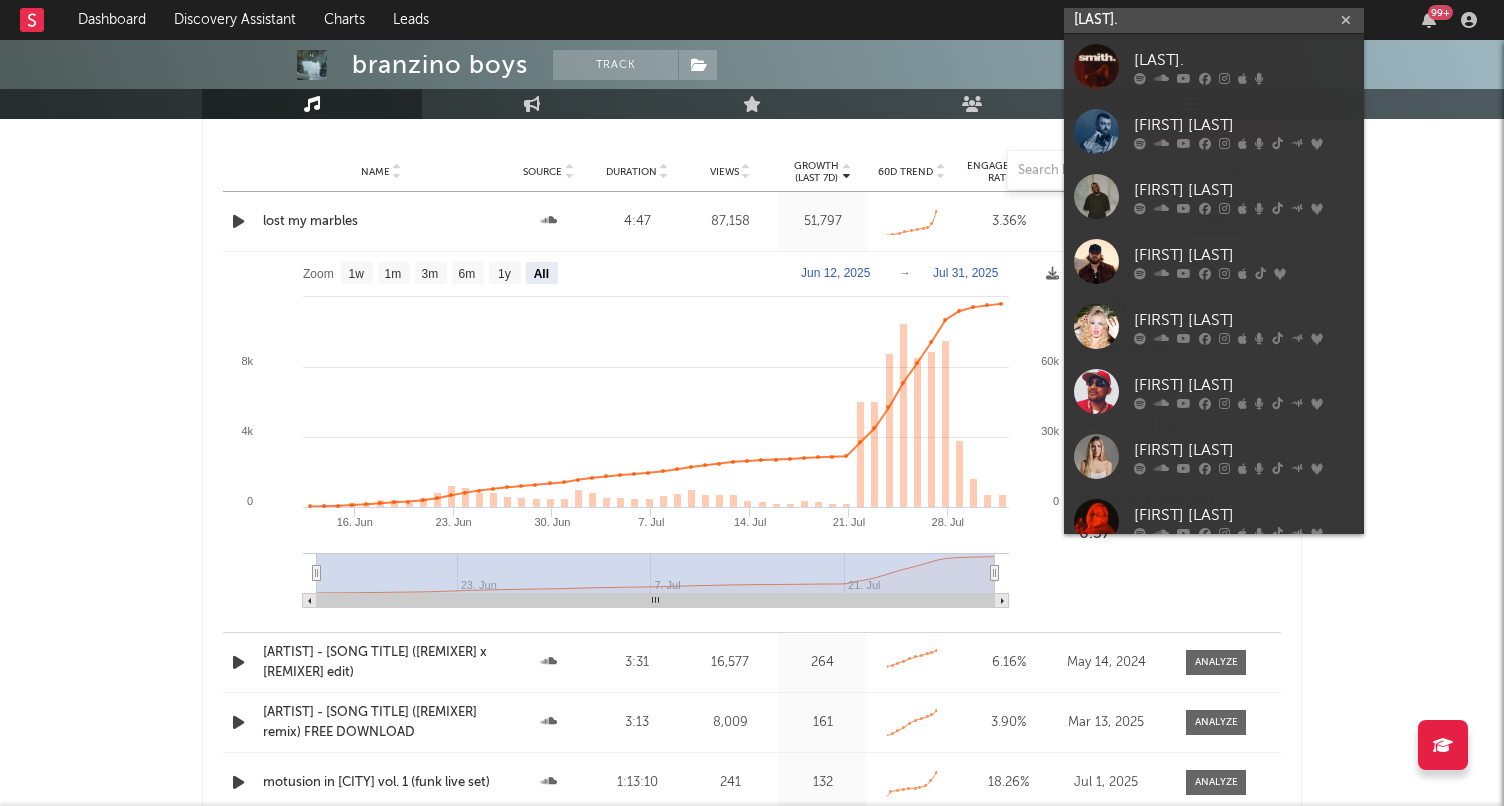 type on "smith." 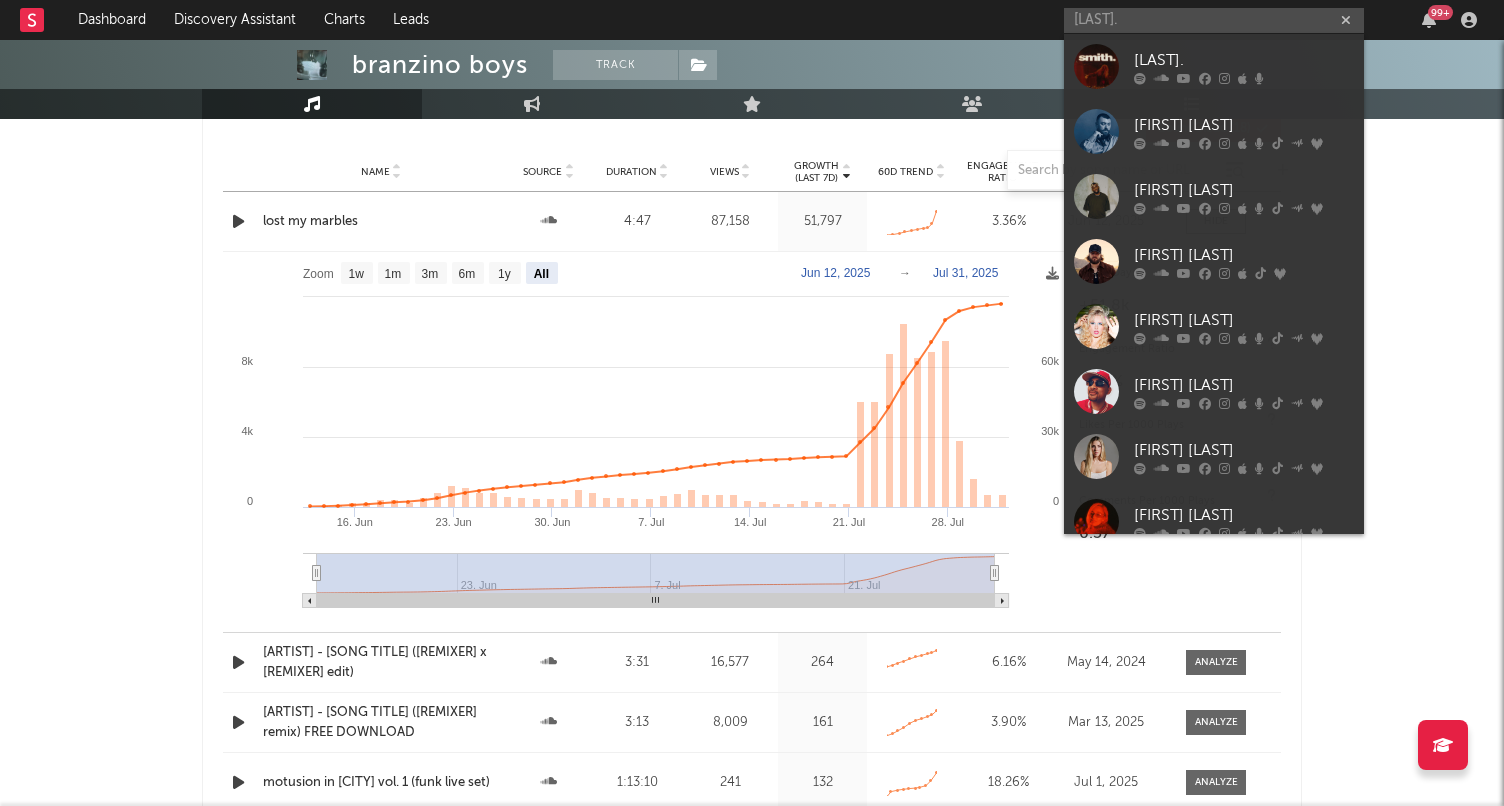 click on "branzino boys Track United States  |  House Edit Track Benchmark Summary 3,508 18,183 Jump Score:  60.0 Music Engagement Live Audience Playlists/Charts Music Total Artist Consumption Luminate - Daily Luminate - Weekly BMAT - Weekly OCC - Weekly Zoom 1w 1m 3m 6m YTD 1y All Created with Highcharts 10.3.3 OCC Weekly Streams OCC Weekly Consumption Zoom 1w 1m 3m 6m YTD 1y All → Instagram Reel Sounds Export CSV  + Add Instagram Reel Sound Reels (last 7 days) Sound Name Reels Reels (last 7 days) Total Plays Total Engagements Author / Followers Sound Name Reels Reels (last 7 days) 6M Trend Total Plays Total Engagements Author / Followers Sound Name бранзино Reels 1 Reels (last 7 days) 0 6M Trend Created with Highcharts 10.3.3 Total Plays 15k Total Engagements 346 Author / Followers branzinoboys 3.51k  followers First Previous 1   to   1   of   1 Next Last SoundCloud Releases Export CSV  + Add YouTube Video + Add SoundCloud Song Growth (Last 7d) Name Source Duration Views Growth (Last 7d) 60D Trend Released" at bounding box center (752, 40) 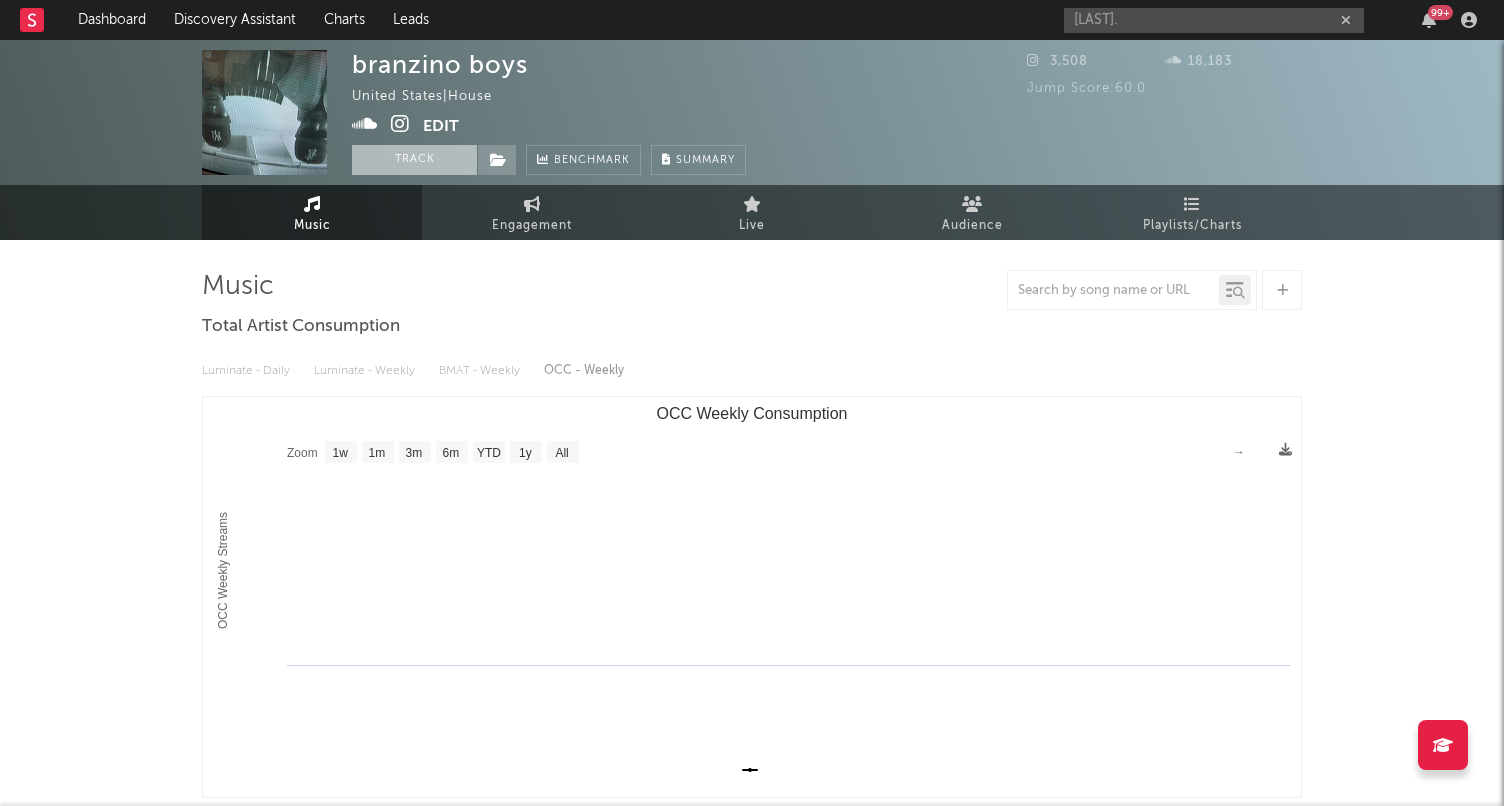 scroll, scrollTop: 0, scrollLeft: 0, axis: both 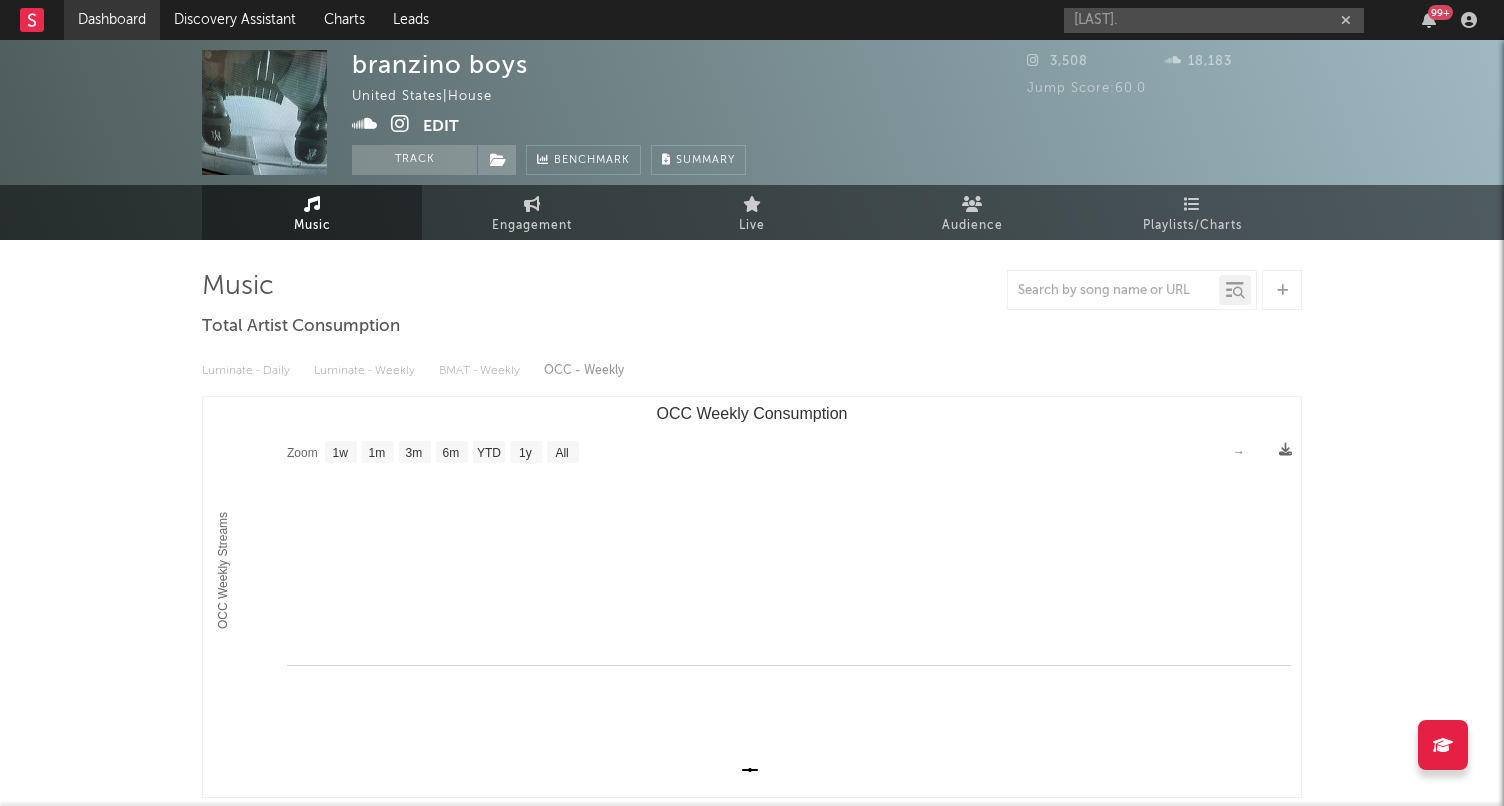 click on "Dashboard" at bounding box center [112, 20] 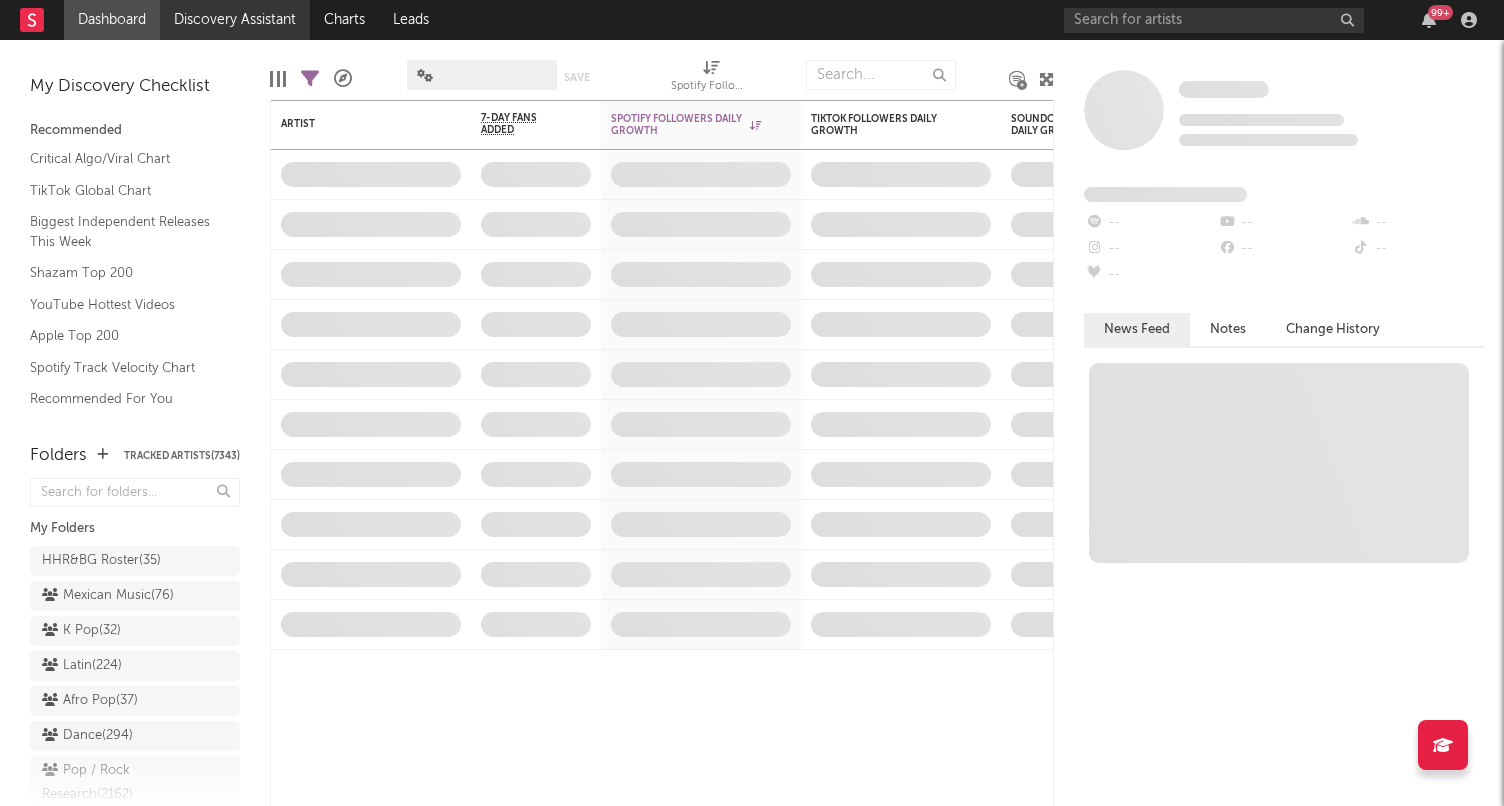 click on "Discovery Assistant" at bounding box center [235, 20] 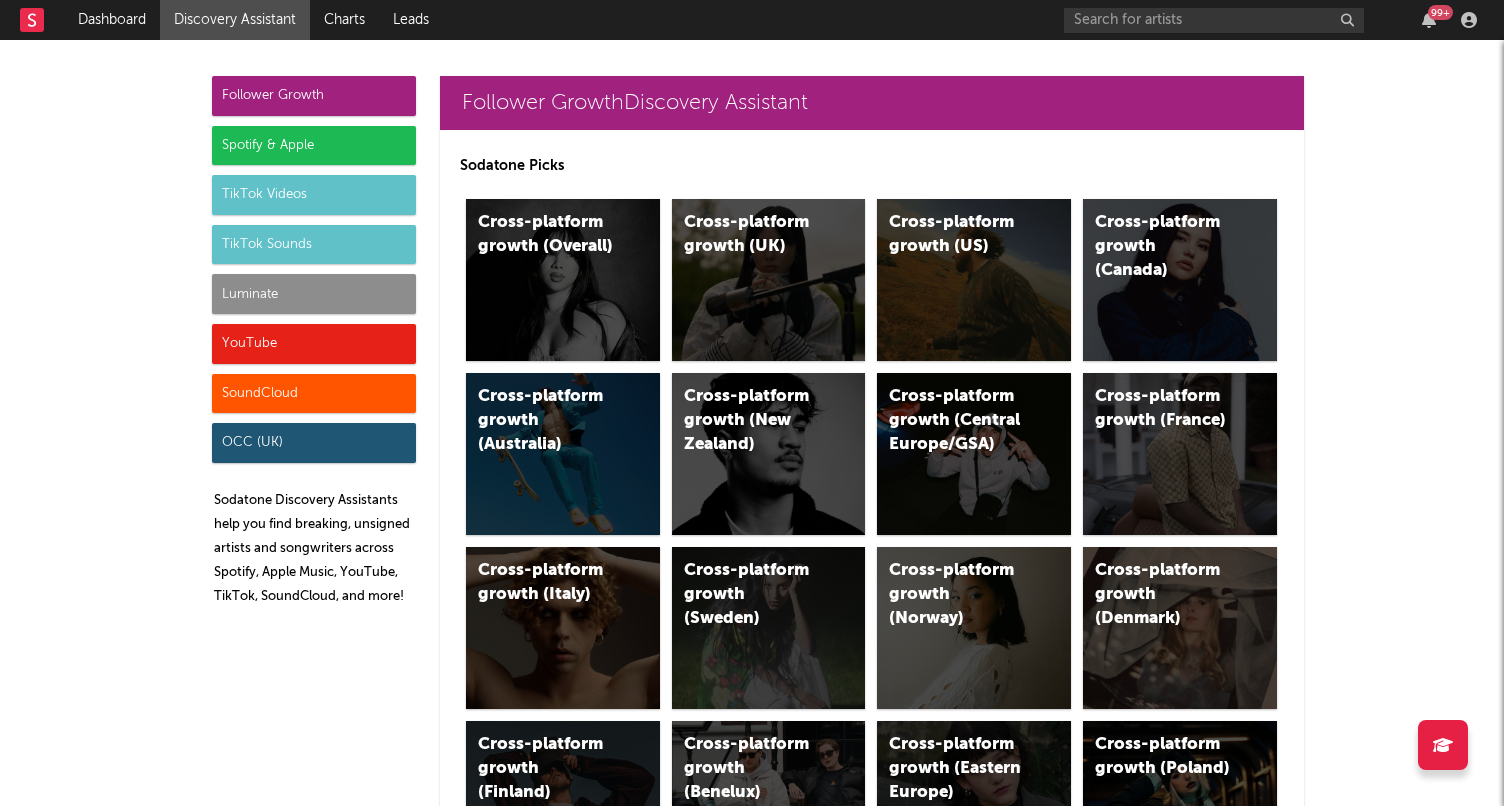 click on "Luminate" at bounding box center [314, 294] 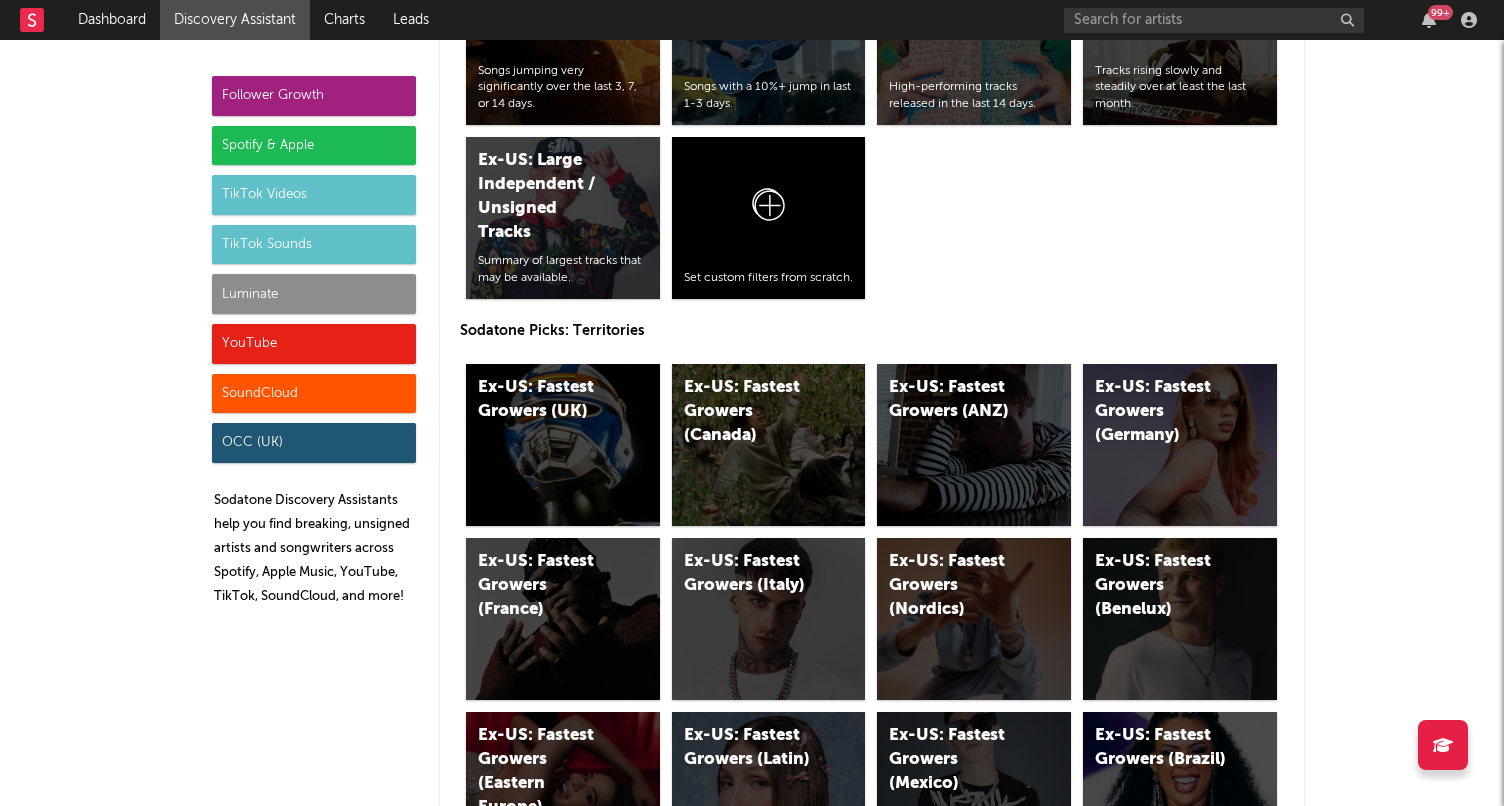 scroll, scrollTop: 14692, scrollLeft: 0, axis: vertical 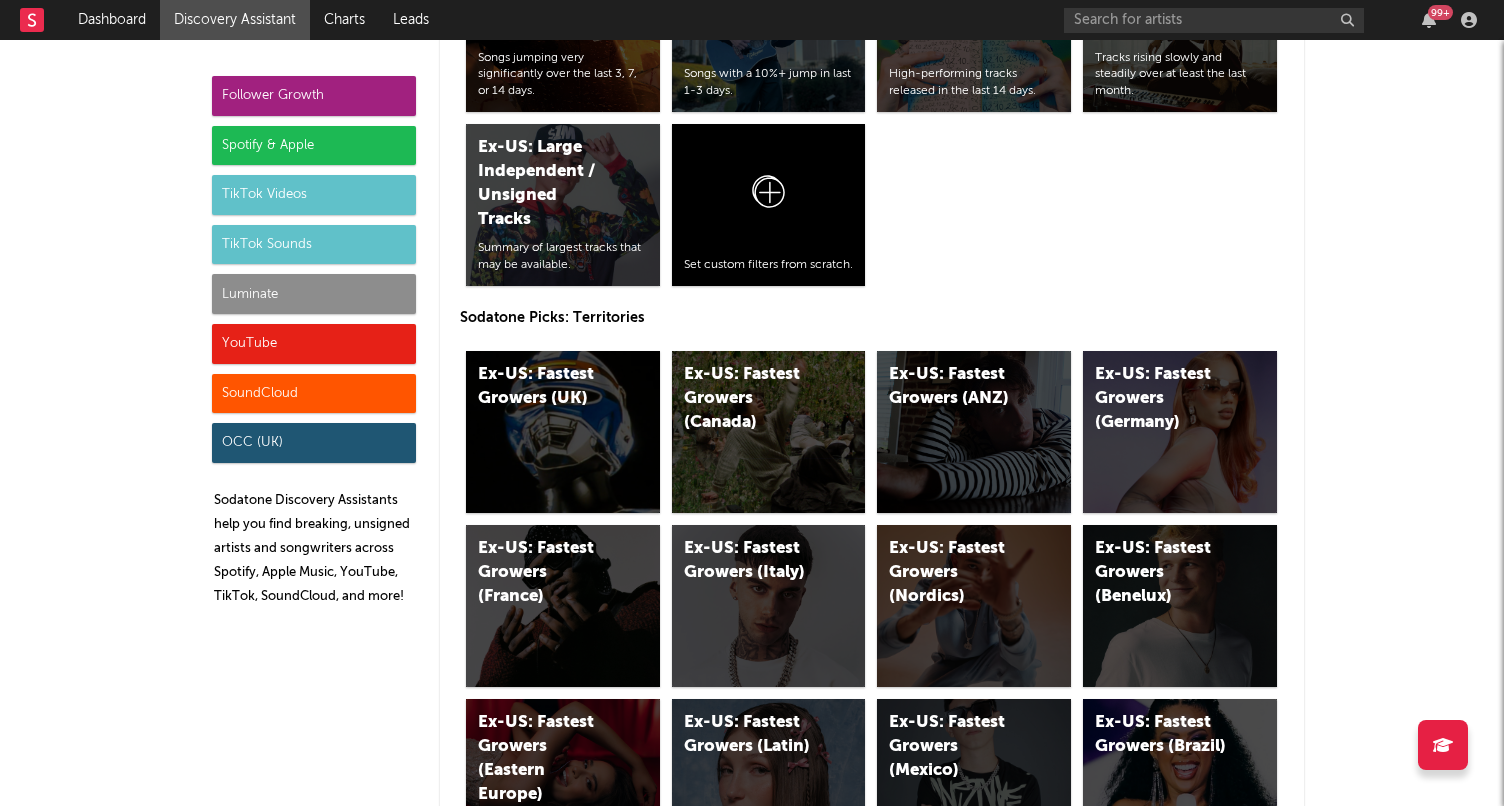 click on "Black Music Research Consumption View" at bounding box center [586, 1499] 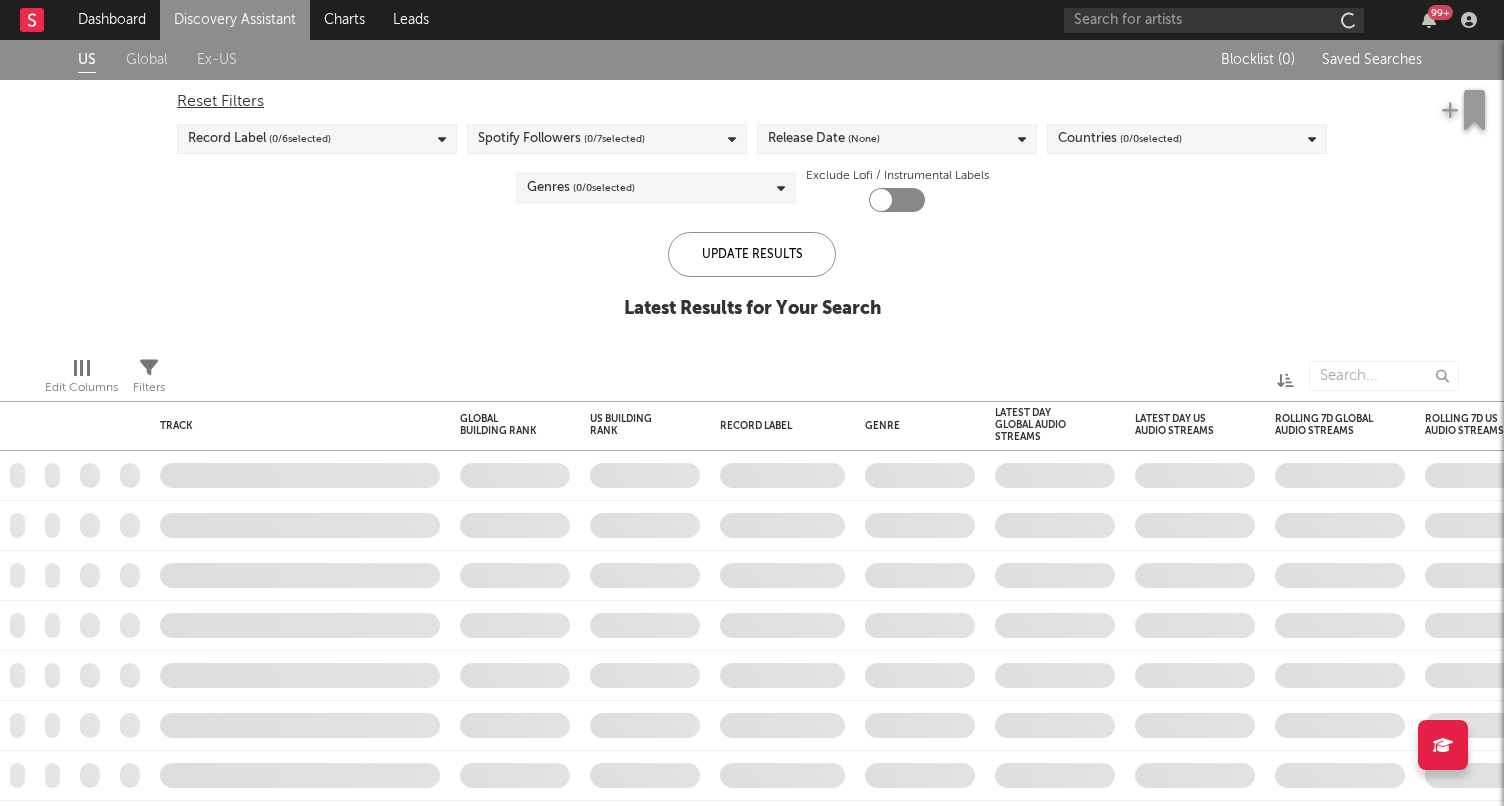 checkbox on "true" 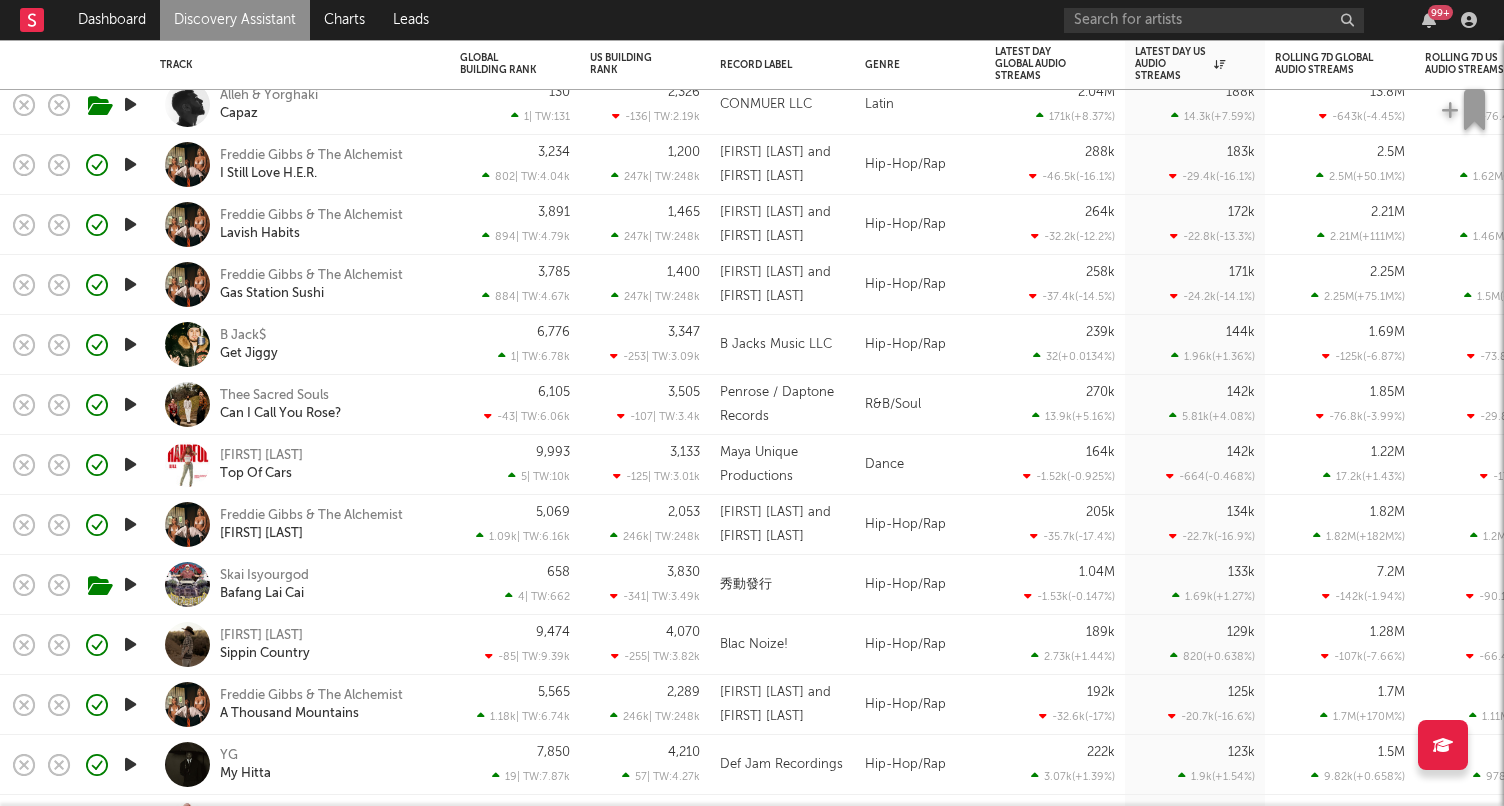 click on "9,993 5  | TW:  10k" at bounding box center [515, 465] 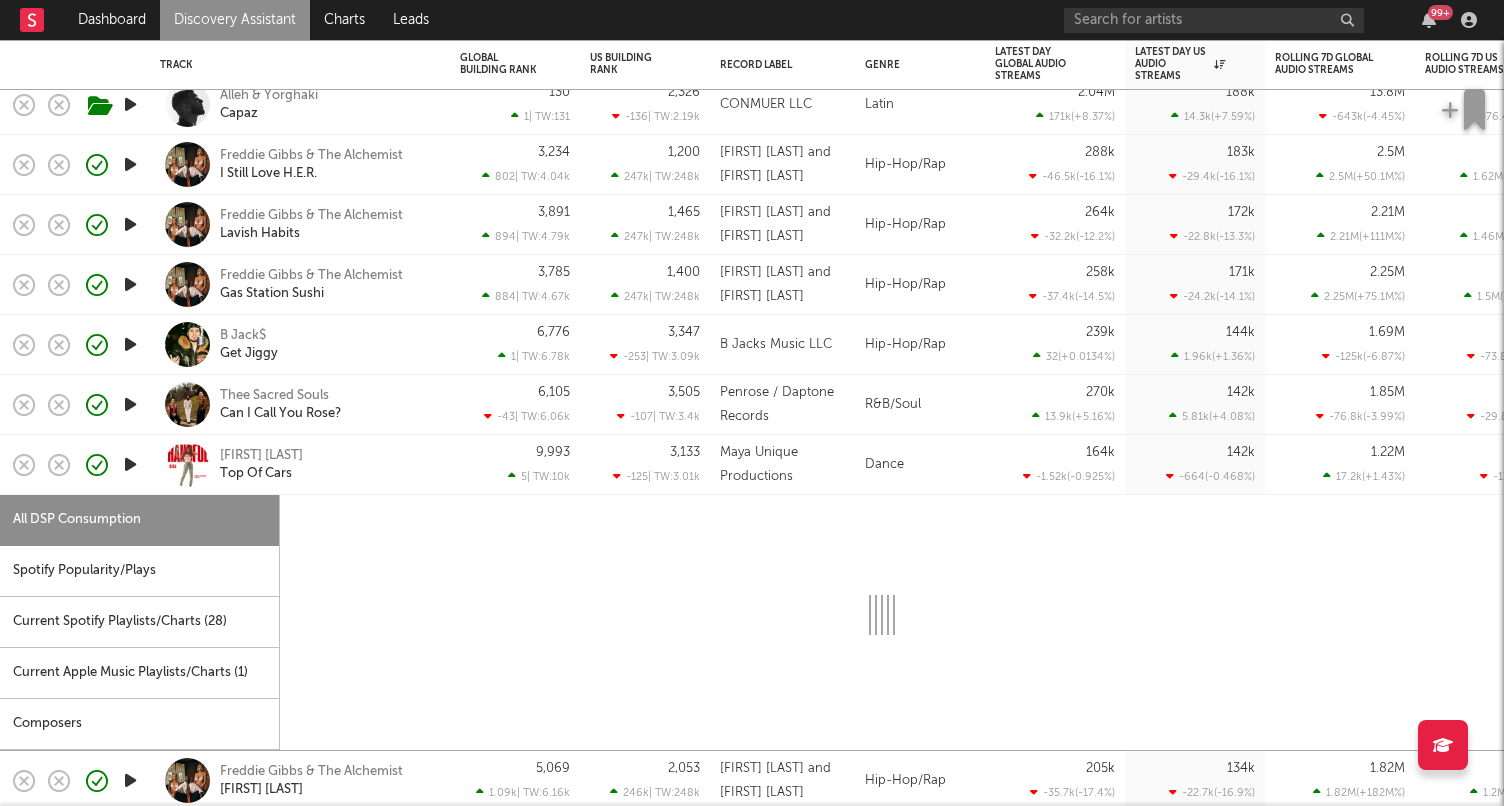 select on "1w" 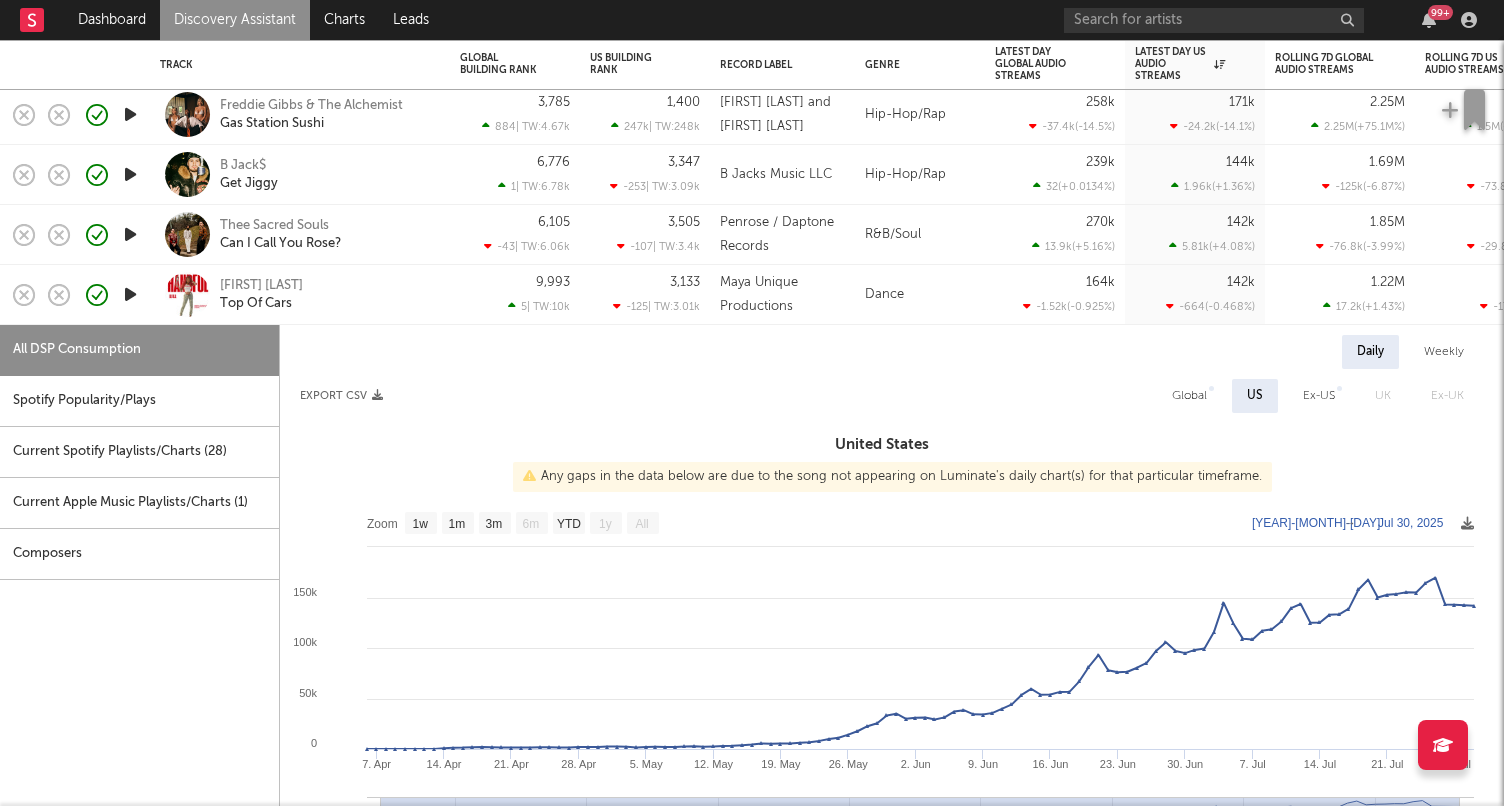 click on "Current Apple Music Playlists/Charts ( 1 )" at bounding box center [139, 503] 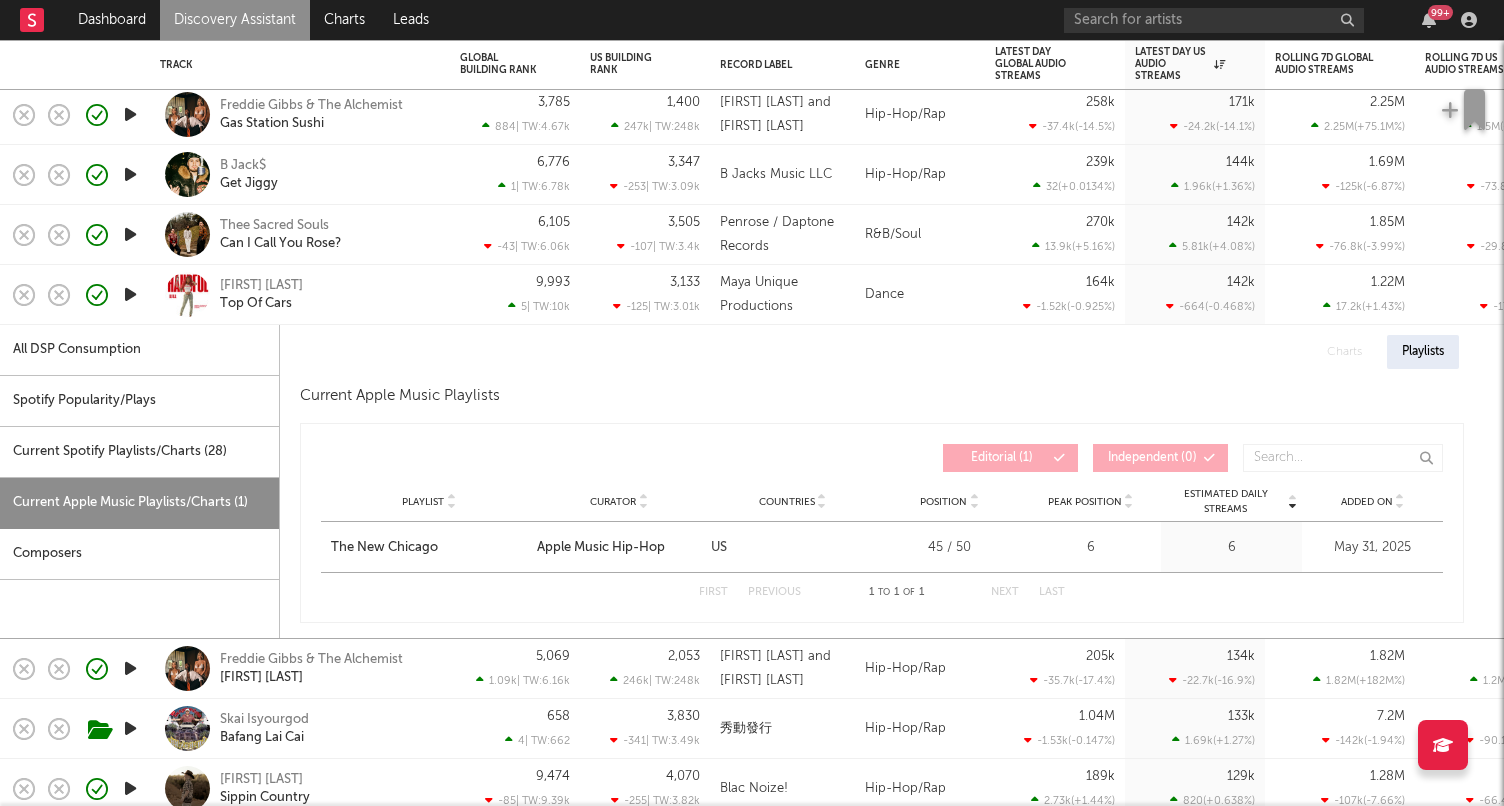click on "Lil Mu Top Of Cars" at bounding box center (327, 295) 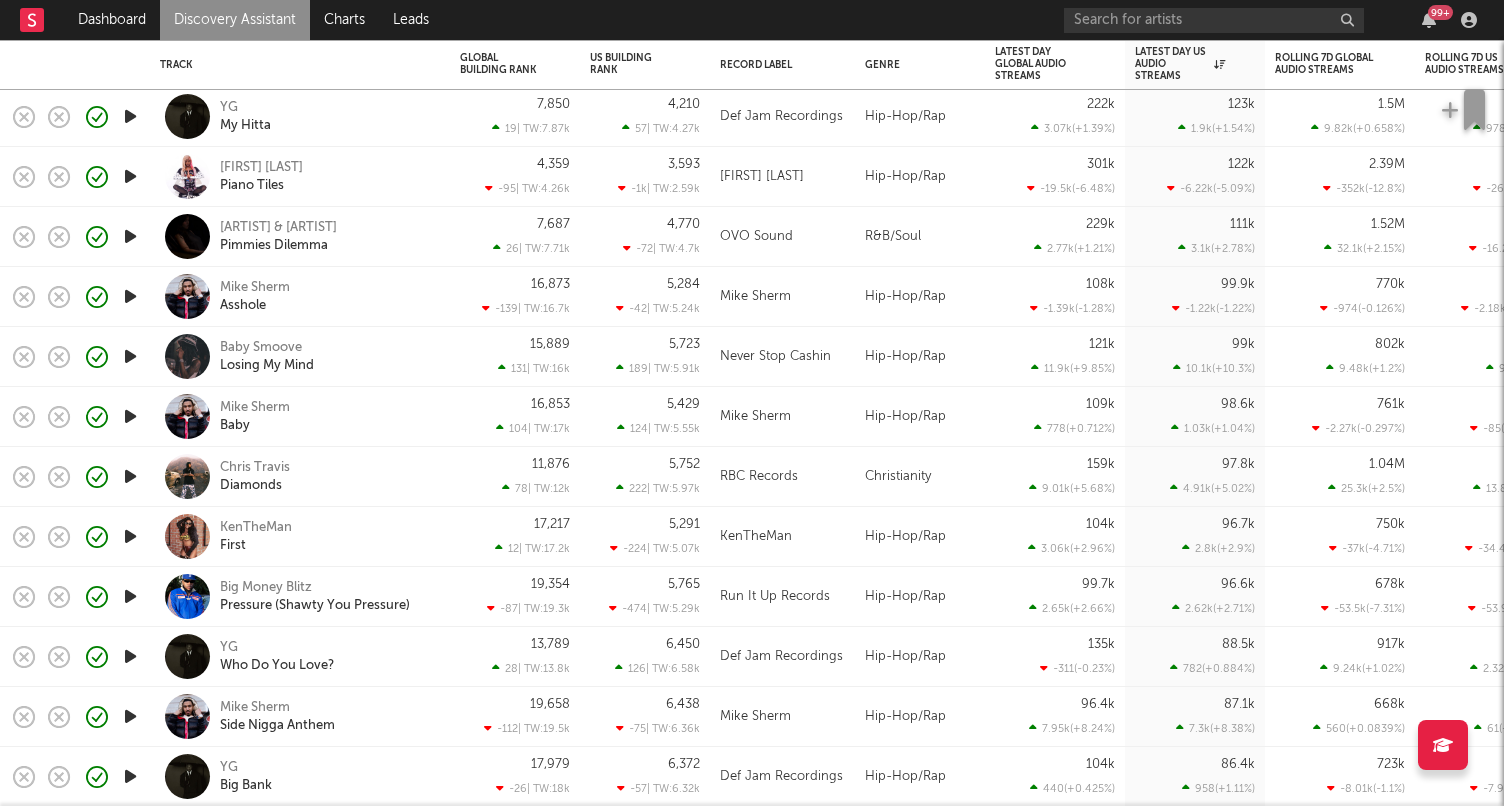 click on "Chris Travis Diamonds" at bounding box center [327, 477] 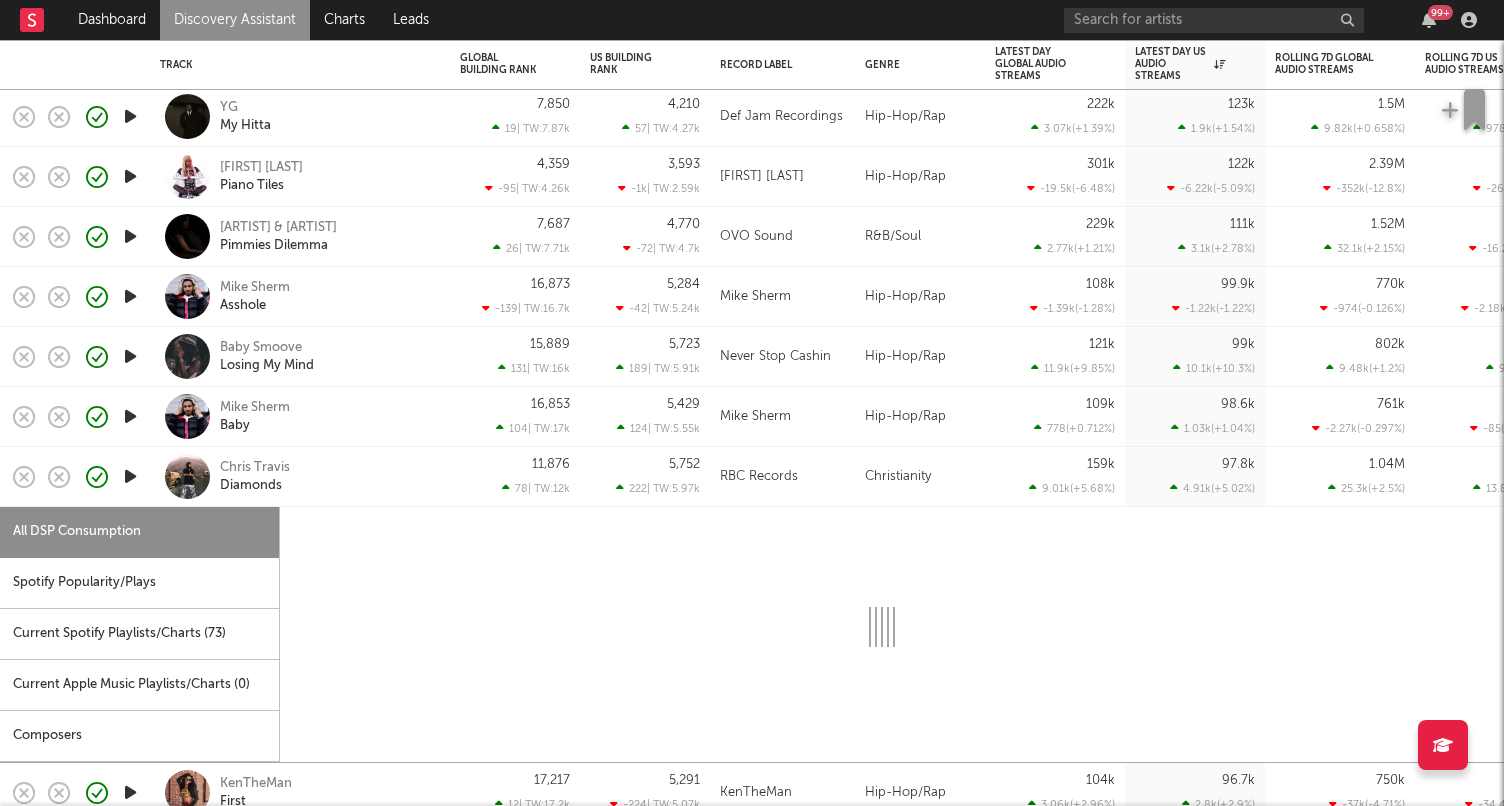 select on "6m" 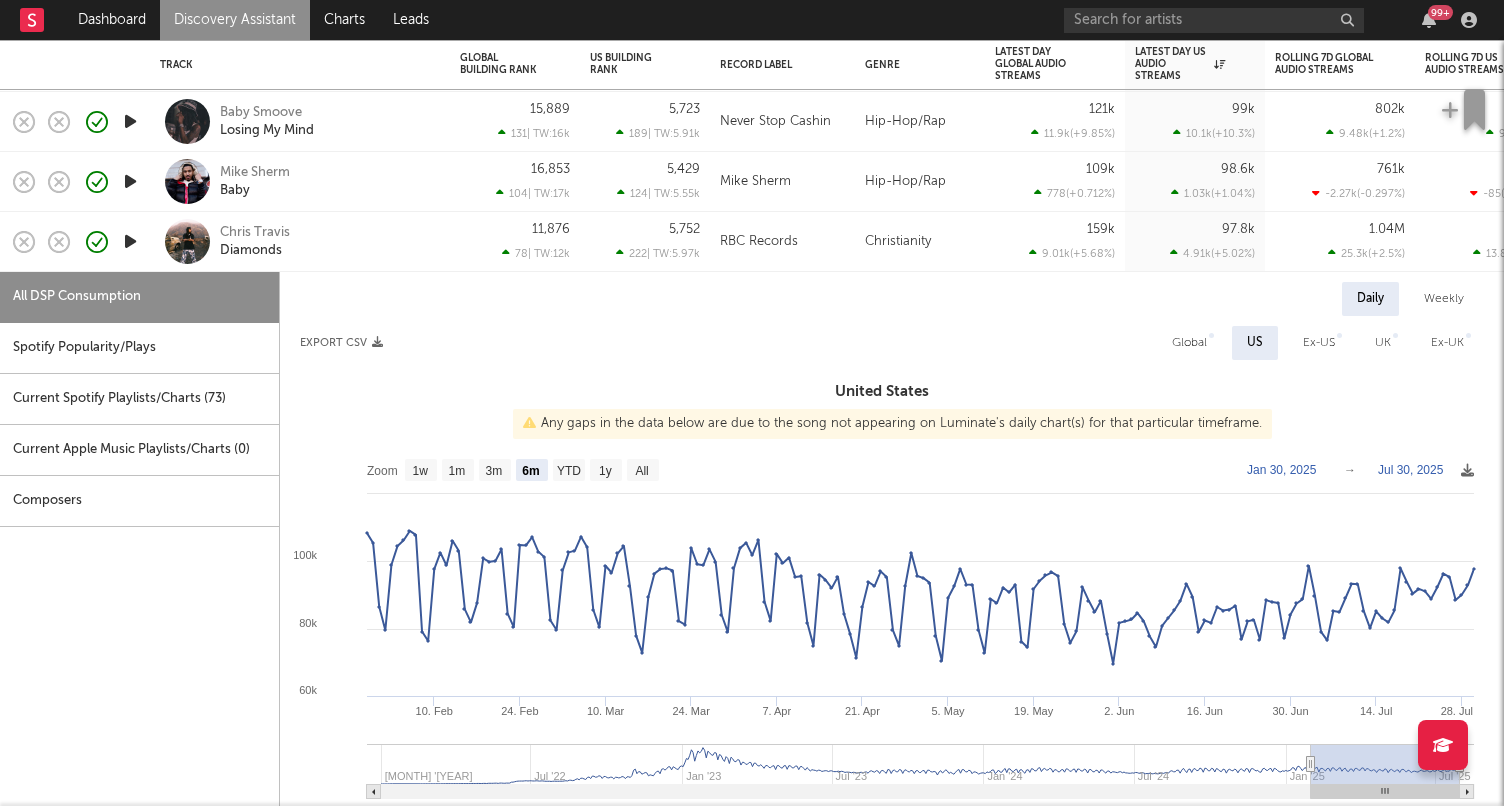 click on "Chris Travis Diamonds" at bounding box center (327, 242) 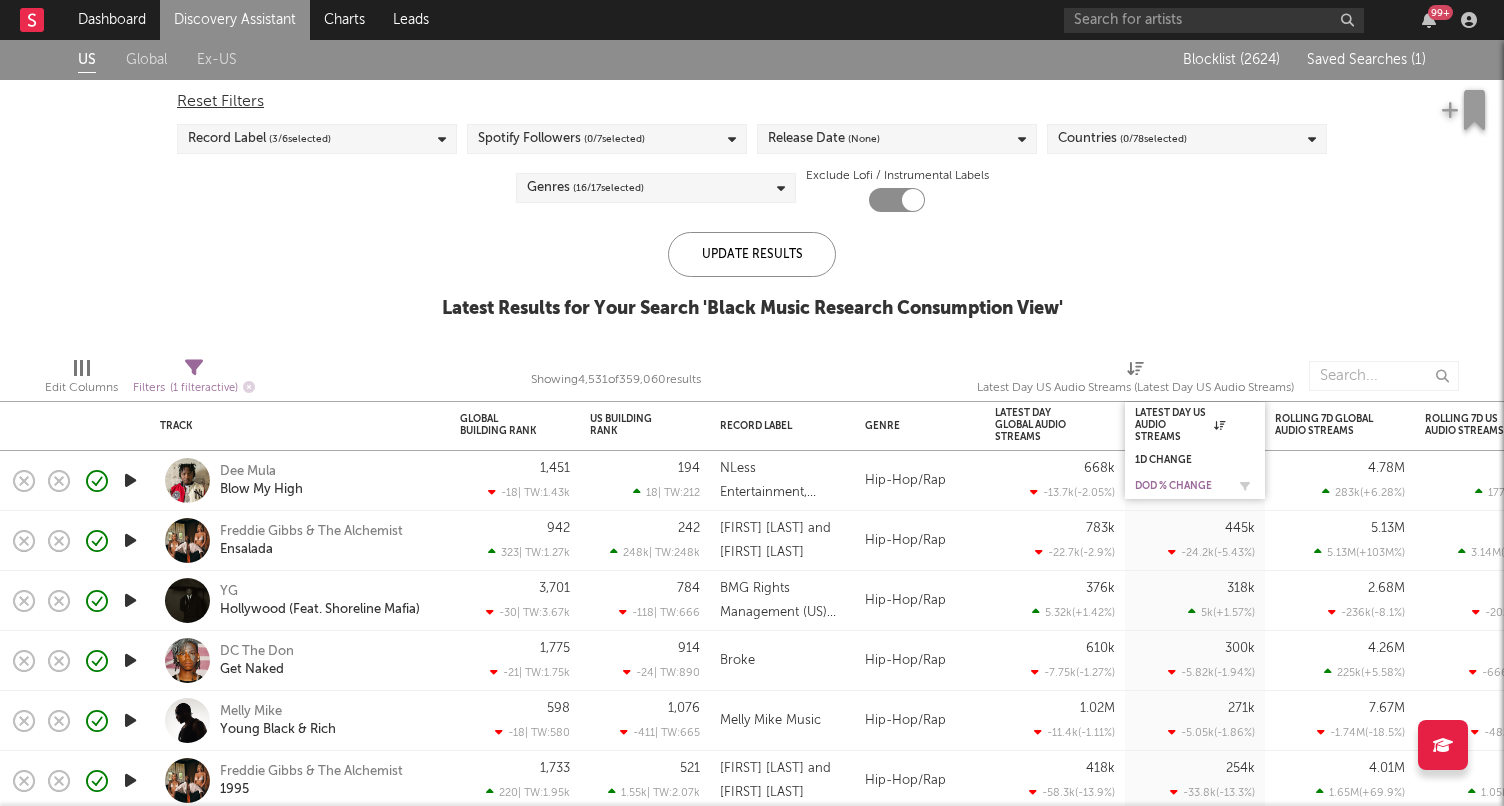click on "DoD % Change" at bounding box center [1180, 486] 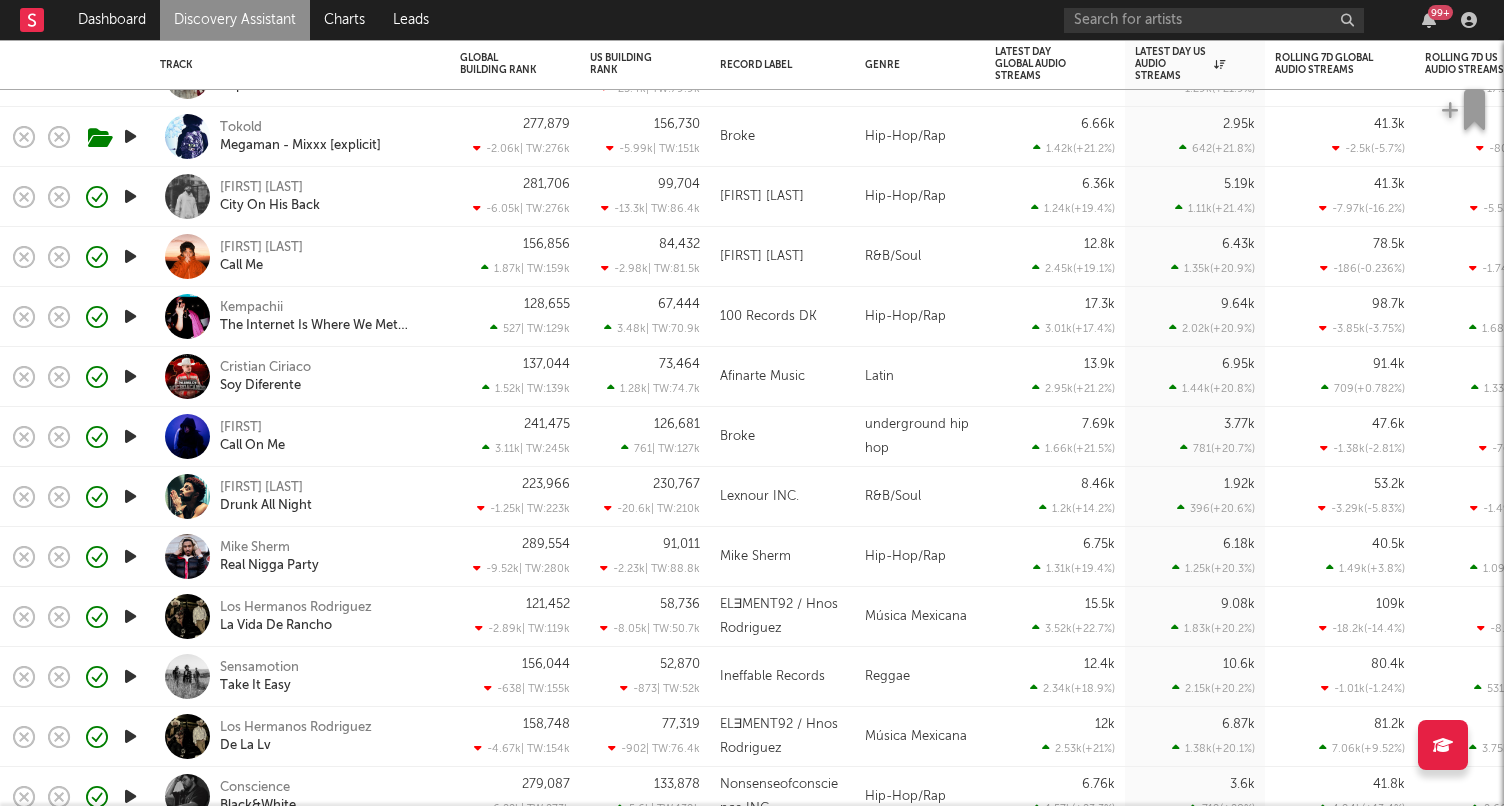 click on "Hip-Hop/Rap" at bounding box center (920, 317) 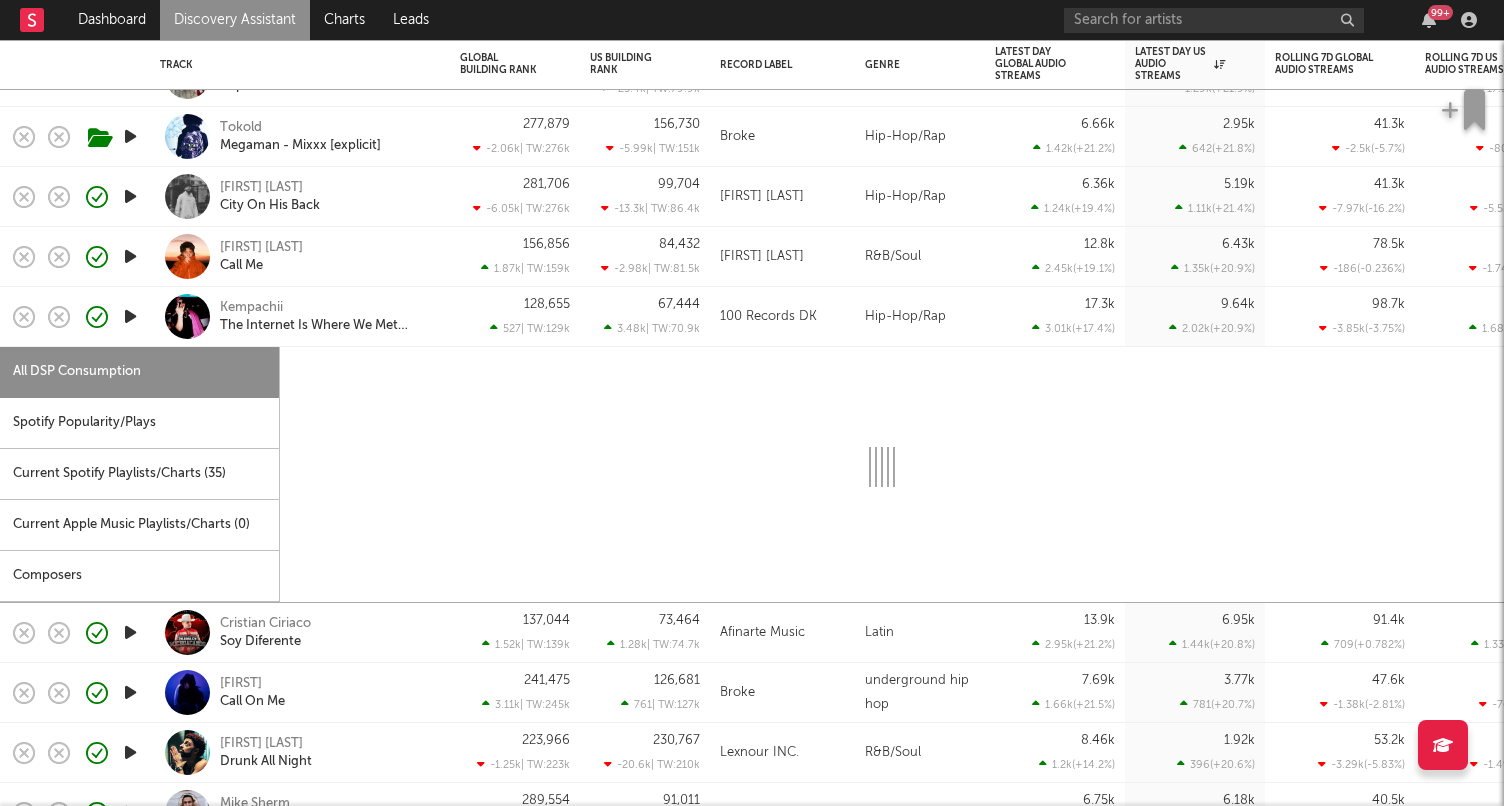 select on "6m" 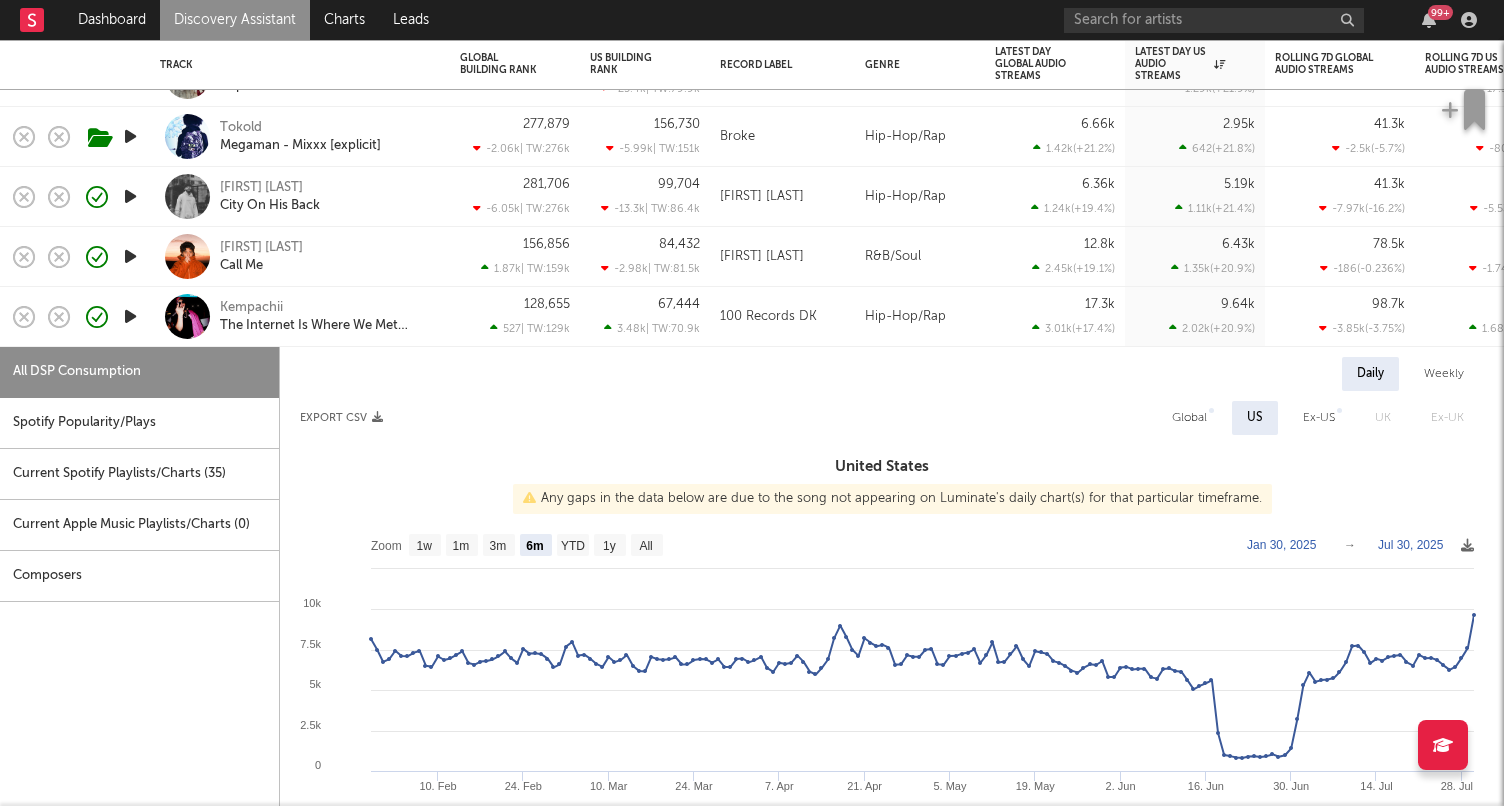 click on "Current Spotify Playlists/Charts ( 35 )" at bounding box center [139, 474] 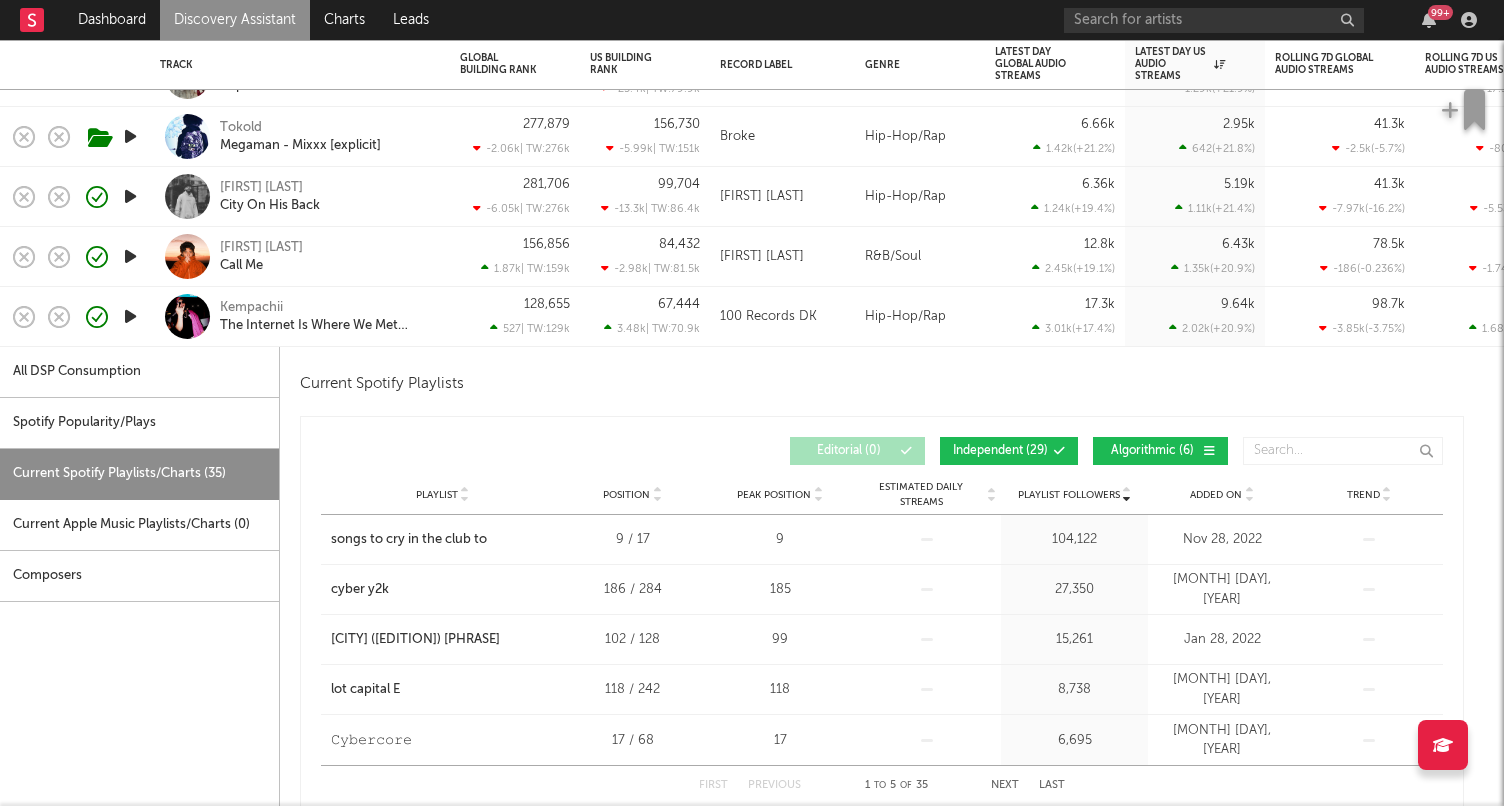 click on "Hip-Hop/Rap" at bounding box center (920, 317) 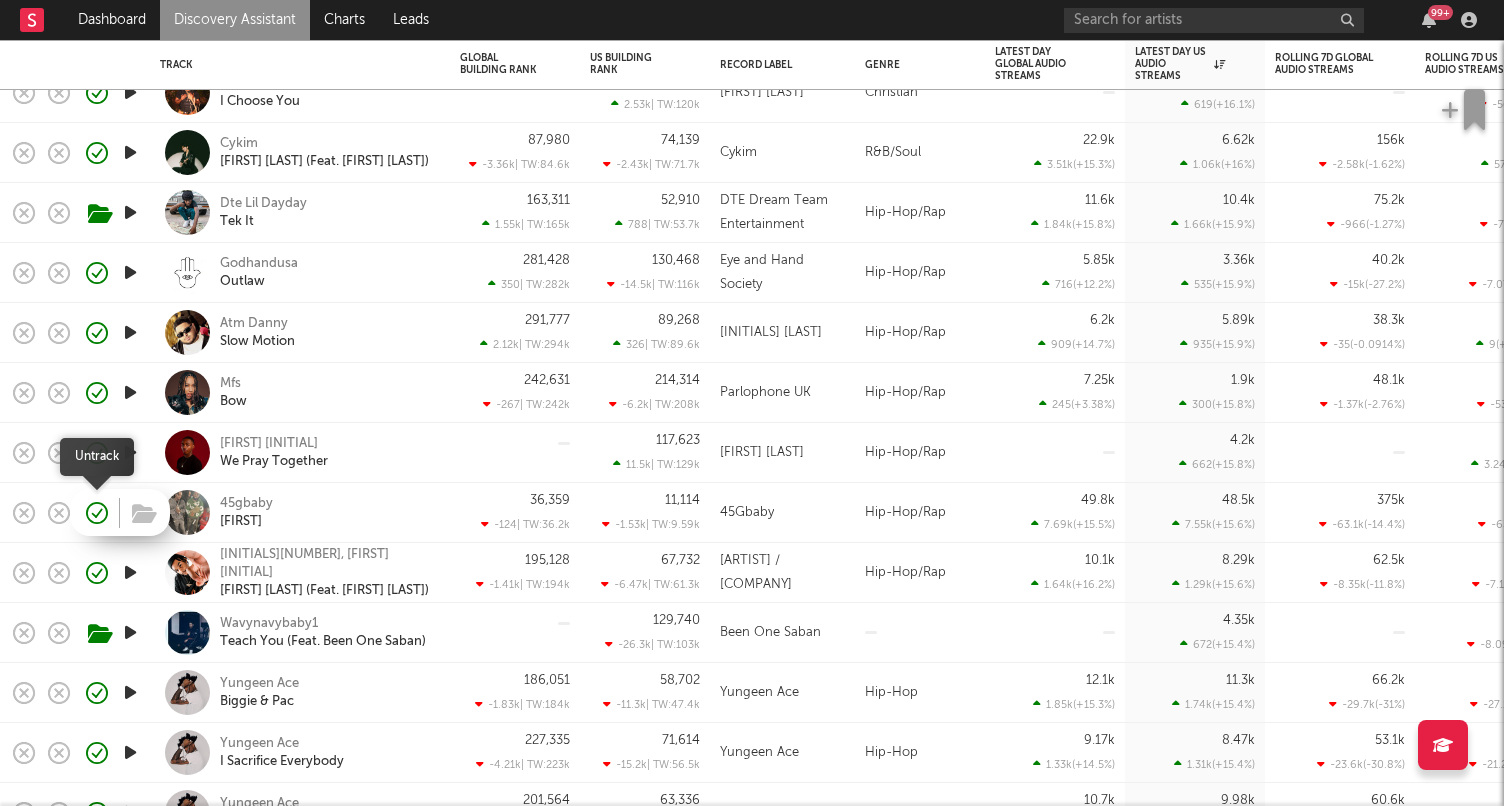 click 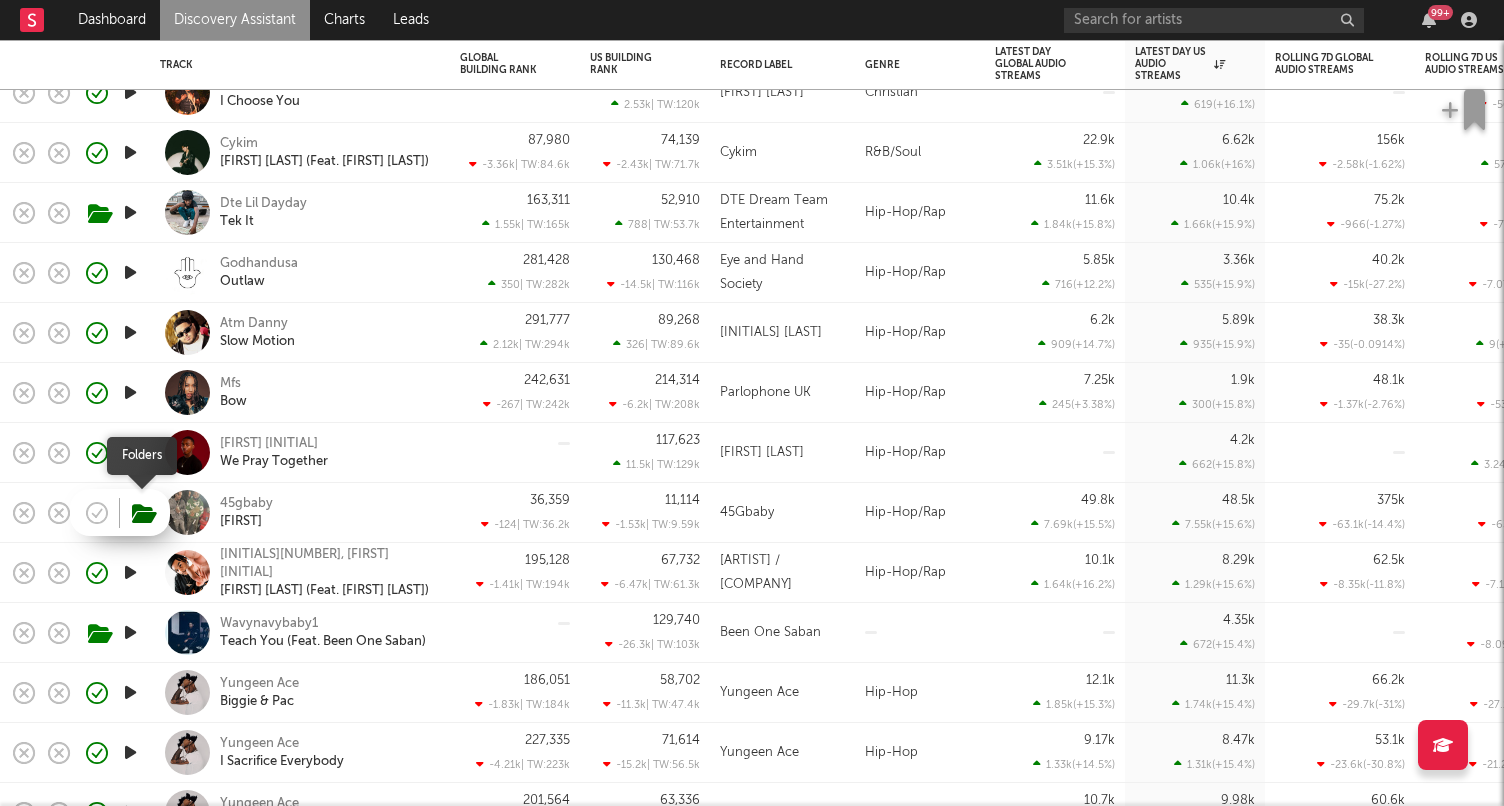 click at bounding box center (144, 514) 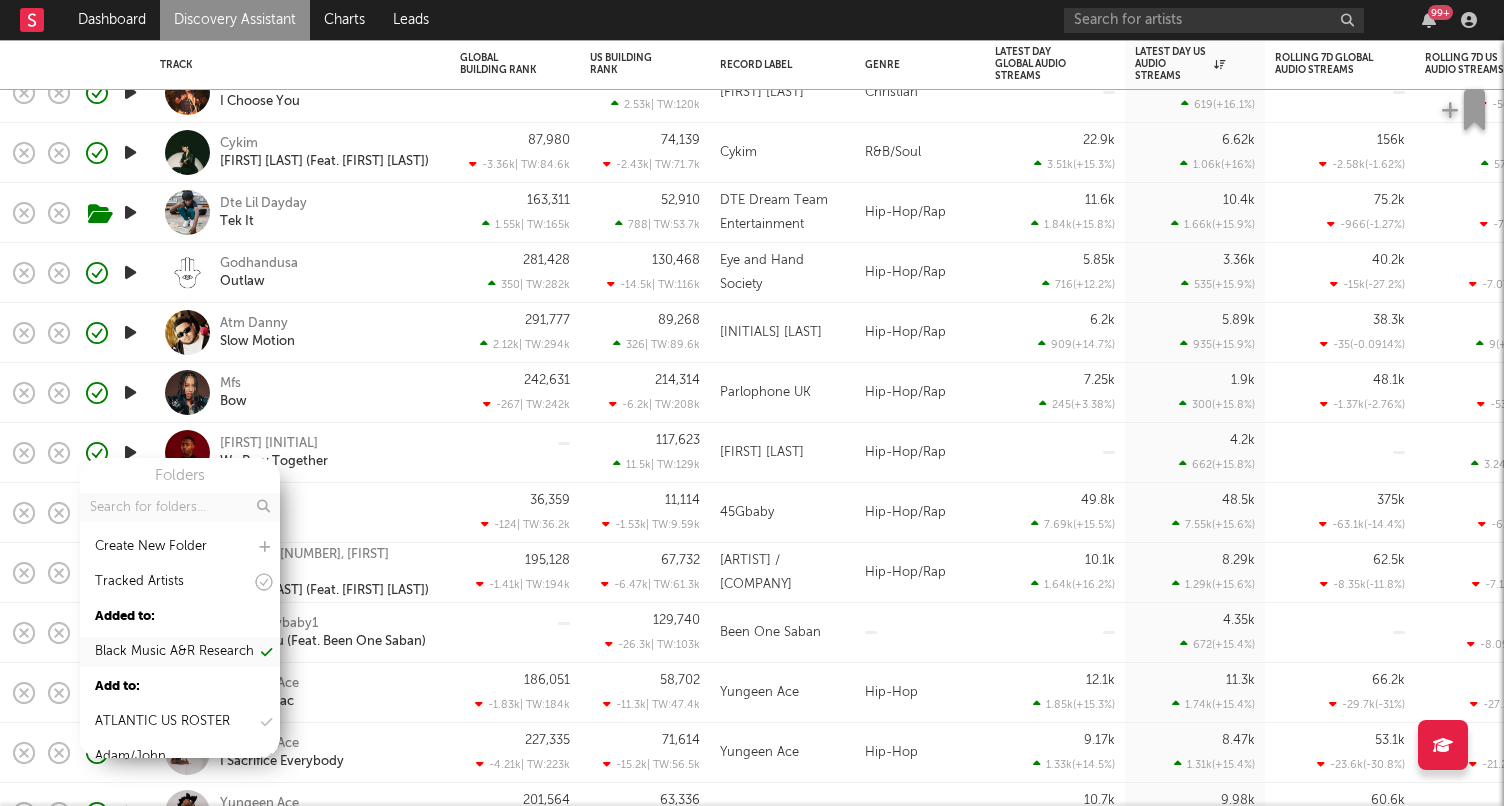 click on "Black Music A&R Research" at bounding box center (174, 652) 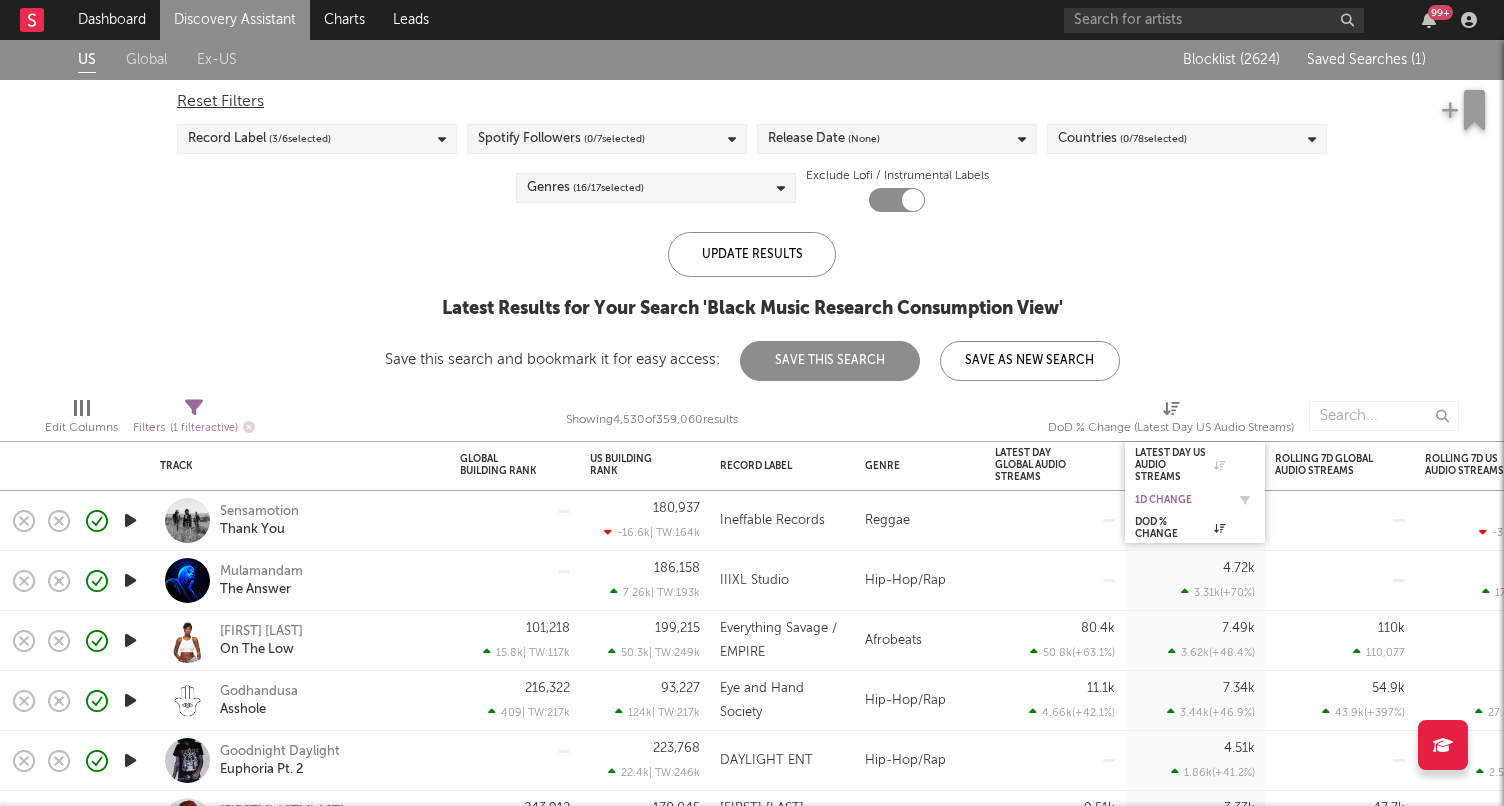 click on "1D Change" at bounding box center (1180, 500) 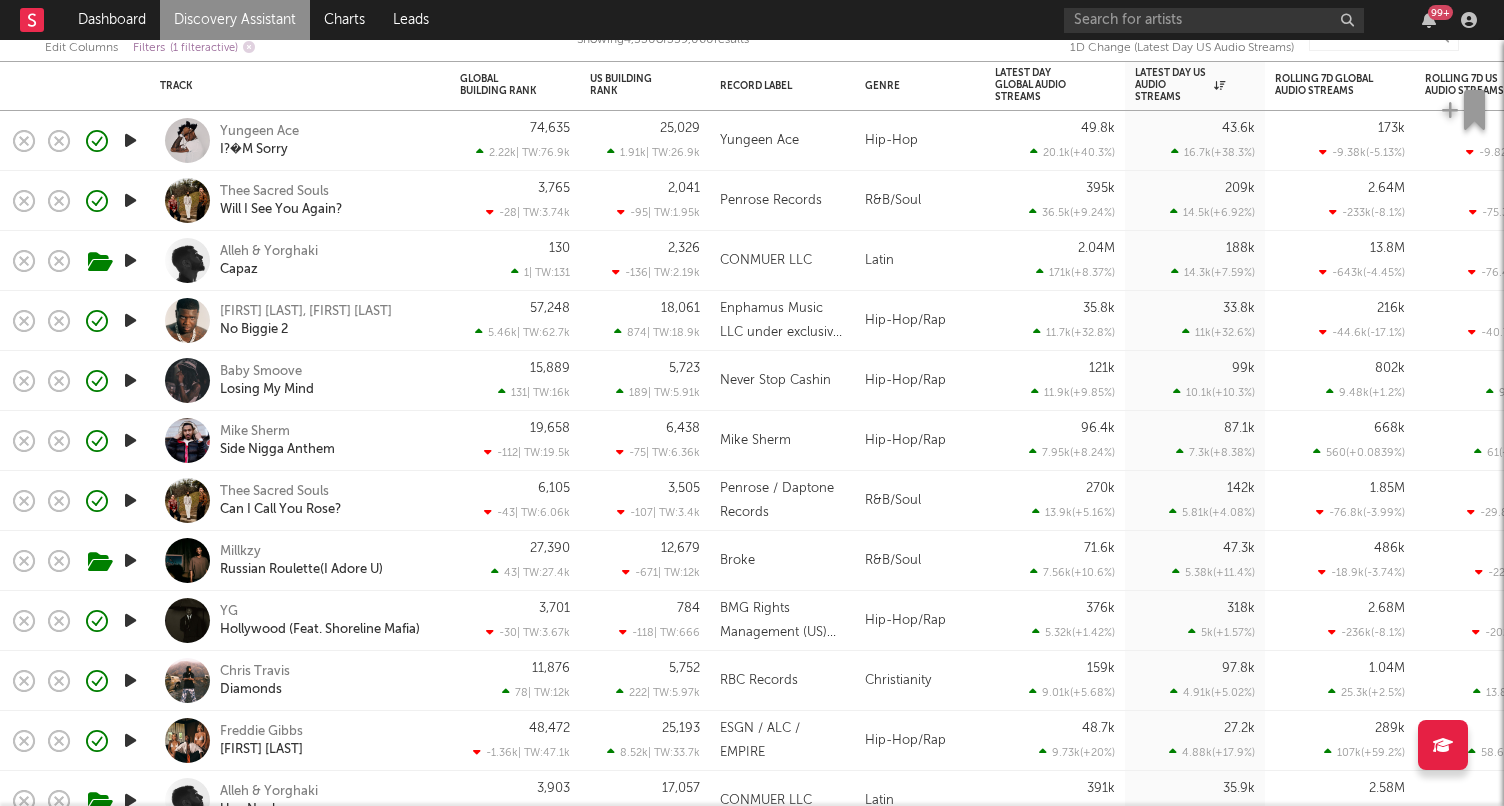 click at bounding box center (910, 36) 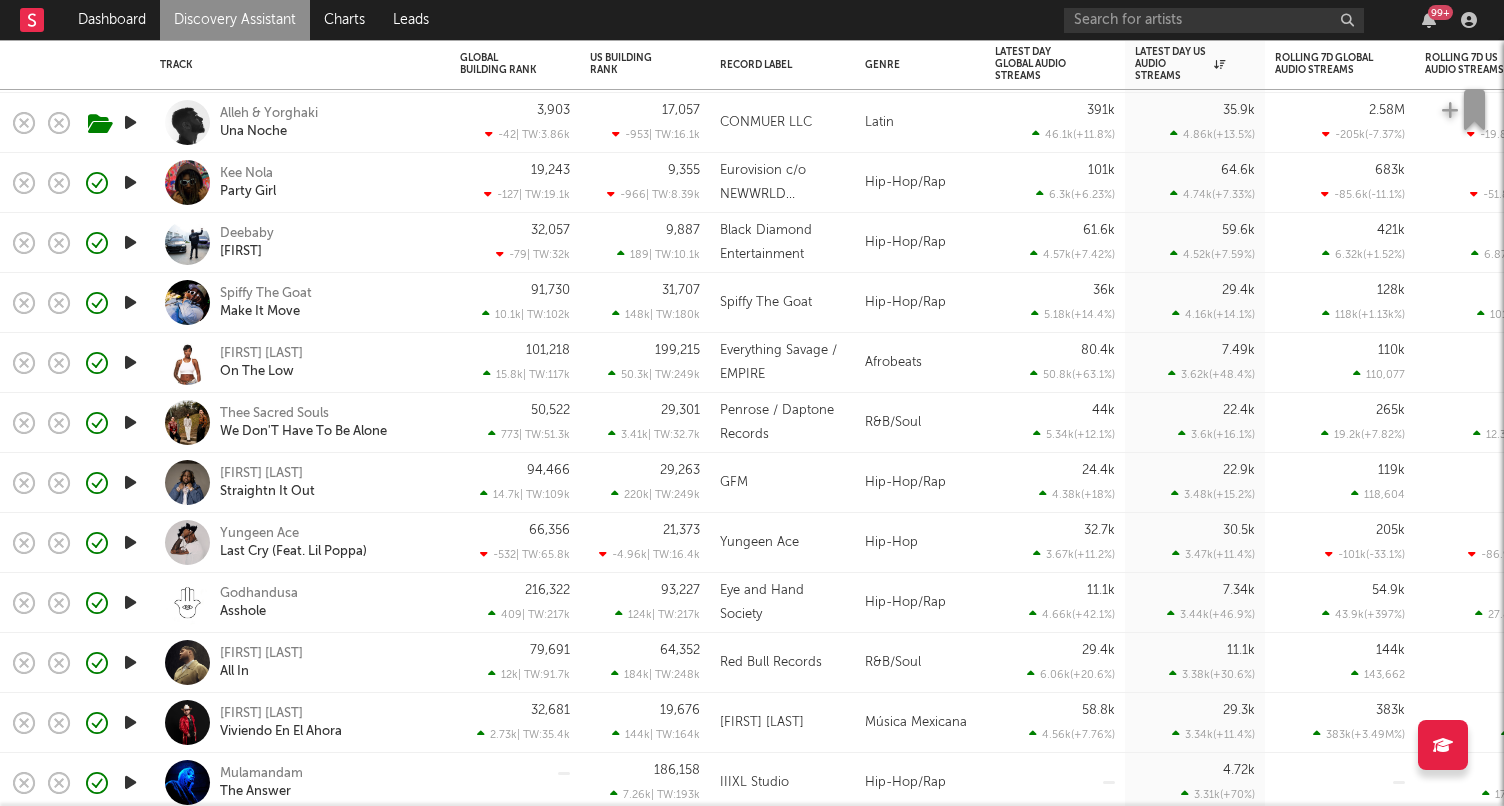 click on "Spiffy The Goat Make It Move" at bounding box center [327, 303] 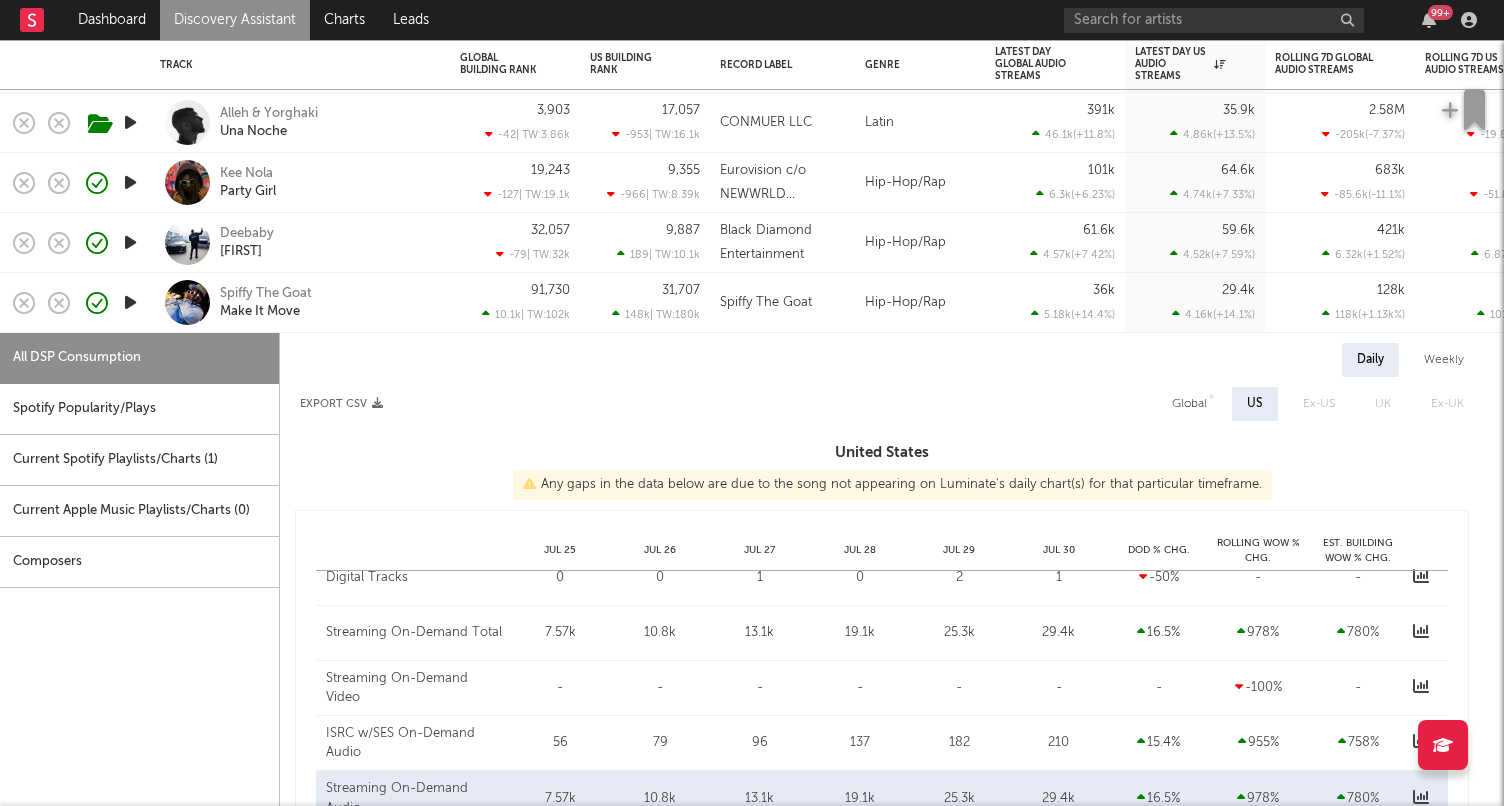 select on "1w" 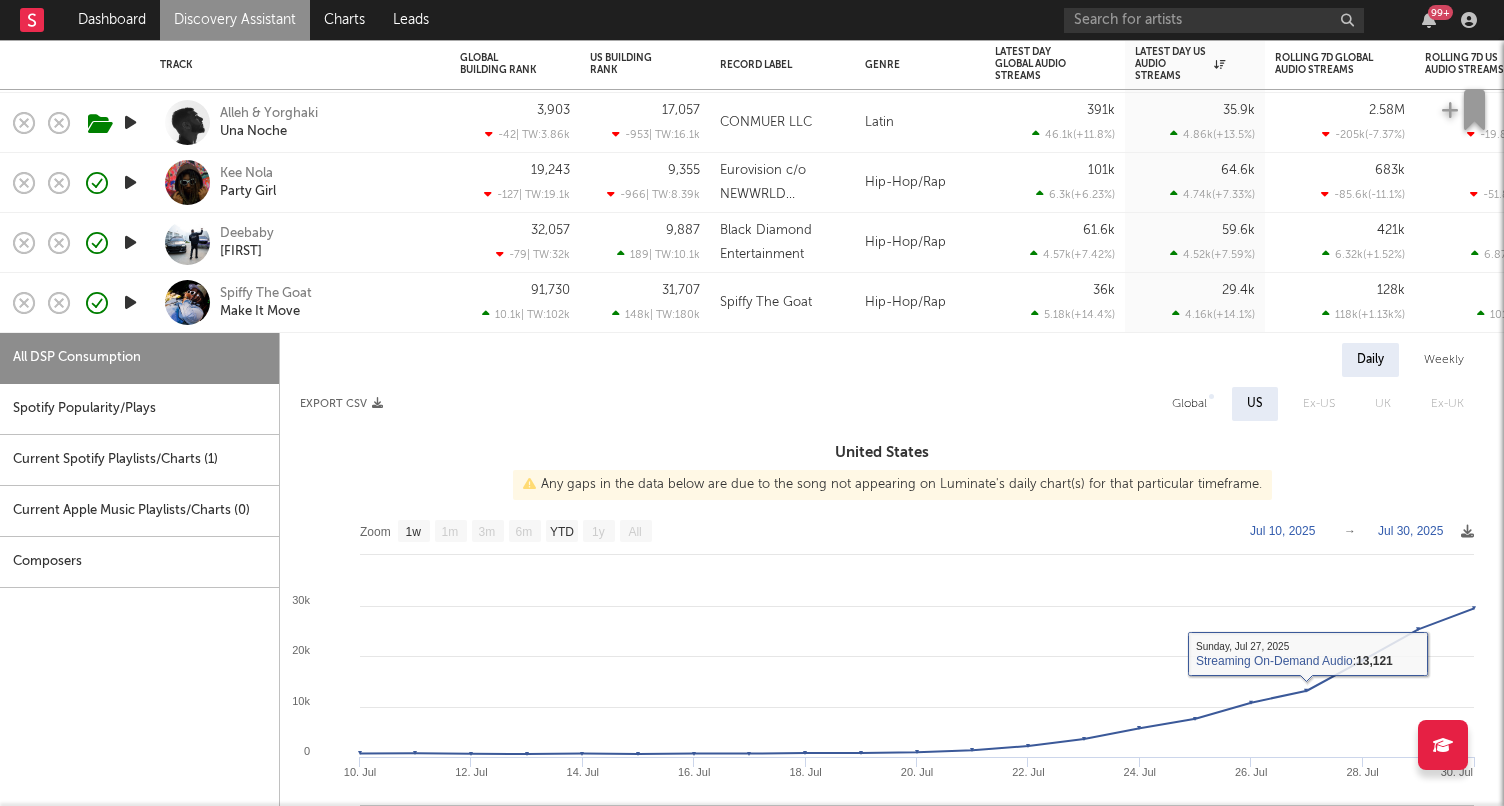 click on "Current Spotify Playlists/Charts ( 1 )" at bounding box center (139, 460) 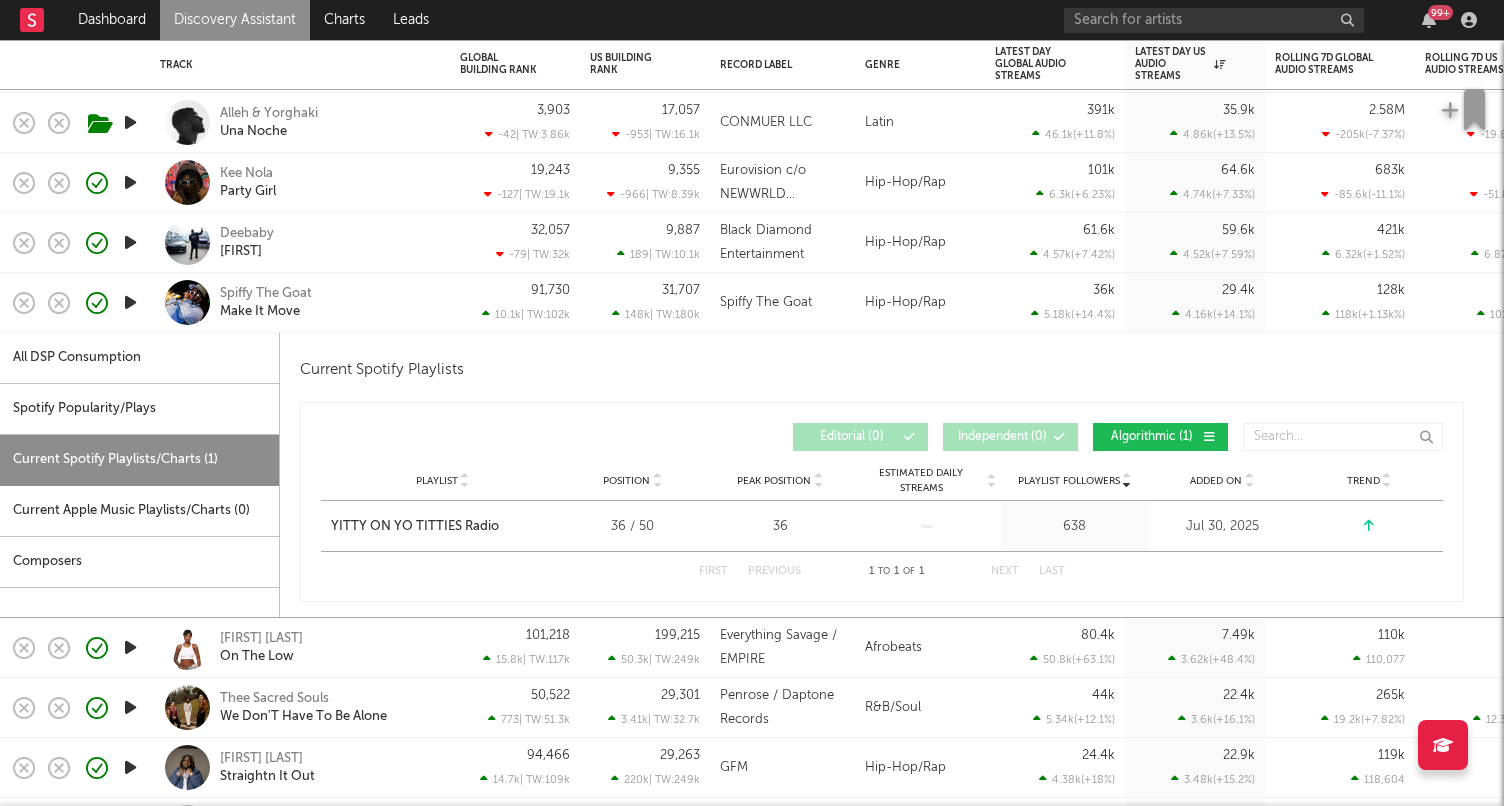 click on "Spiffy The Goat Make It Move" at bounding box center (327, 303) 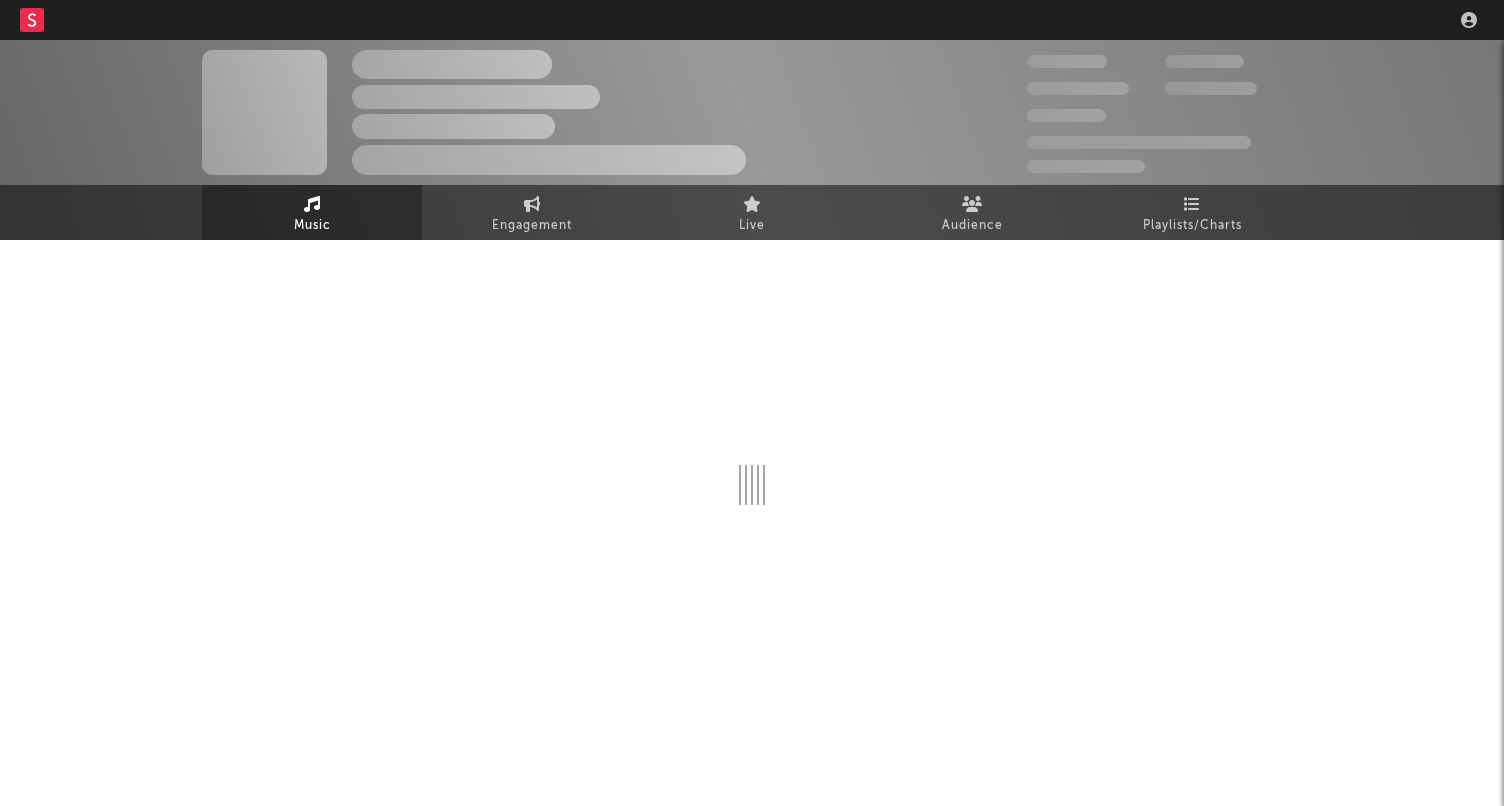 scroll, scrollTop: 0, scrollLeft: 0, axis: both 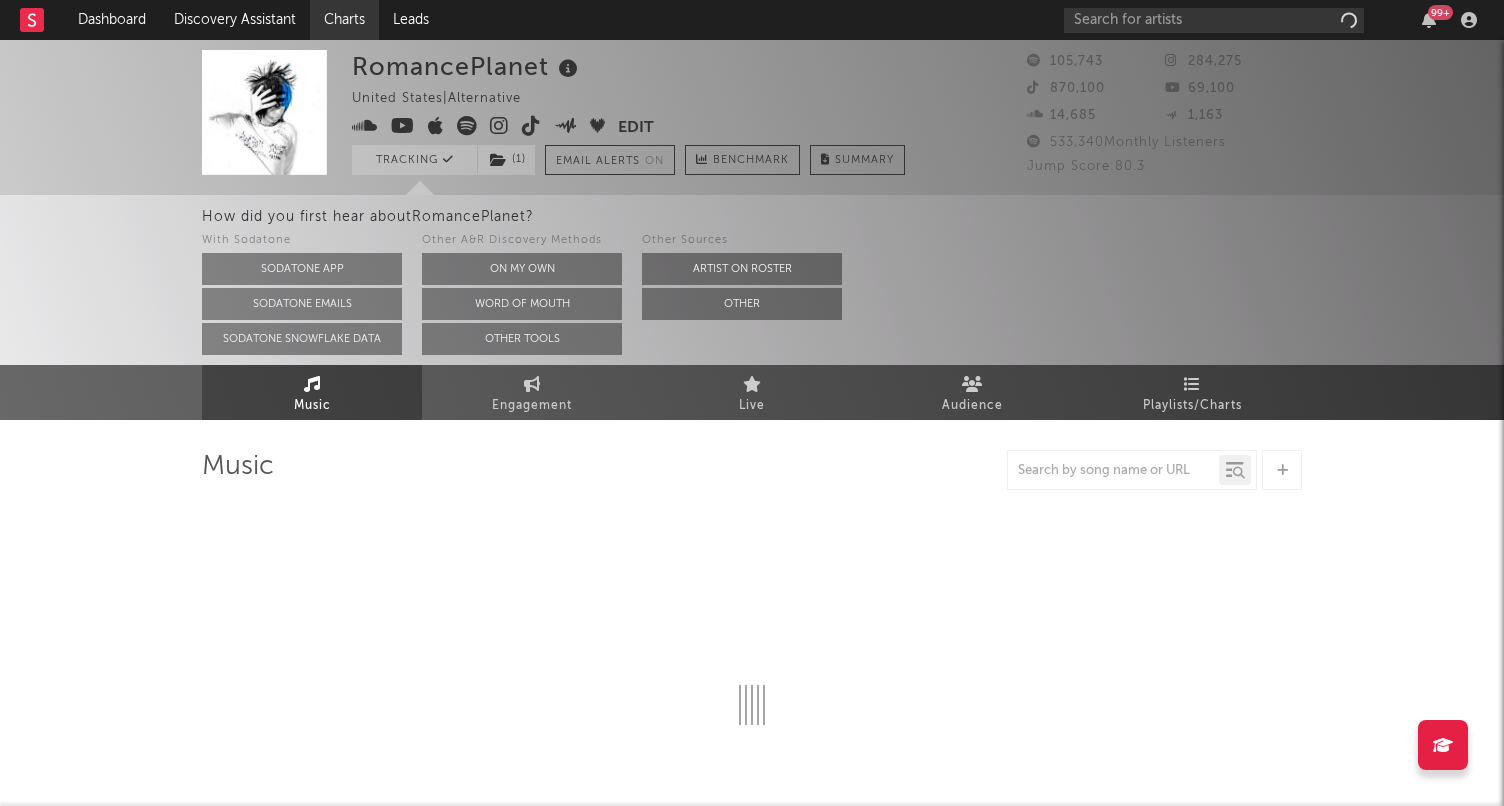 select on "6m" 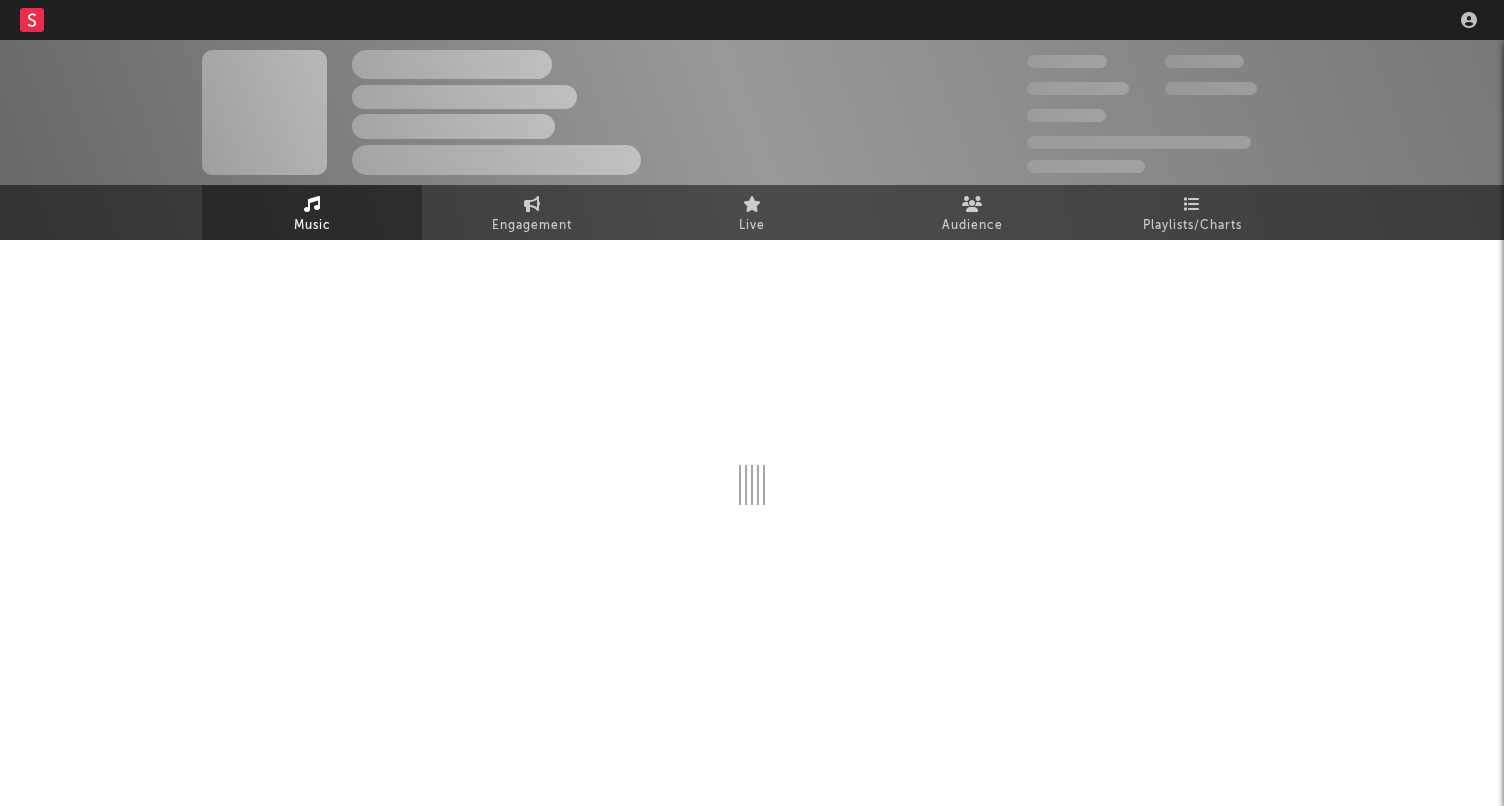 scroll, scrollTop: 0, scrollLeft: 0, axis: both 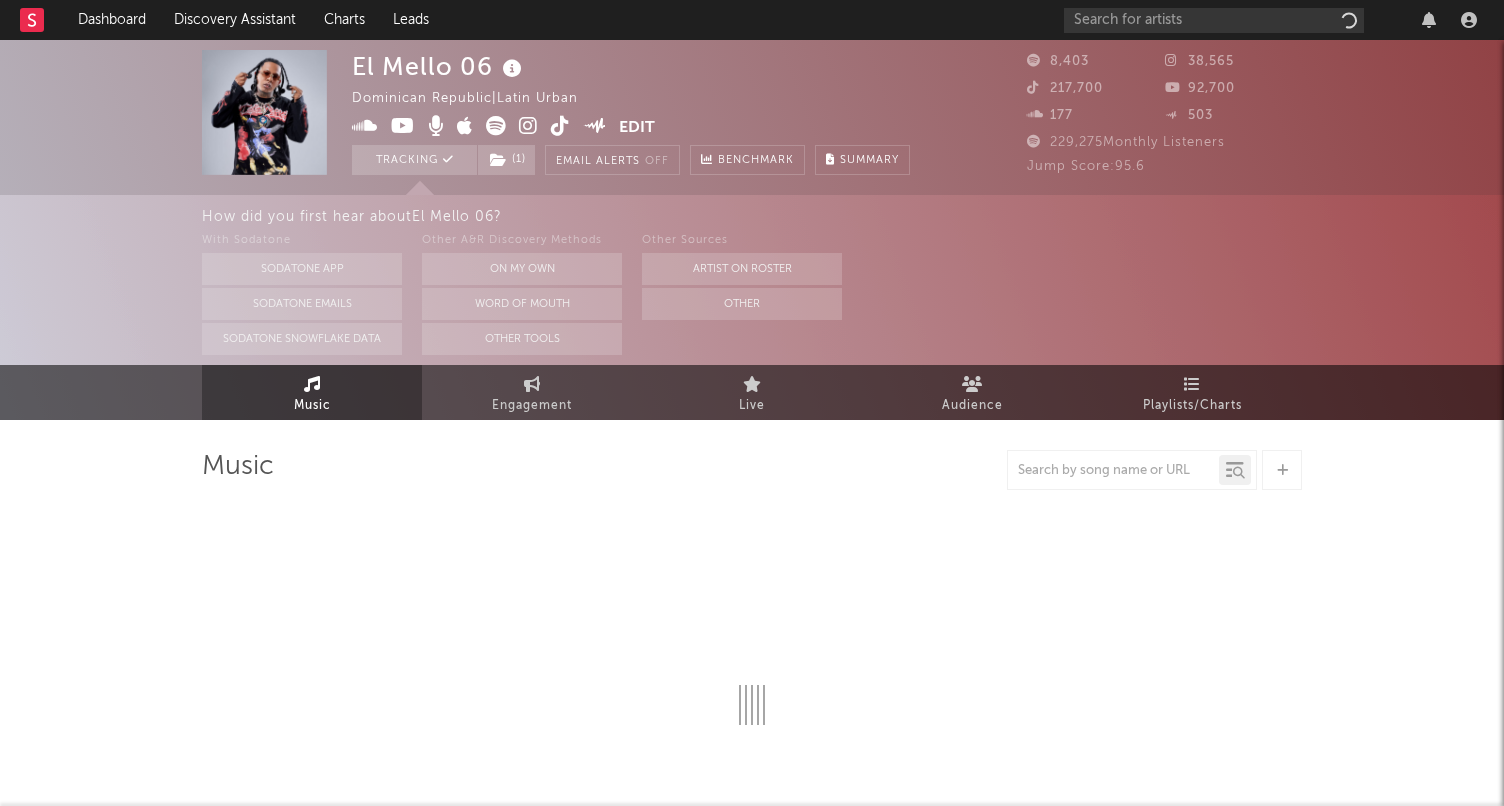 select on "6m" 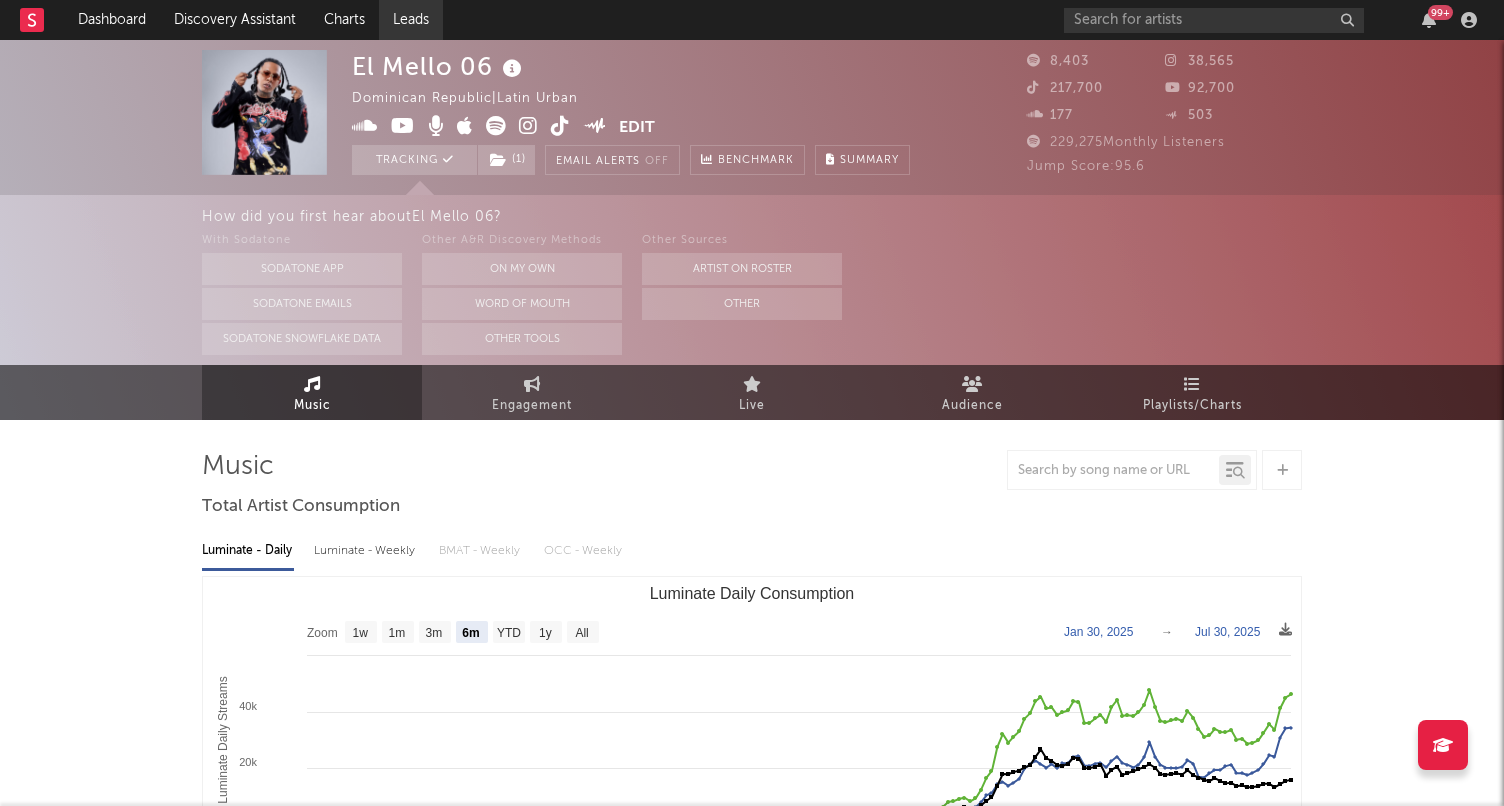 scroll, scrollTop: 0, scrollLeft: 0, axis: both 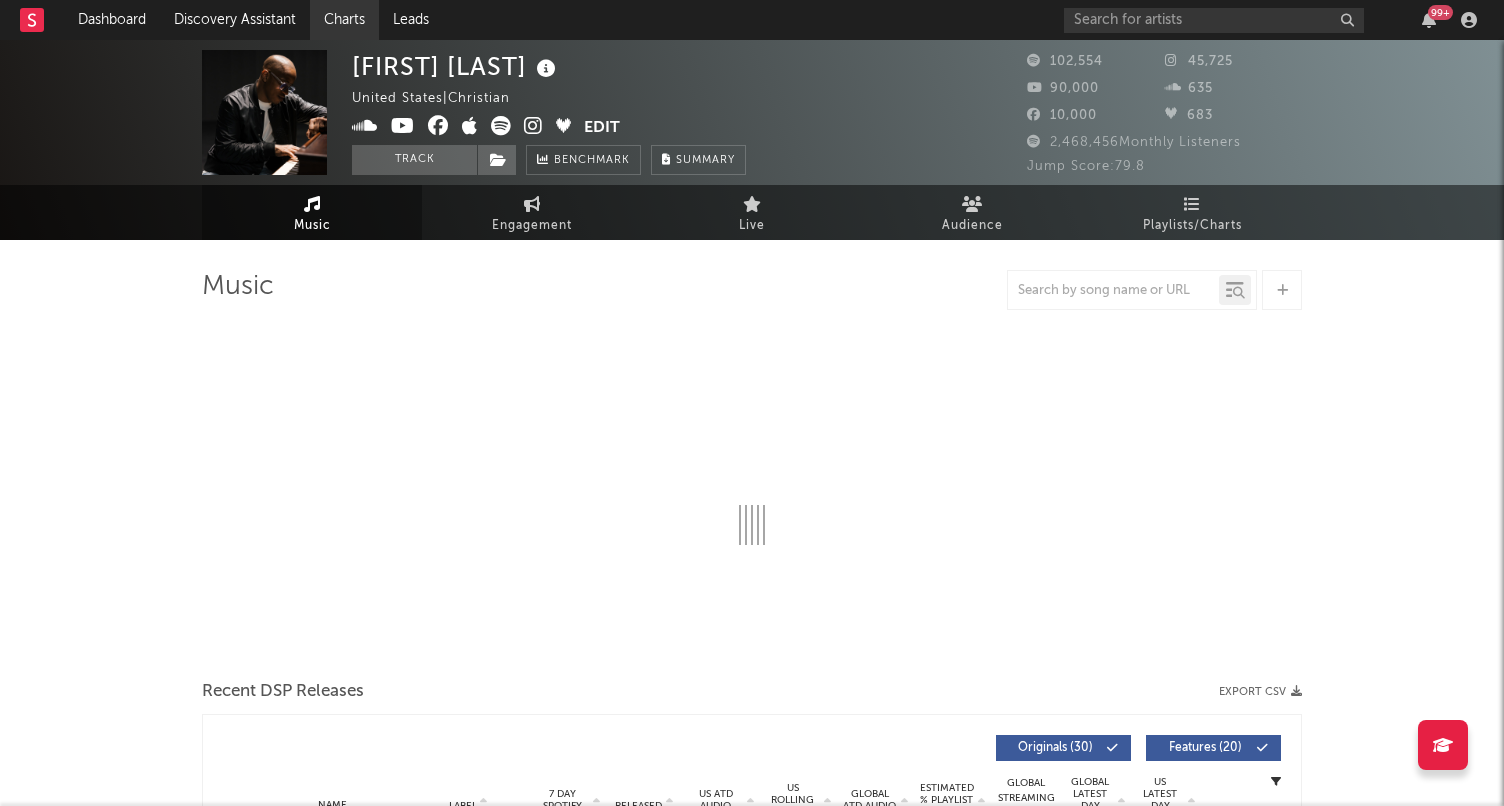 select on "6m" 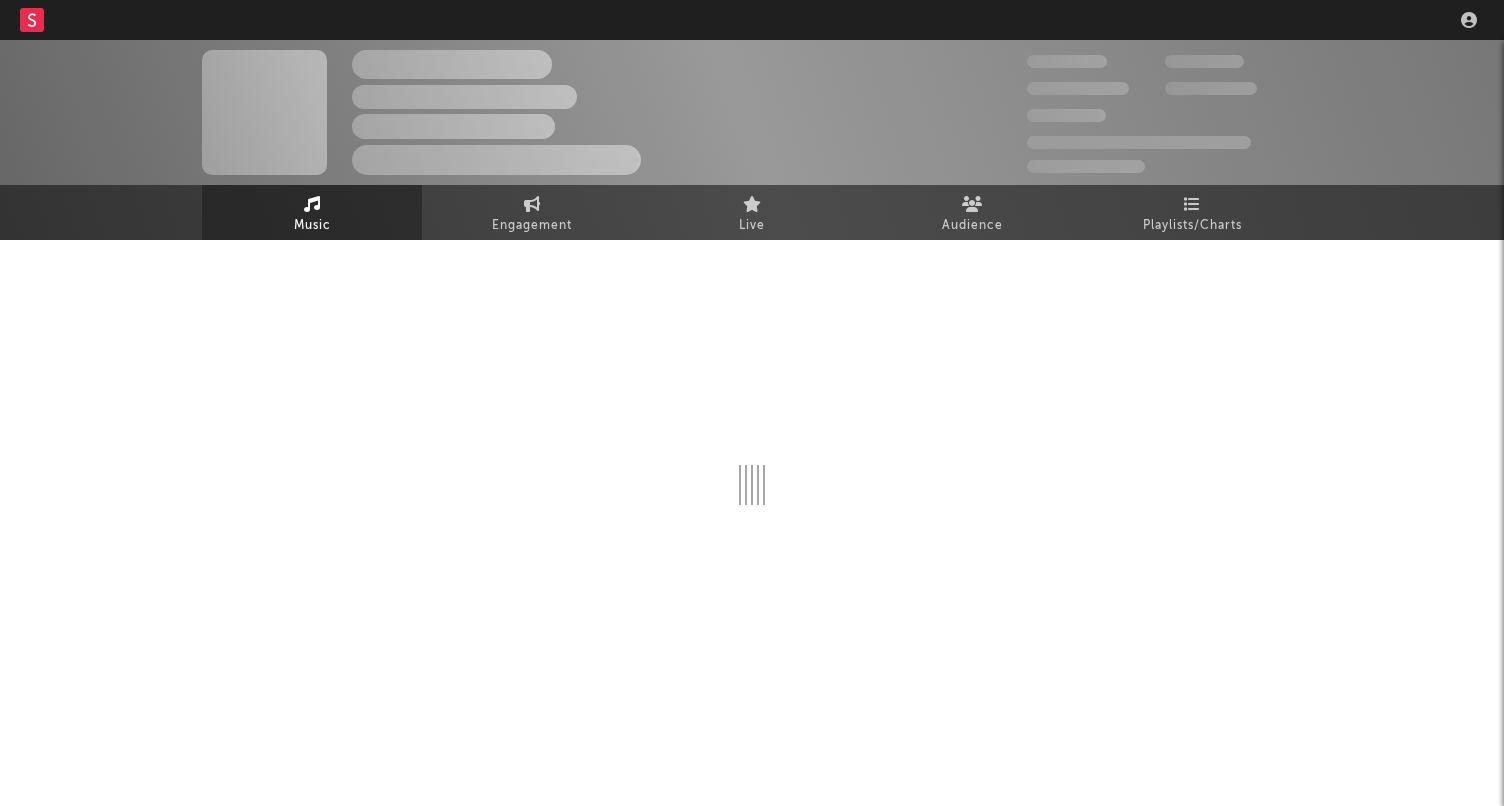 scroll, scrollTop: 0, scrollLeft: 0, axis: both 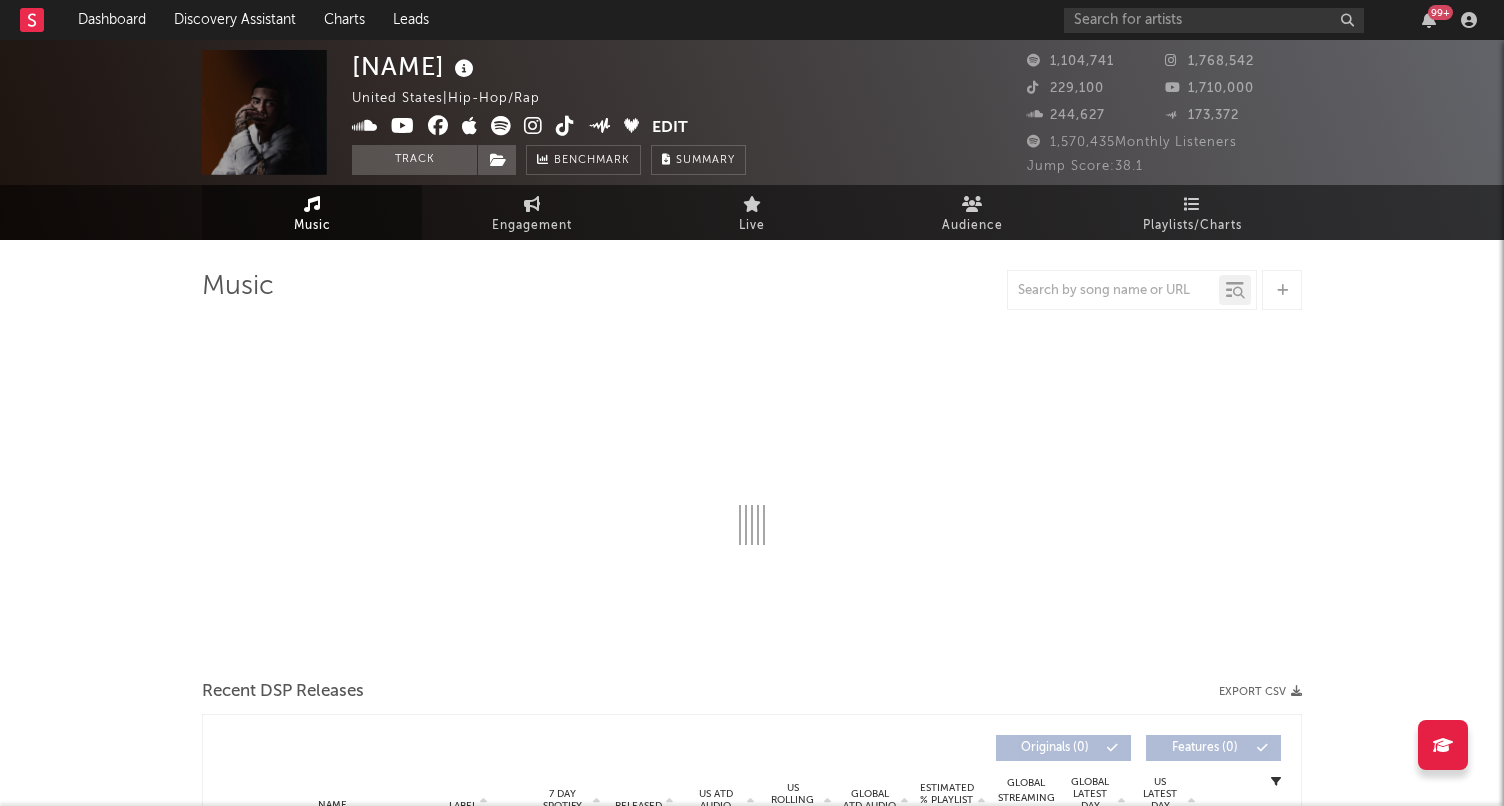 select on "6m" 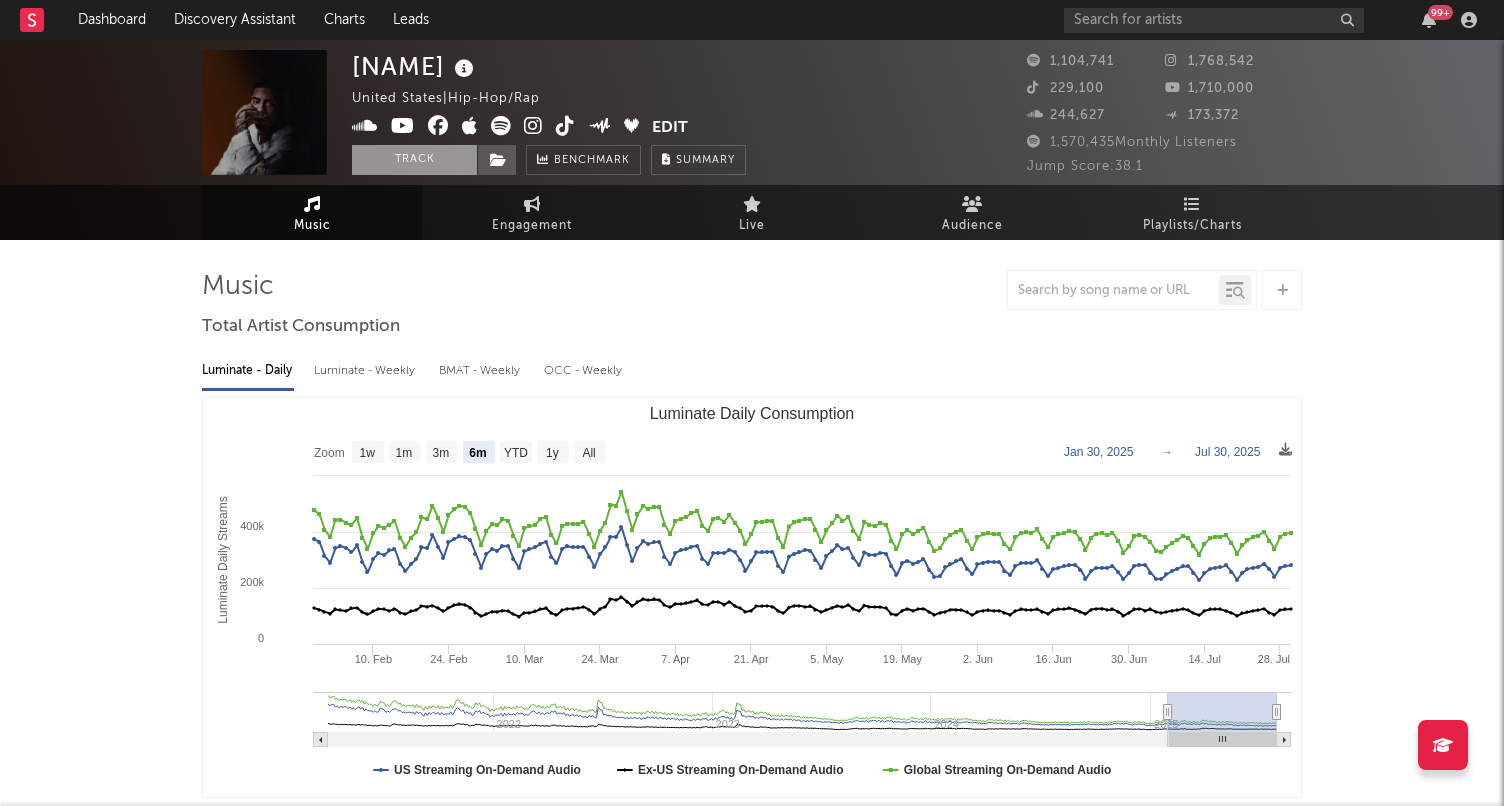 click on "Track" at bounding box center (414, 160) 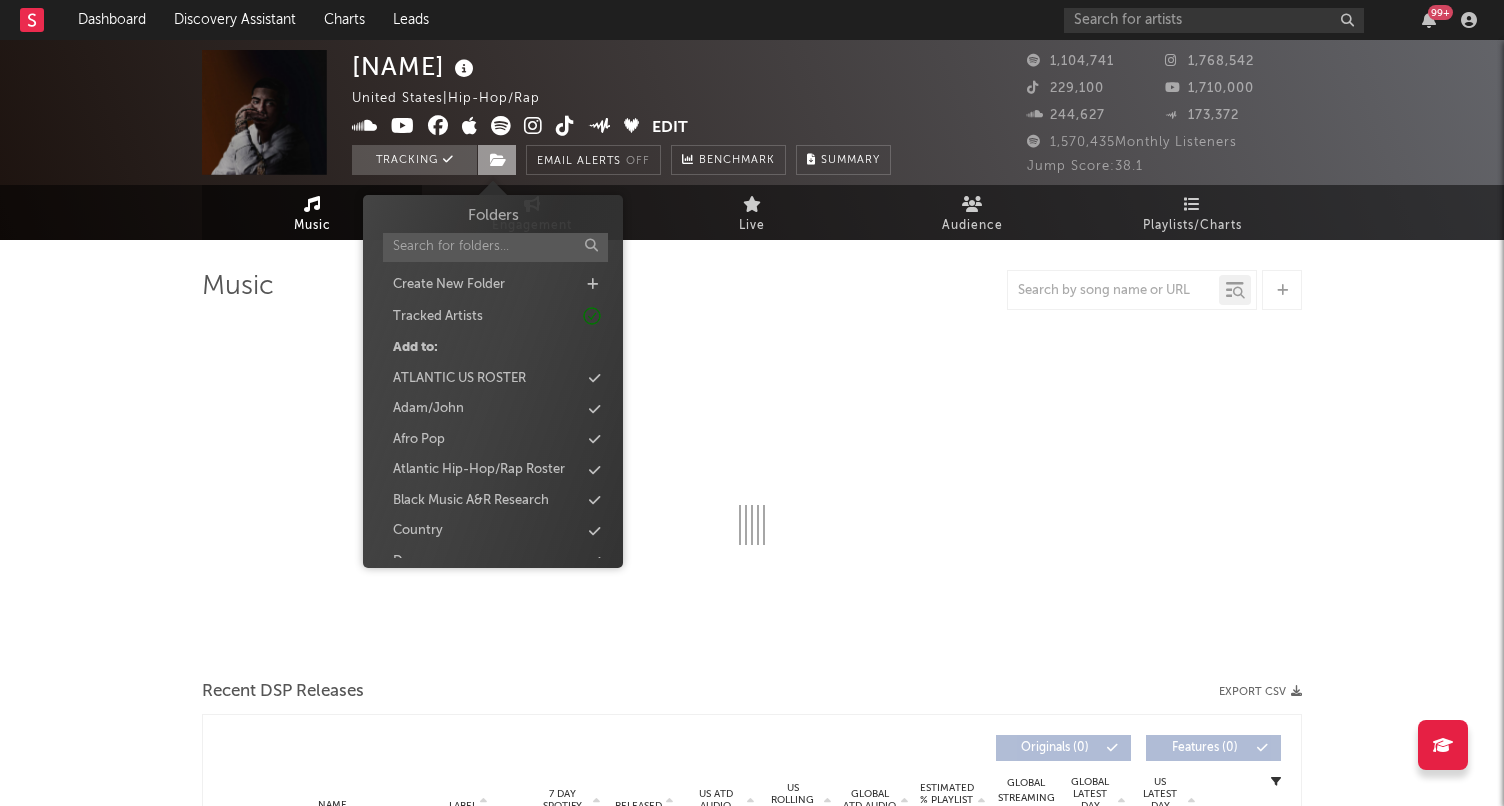 click at bounding box center [497, 160] 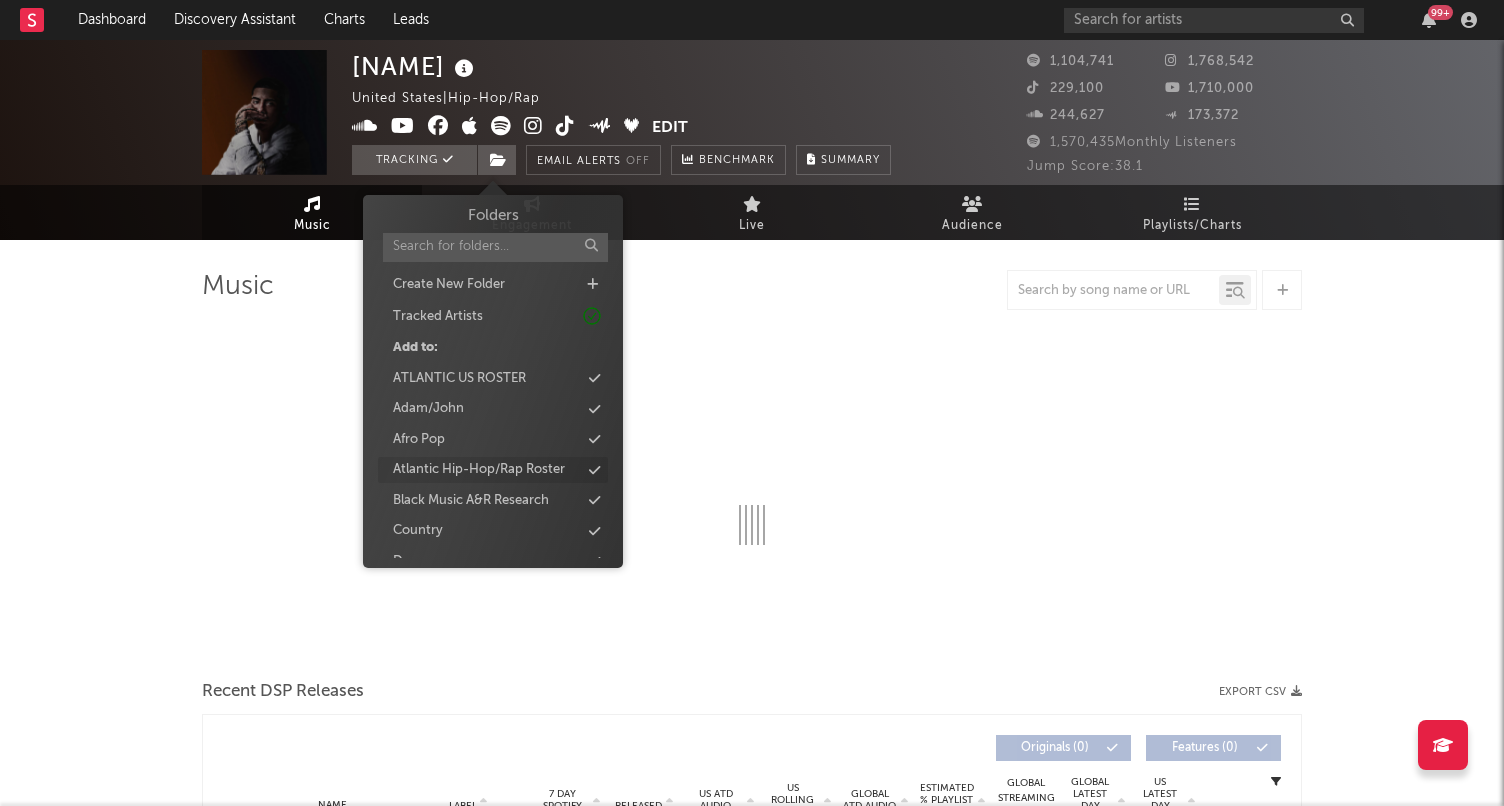 select on "6m" 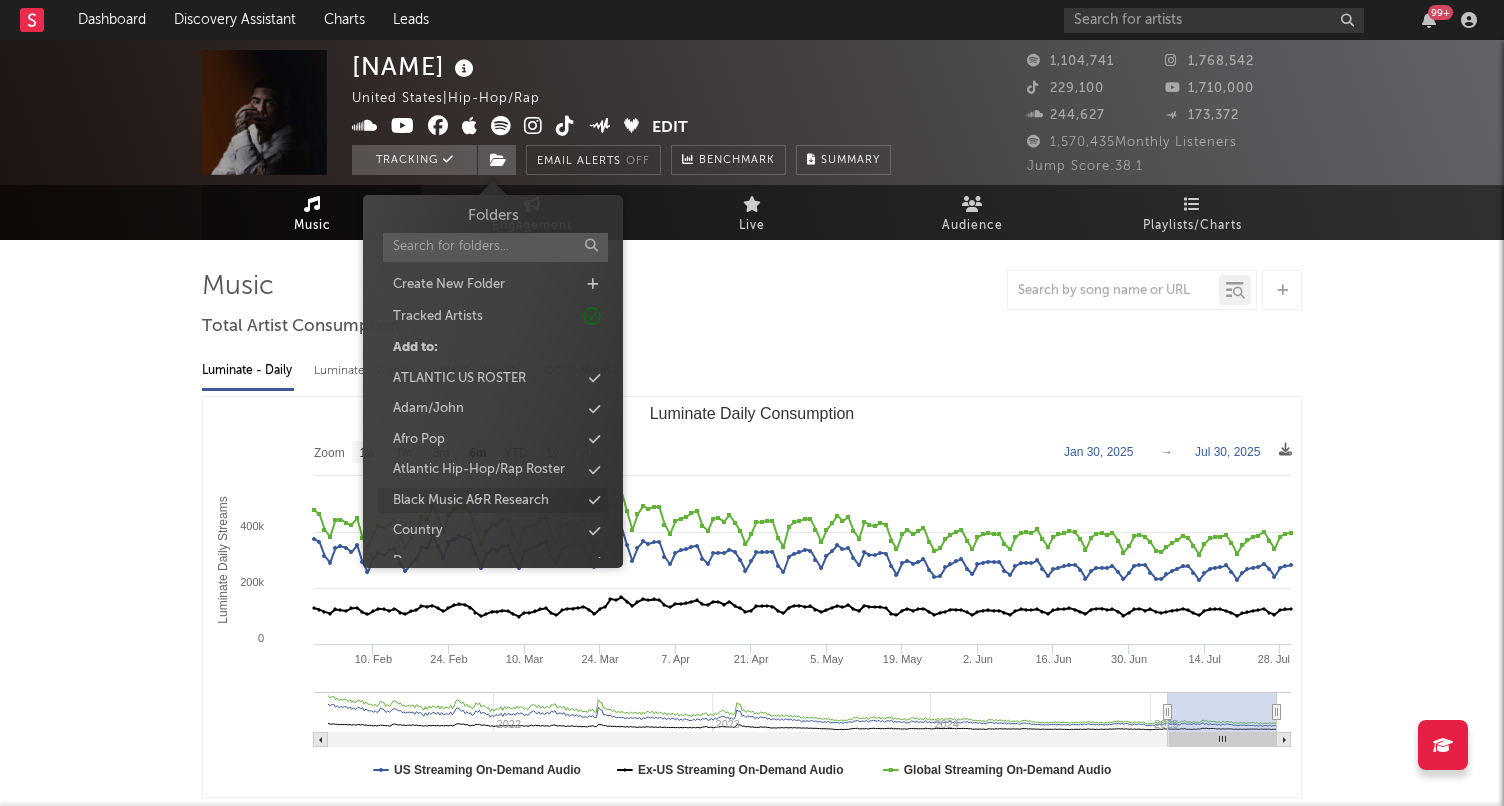 click on "Black Music A&R Research" at bounding box center (471, 501) 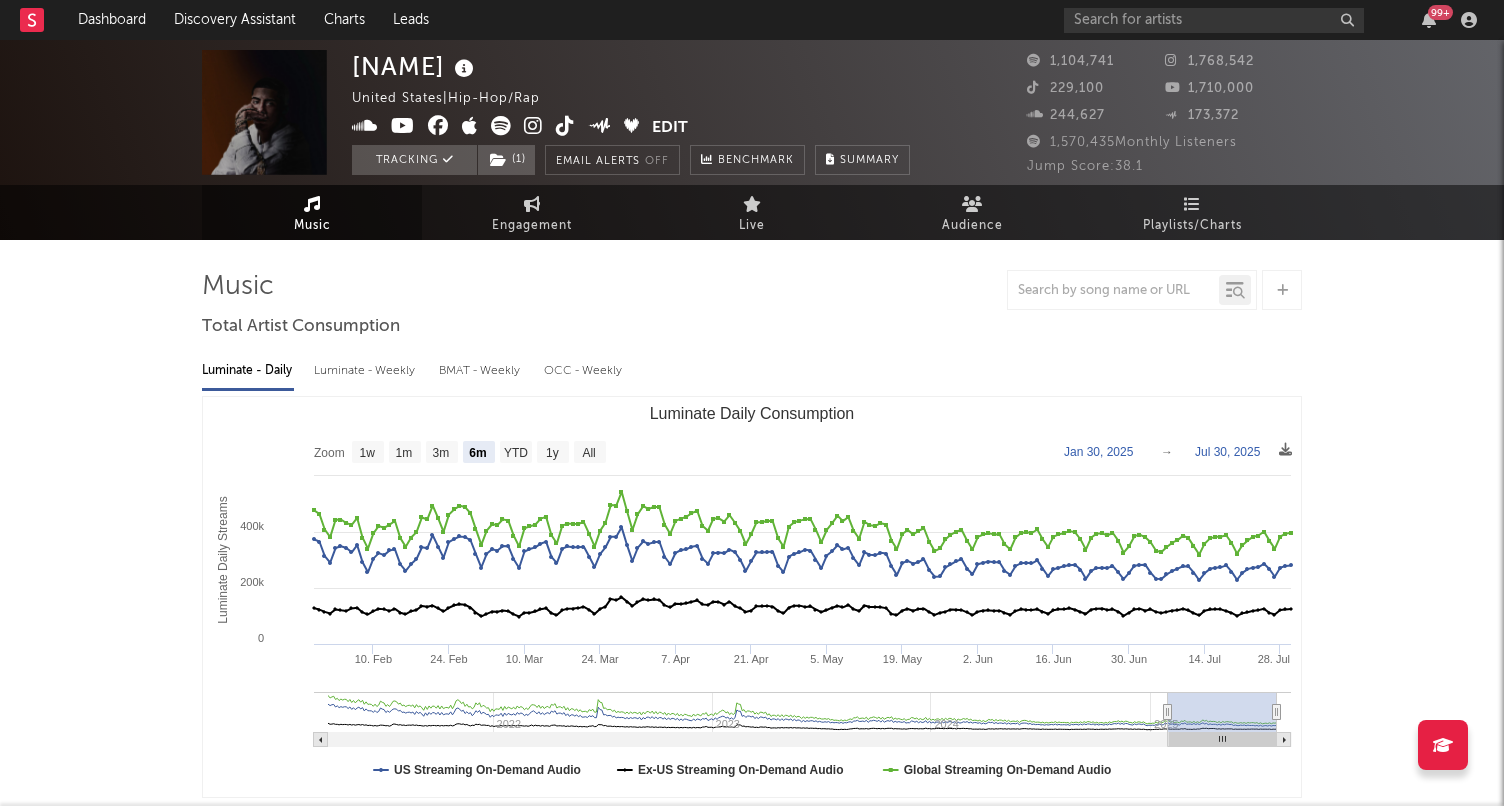 click on "Luminate - Daily Luminate - Weekly BMAT - Weekly OCC - Weekly" at bounding box center (752, 371) 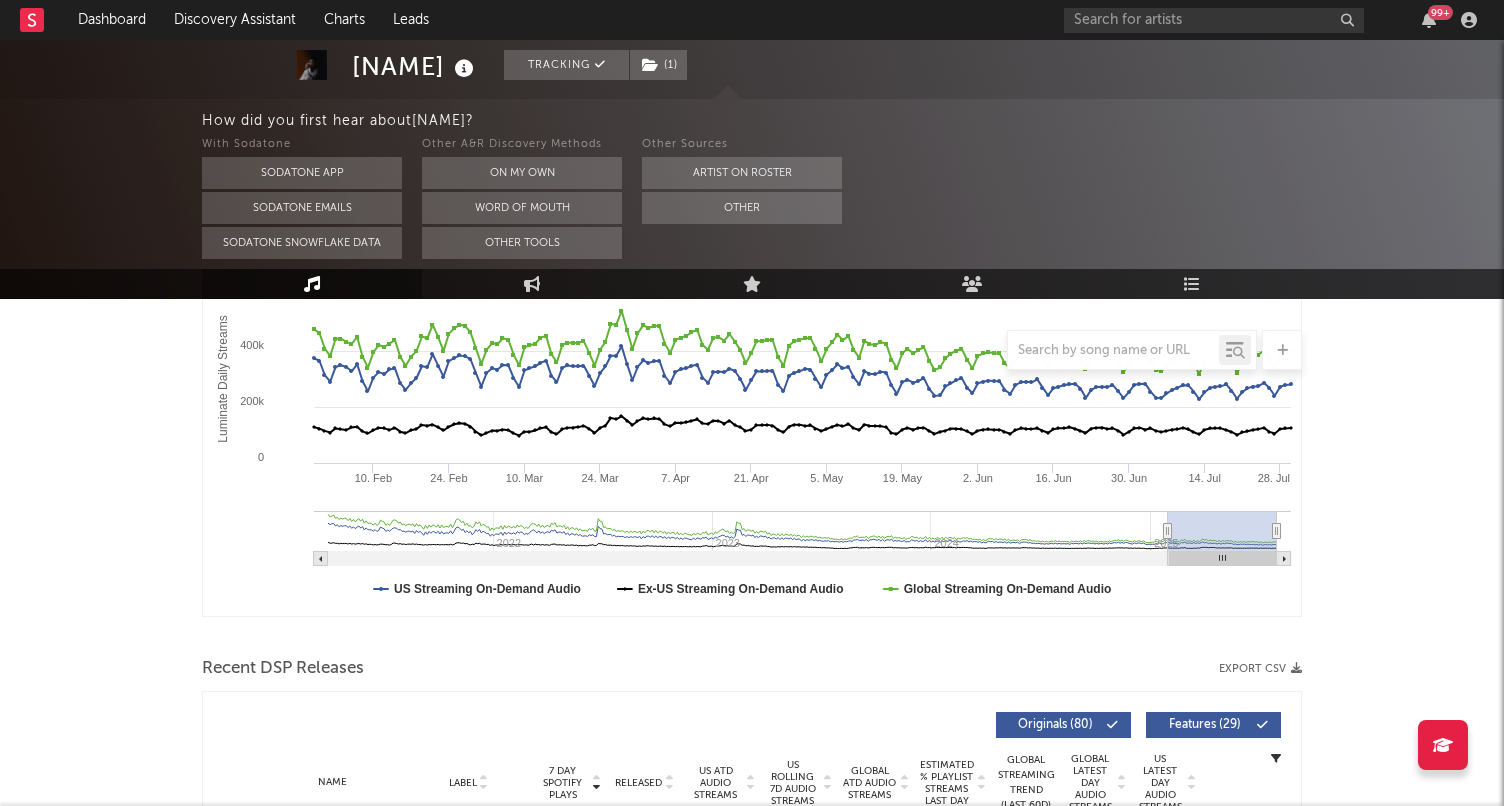 scroll, scrollTop: 765, scrollLeft: 0, axis: vertical 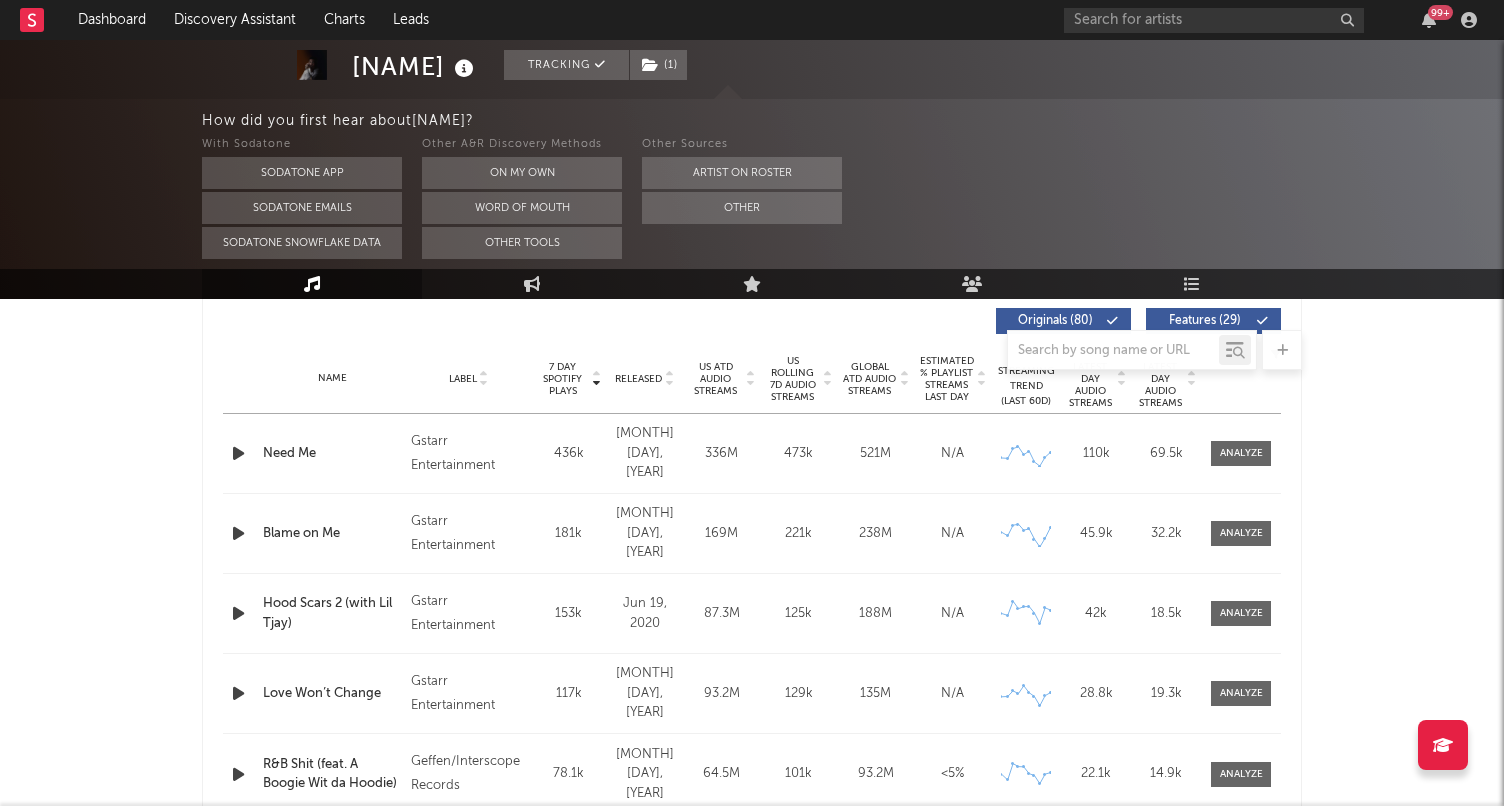 click on "Released" at bounding box center [638, 379] 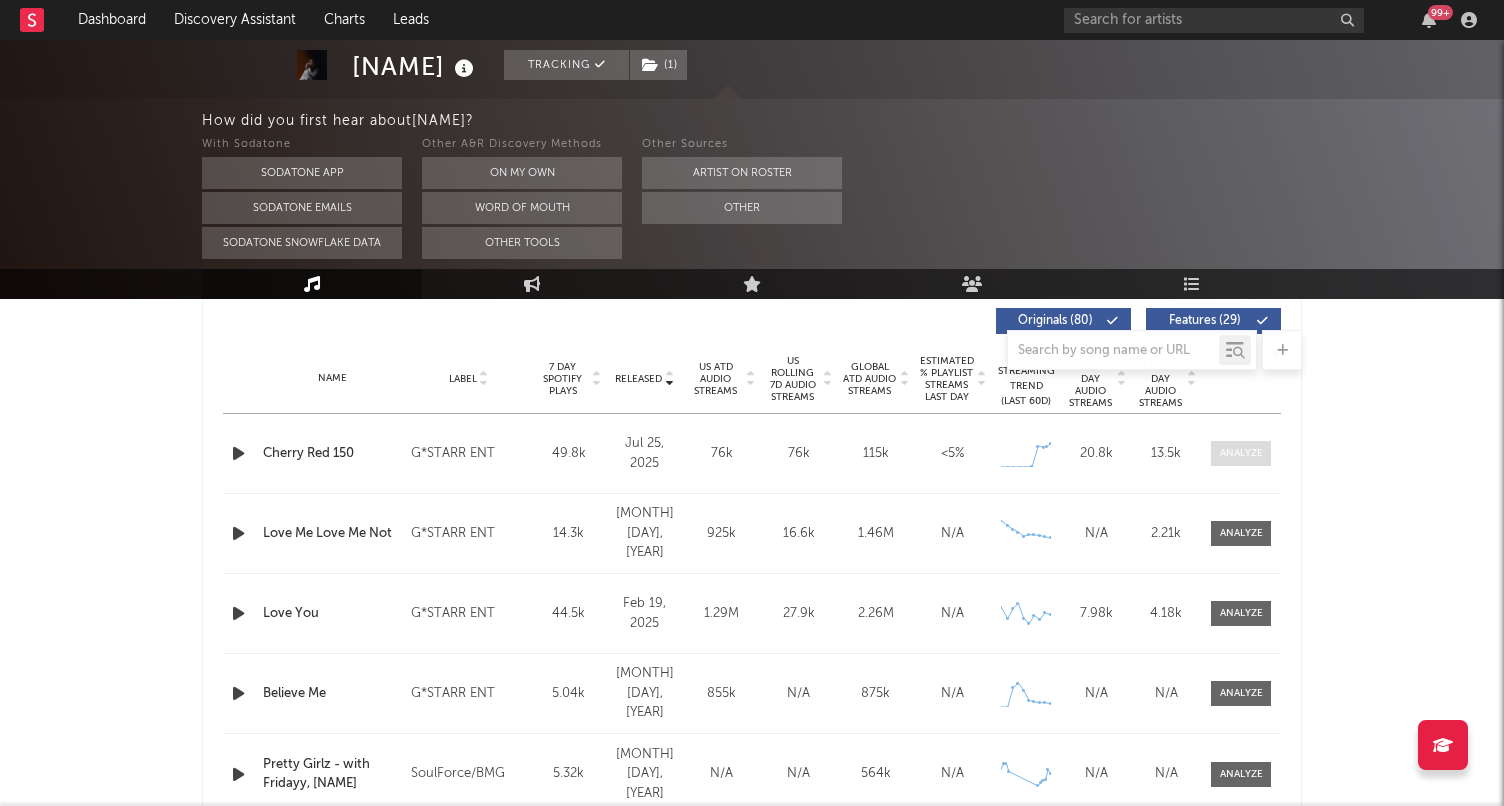 click at bounding box center [1241, 453] 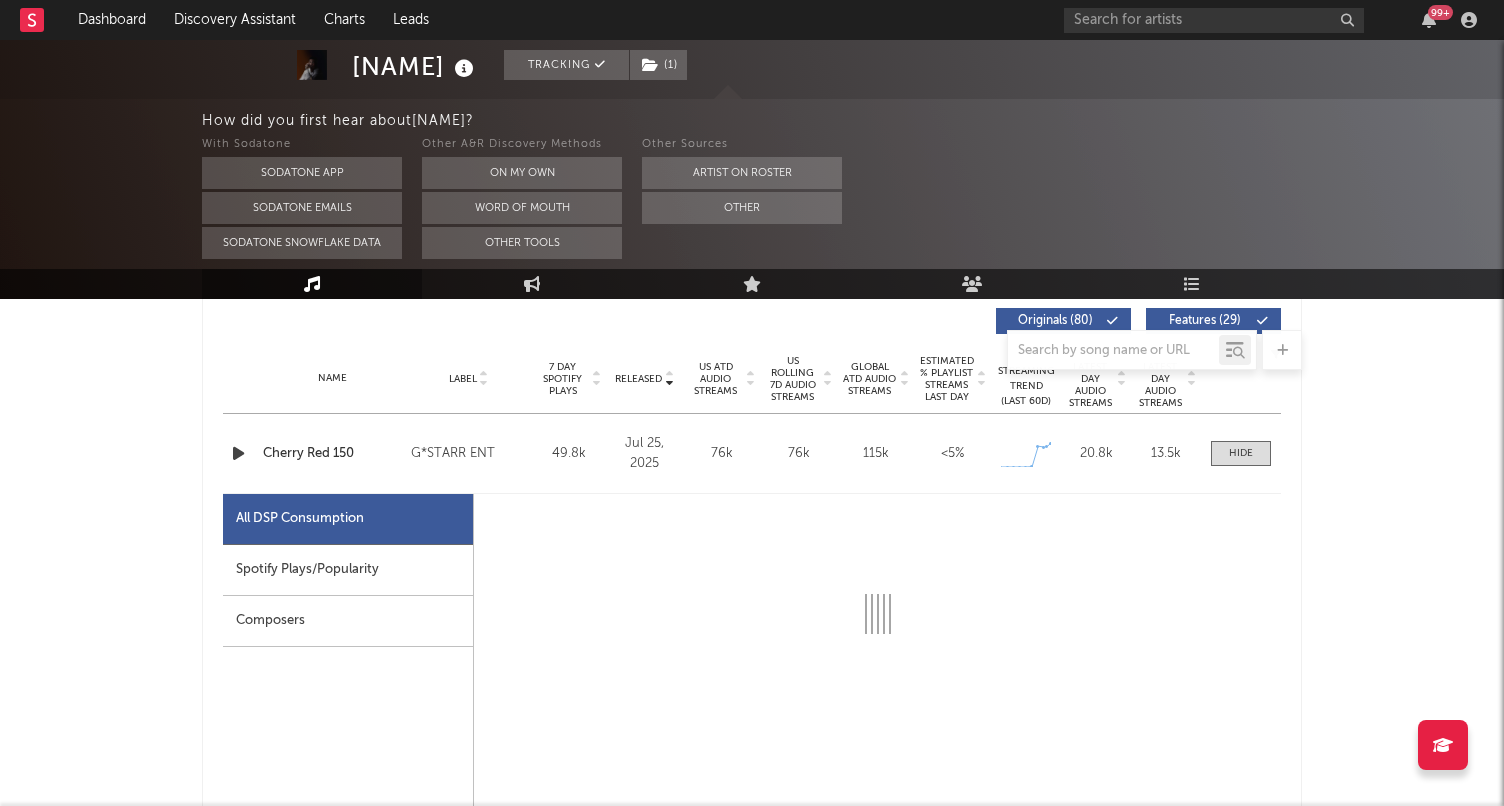 select on "1w" 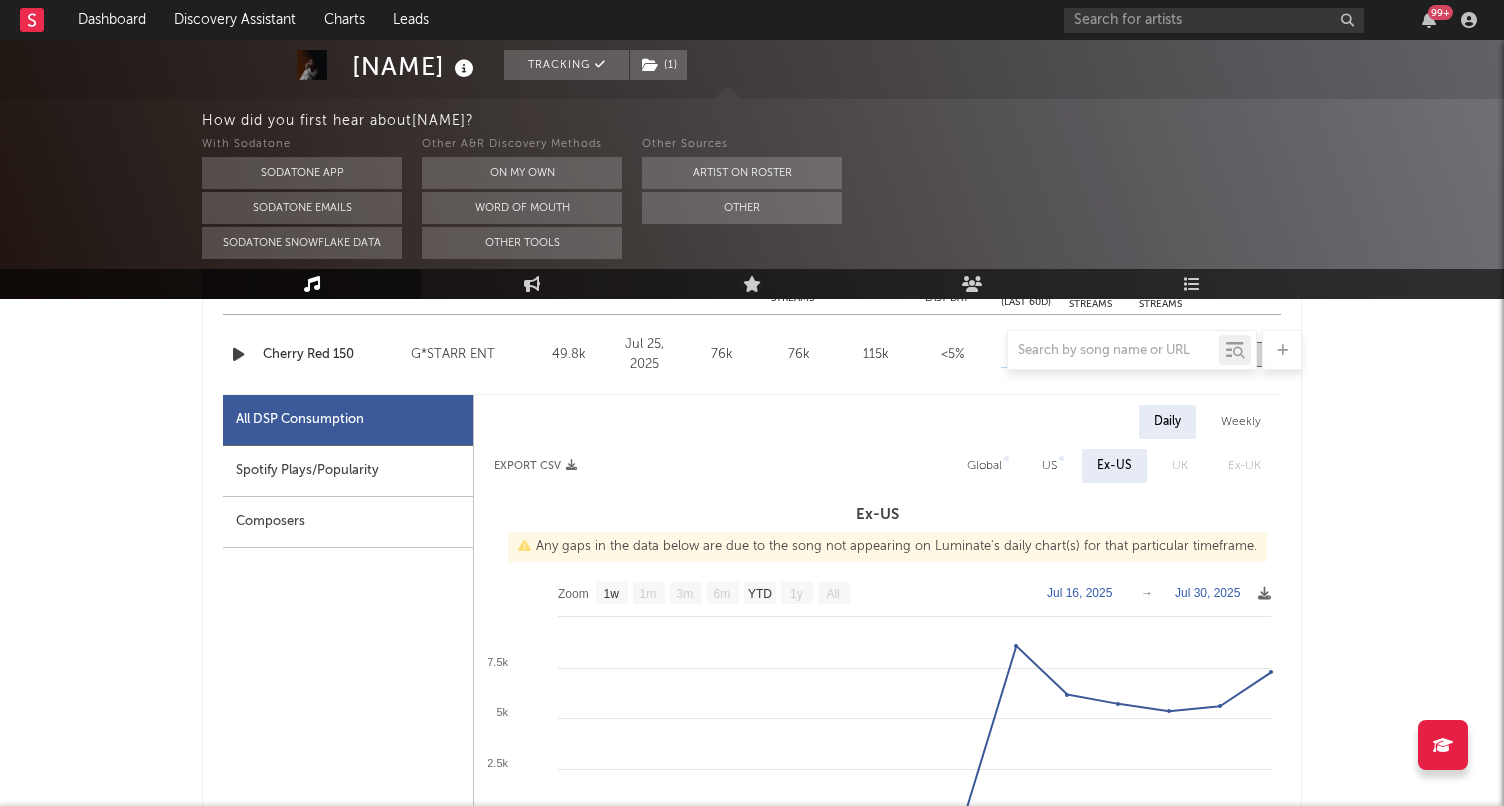 scroll, scrollTop: 896, scrollLeft: 0, axis: vertical 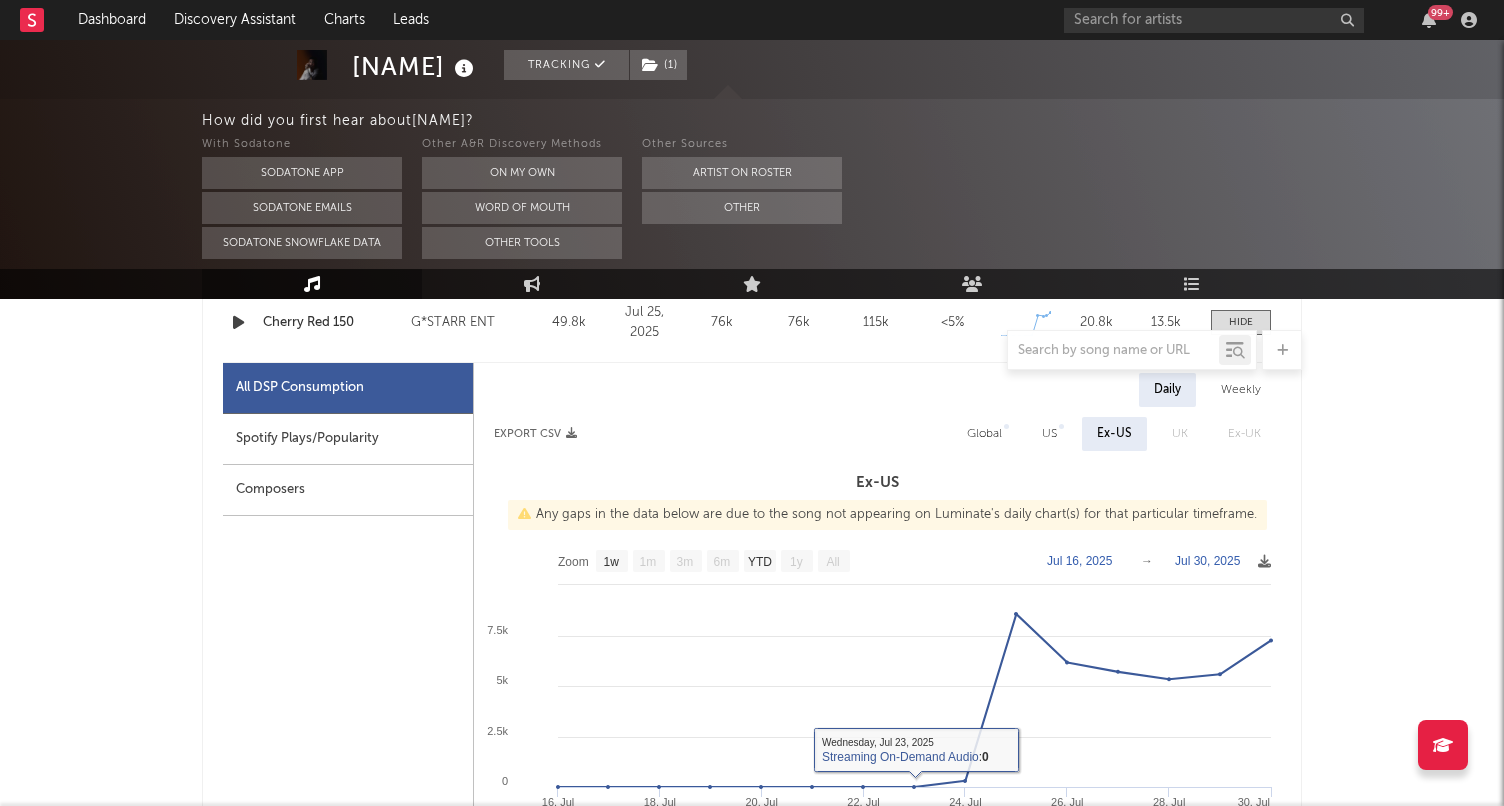 click on "Spotify Plays/Popularity" at bounding box center (348, 439) 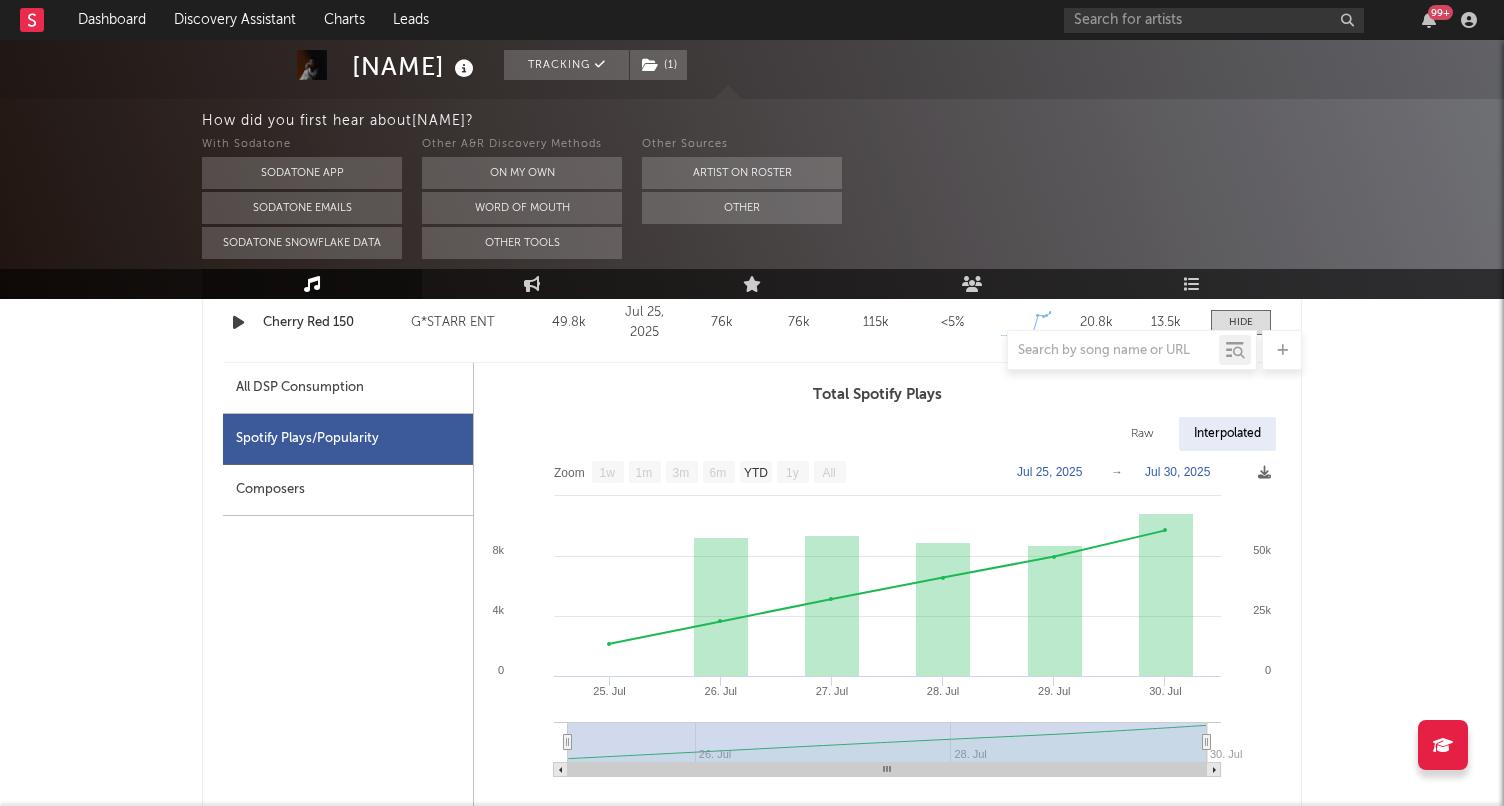 click on "All DSP Consumption" at bounding box center [348, 388] 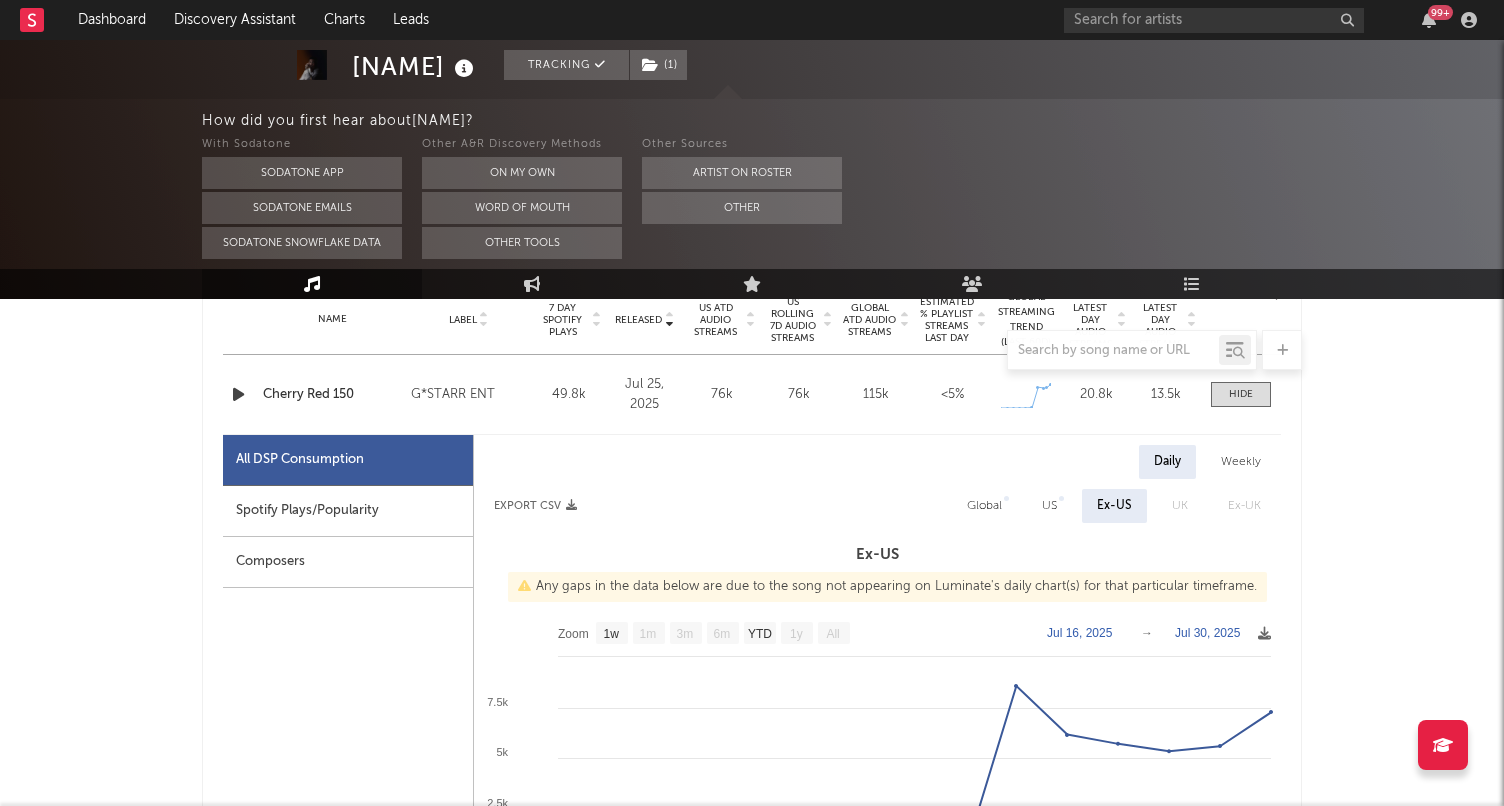 scroll, scrollTop: 824, scrollLeft: 0, axis: vertical 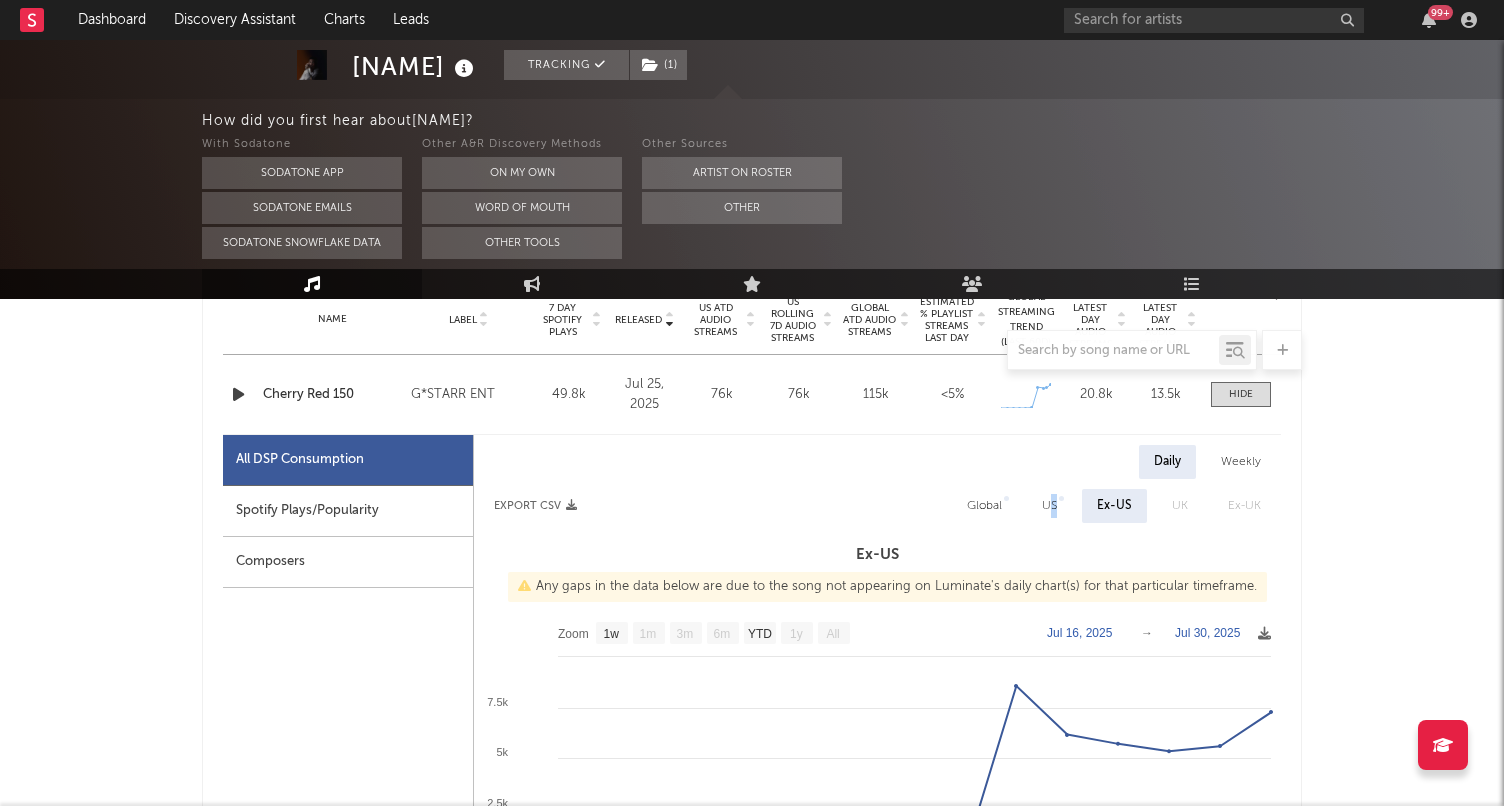 click on "US" at bounding box center (1049, 506) 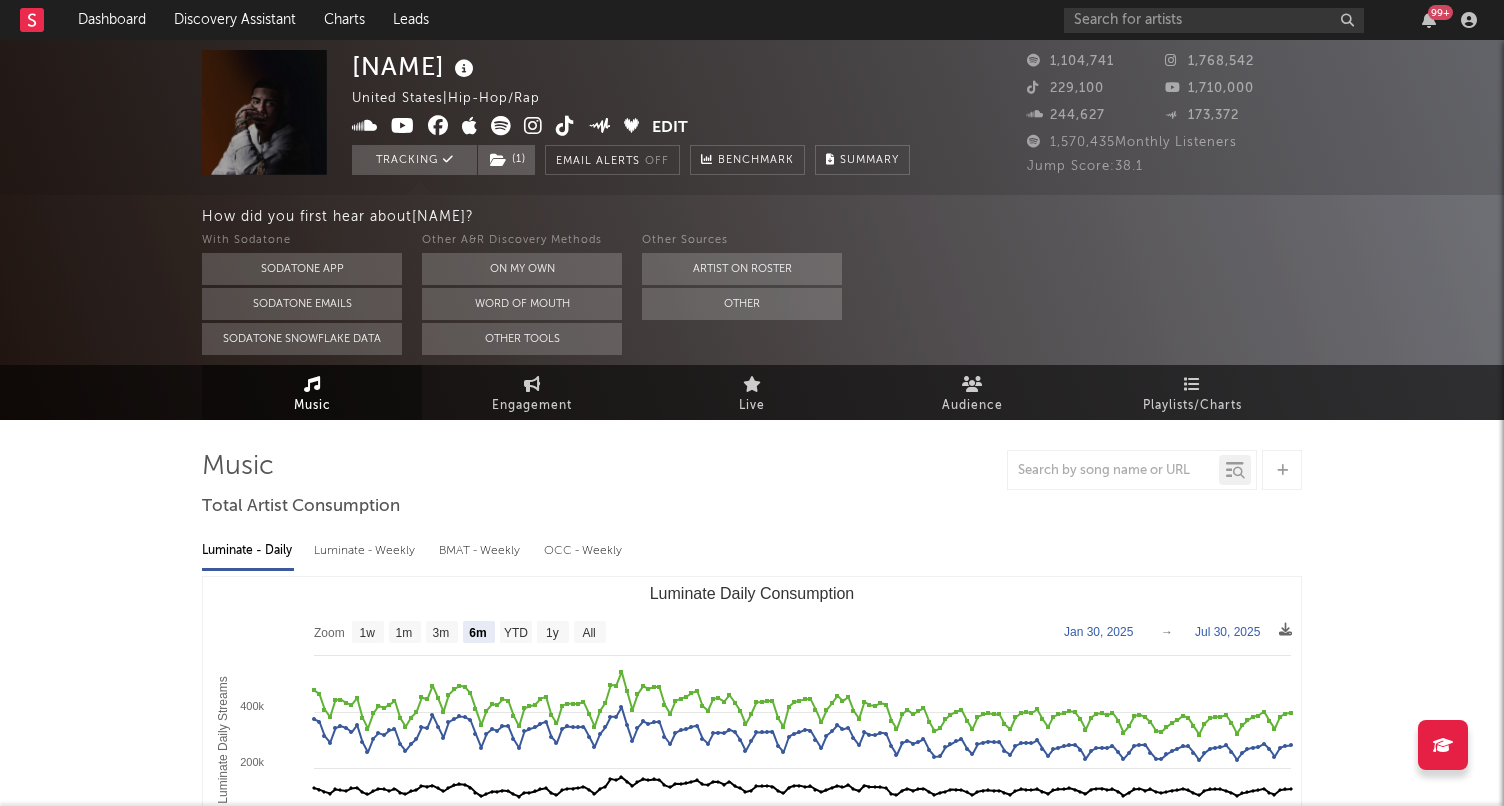 scroll, scrollTop: 0, scrollLeft: 0, axis: both 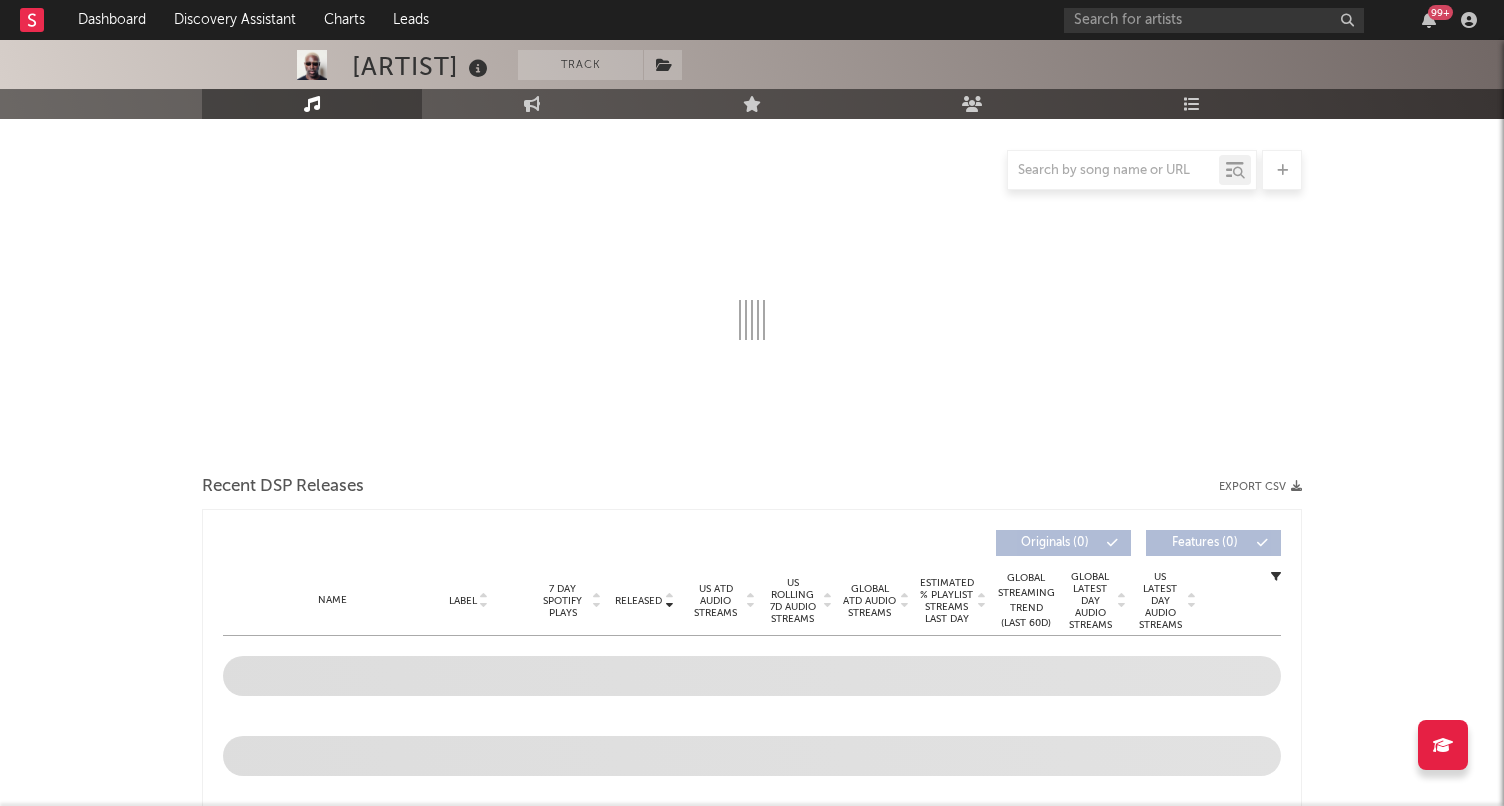select on "6m" 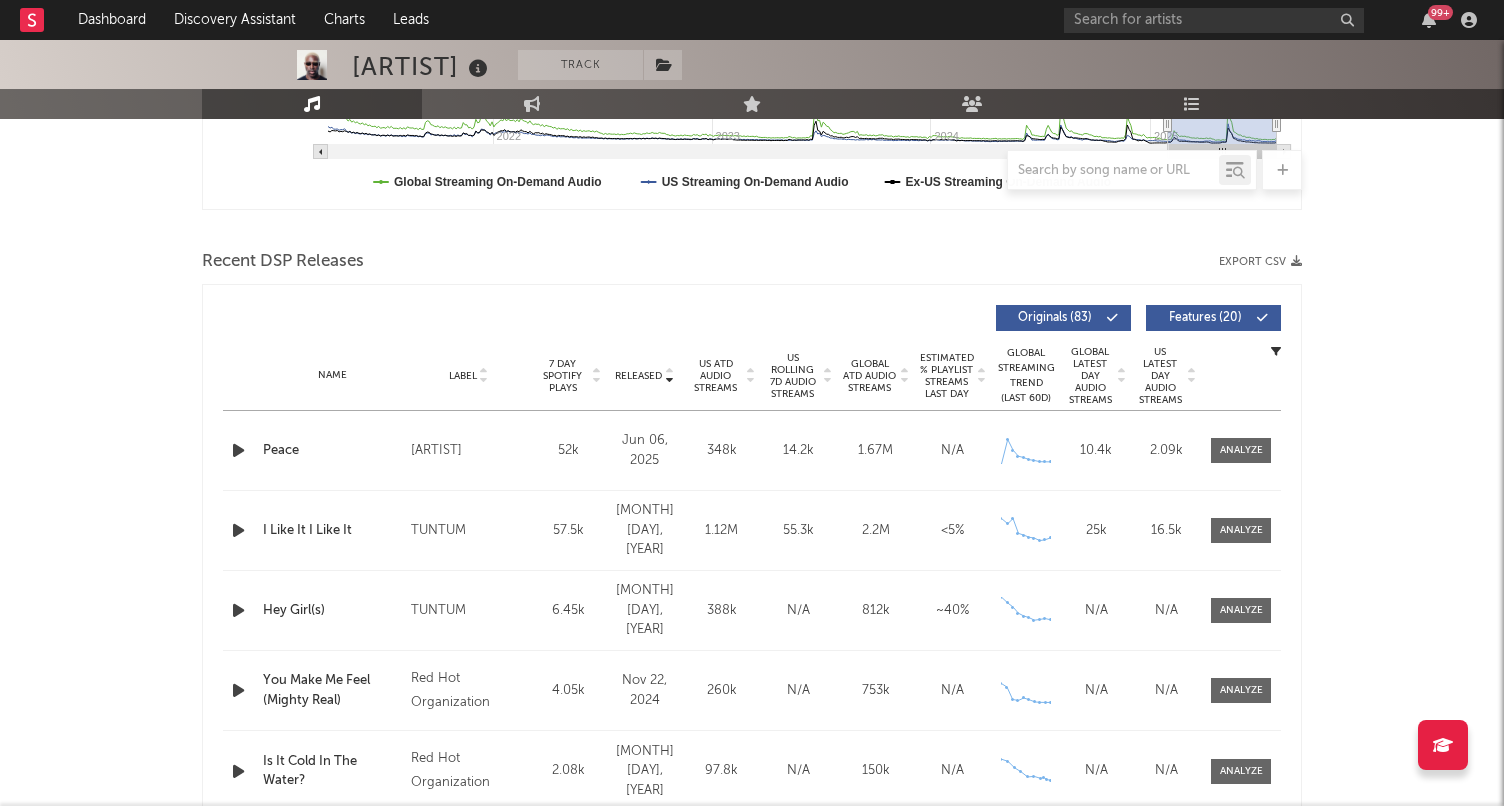 scroll, scrollTop: 596, scrollLeft: 0, axis: vertical 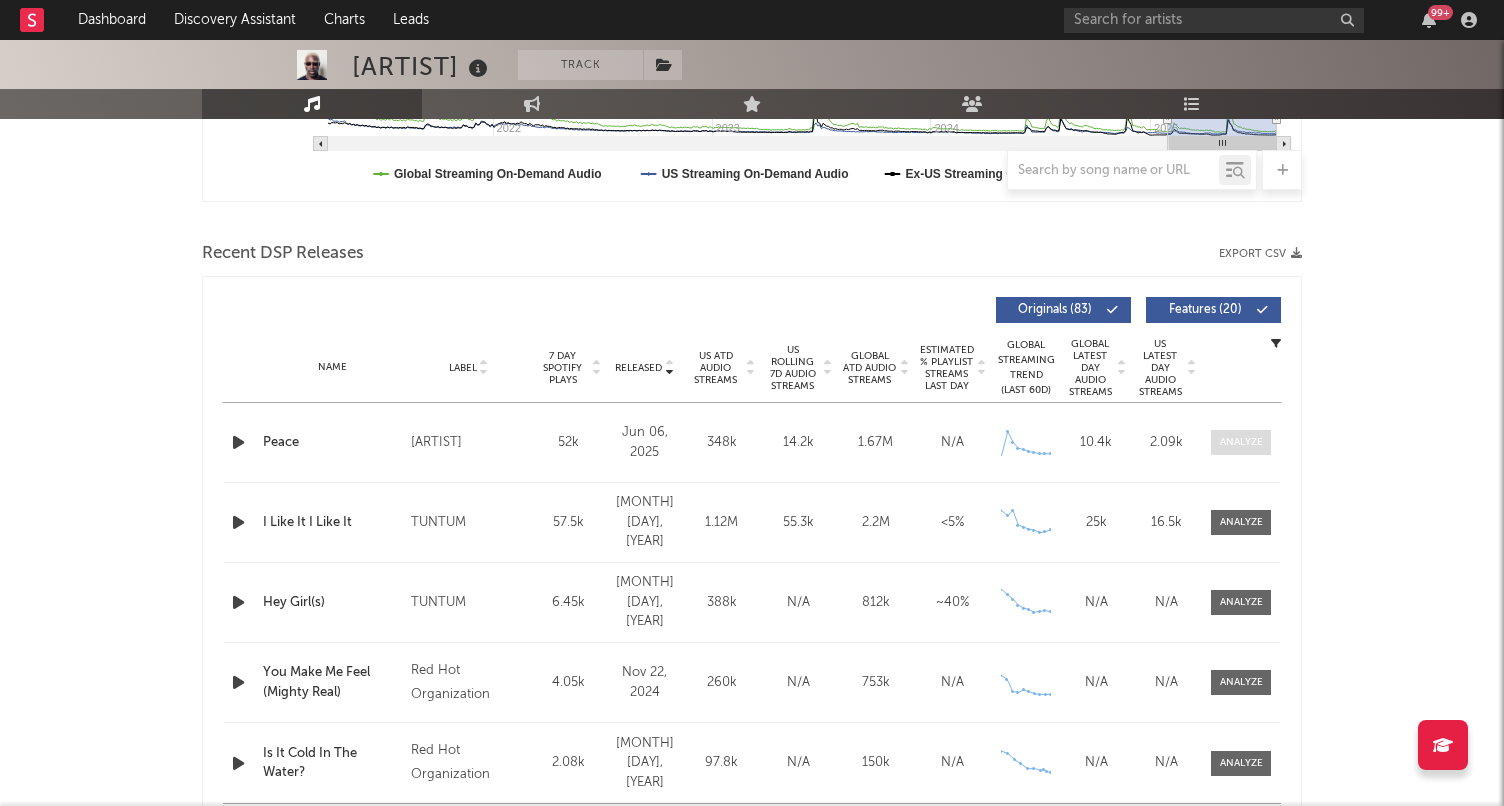 click at bounding box center (1241, 442) 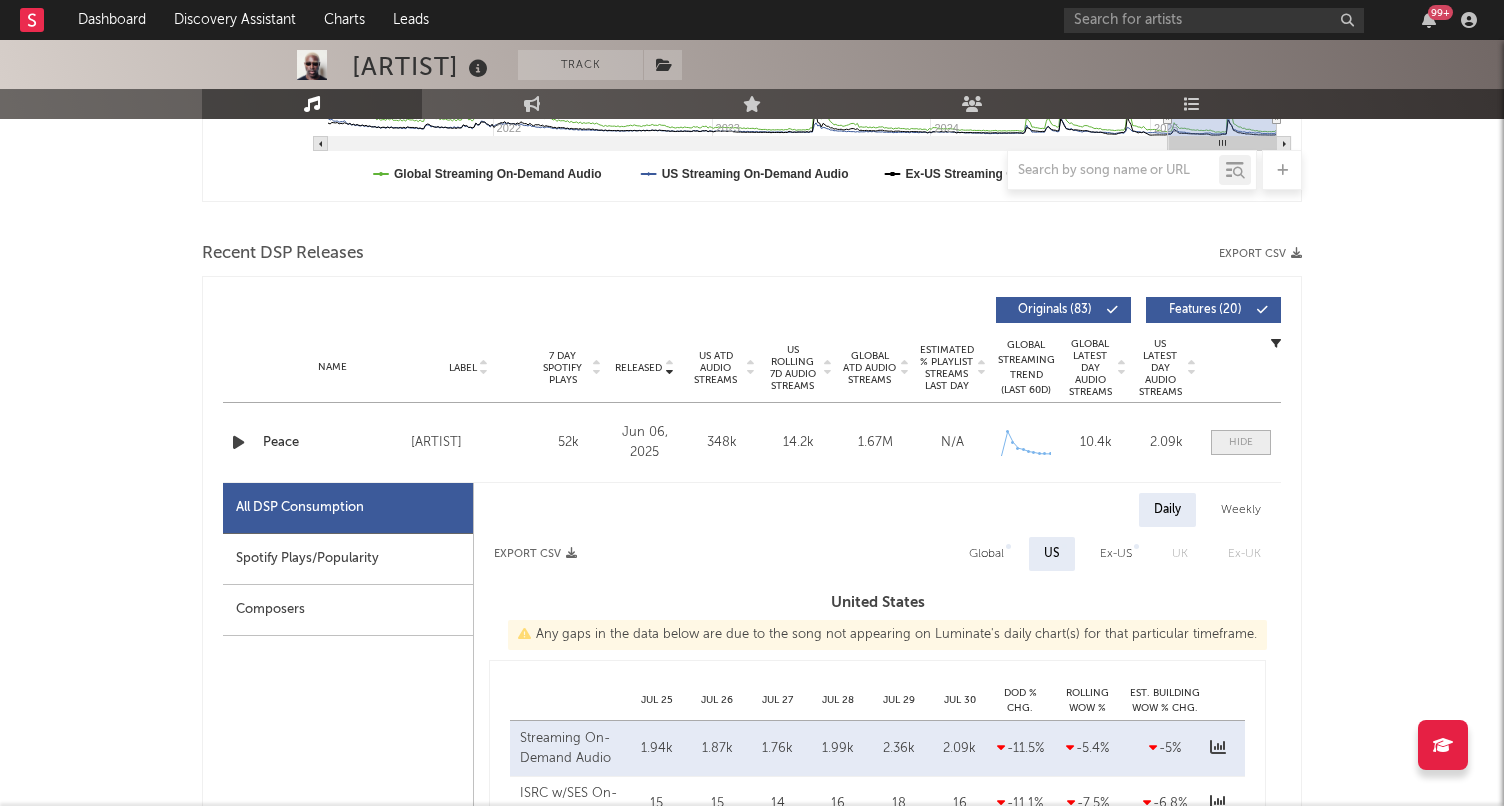 select on "1w" 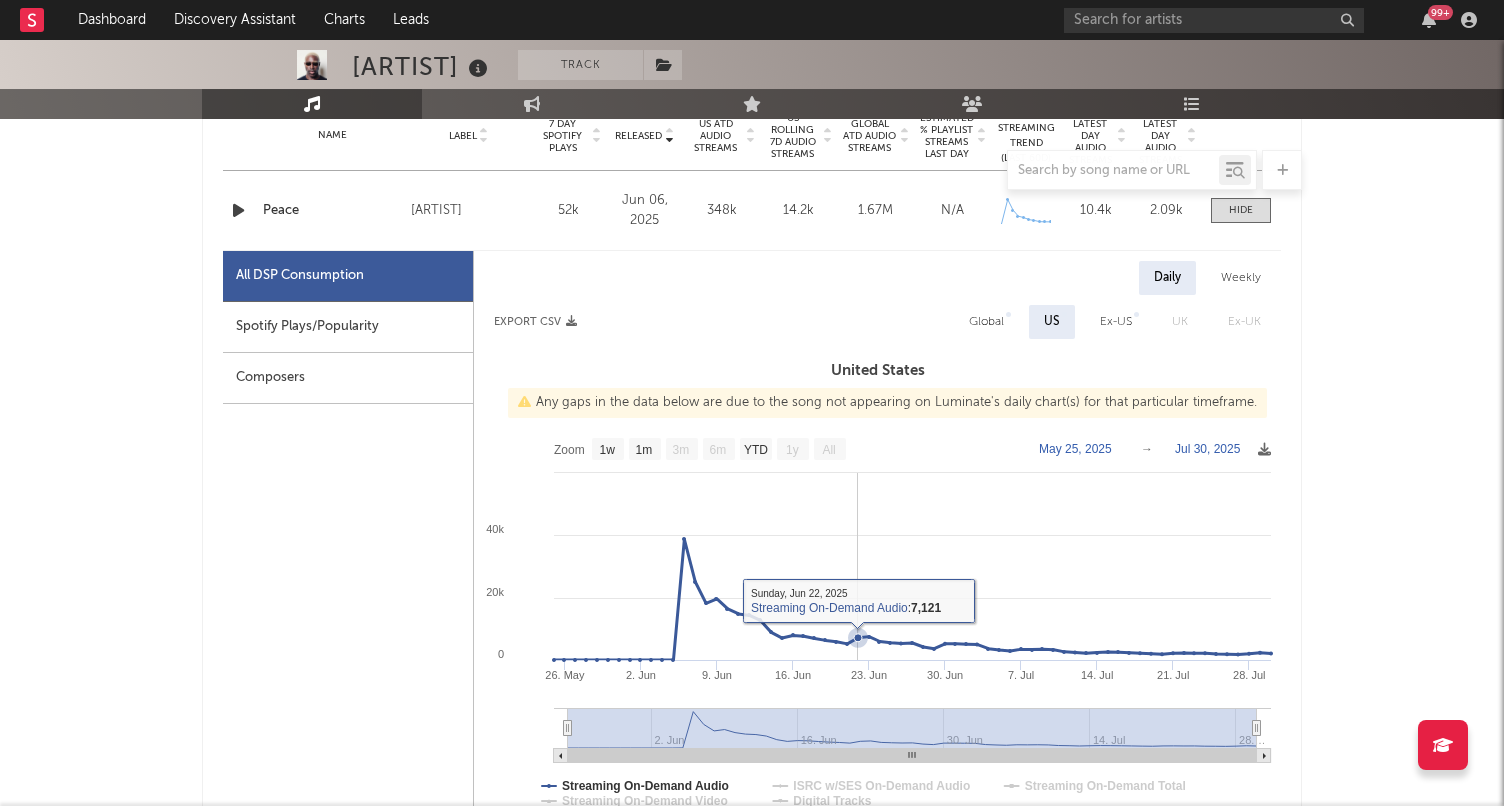 scroll, scrollTop: 821, scrollLeft: 0, axis: vertical 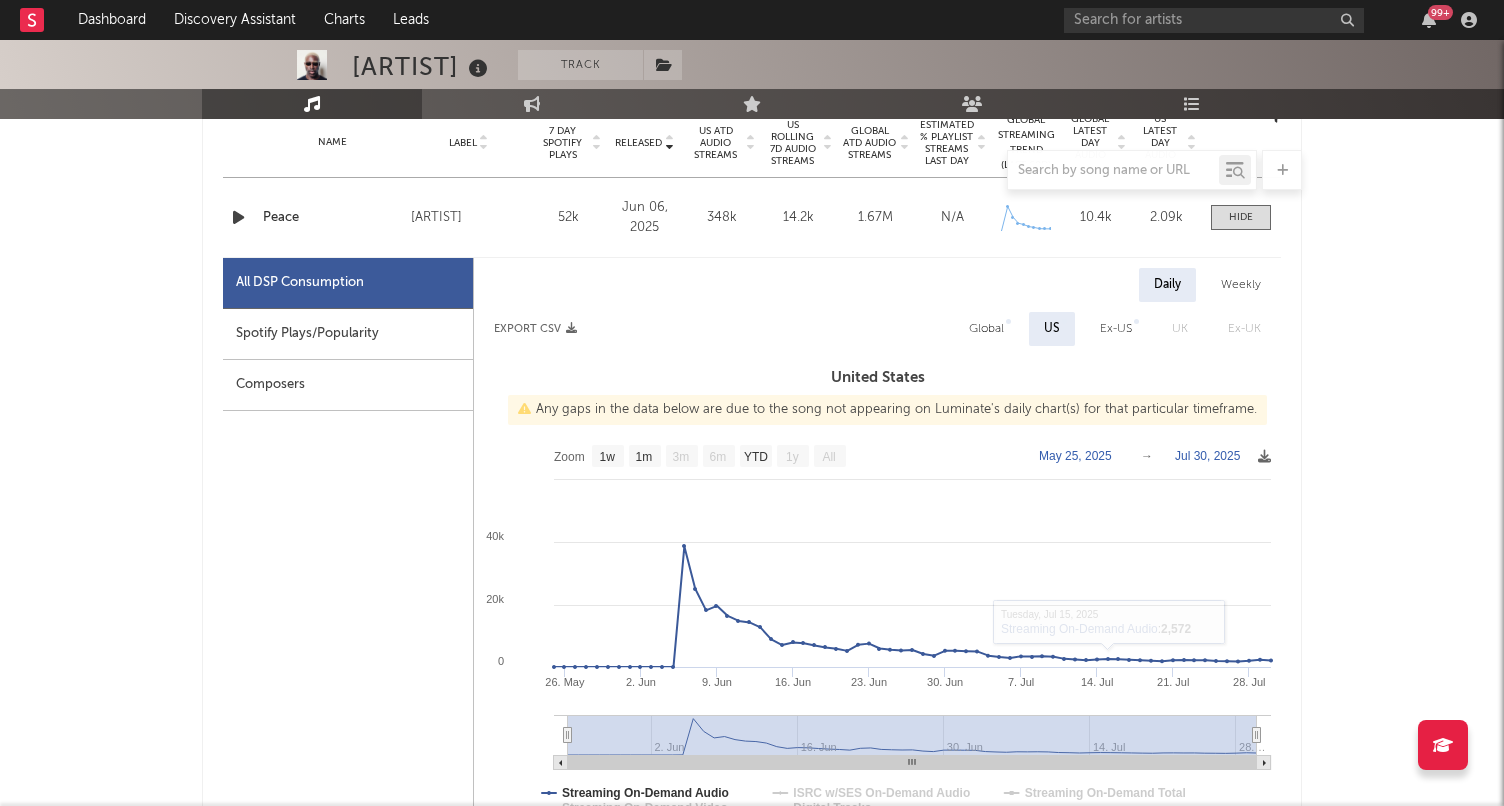 click on "Weekly" at bounding box center (1241, 285) 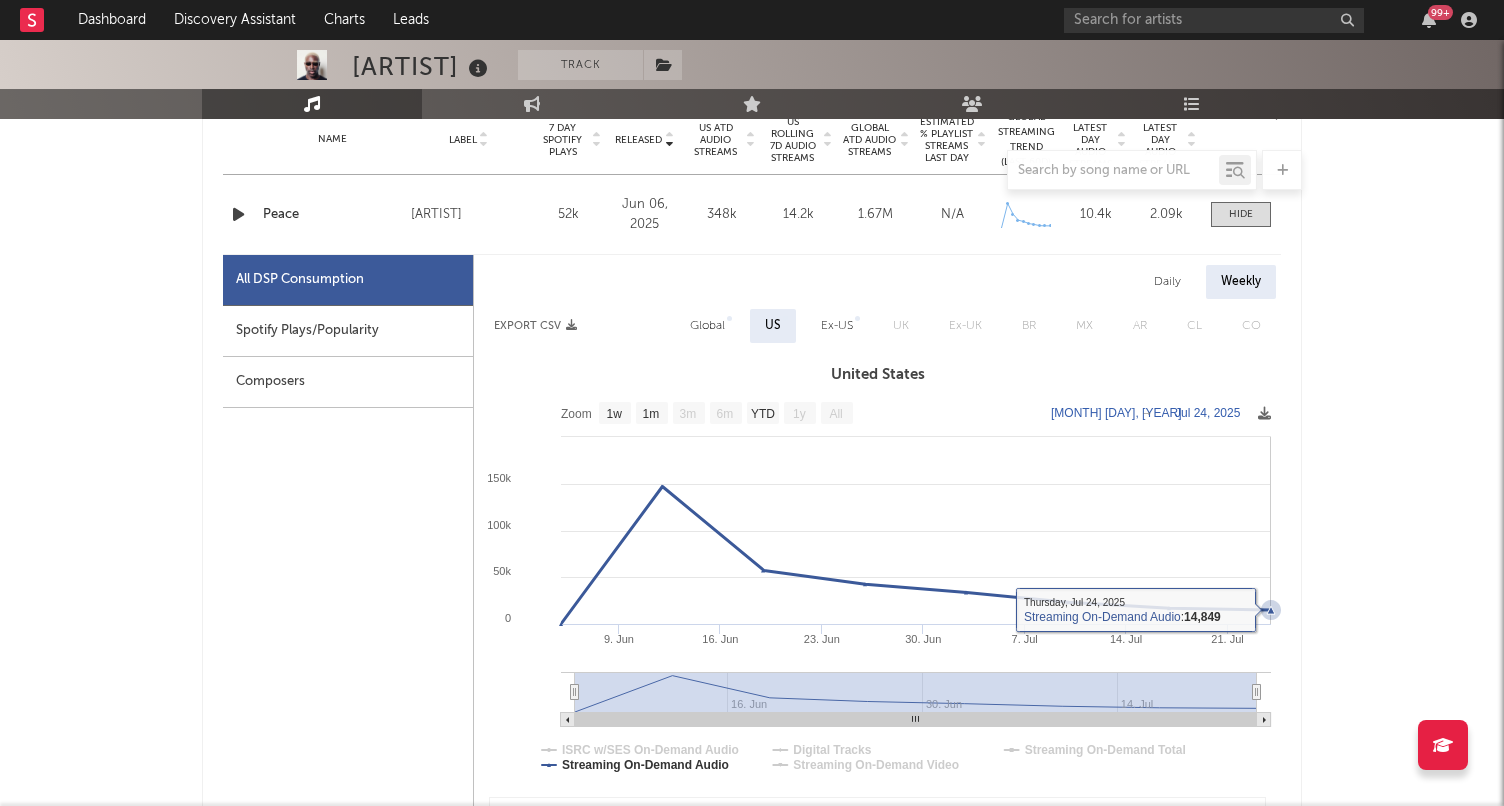 scroll, scrollTop: 824, scrollLeft: 0, axis: vertical 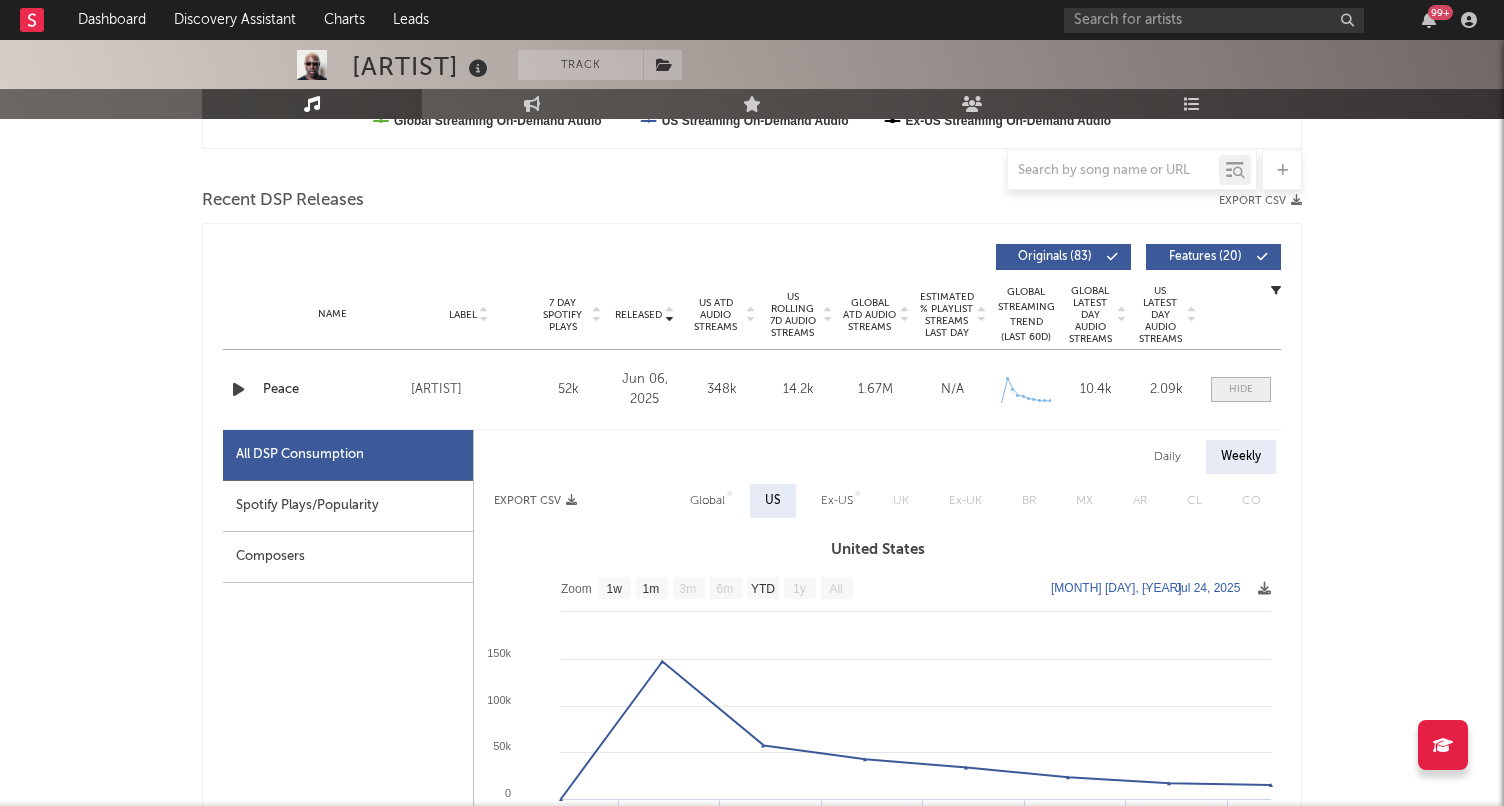 click at bounding box center (1241, 389) 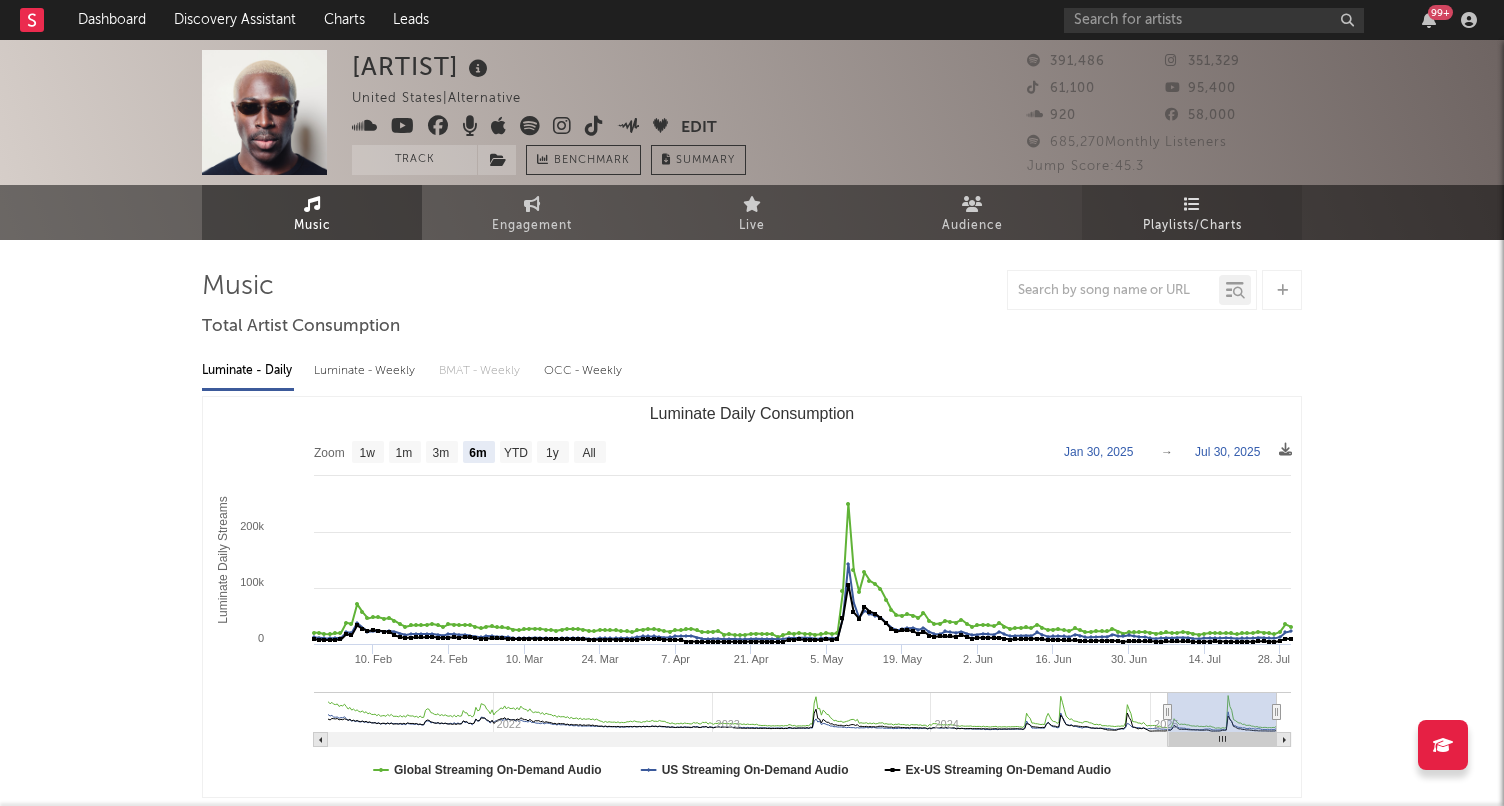 scroll, scrollTop: 0, scrollLeft: 0, axis: both 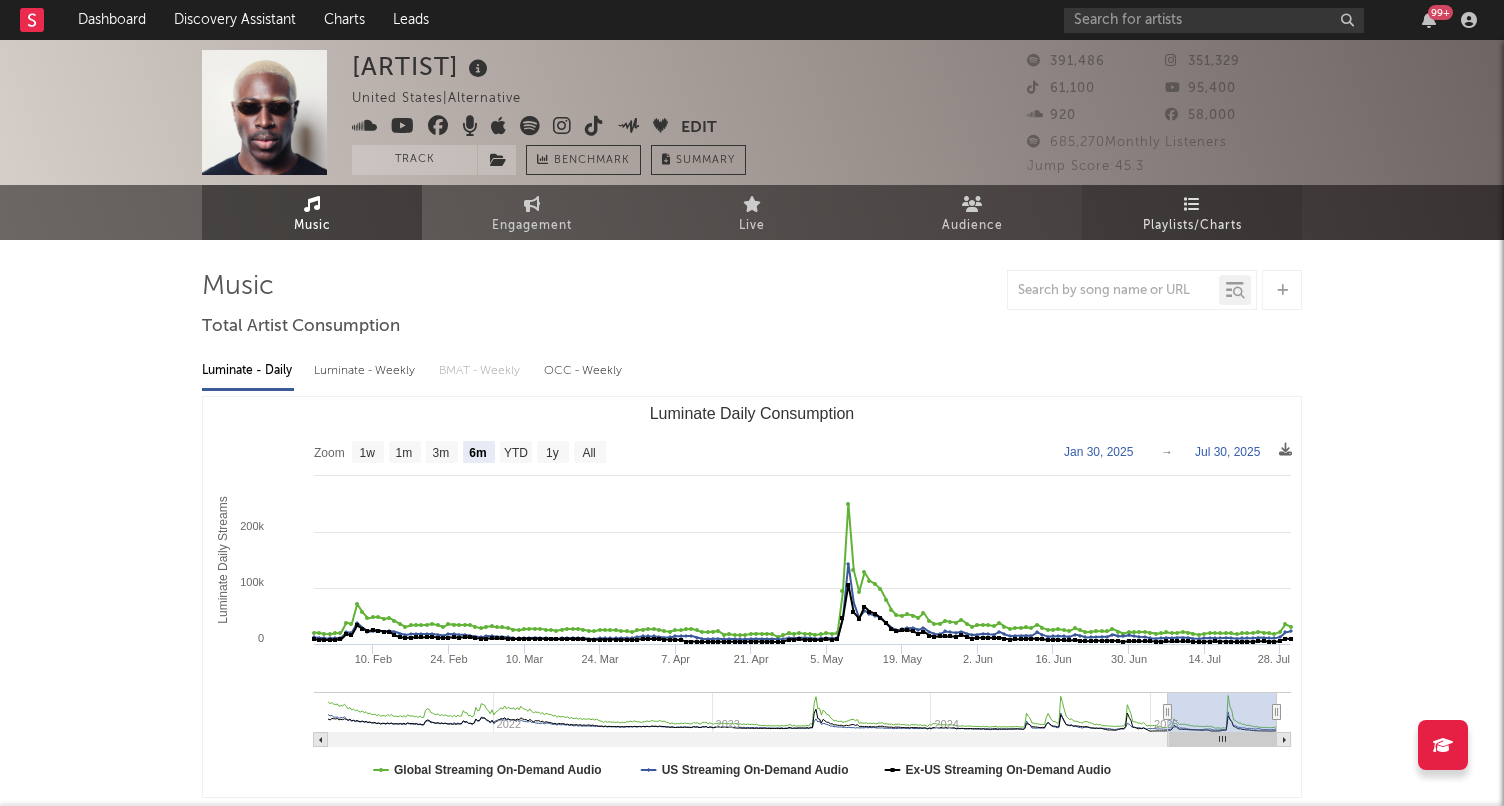 click on "Playlists/Charts" at bounding box center (1192, 226) 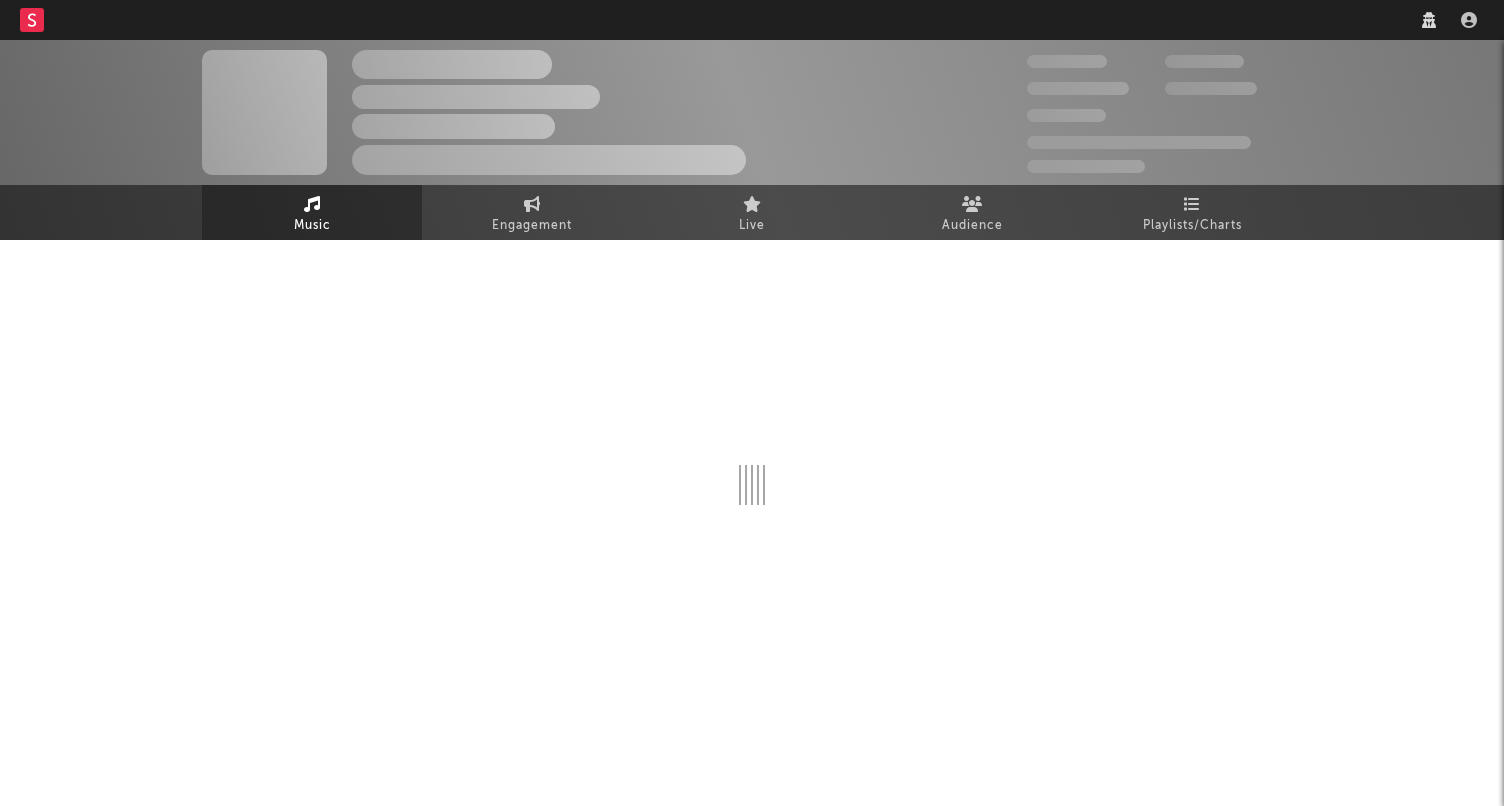 scroll, scrollTop: 0, scrollLeft: 0, axis: both 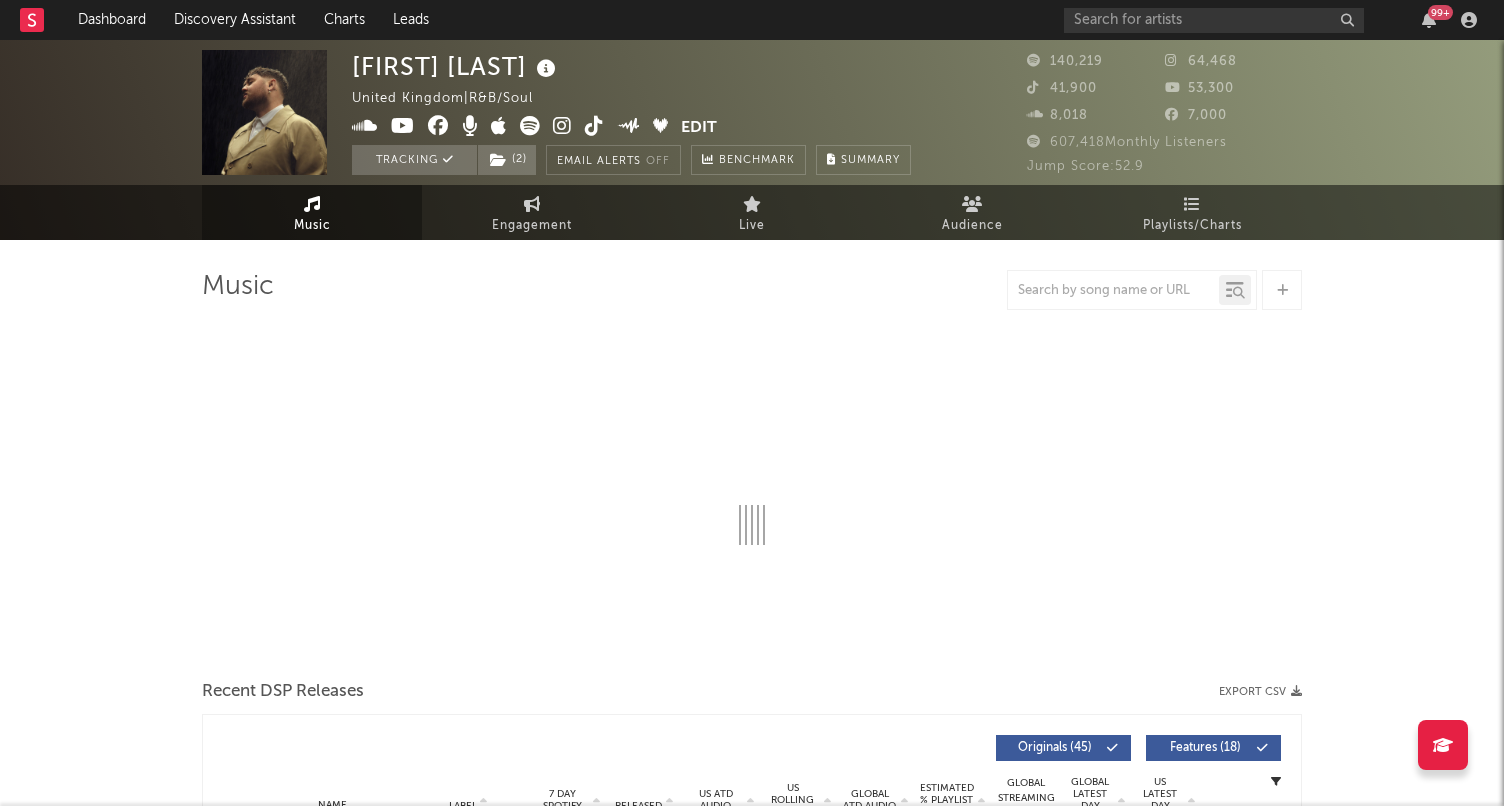 select on "6m" 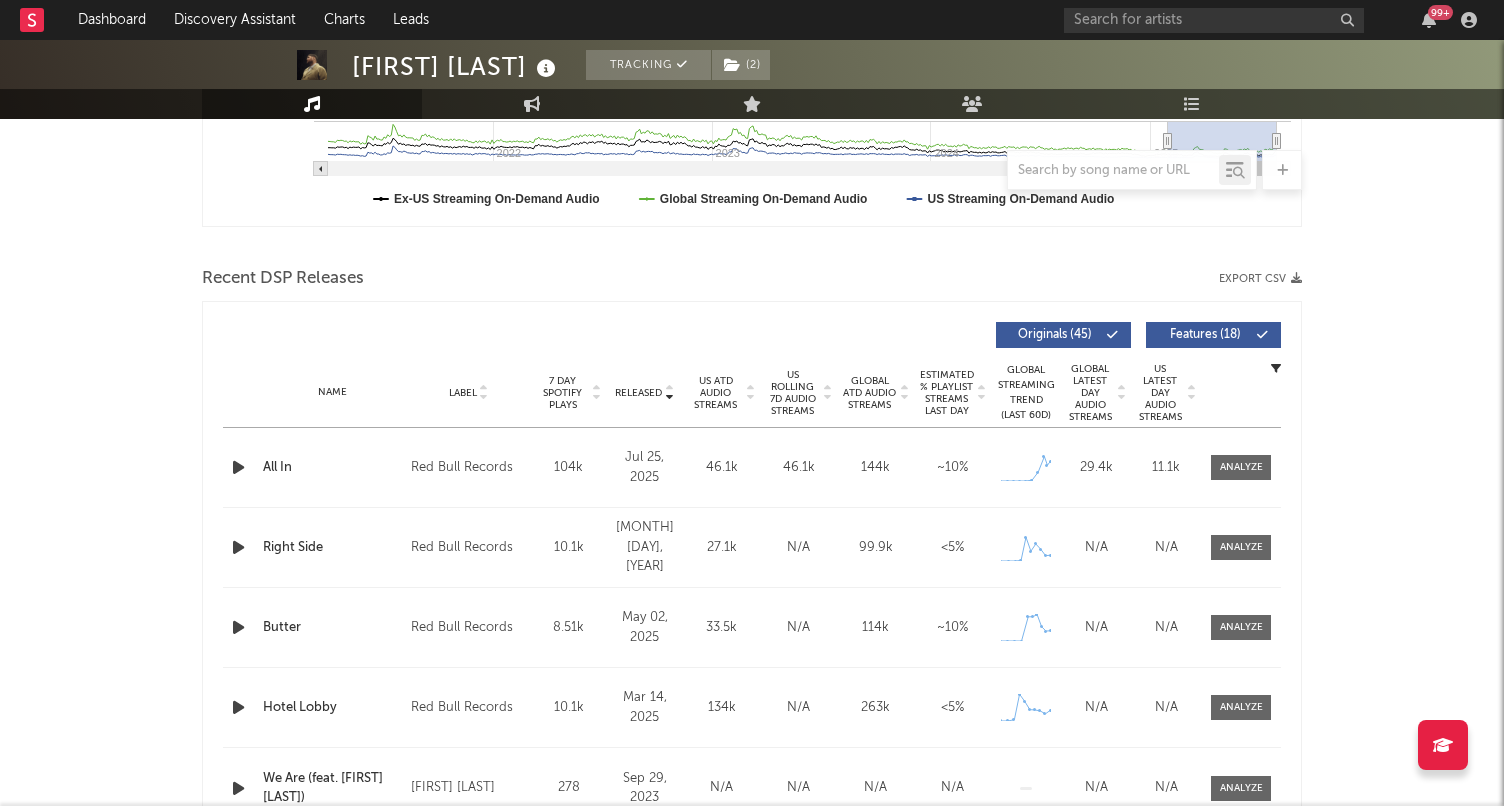 scroll, scrollTop: 576, scrollLeft: 0, axis: vertical 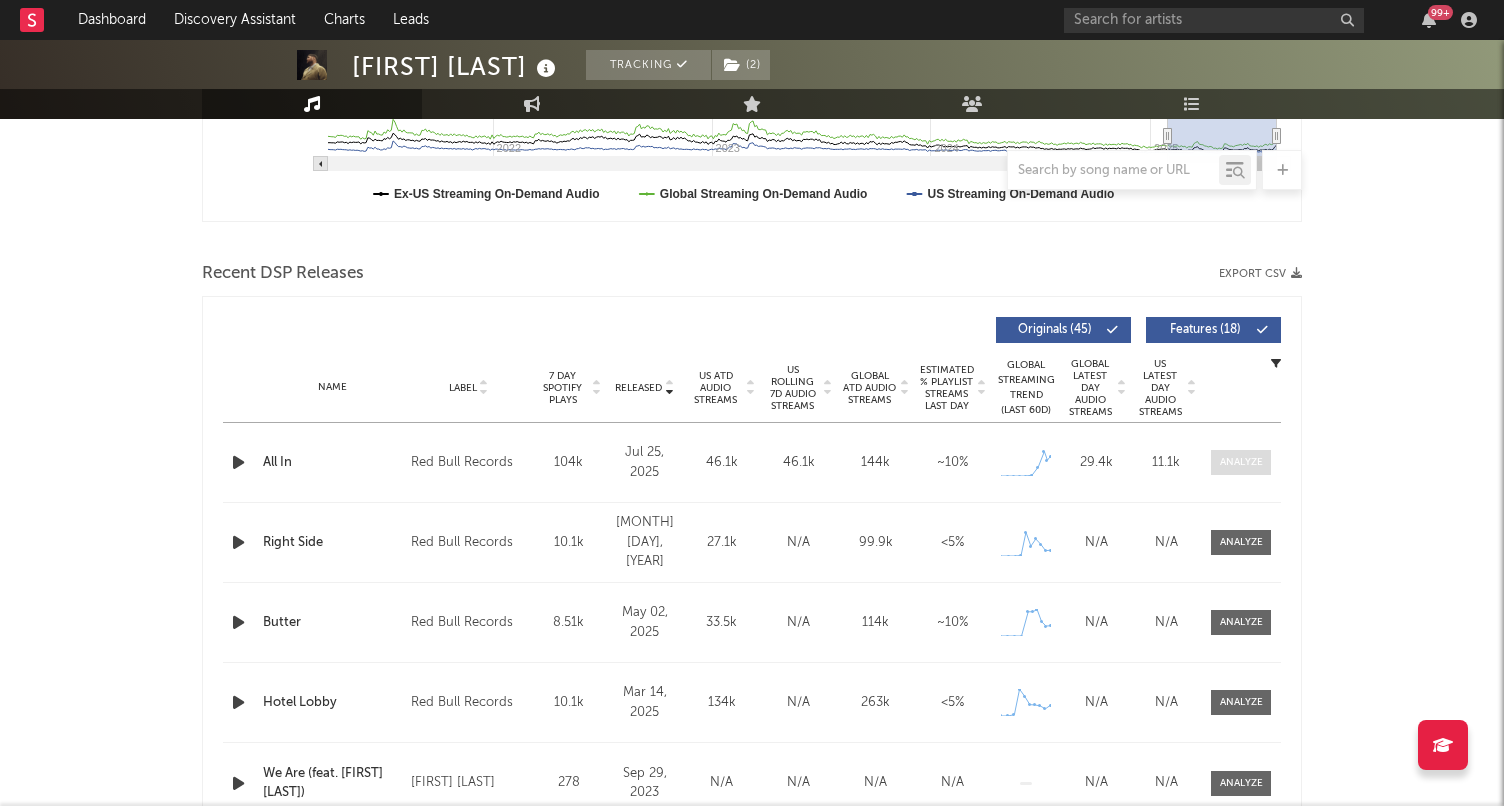 click at bounding box center [1241, 462] 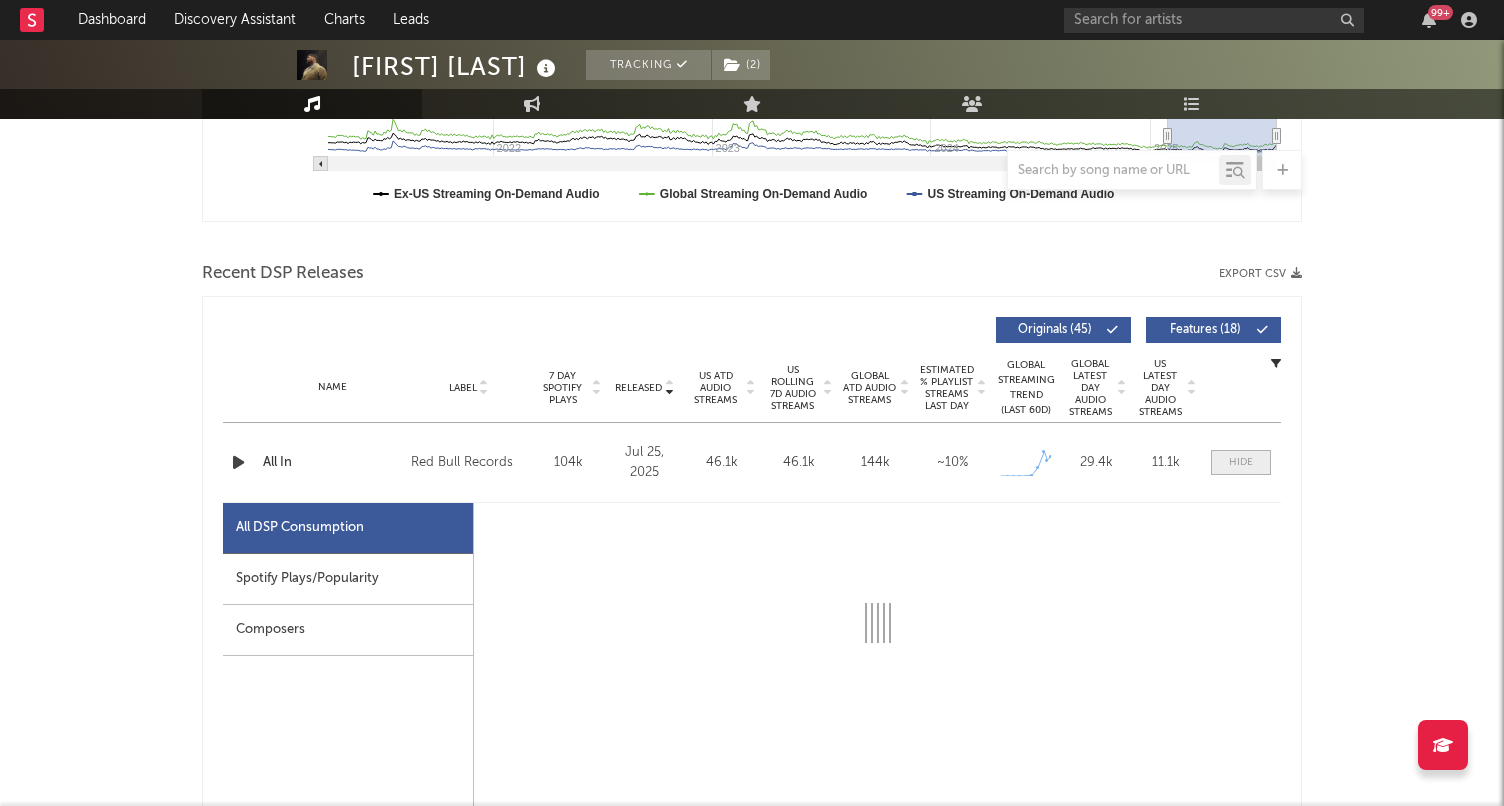 select on "1w" 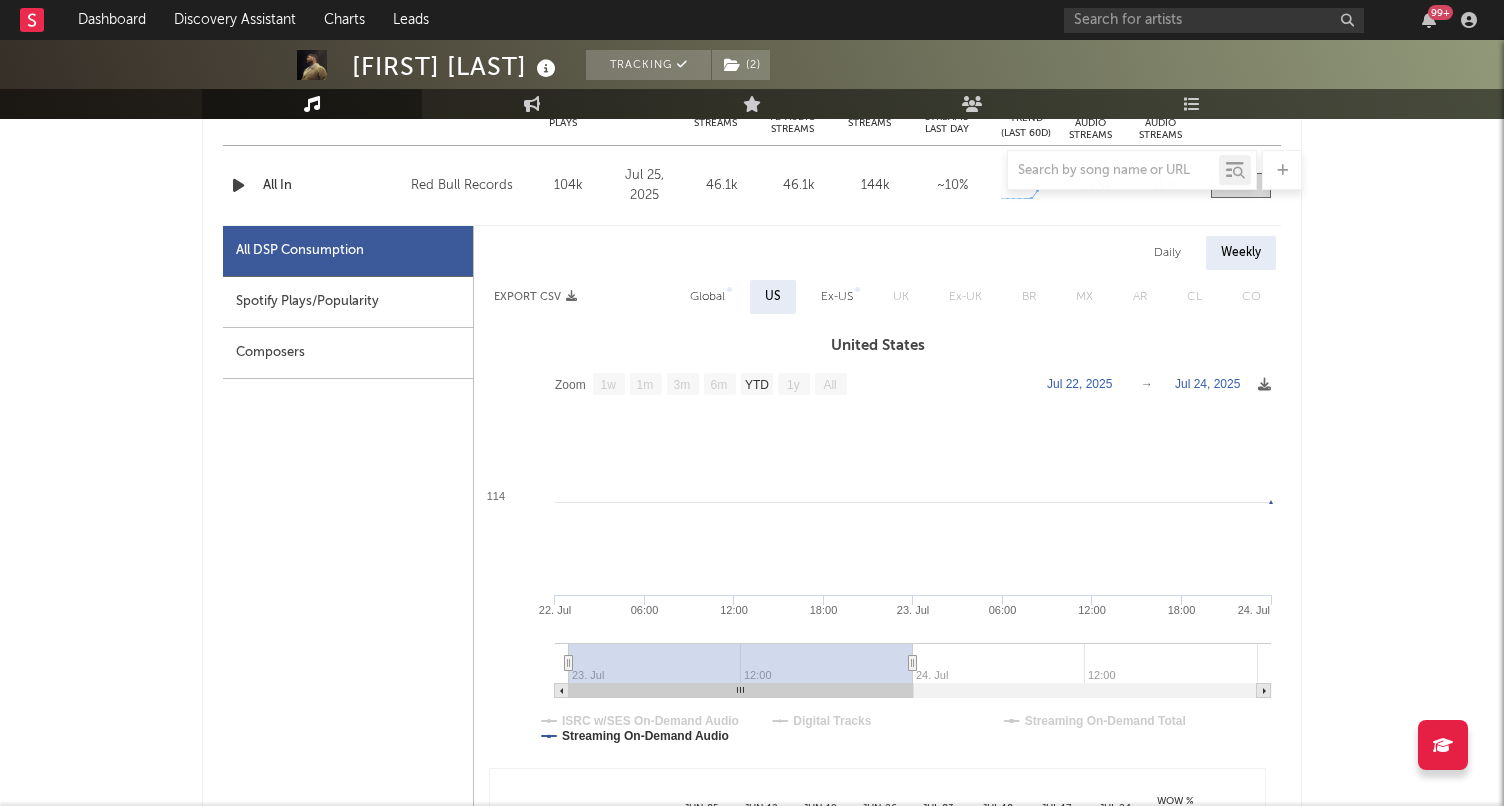 scroll, scrollTop: 645, scrollLeft: 0, axis: vertical 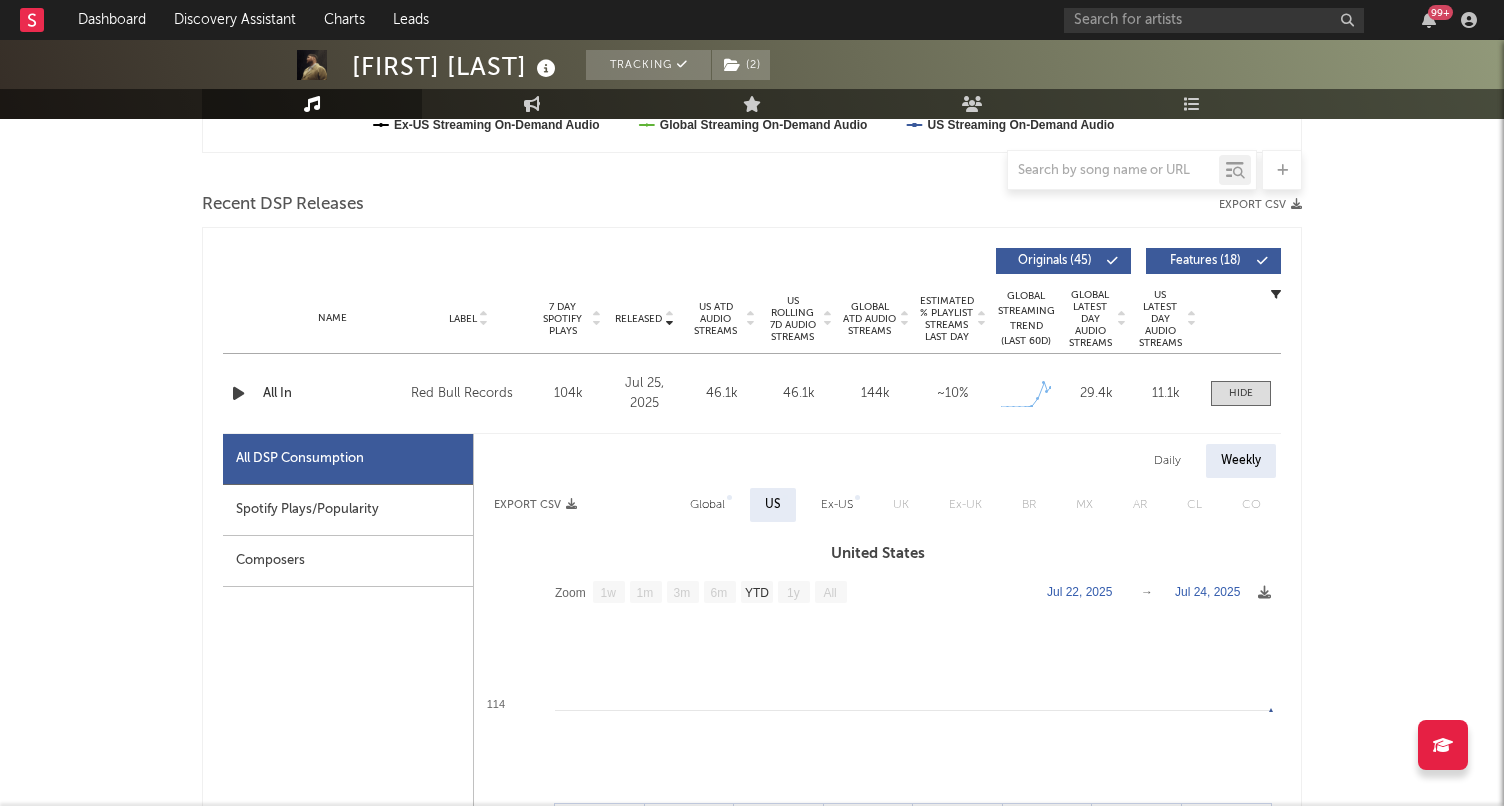 click on "Daily" at bounding box center (1167, 461) 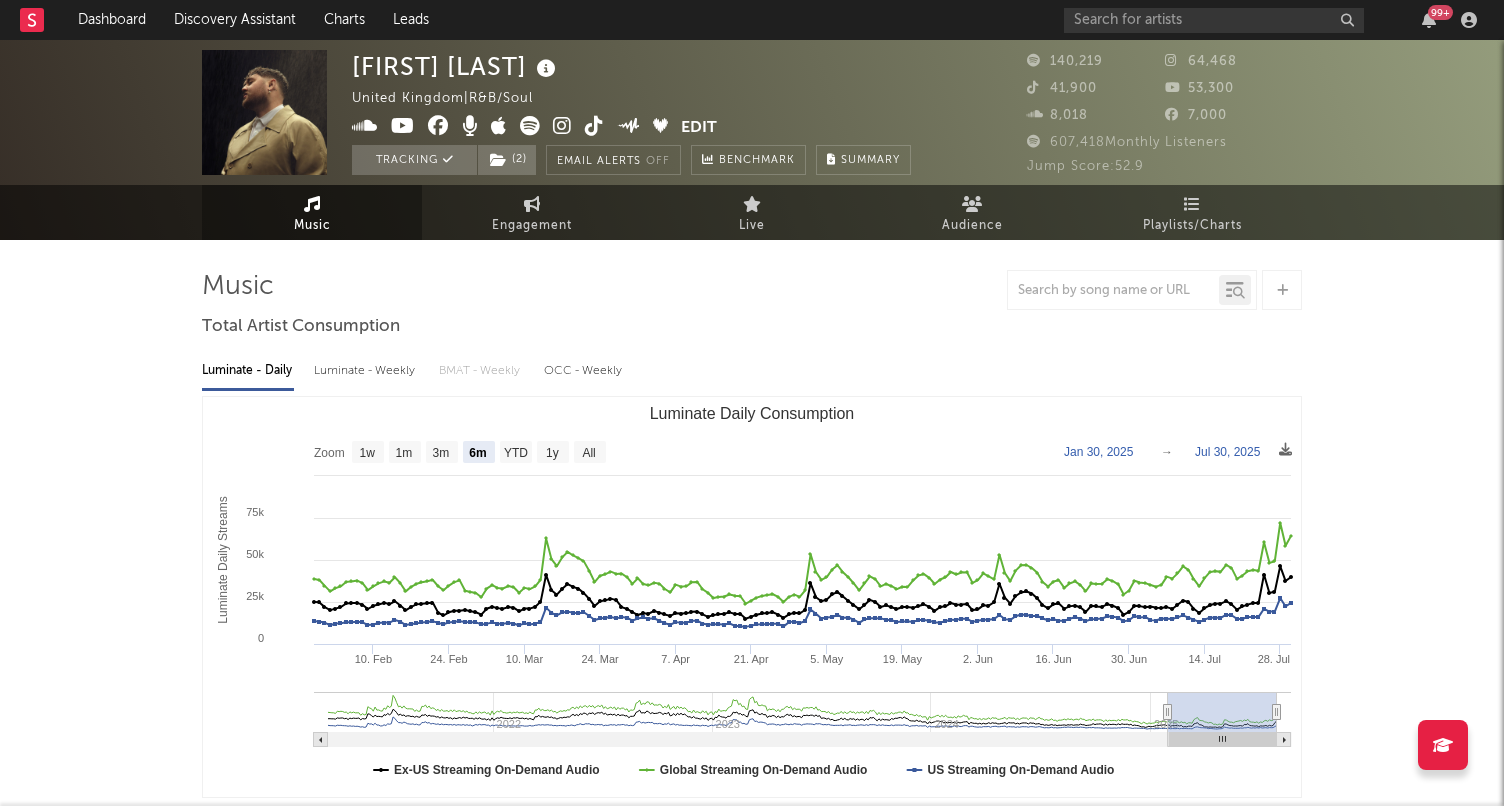 scroll, scrollTop: 0, scrollLeft: 0, axis: both 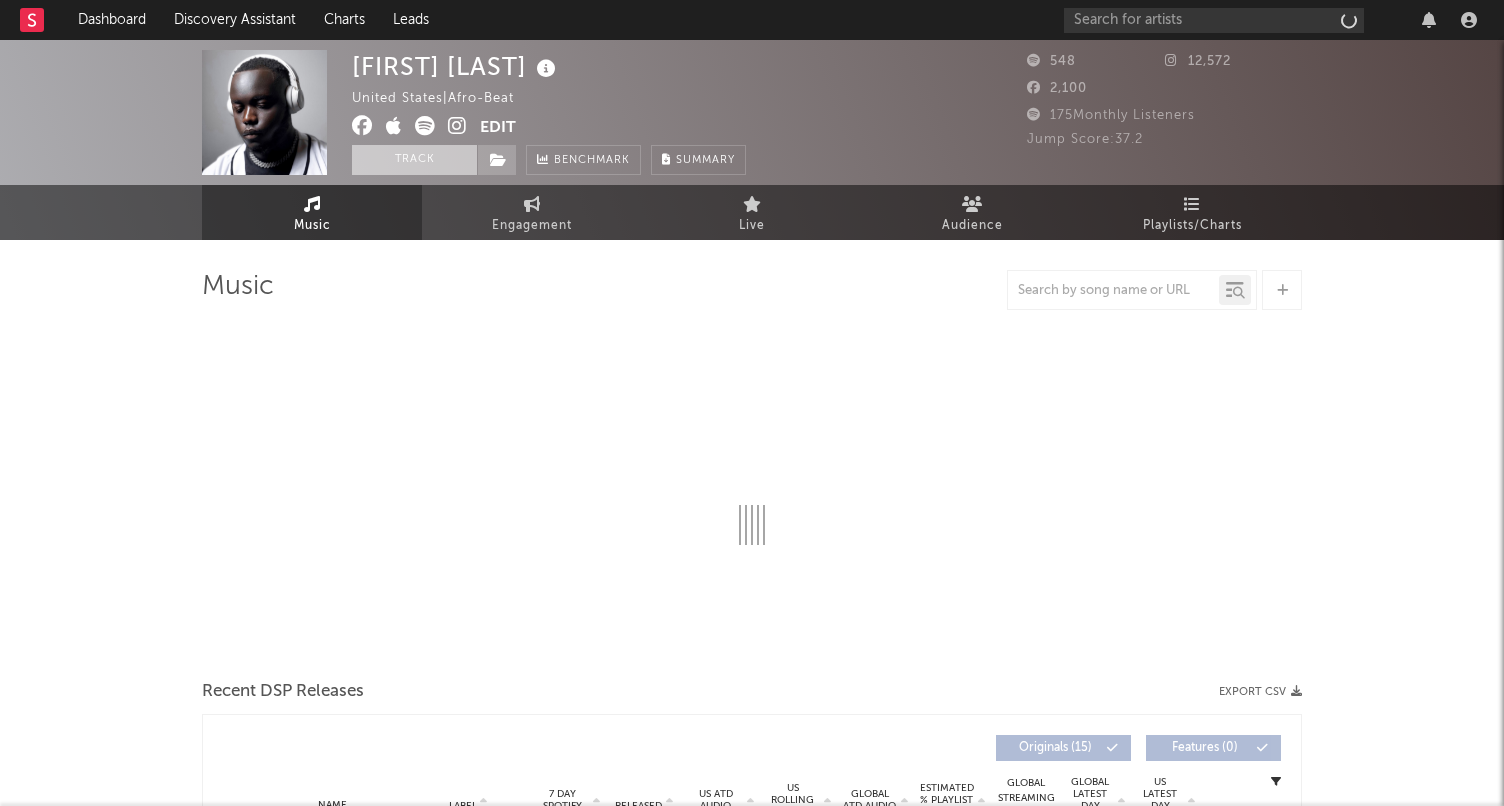 select on "1w" 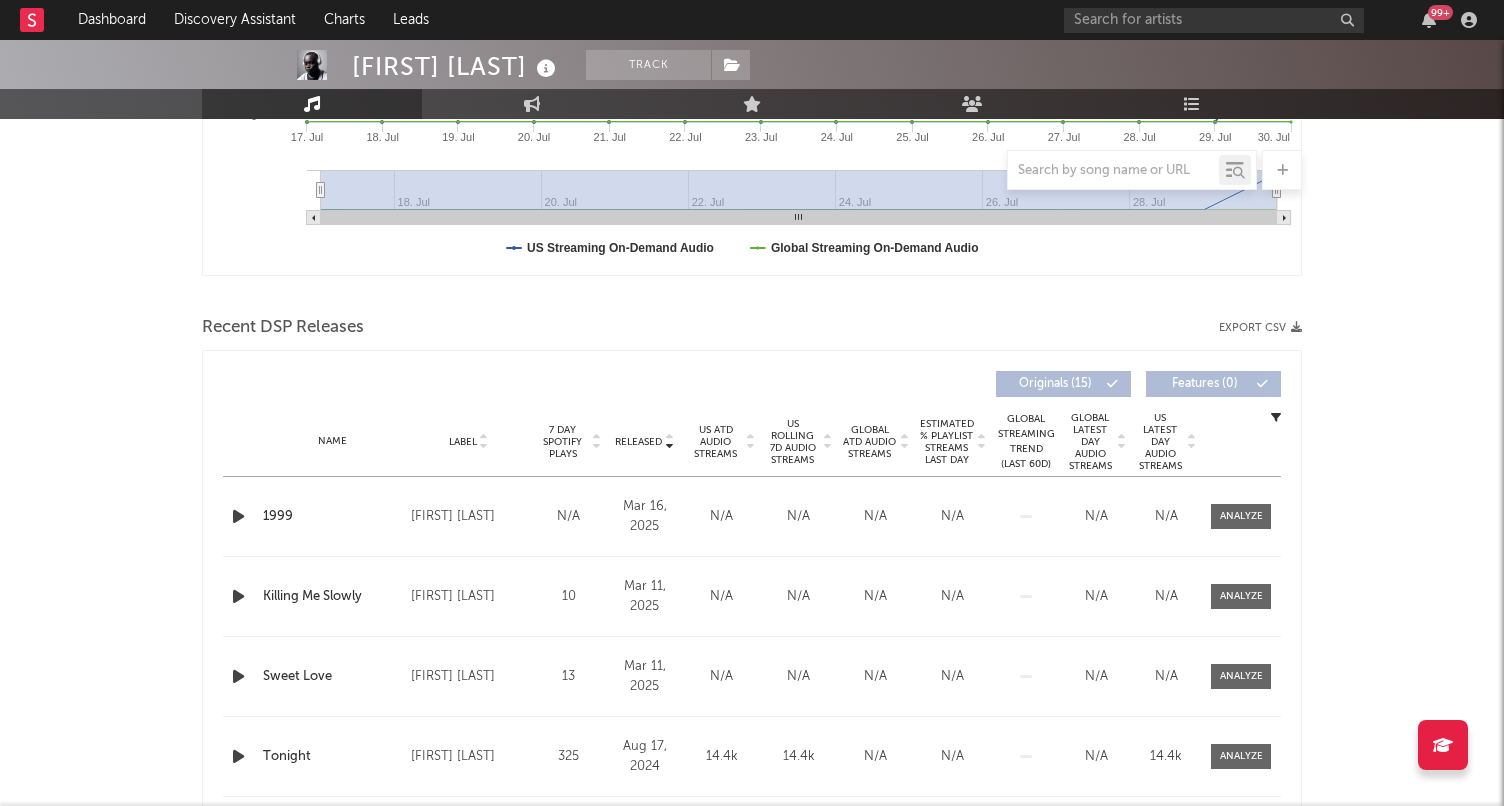 scroll, scrollTop: 522, scrollLeft: 0, axis: vertical 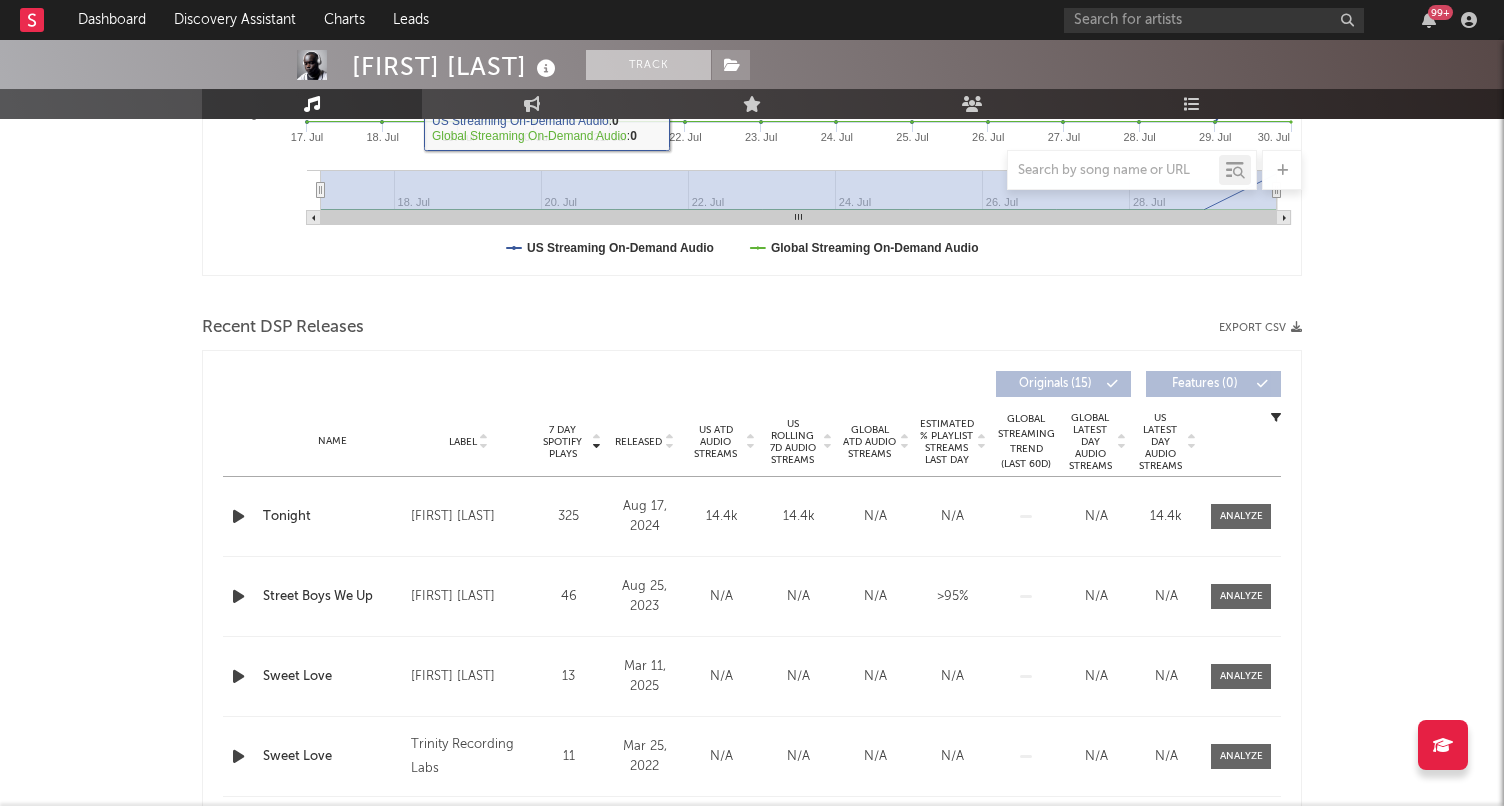 click on "Track" at bounding box center [648, 65] 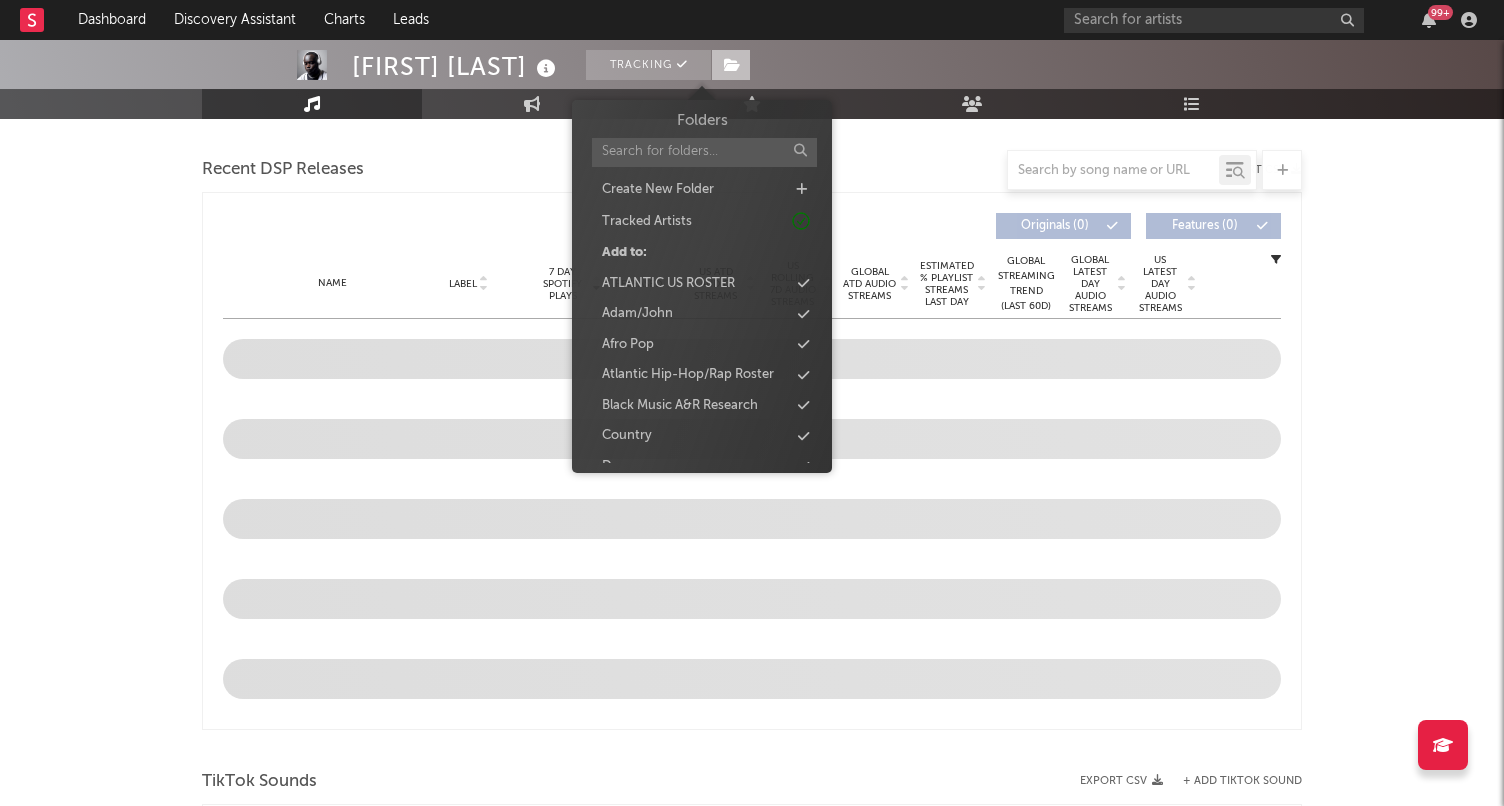 click at bounding box center [732, 65] 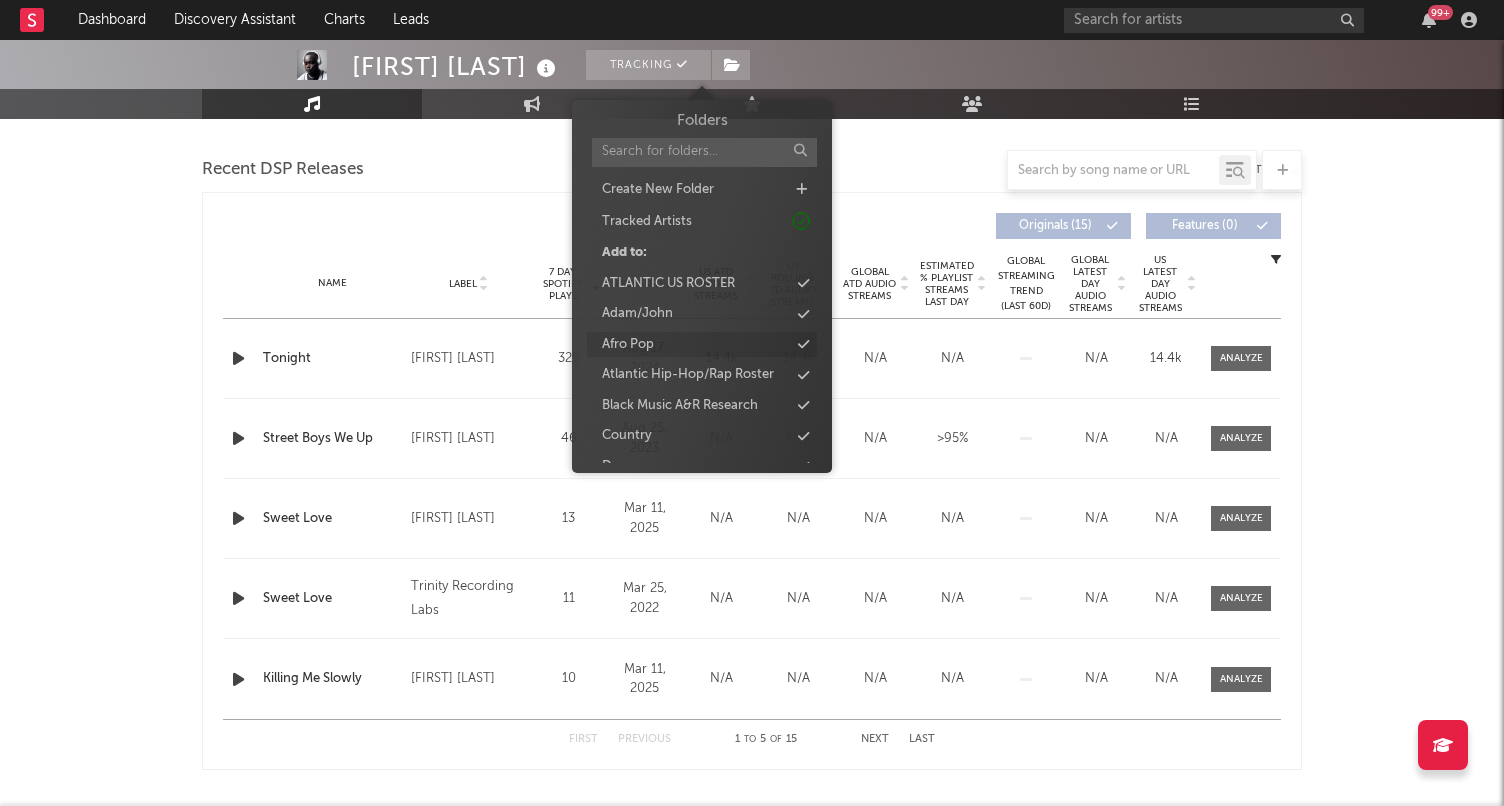 select on "1w" 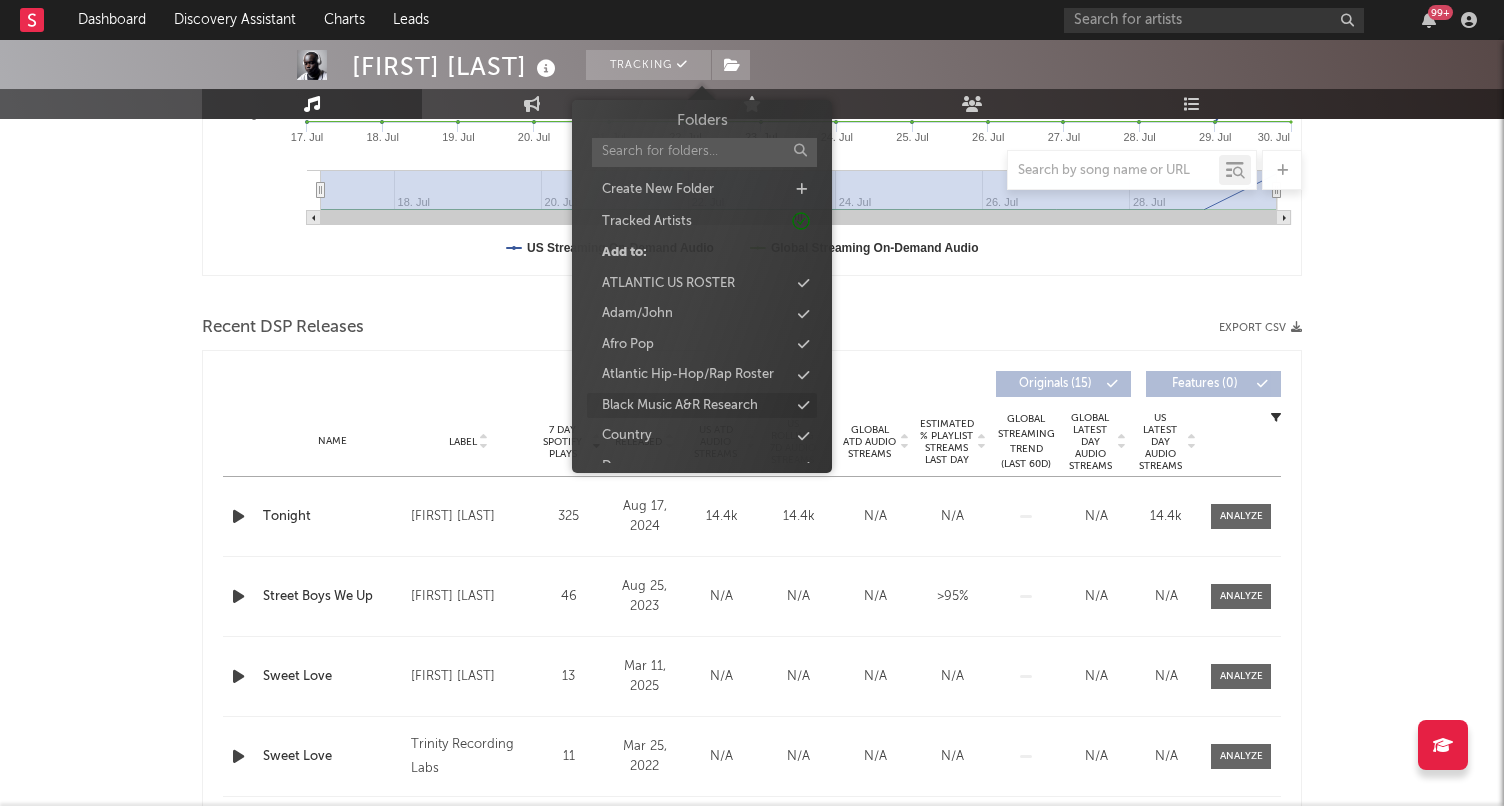click on "Black Music A&R Research" at bounding box center [680, 406] 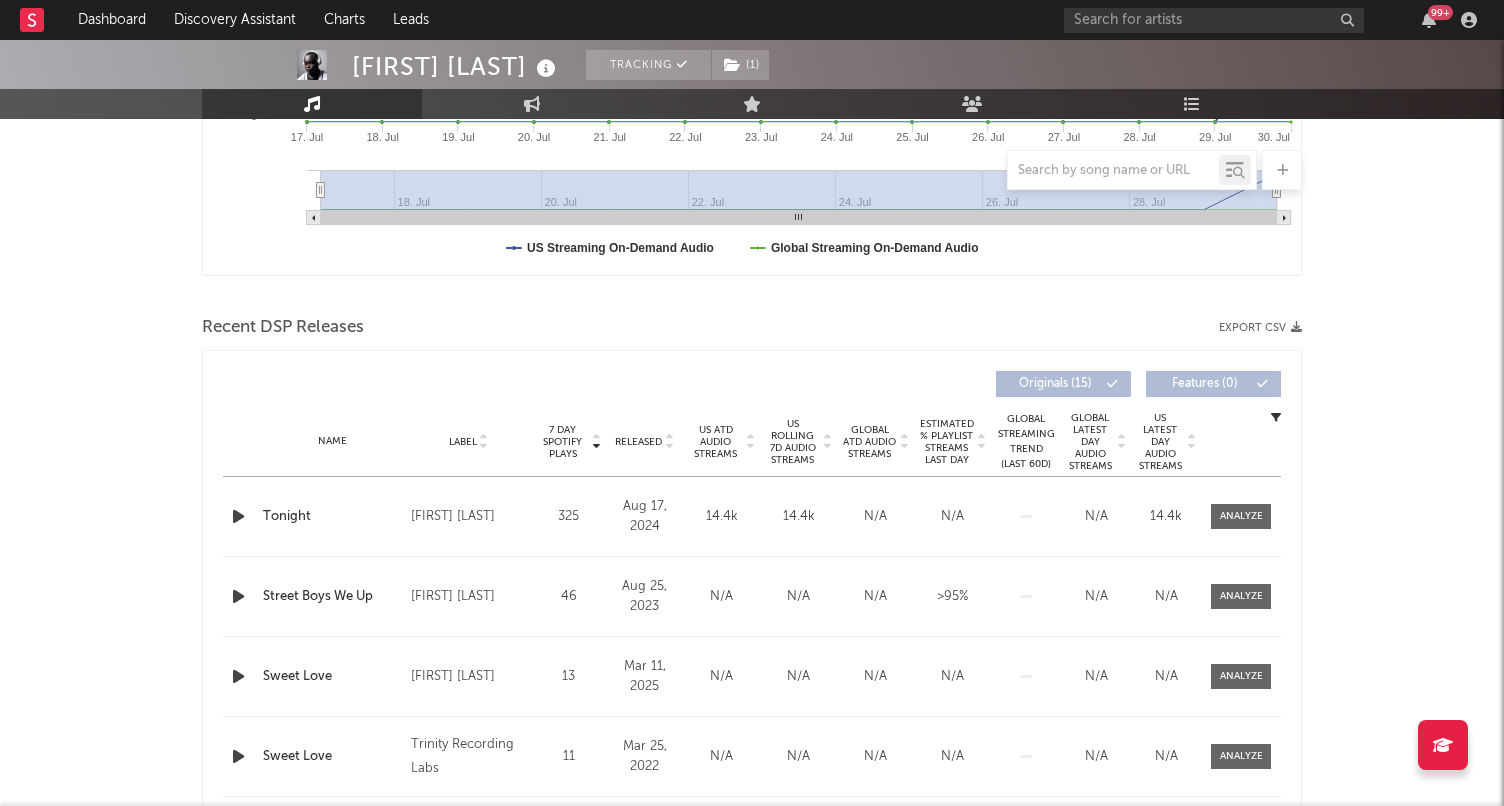 click on "7 Day Spotify Plays Label 7 Day Spotify Plays Released US ATD Audio Streams US Rolling 7D Audio Streams Global ATD Audio Streams Estimated % Playlist Streams Last Day Global Latest Day Audio Streams US Latest Day Audio Streams Spotify Popularity Streams / 7d Growth Originals   ( 15 ) Features   ( 0 )" at bounding box center [752, 384] 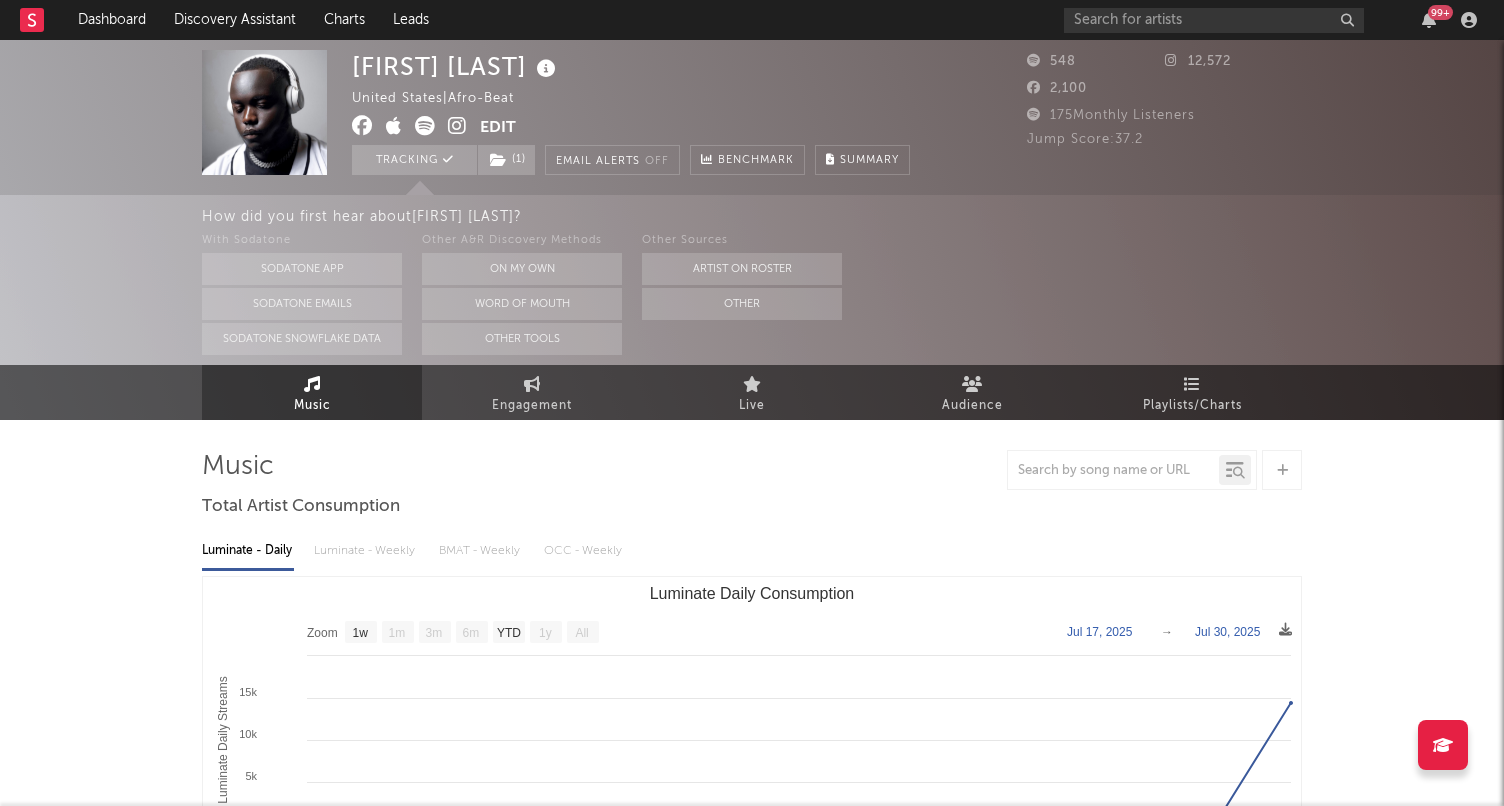 scroll, scrollTop: 0, scrollLeft: 0, axis: both 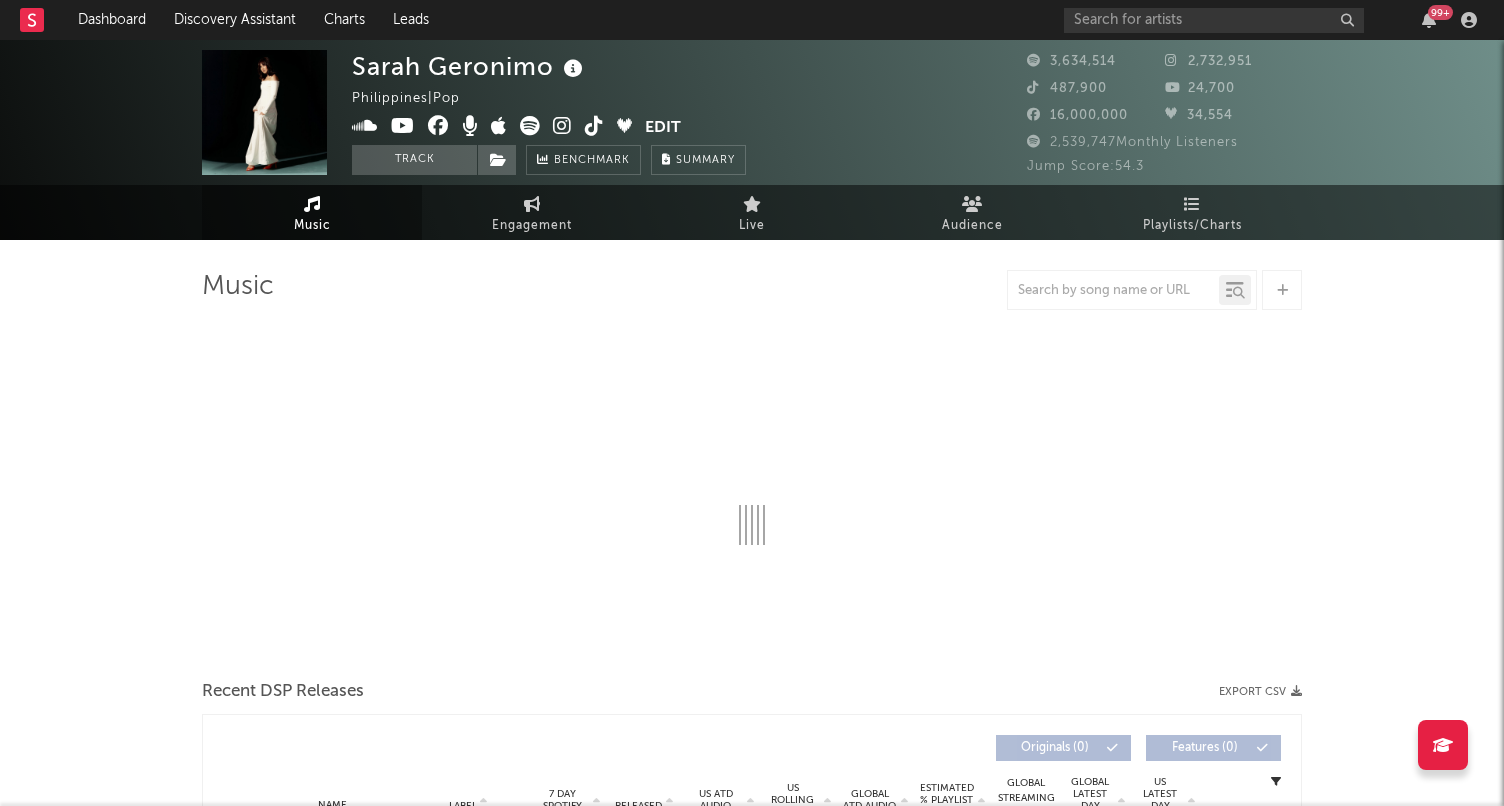 select on "6m" 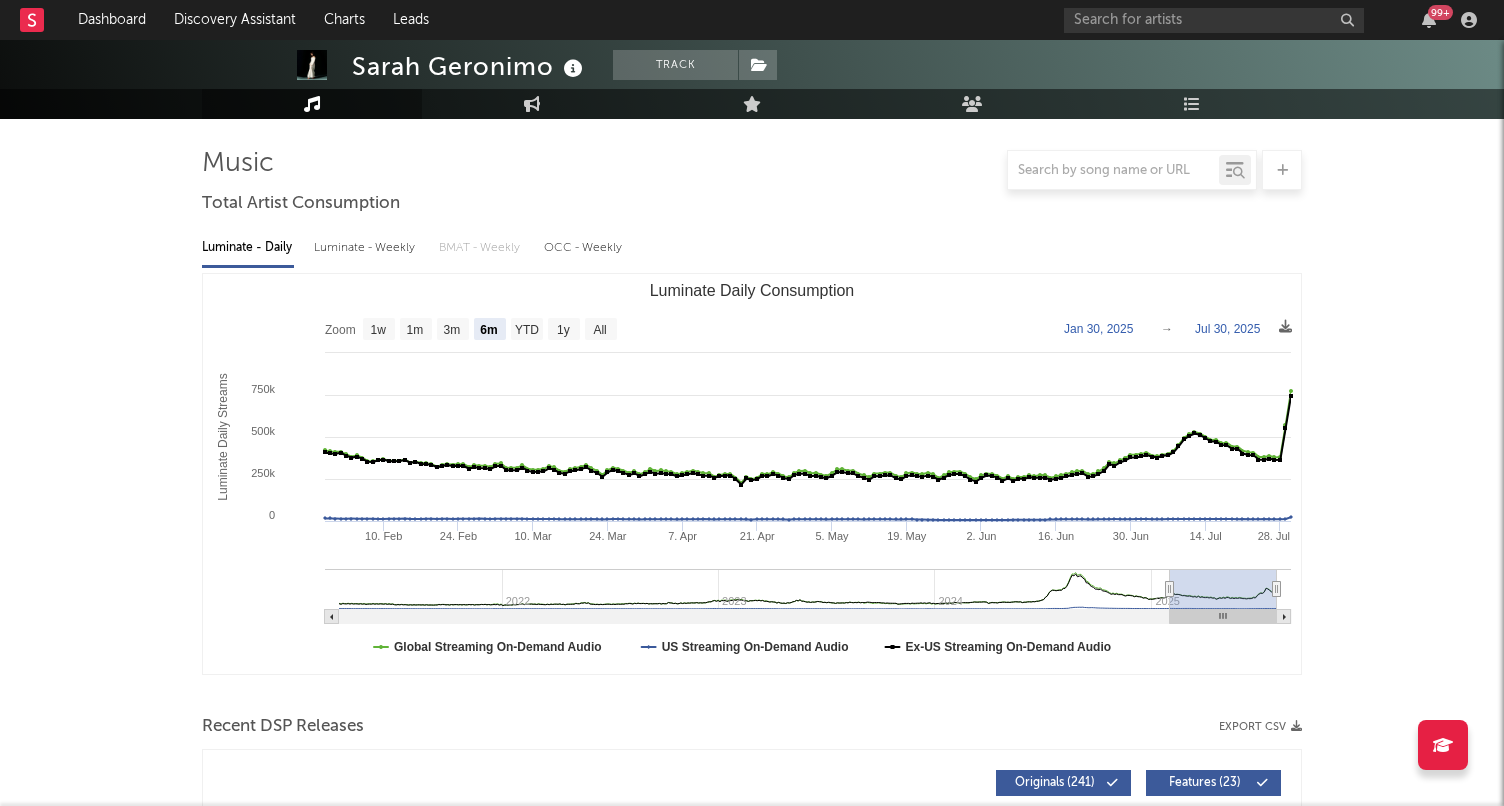 scroll, scrollTop: 62, scrollLeft: 0, axis: vertical 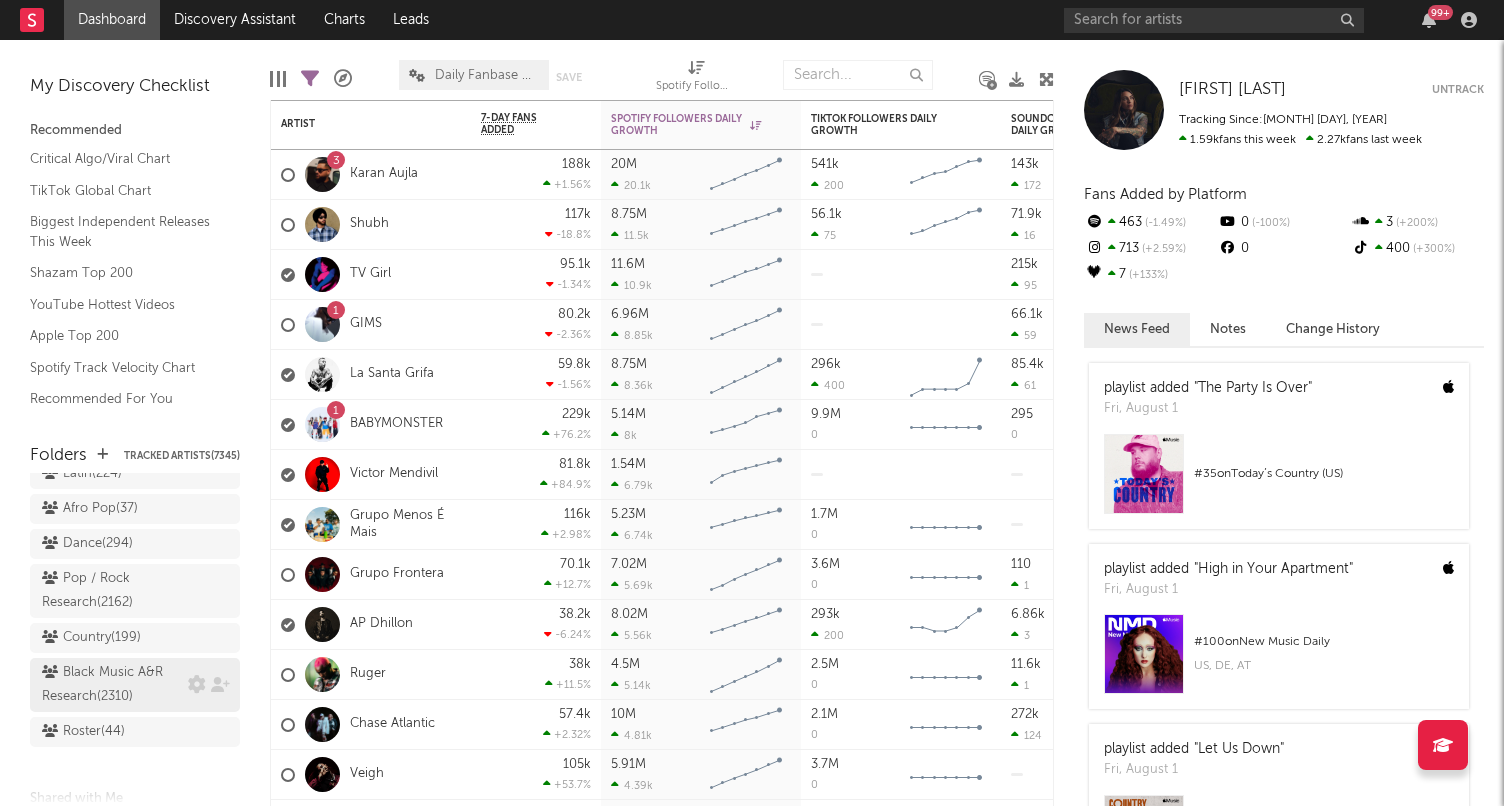 click on "Black Music A&R Research  ( 2310 )" at bounding box center [112, 685] 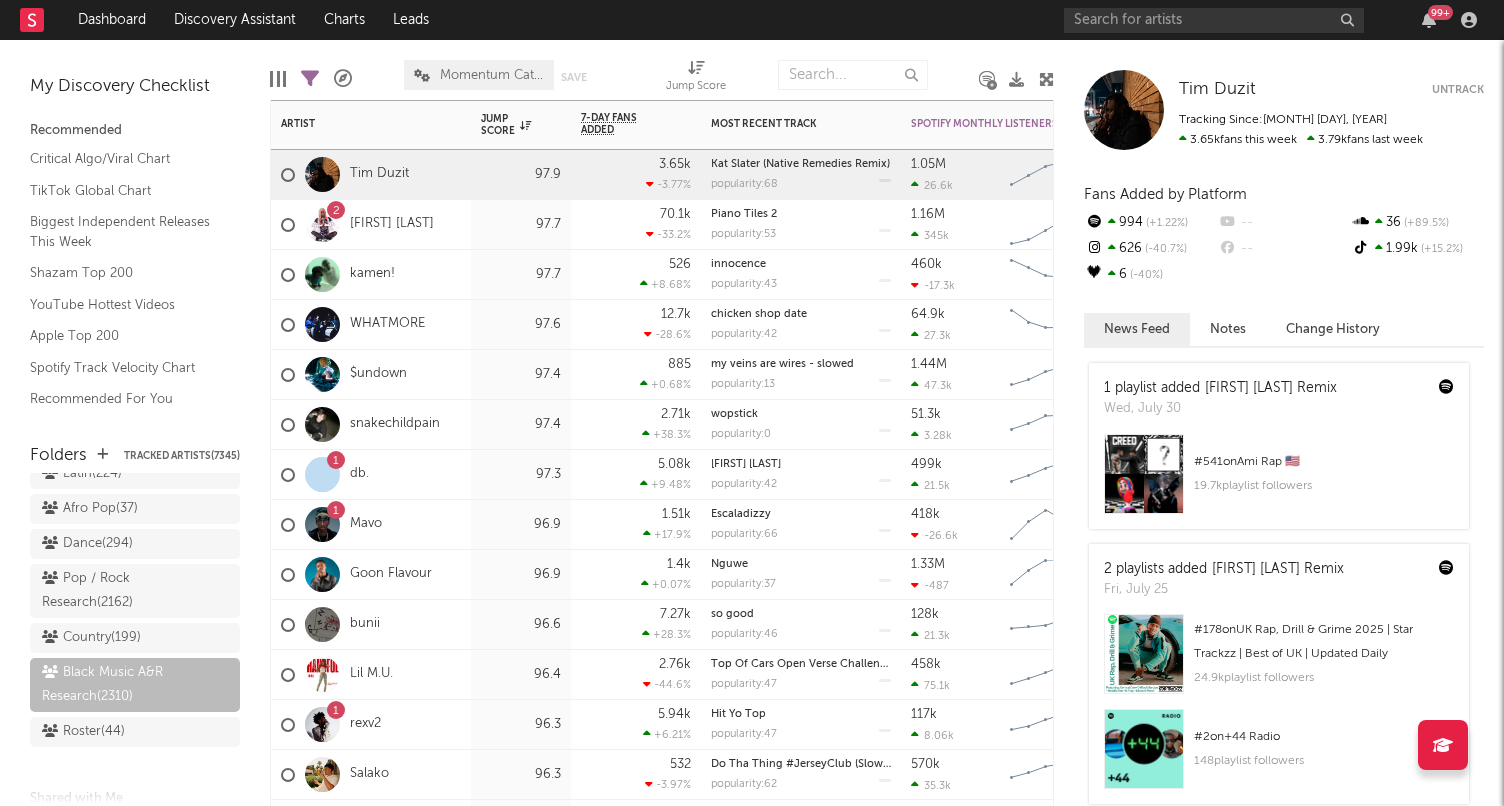 click on "1 db." at bounding box center (371, 475) 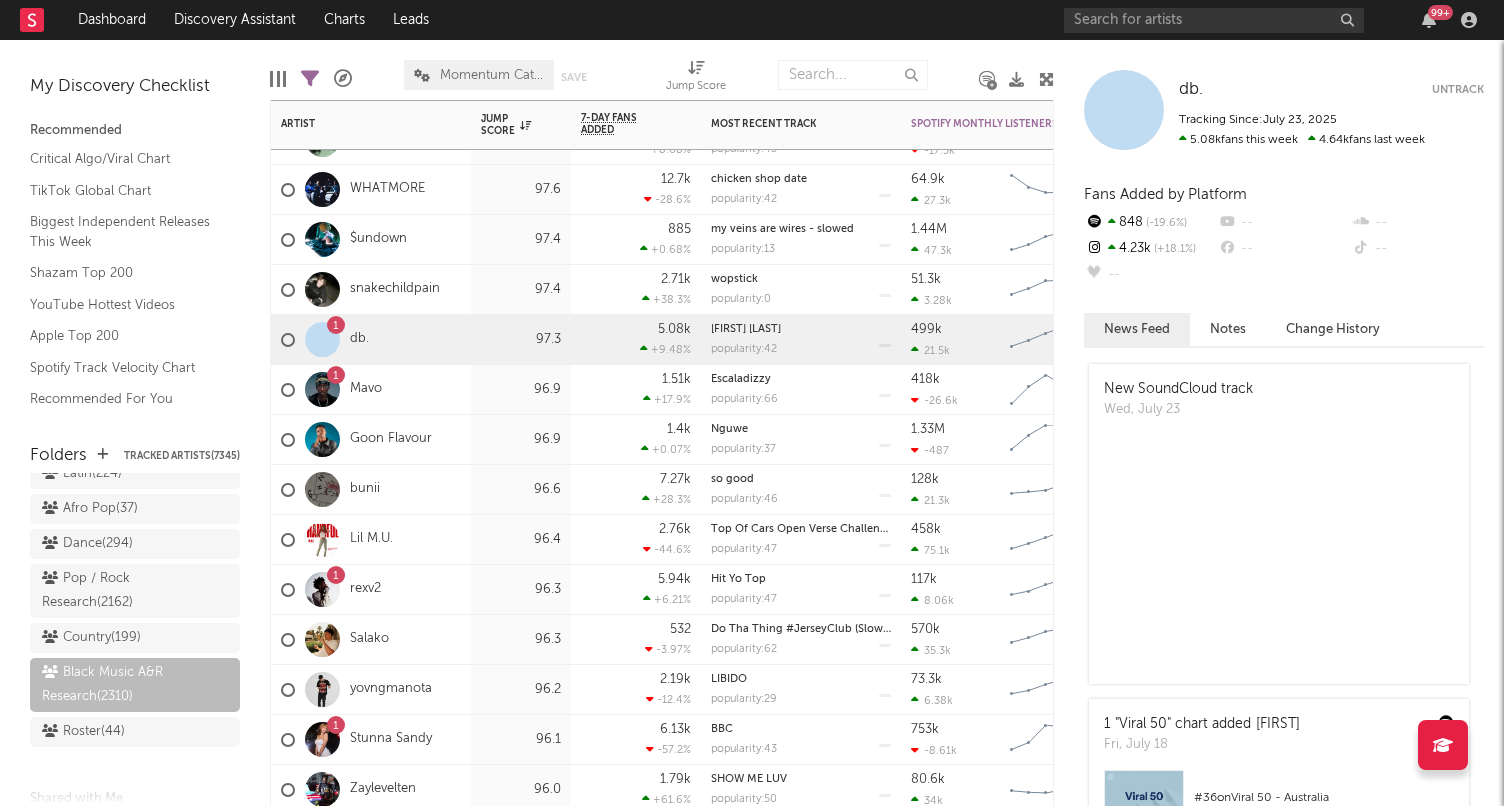 scroll, scrollTop: 469, scrollLeft: 0, axis: vertical 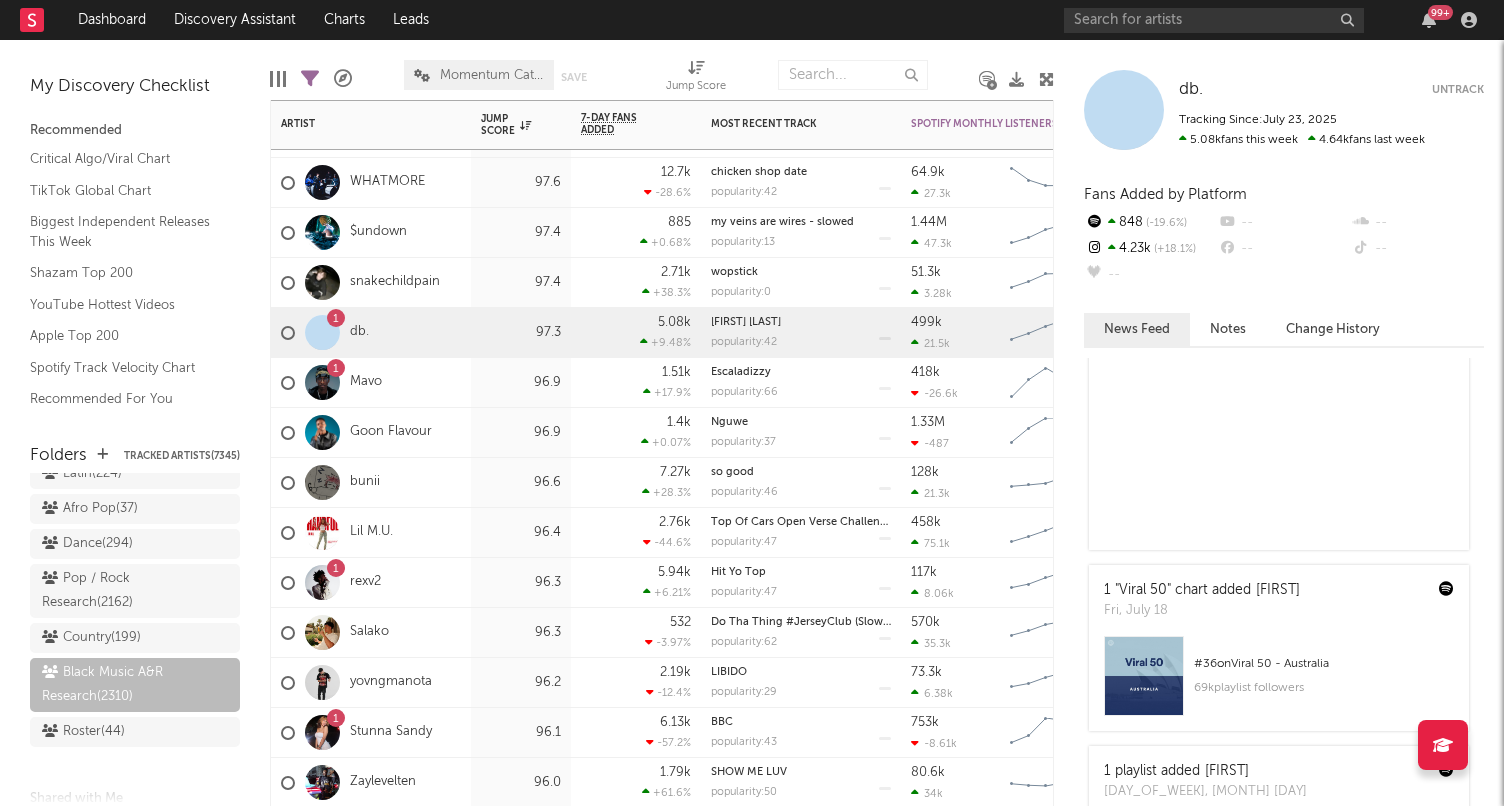 click on "bunii" at bounding box center (371, 483) 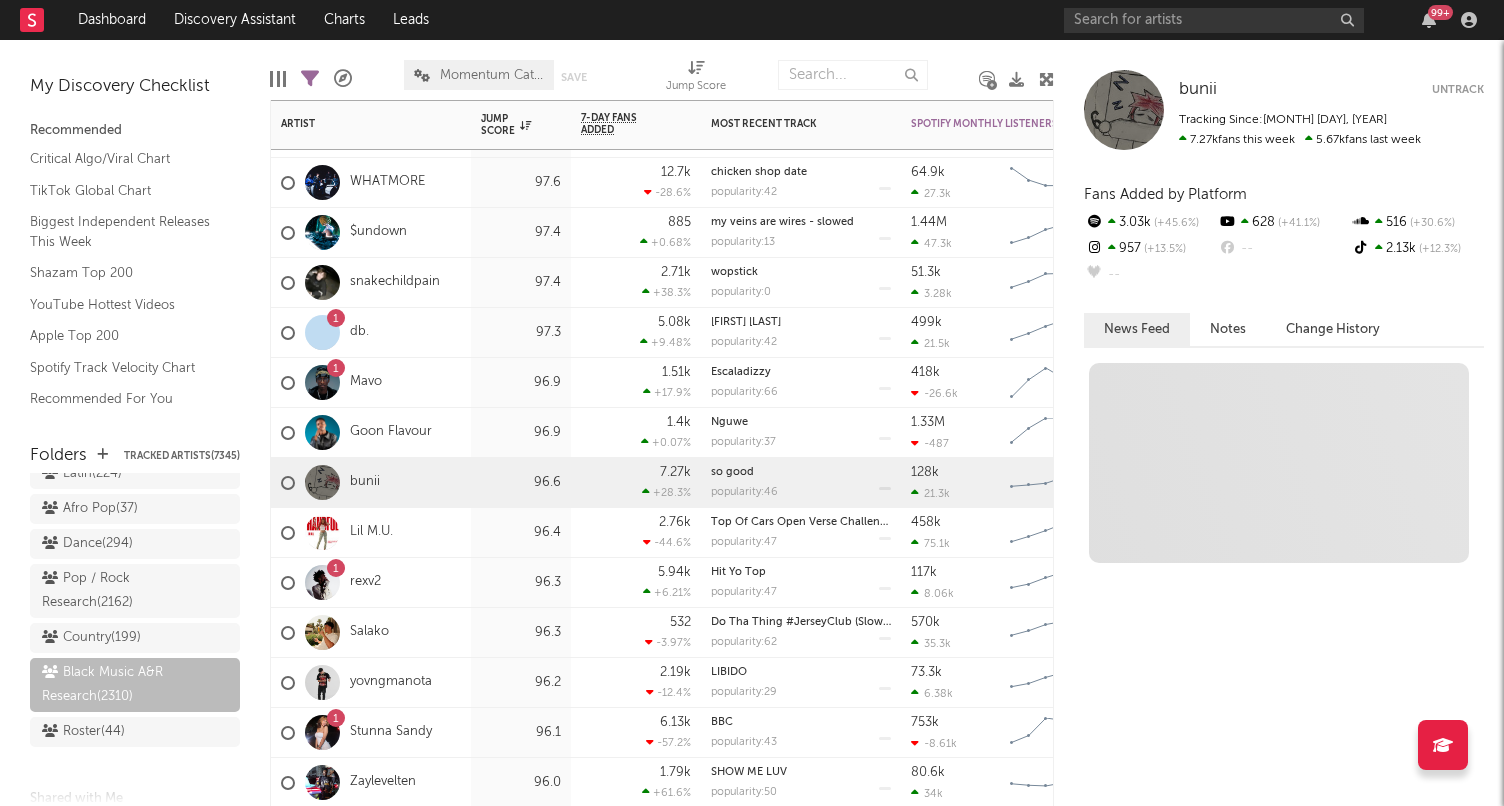 scroll, scrollTop: 0, scrollLeft: 0, axis: both 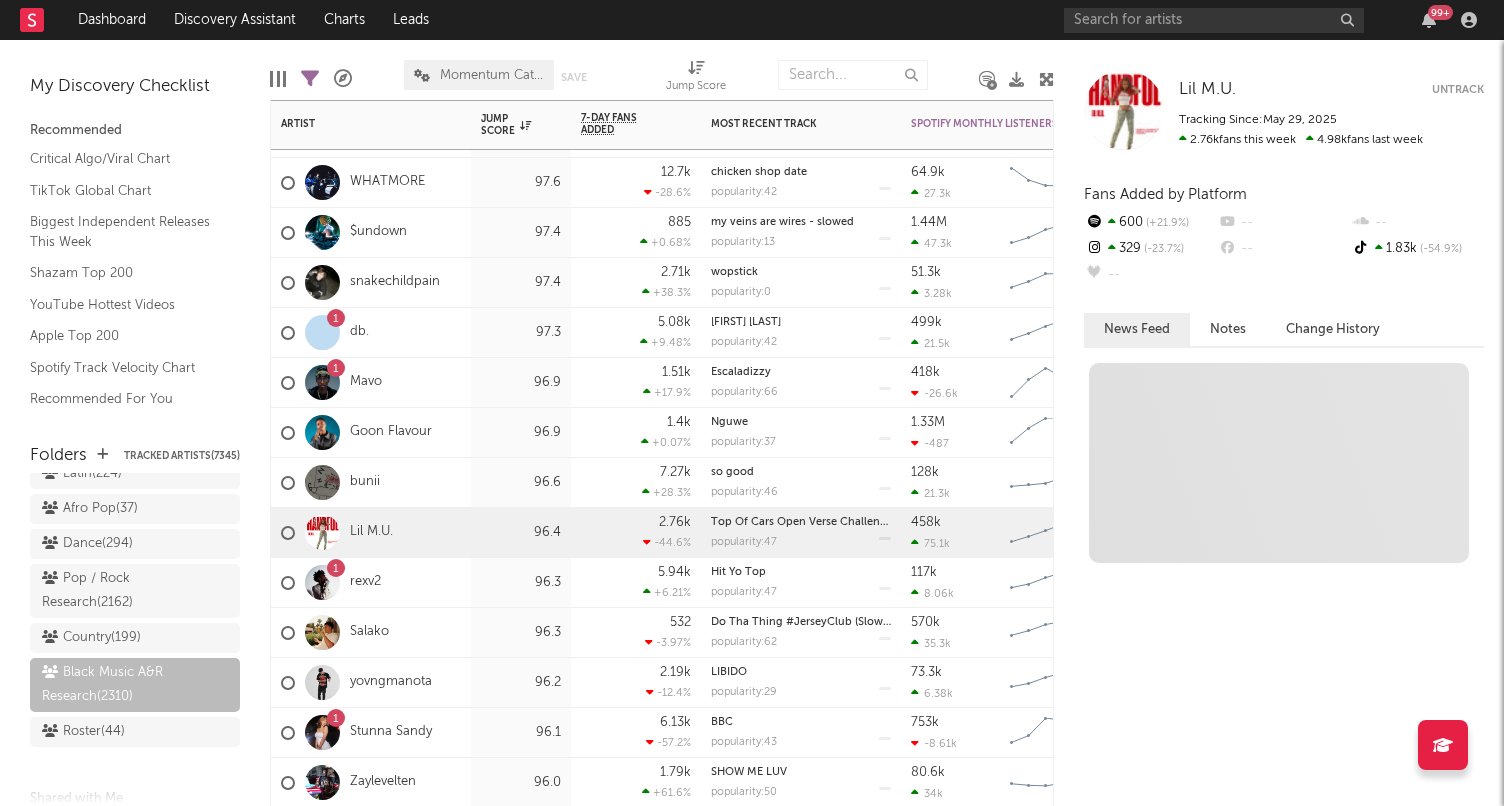 click on "Lil M.U." at bounding box center [371, 533] 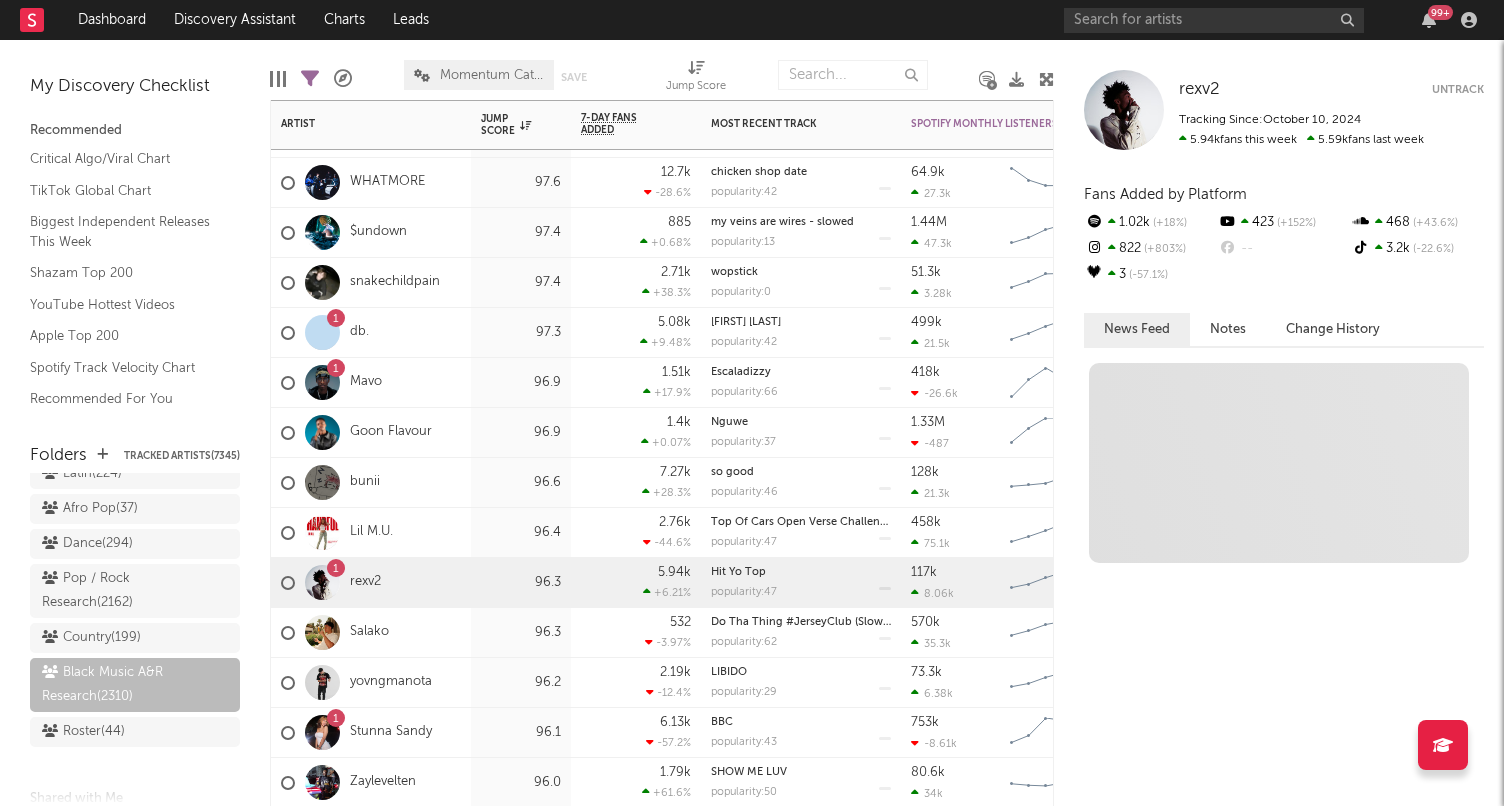click on "1 rexv2" at bounding box center [371, 583] 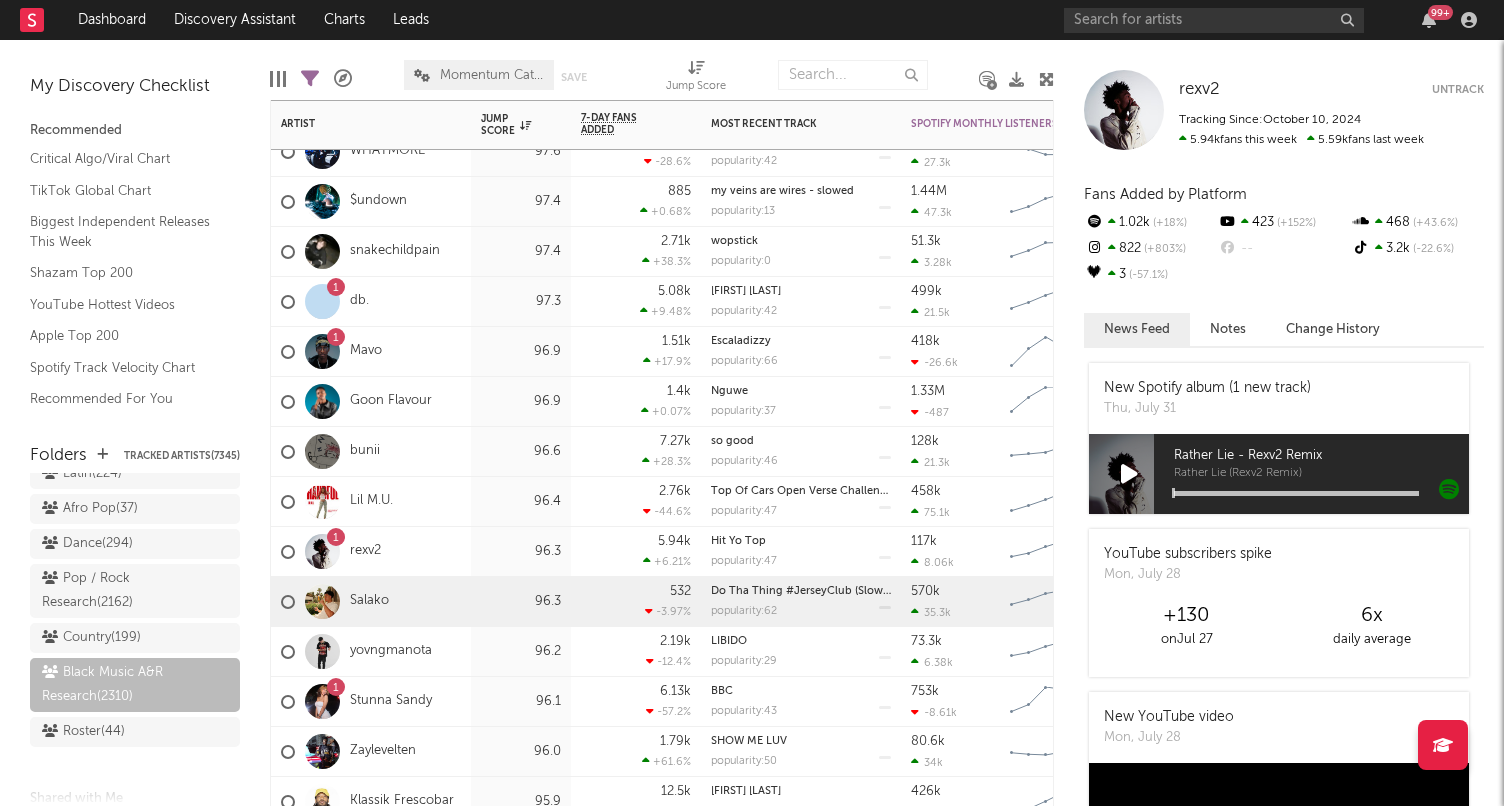 click on "Salako" at bounding box center (371, 602) 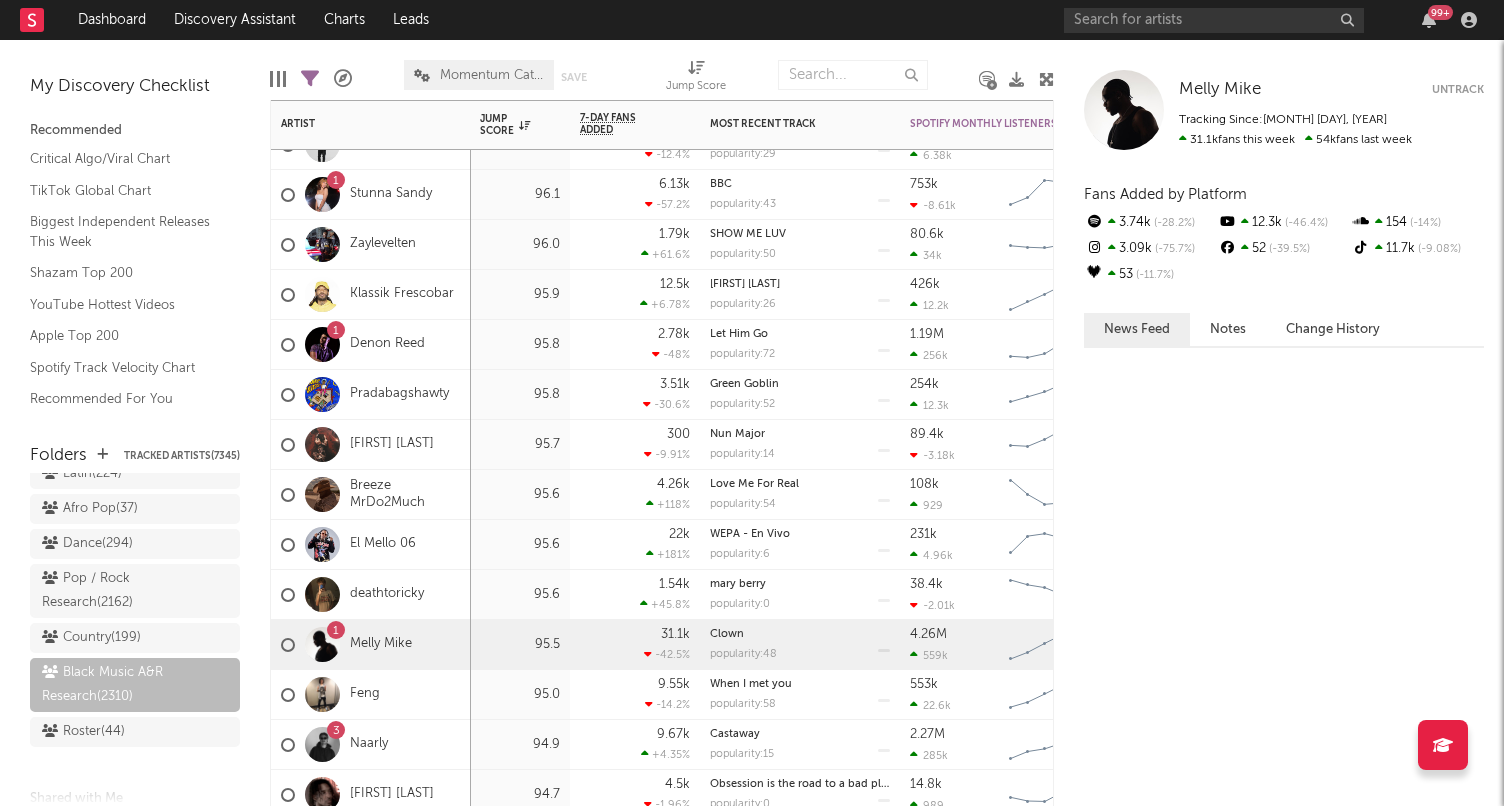 click on "1 Melly Mike" at bounding box center [371, 645] 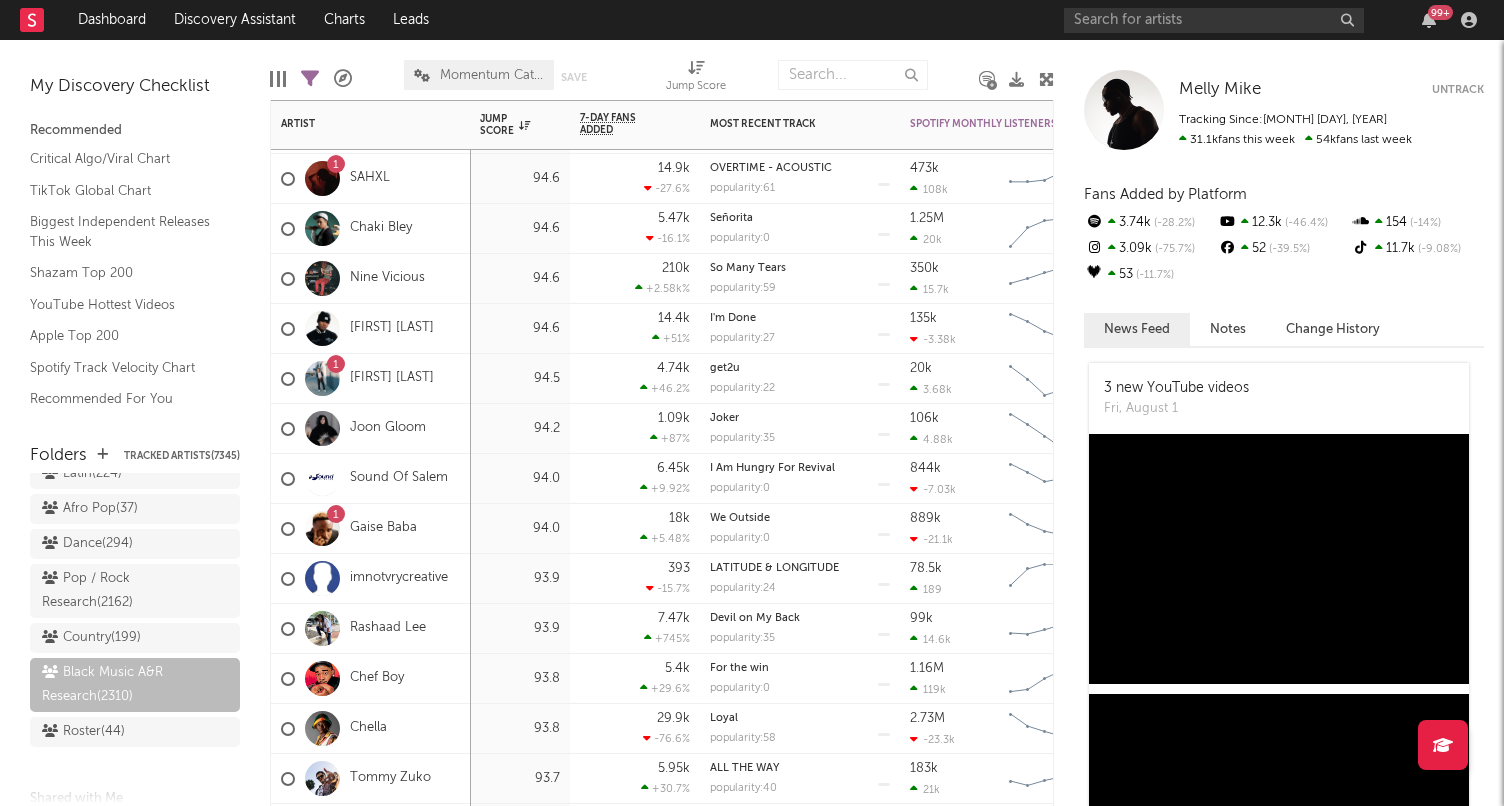 click on "1 Pdubcookin" at bounding box center [371, 379] 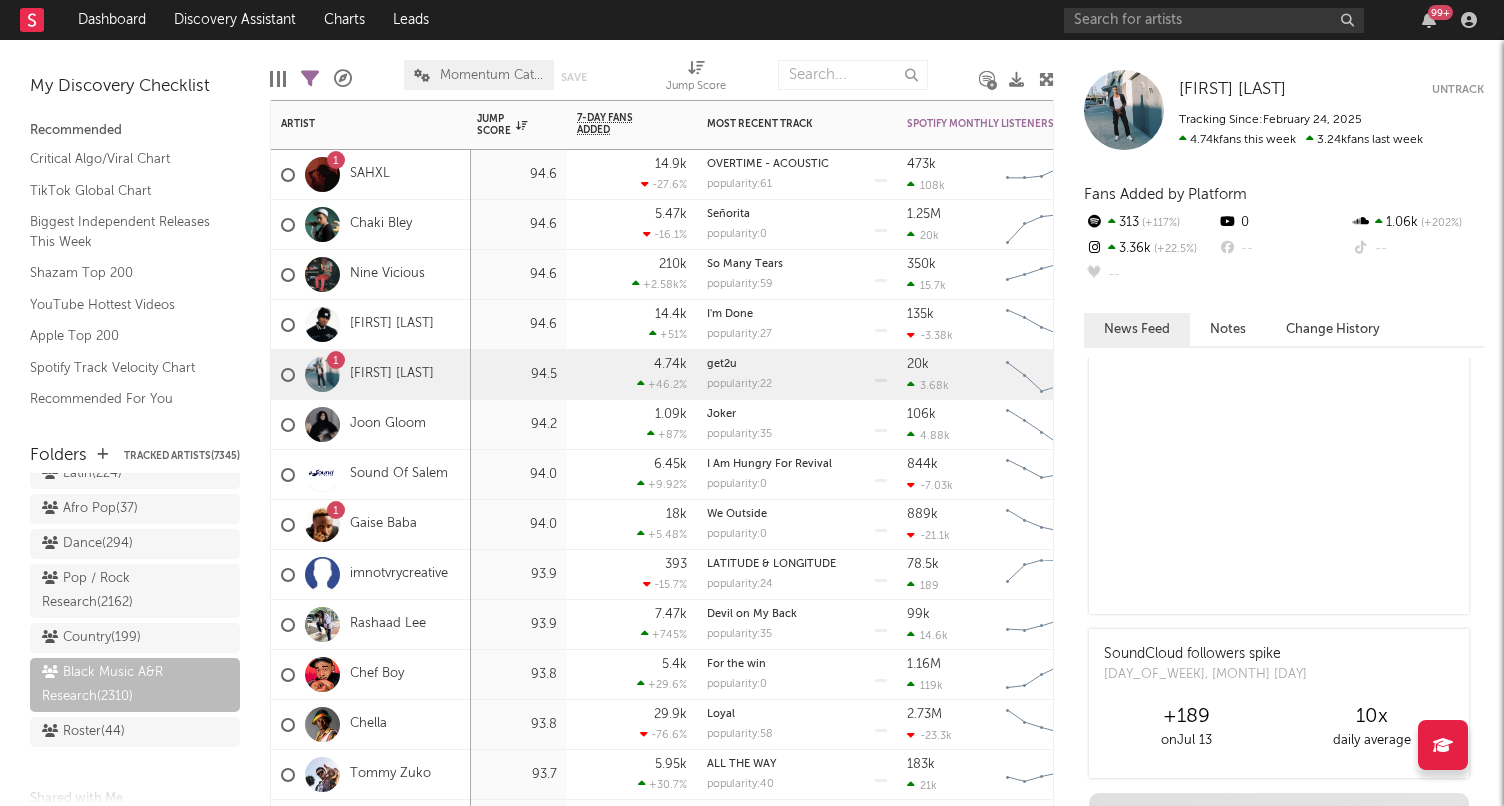 scroll, scrollTop: 908, scrollLeft: 0, axis: vertical 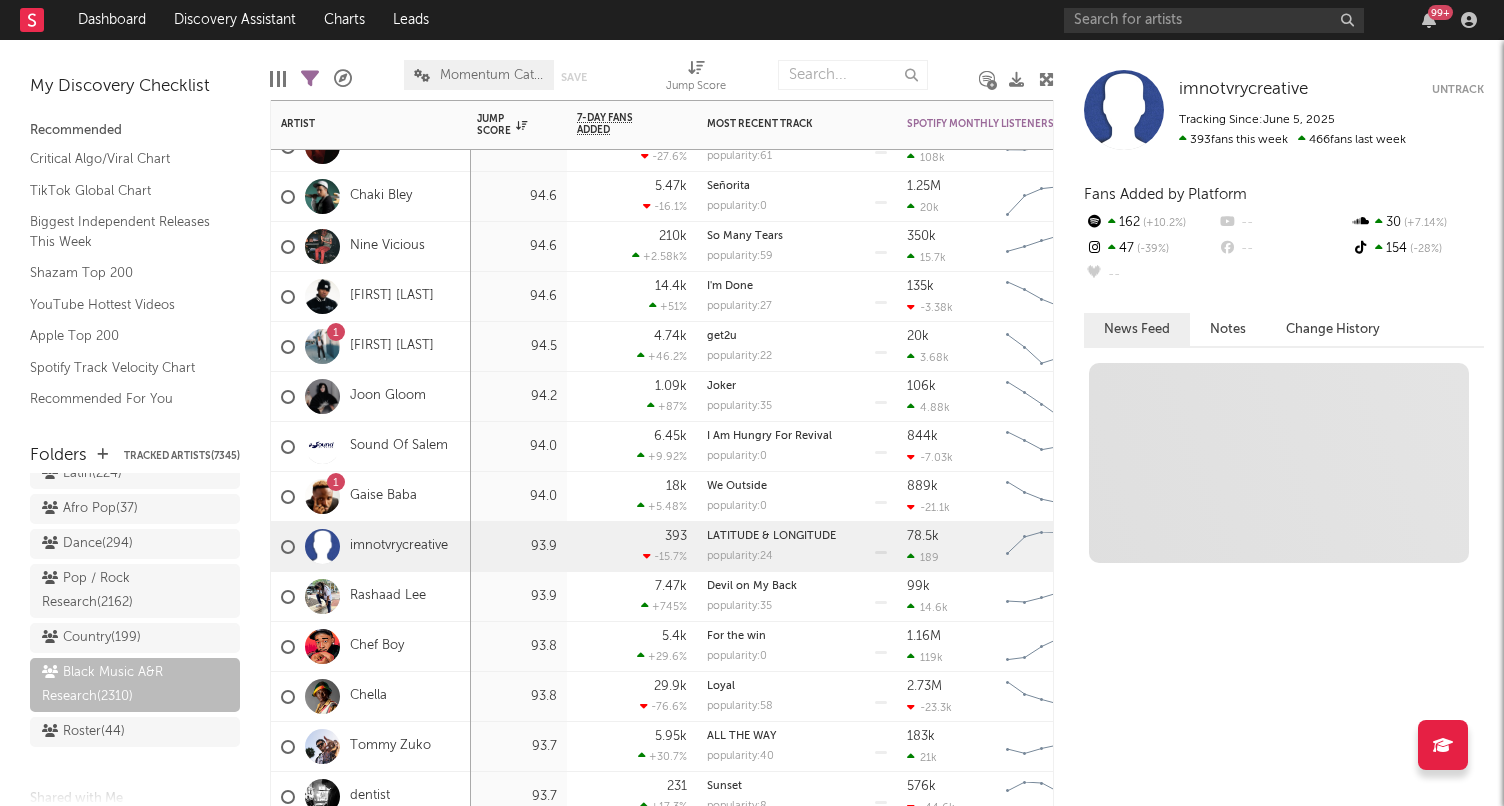 click on "imnotvrycreative" at bounding box center (364, 547) 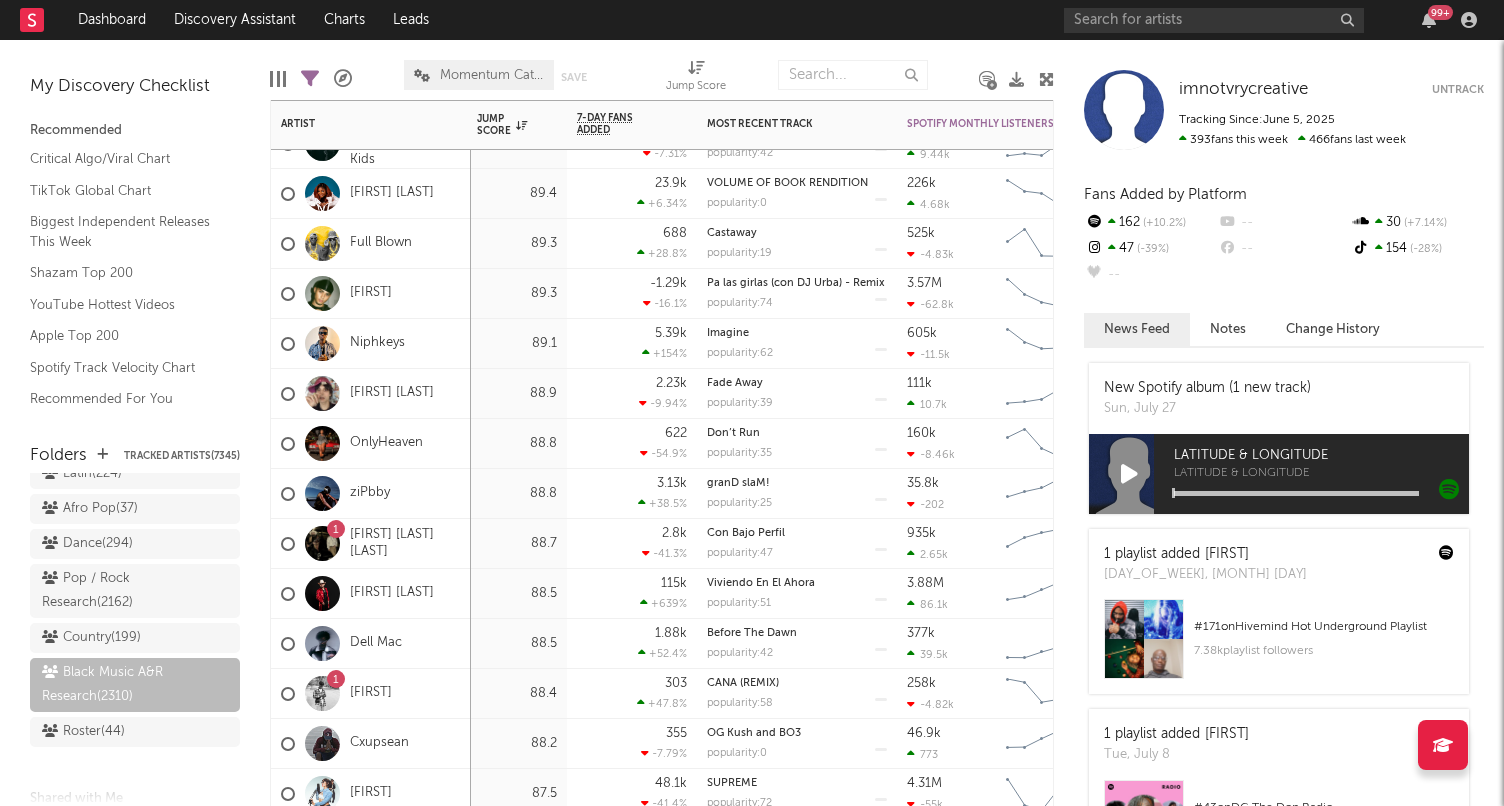 click on "ziPbby" at bounding box center (371, 494) 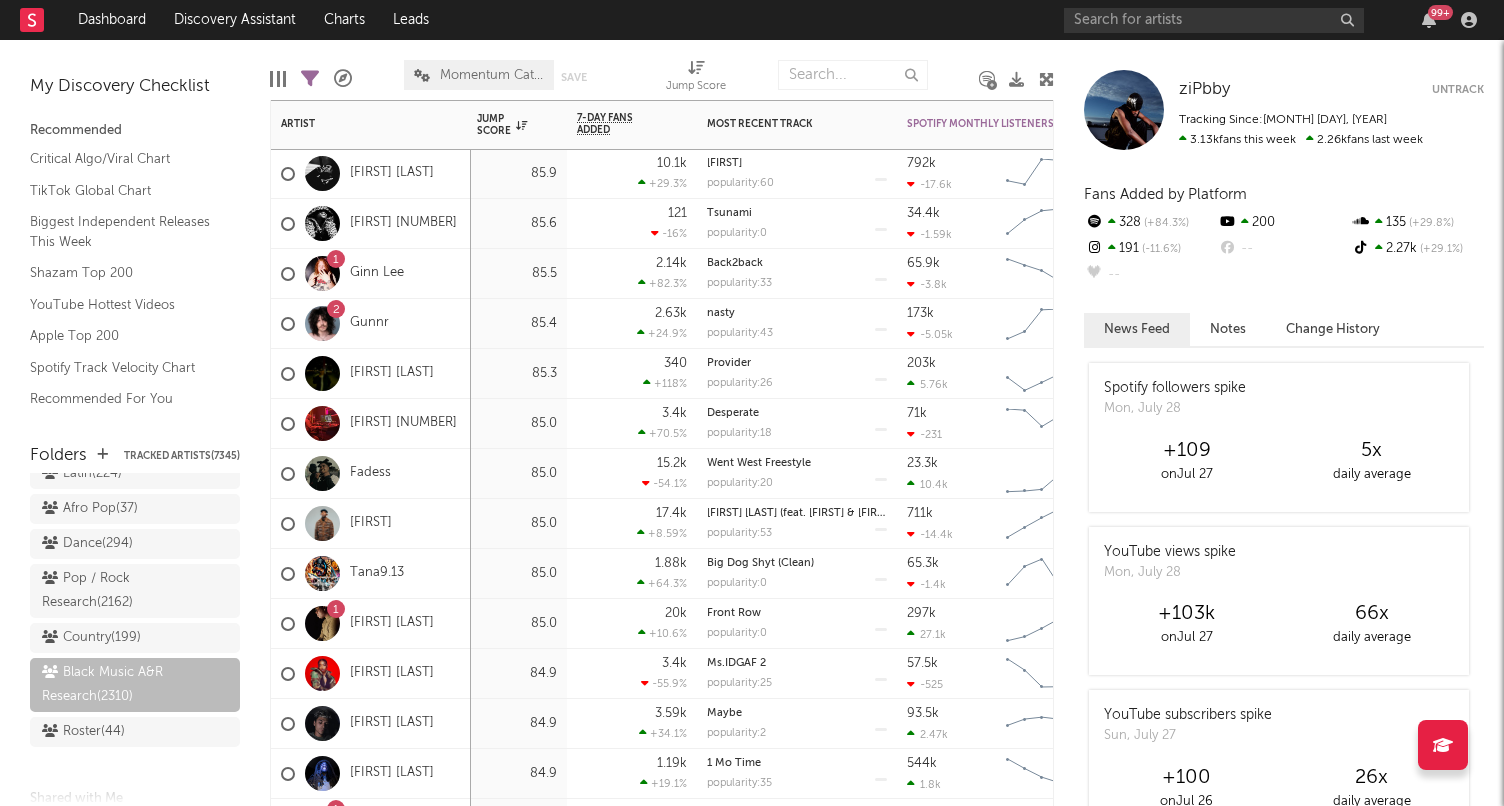 click on "1 Anthony Q." at bounding box center (371, 624) 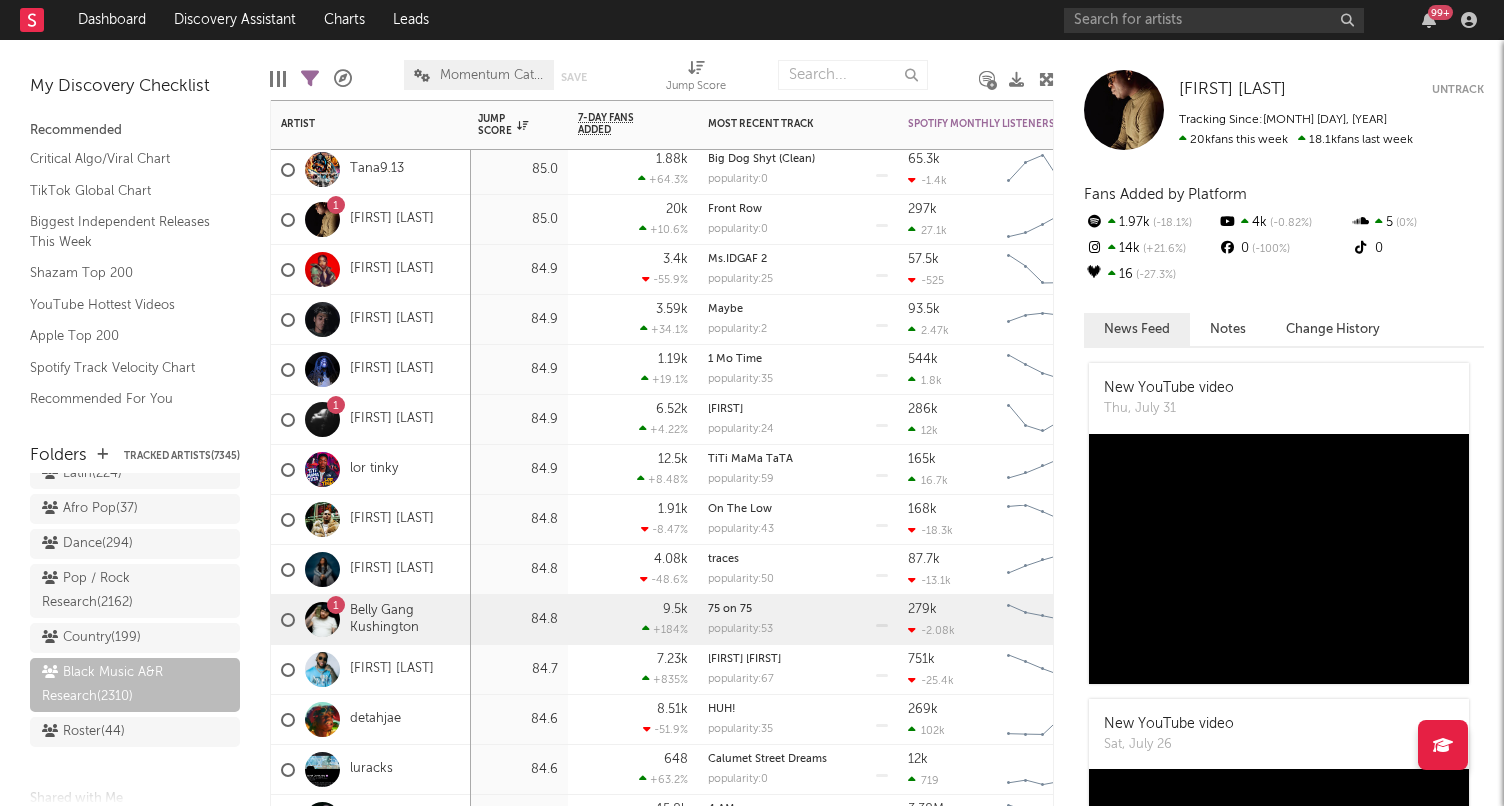 click on "84.8" at bounding box center (518, 620) 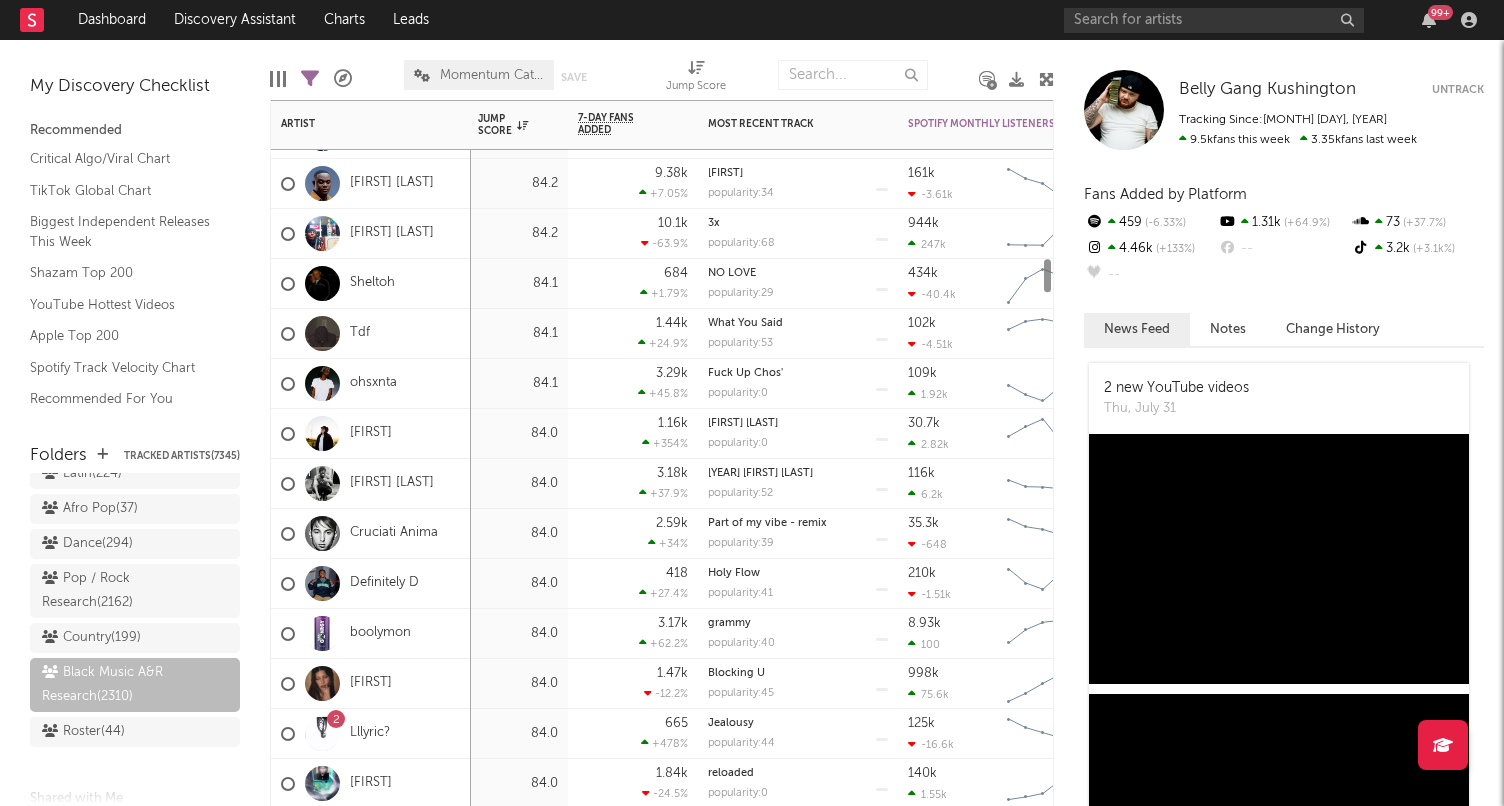 click on "84.0" at bounding box center (518, 484) 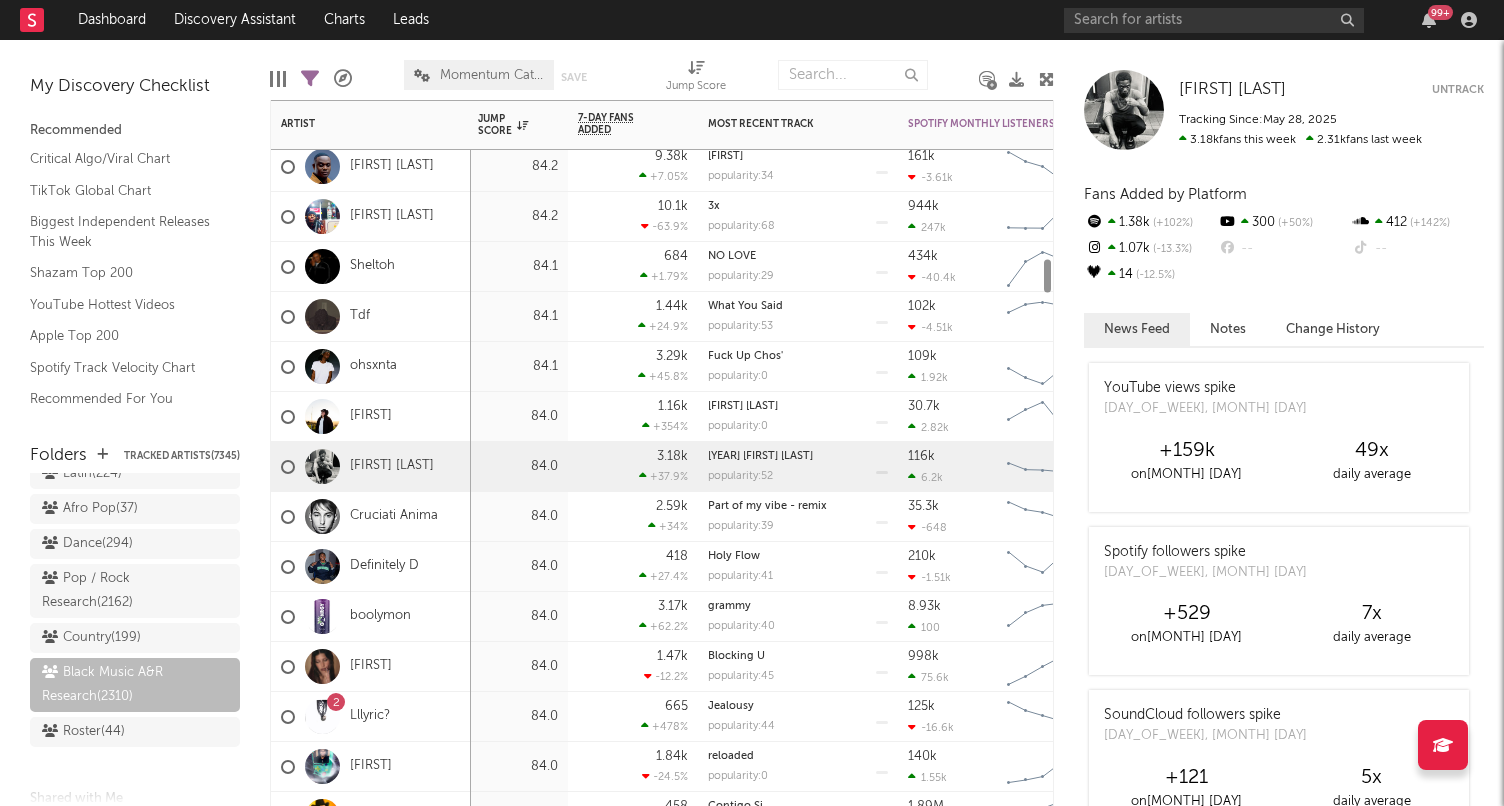 click on "84.0" at bounding box center [518, 667] 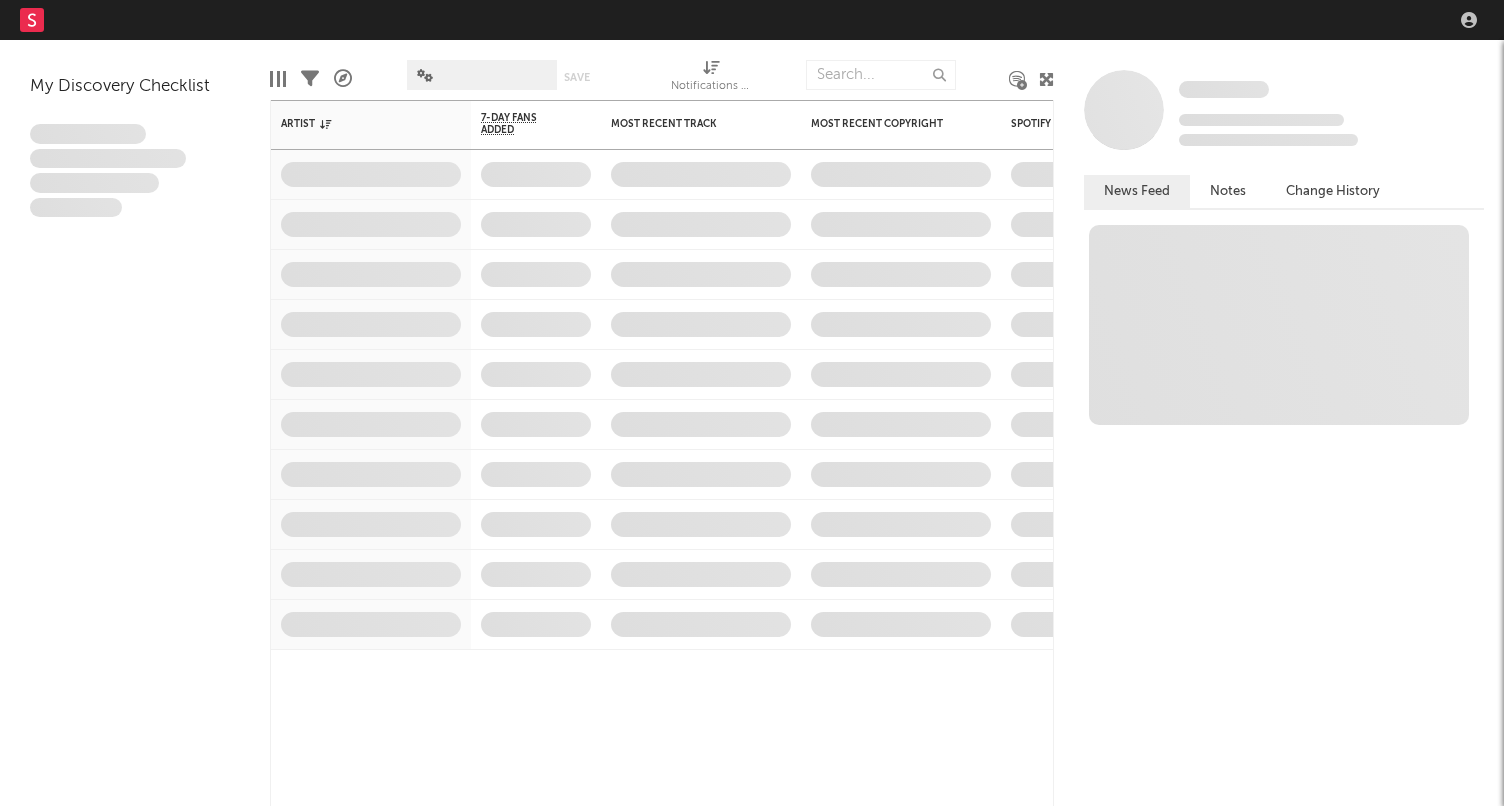 scroll, scrollTop: 0, scrollLeft: 0, axis: both 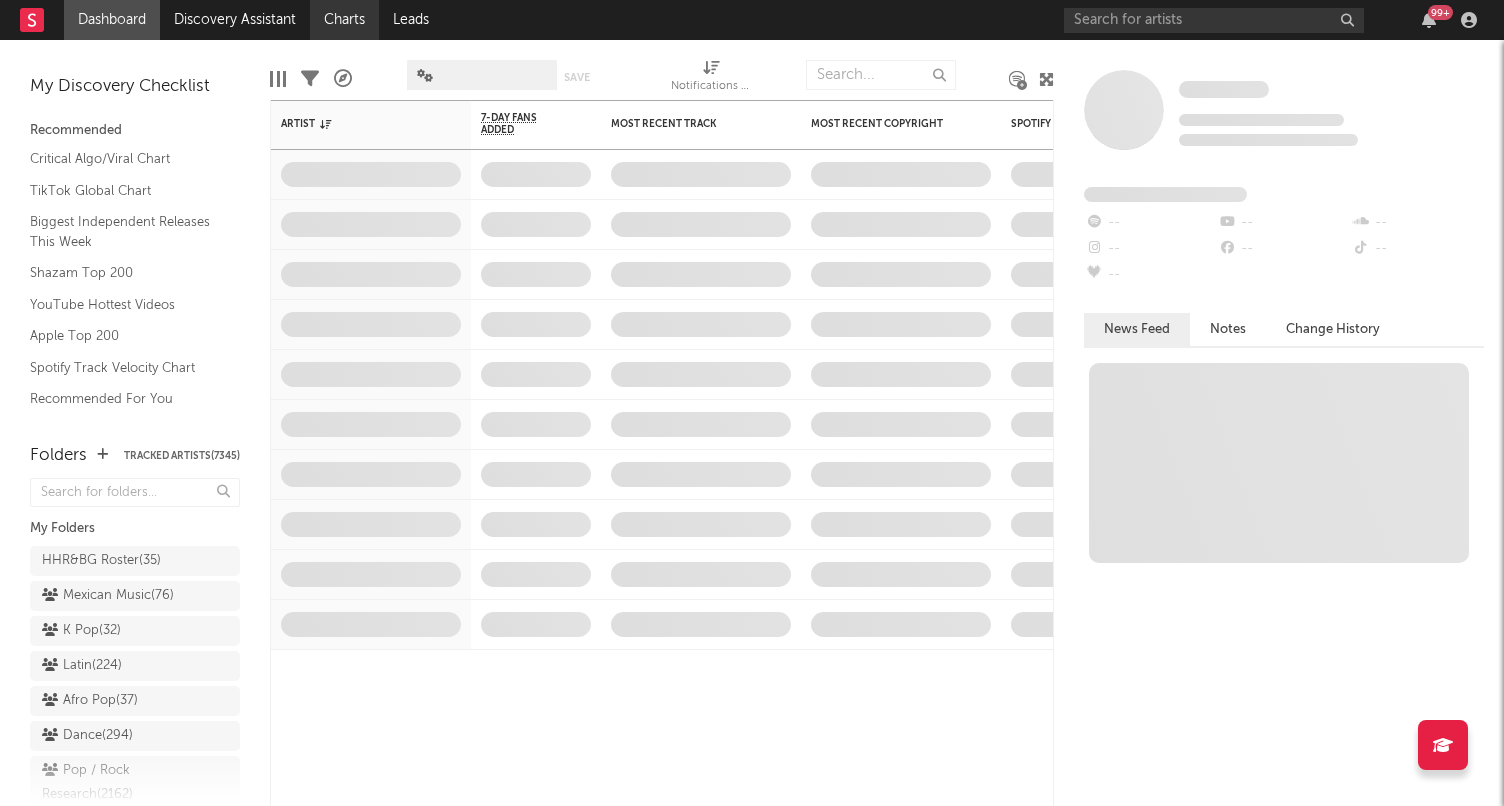 click on "Charts" at bounding box center [344, 20] 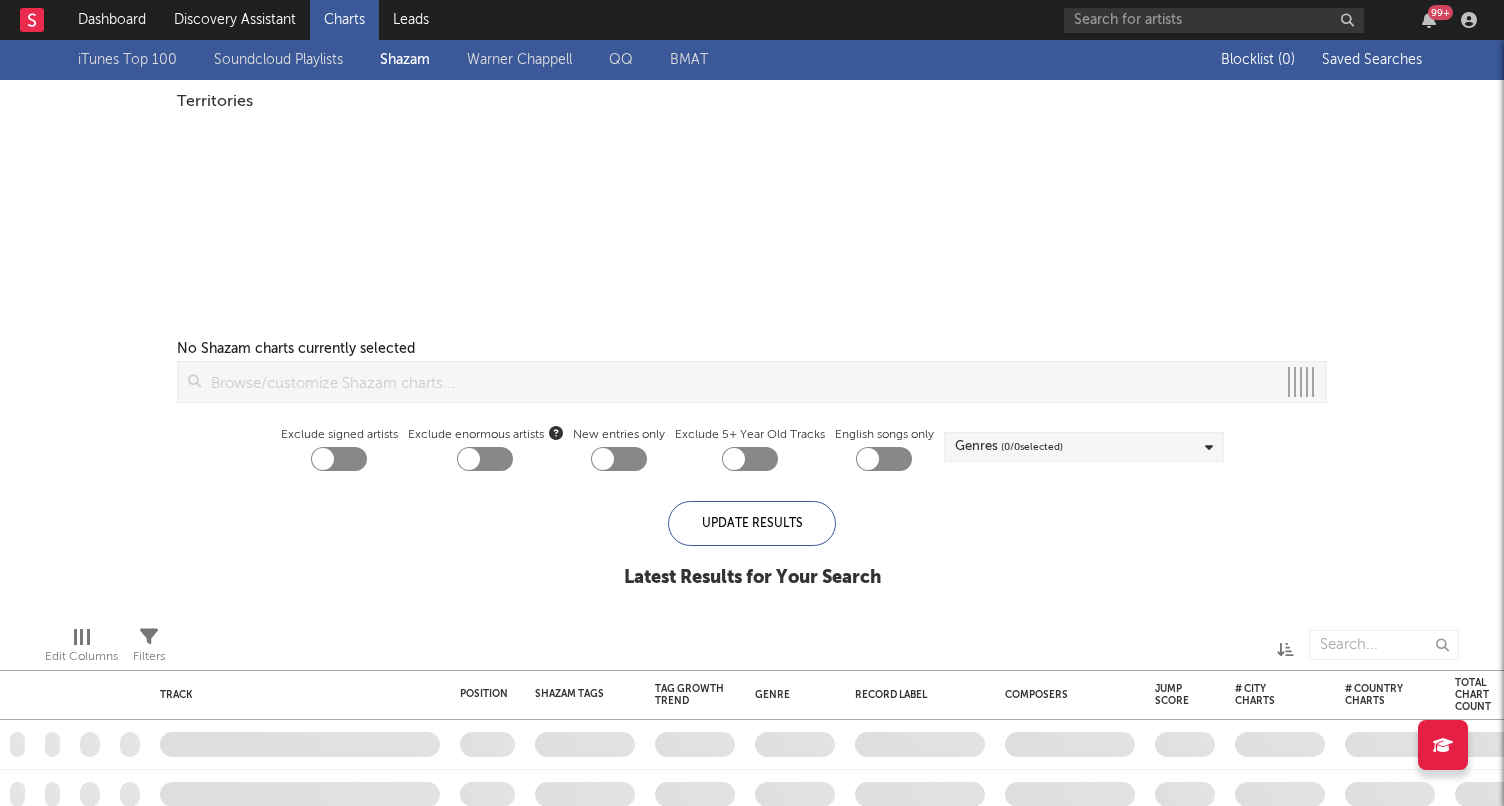 checkbox on "true" 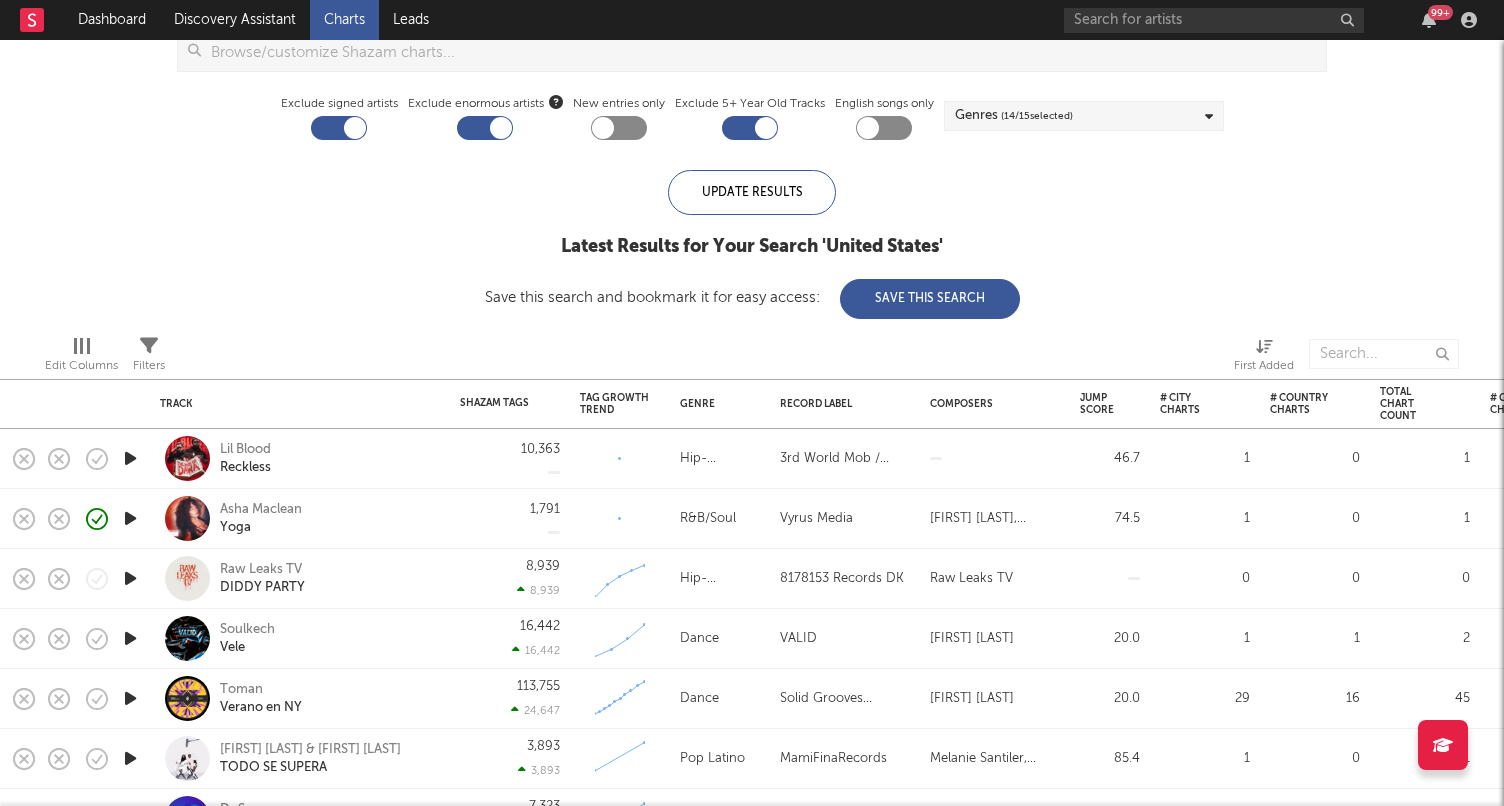 click on "Lil Blood Reckless" at bounding box center (327, 459) 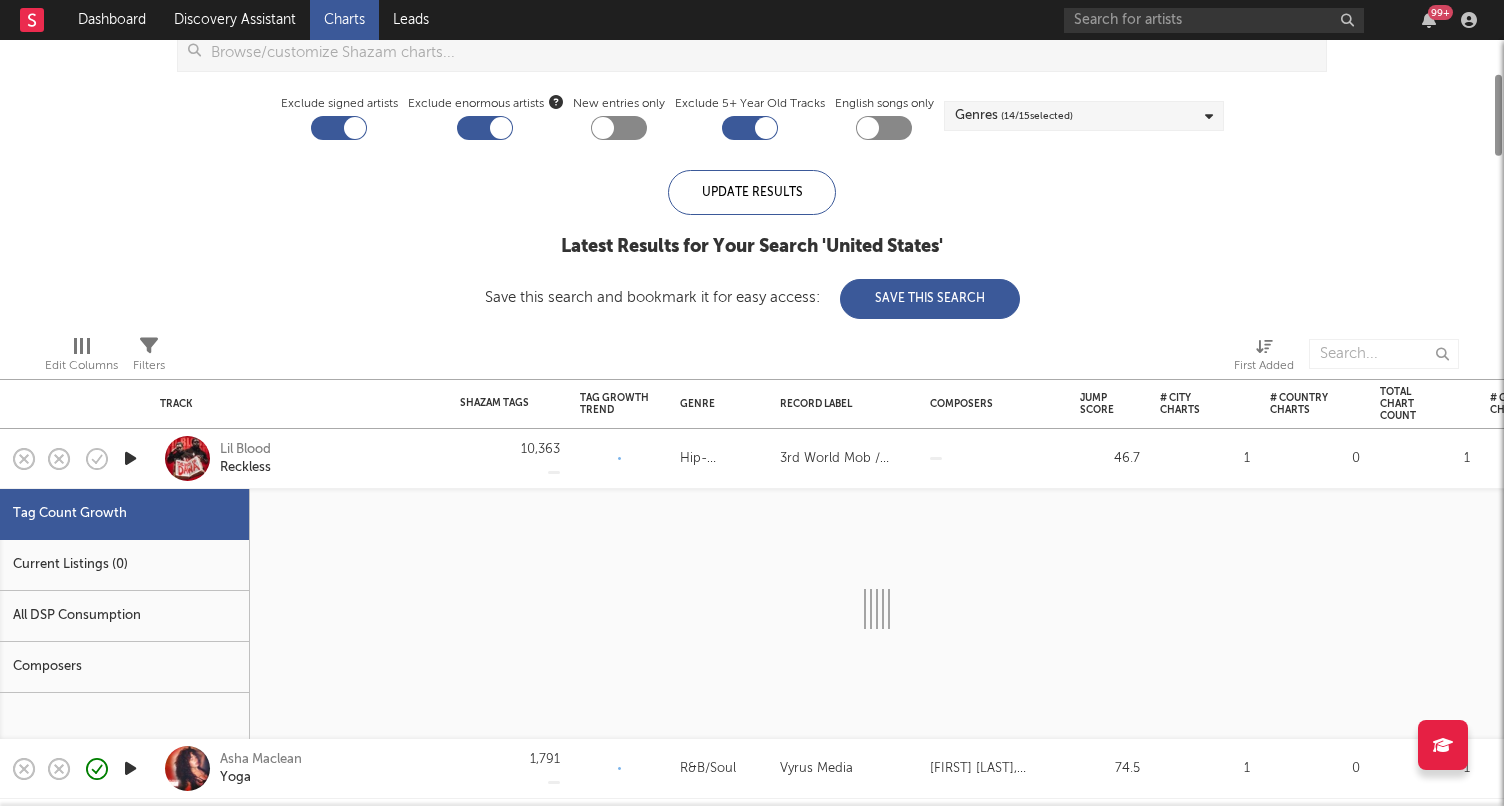 select on "1w" 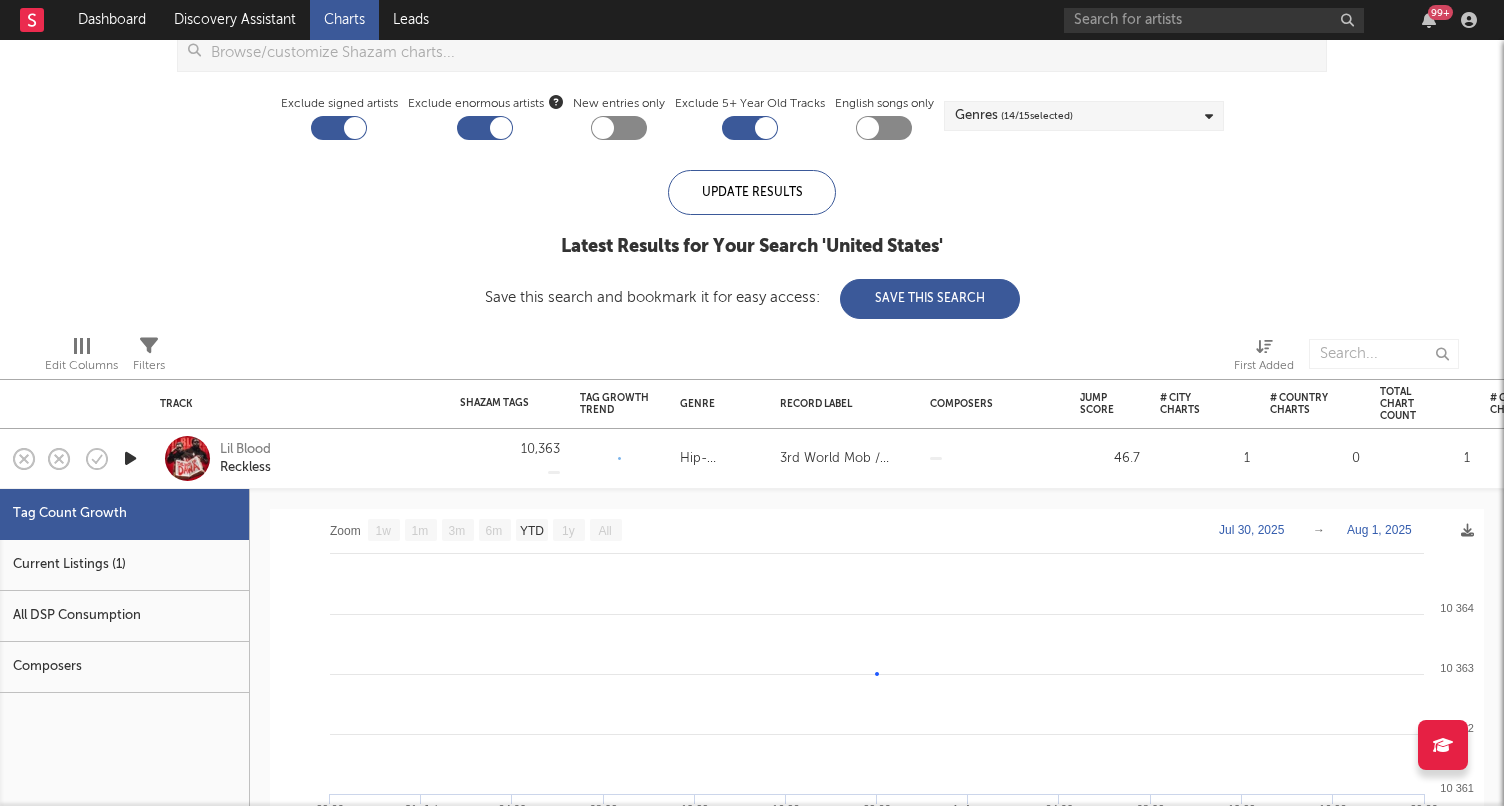 click on "Current Listings (1)" at bounding box center [124, 565] 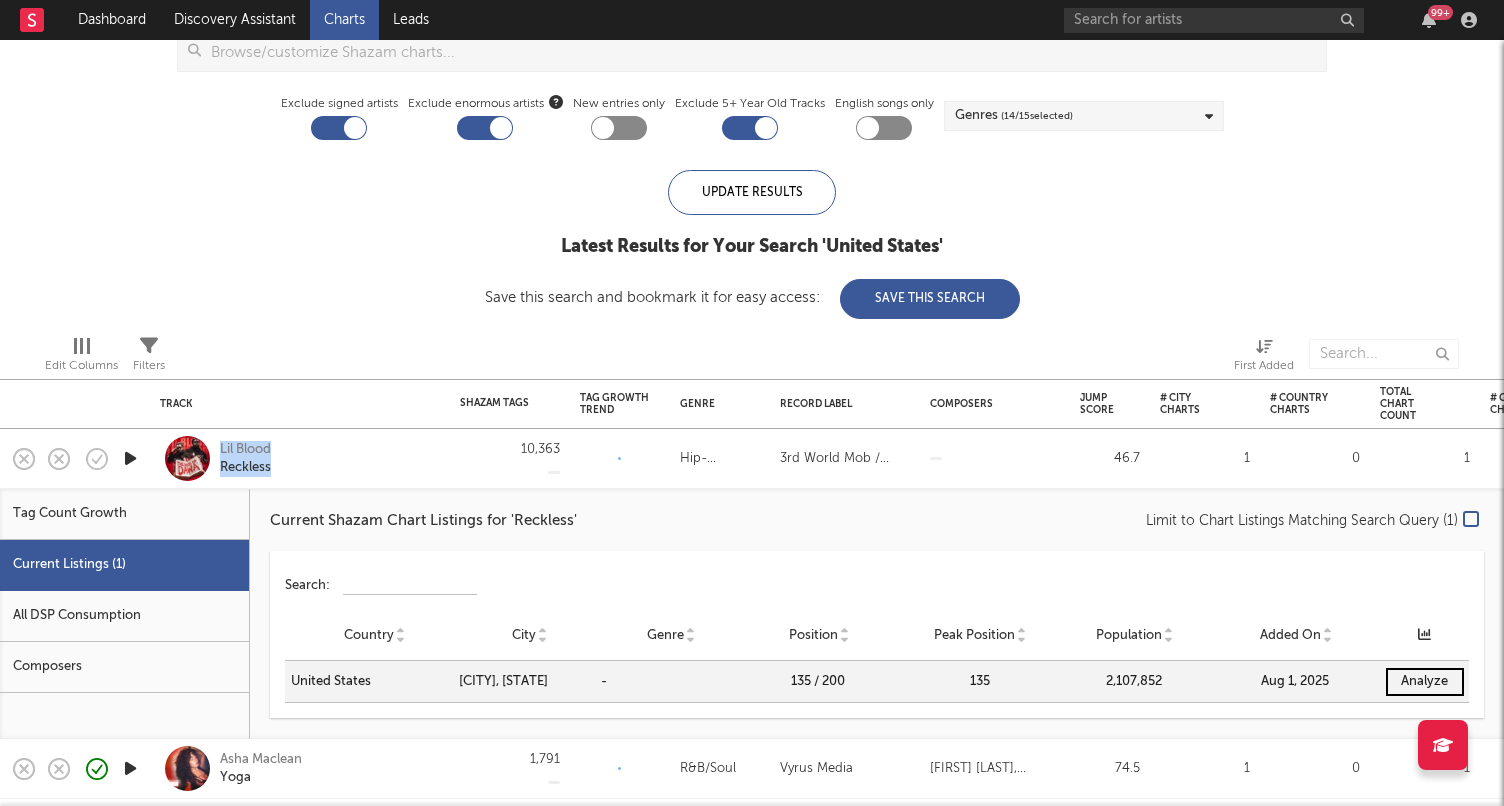 click on "Lil Blood Reckless" at bounding box center [327, 459] 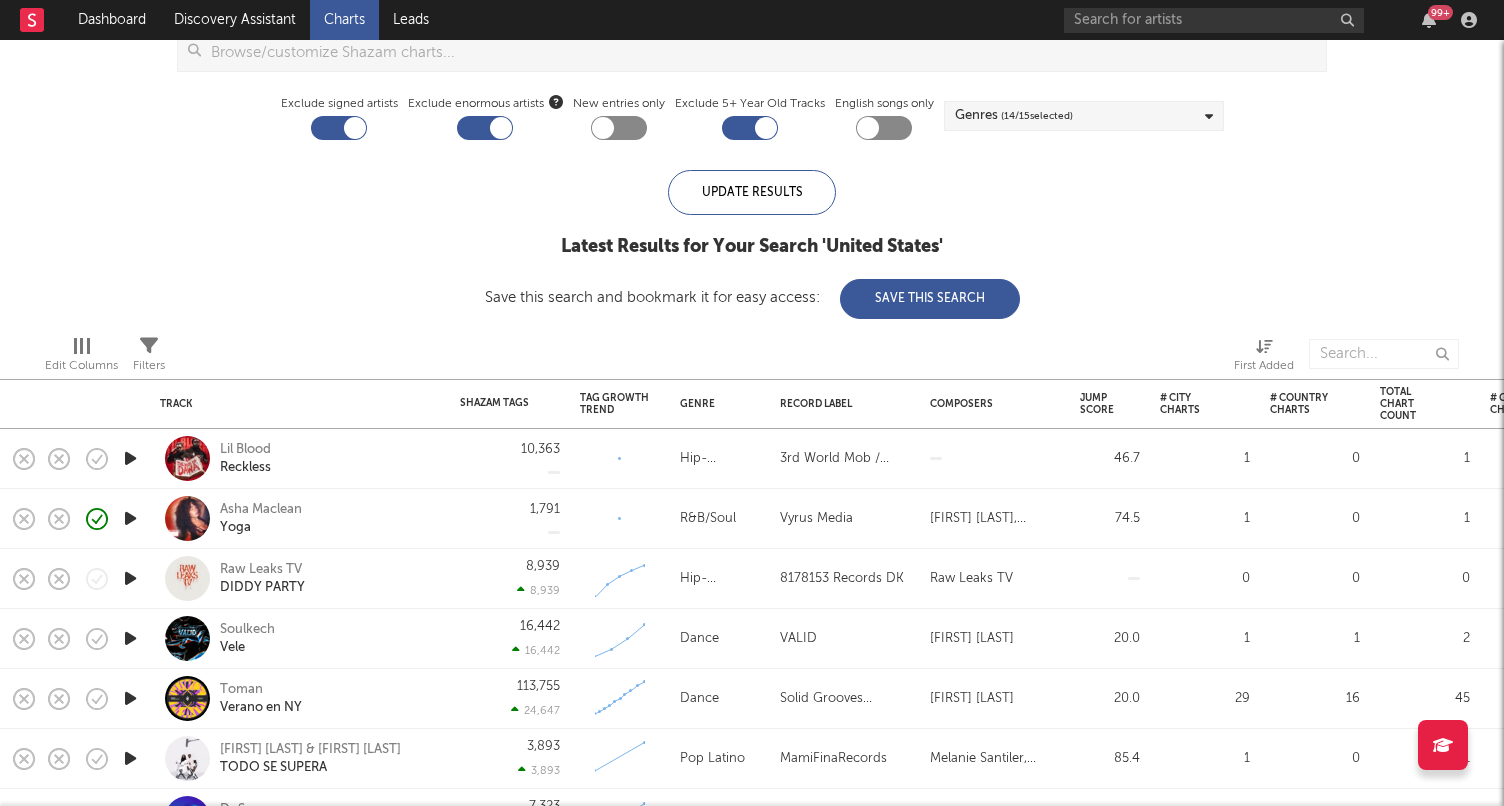 click on "Asha Maclean Yoga" at bounding box center (327, 519) 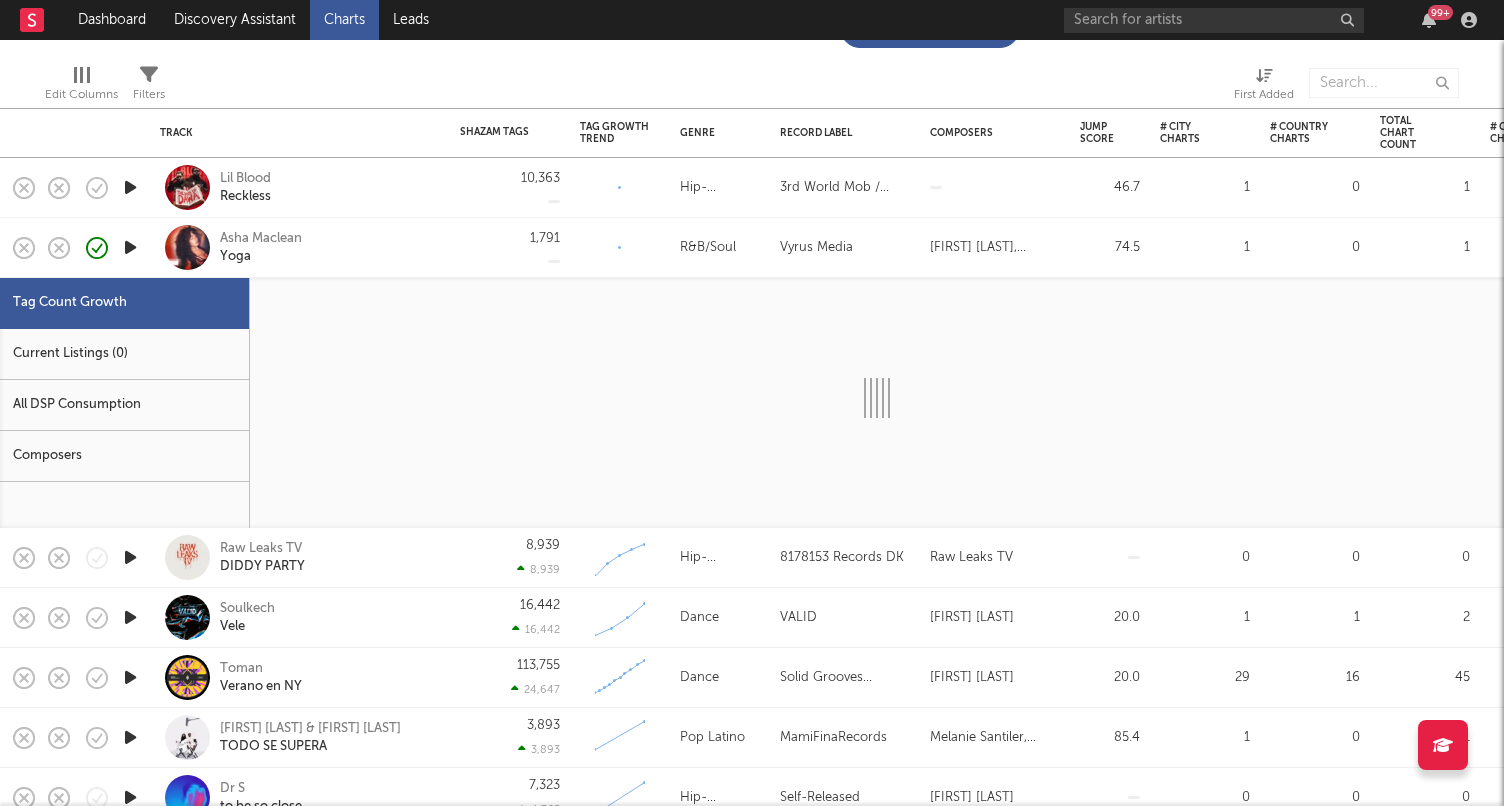 select on "1w" 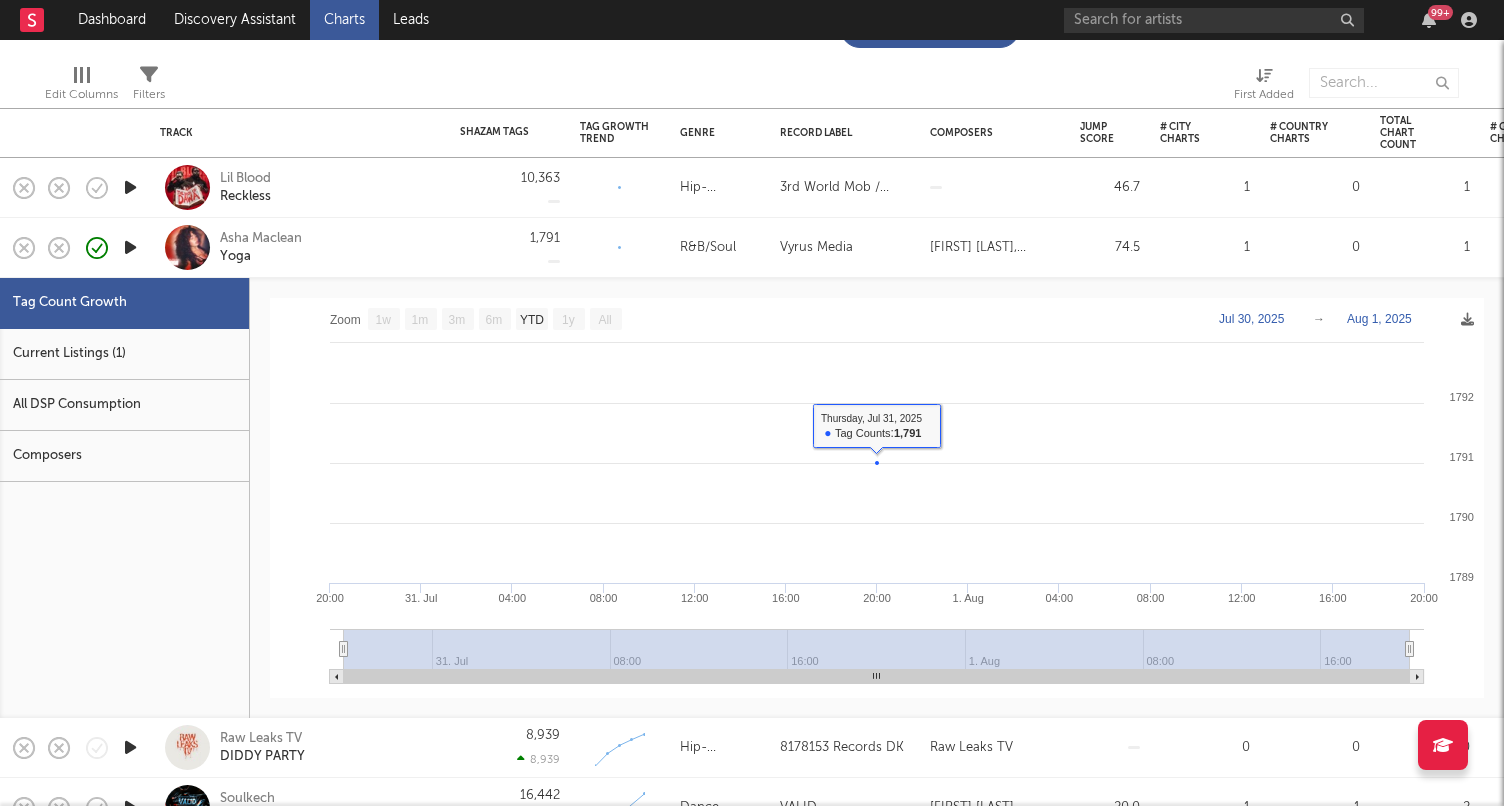 click on "Current Listings (1)" at bounding box center (124, 354) 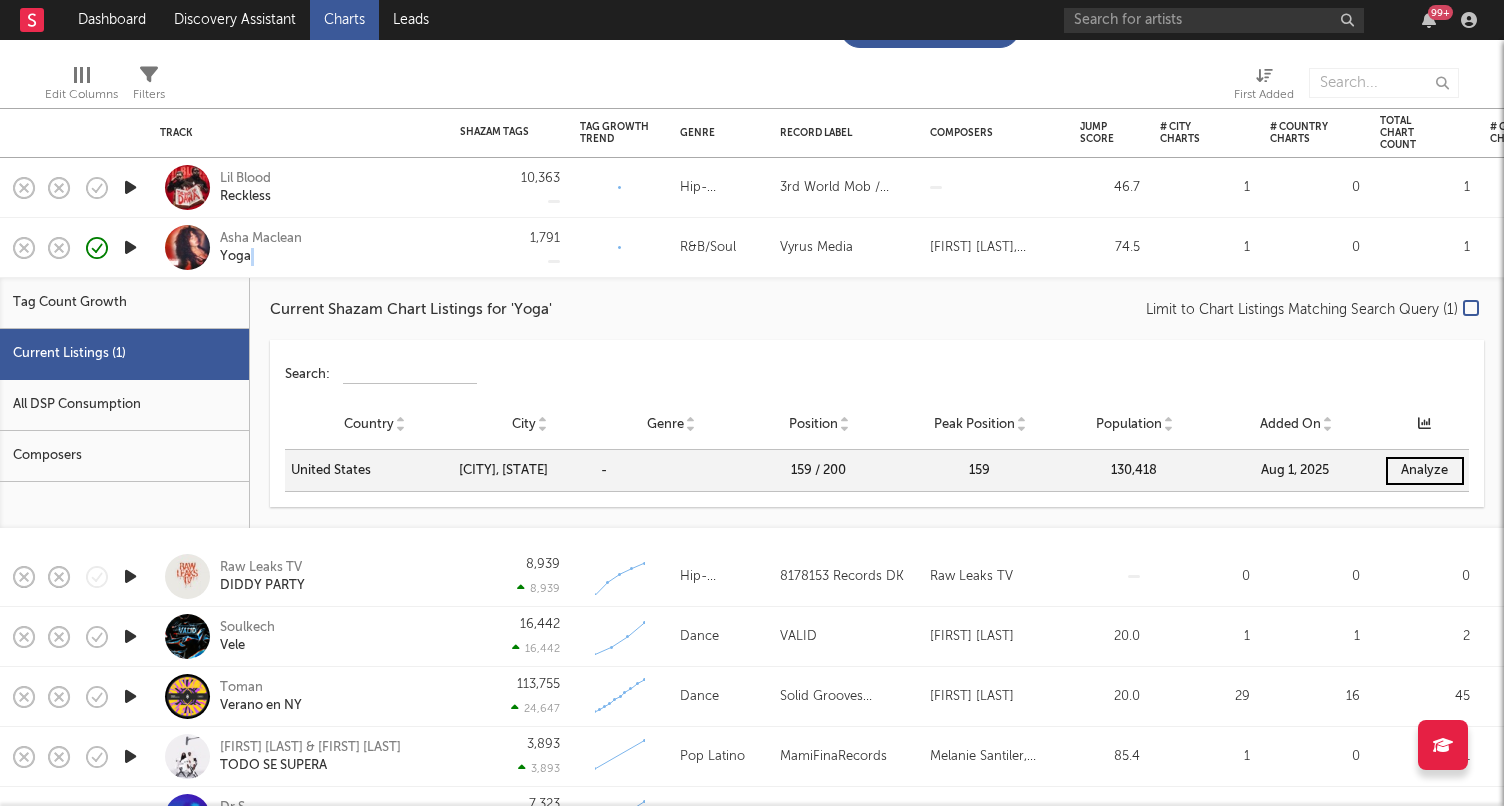 click on "Asha Maclean Yoga" at bounding box center [327, 248] 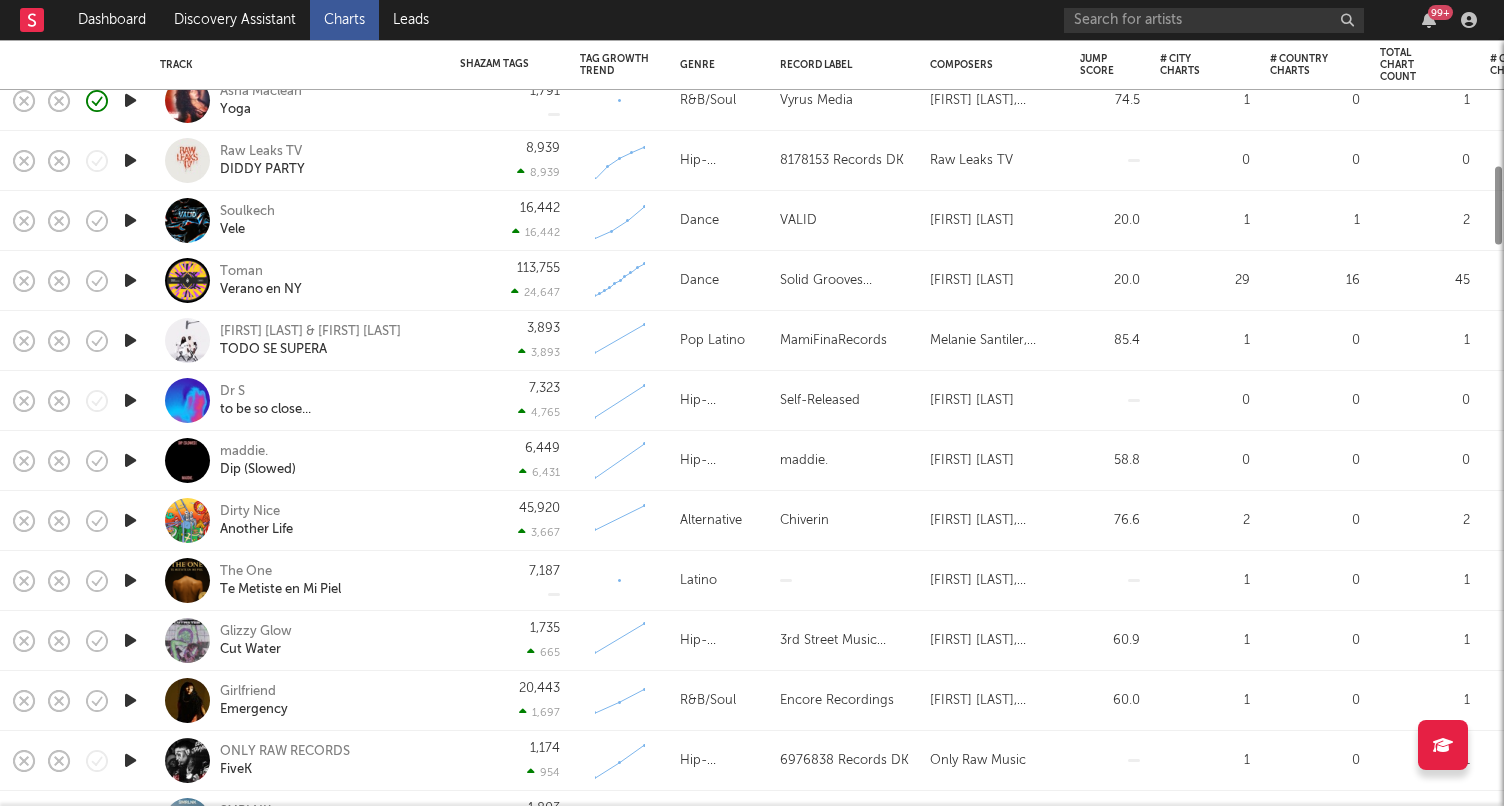 click on "Dr S to be so close..." at bounding box center [327, 401] 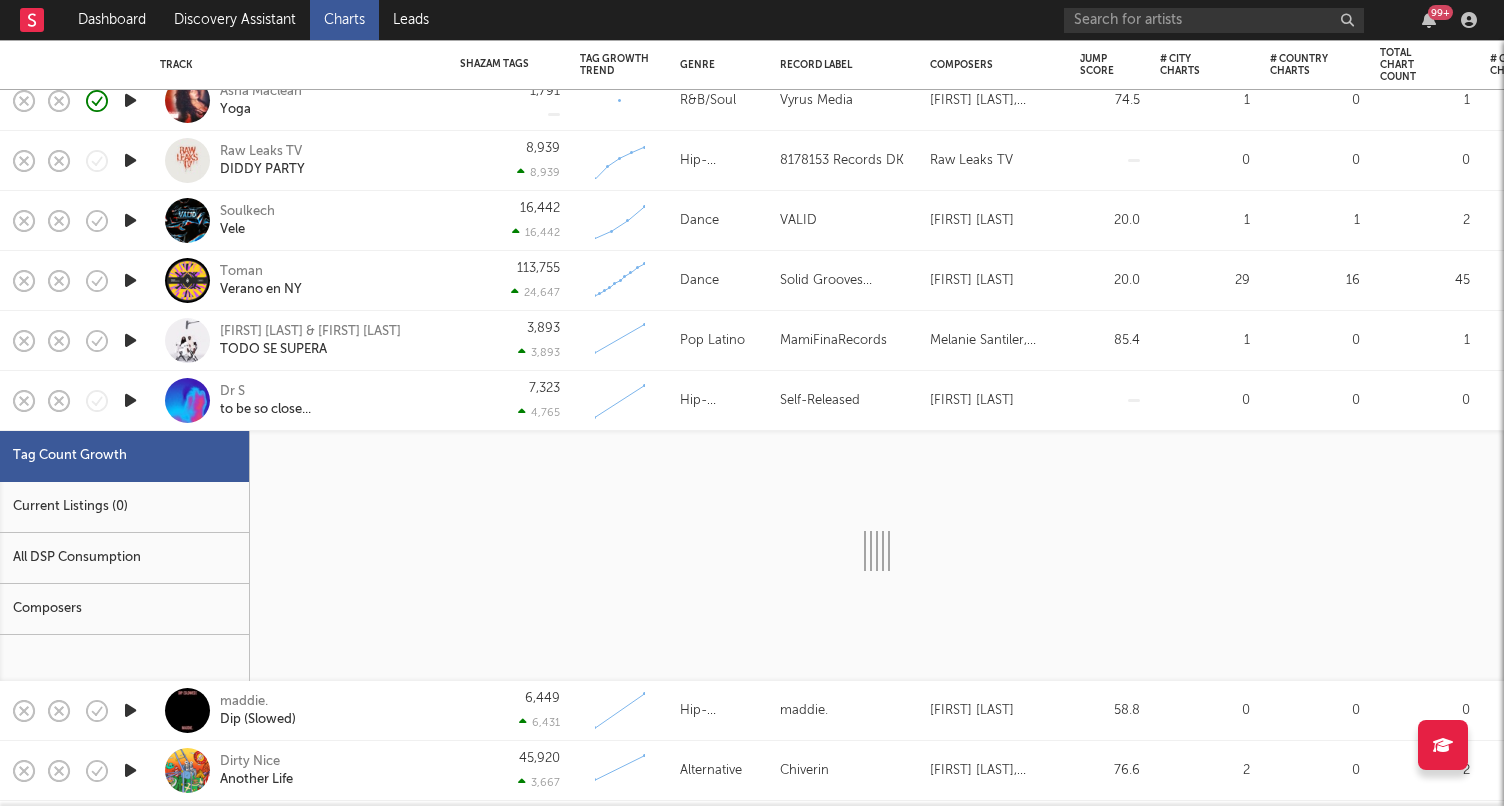 select on "1w" 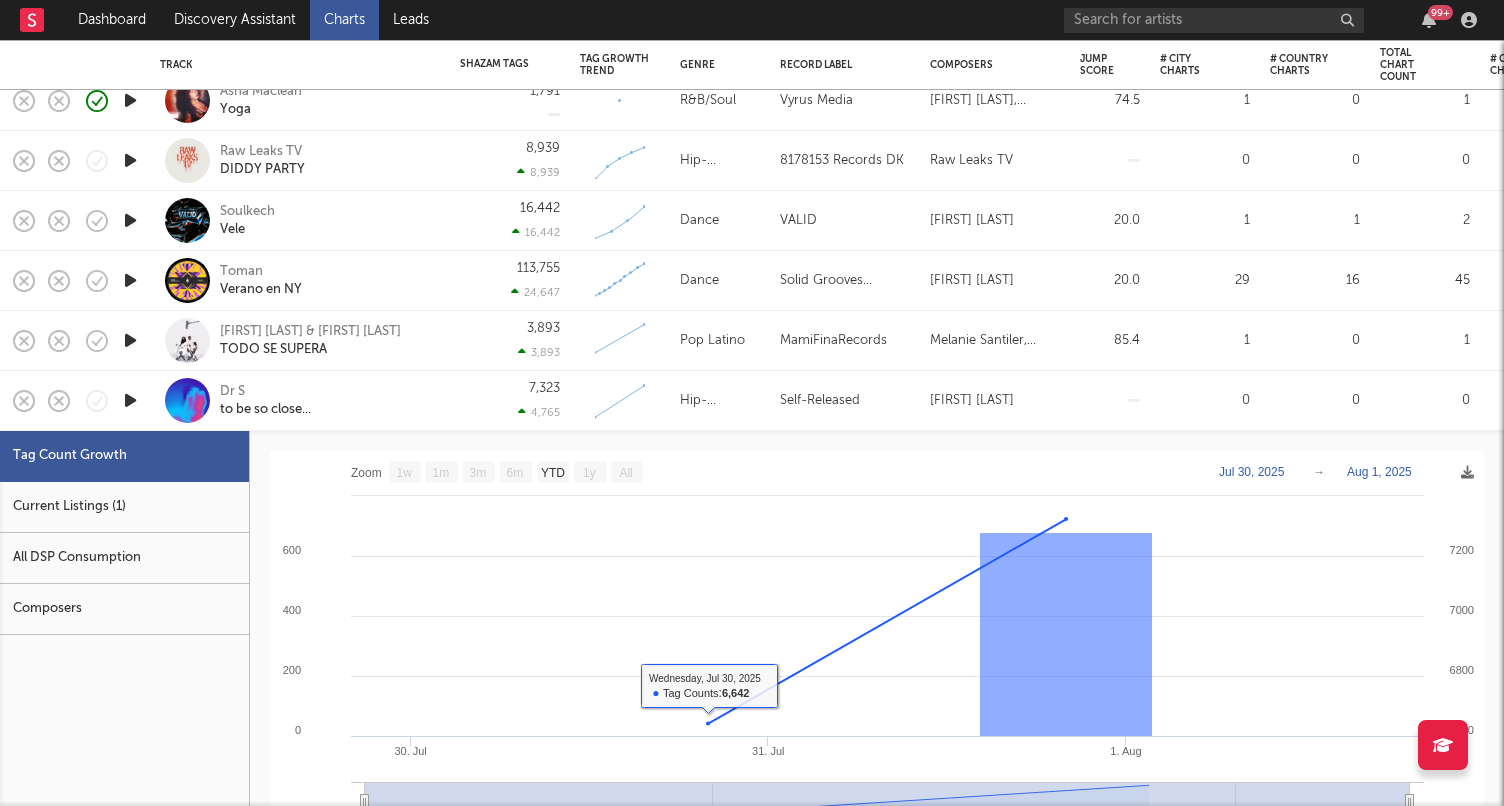 click on "Current Listings (1)" at bounding box center [124, 507] 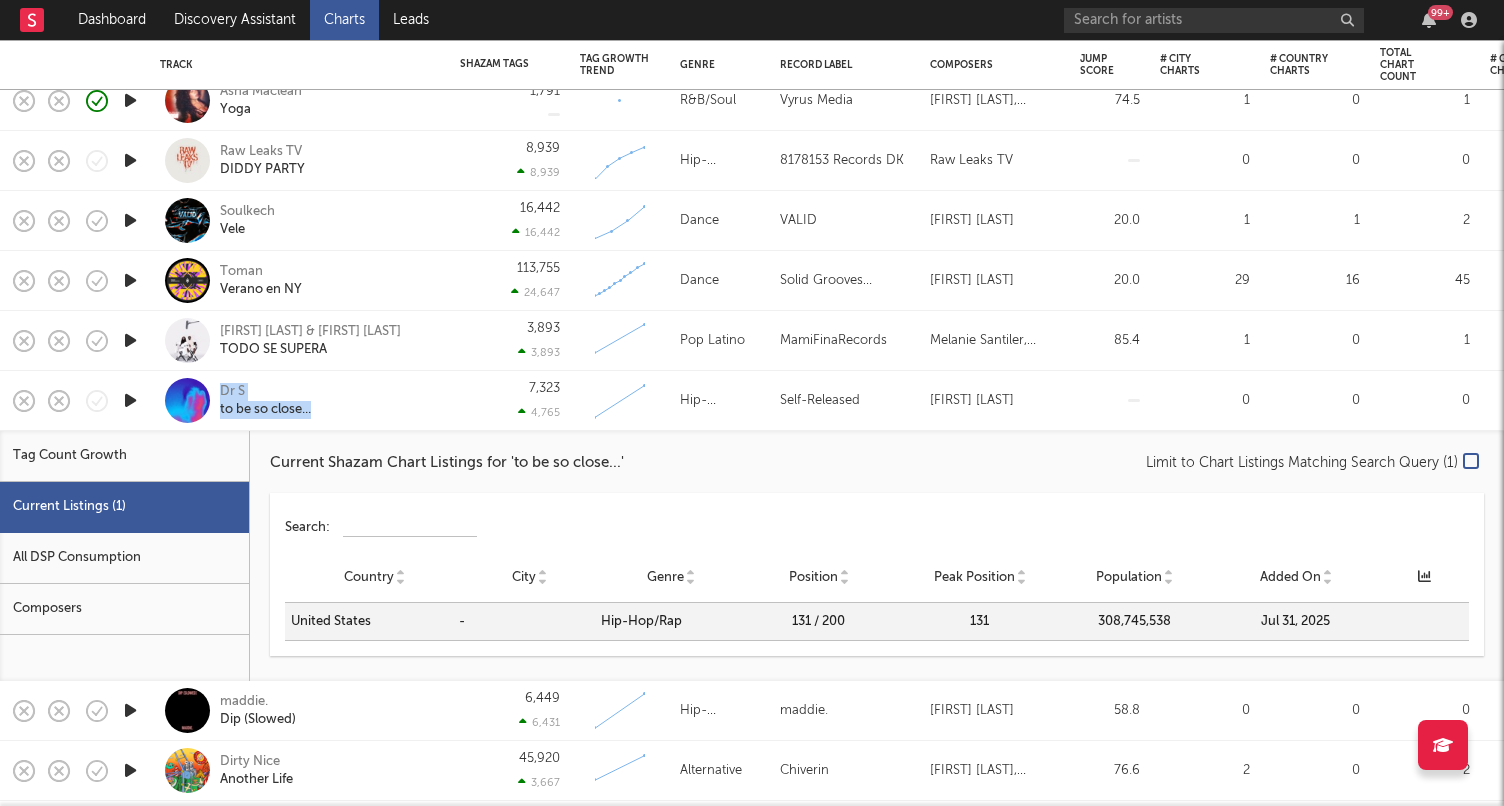 click on "Dr S to be so close..." at bounding box center [327, 401] 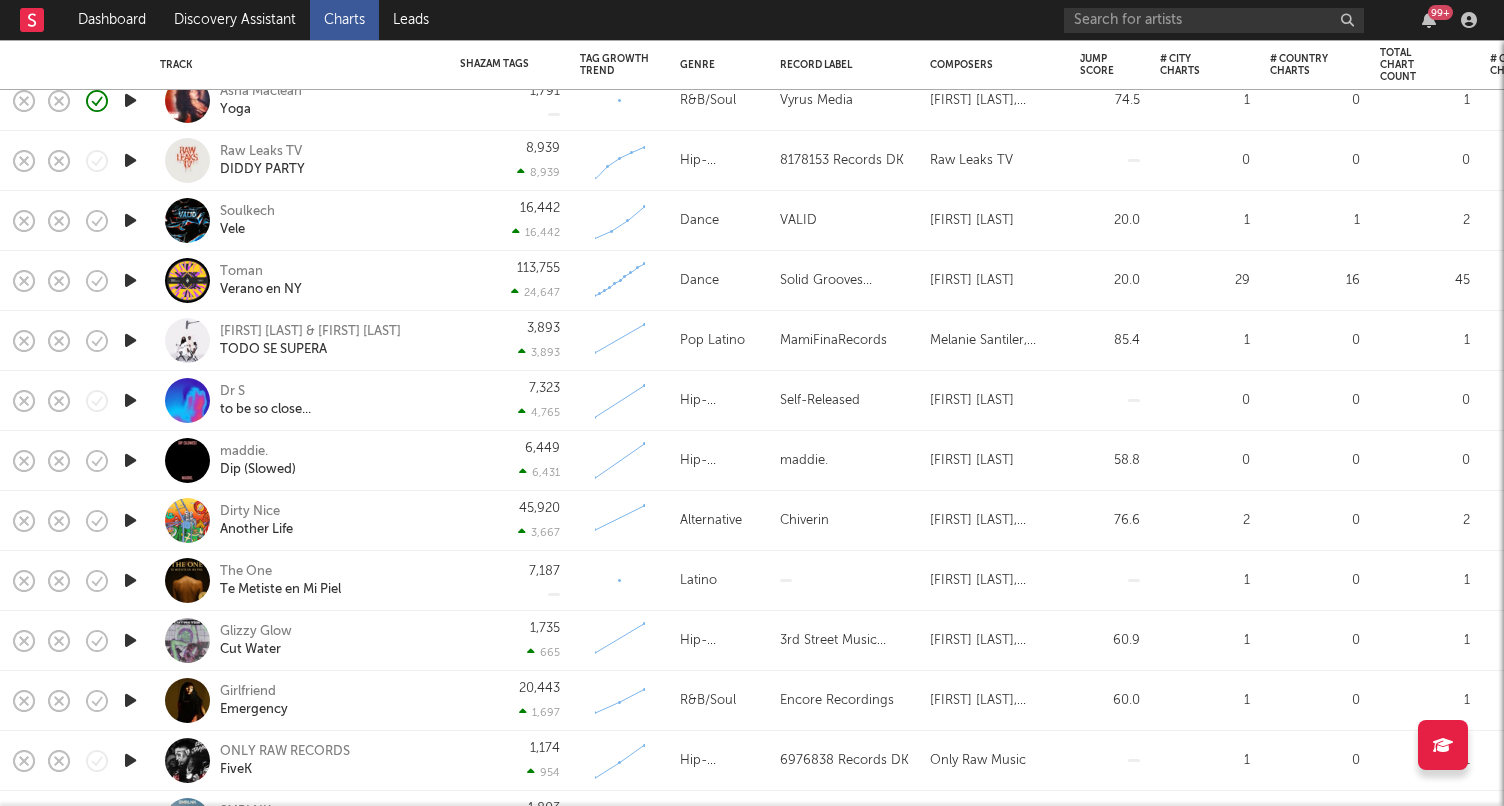 click on "maddie. Dip (Slowed)" at bounding box center (327, 461) 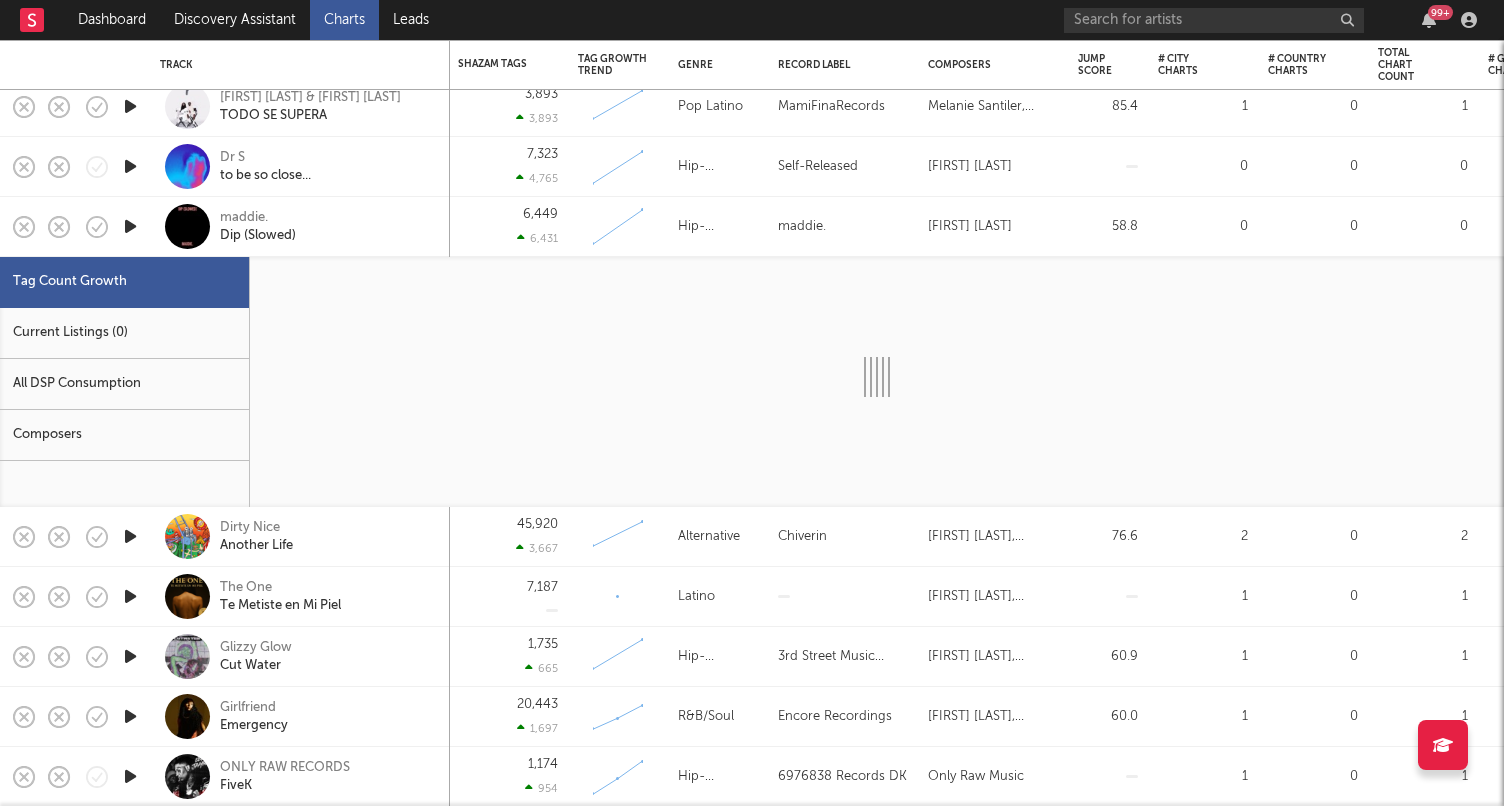 select on "1w" 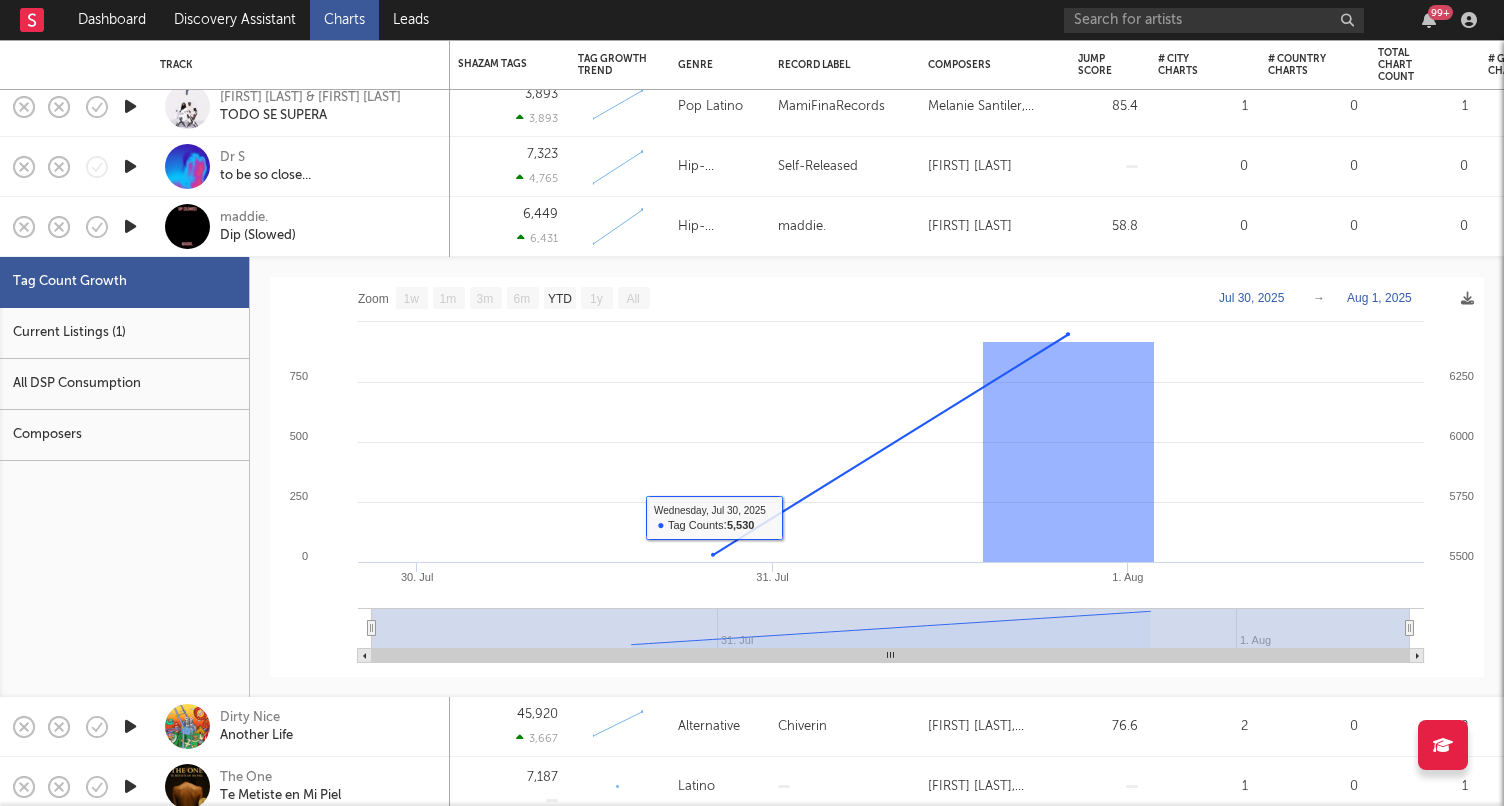 click on "Current Listings (1)" at bounding box center (124, 333) 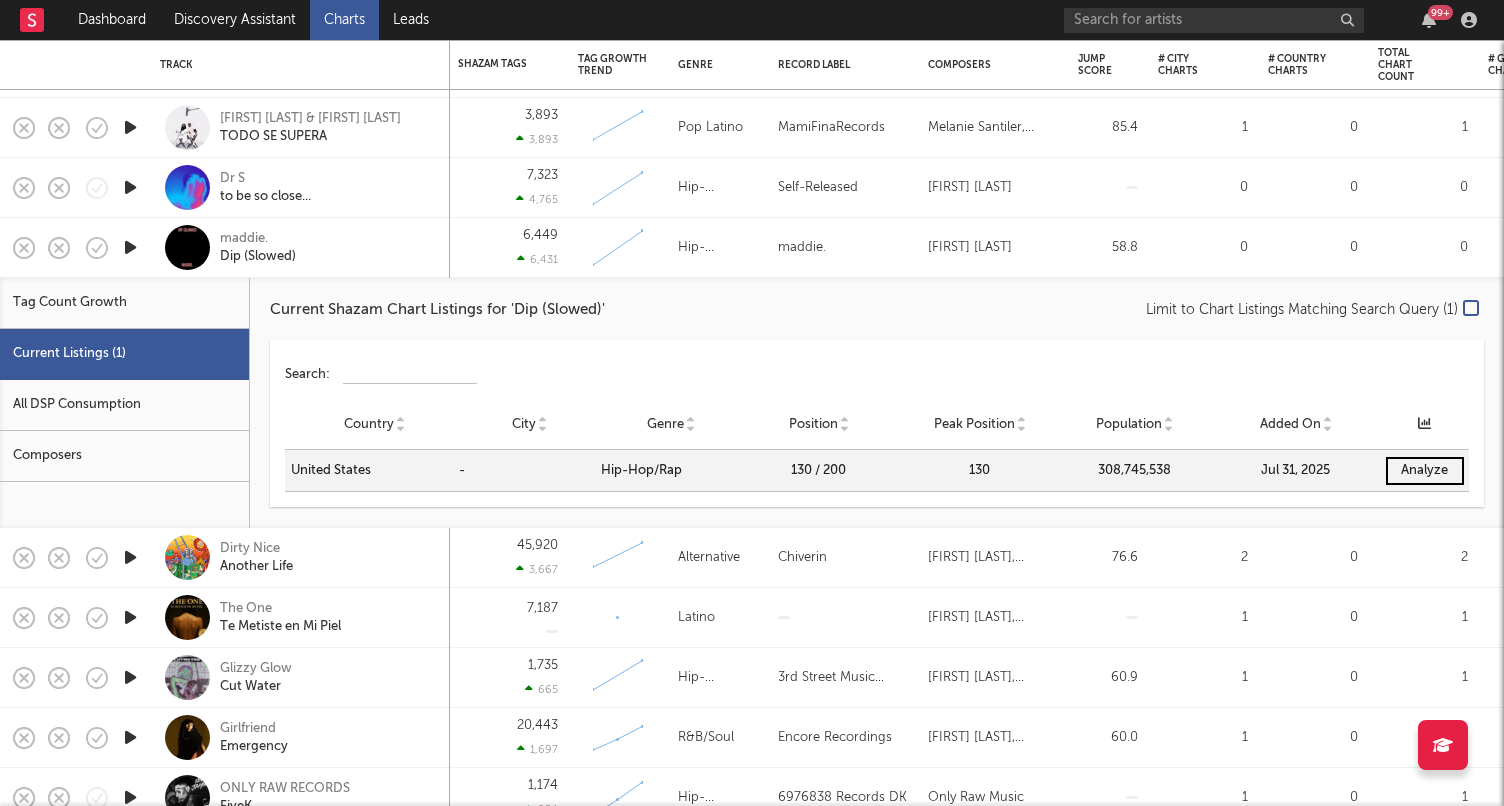 click on "maddie. Dip (Slowed)" at bounding box center (327, 248) 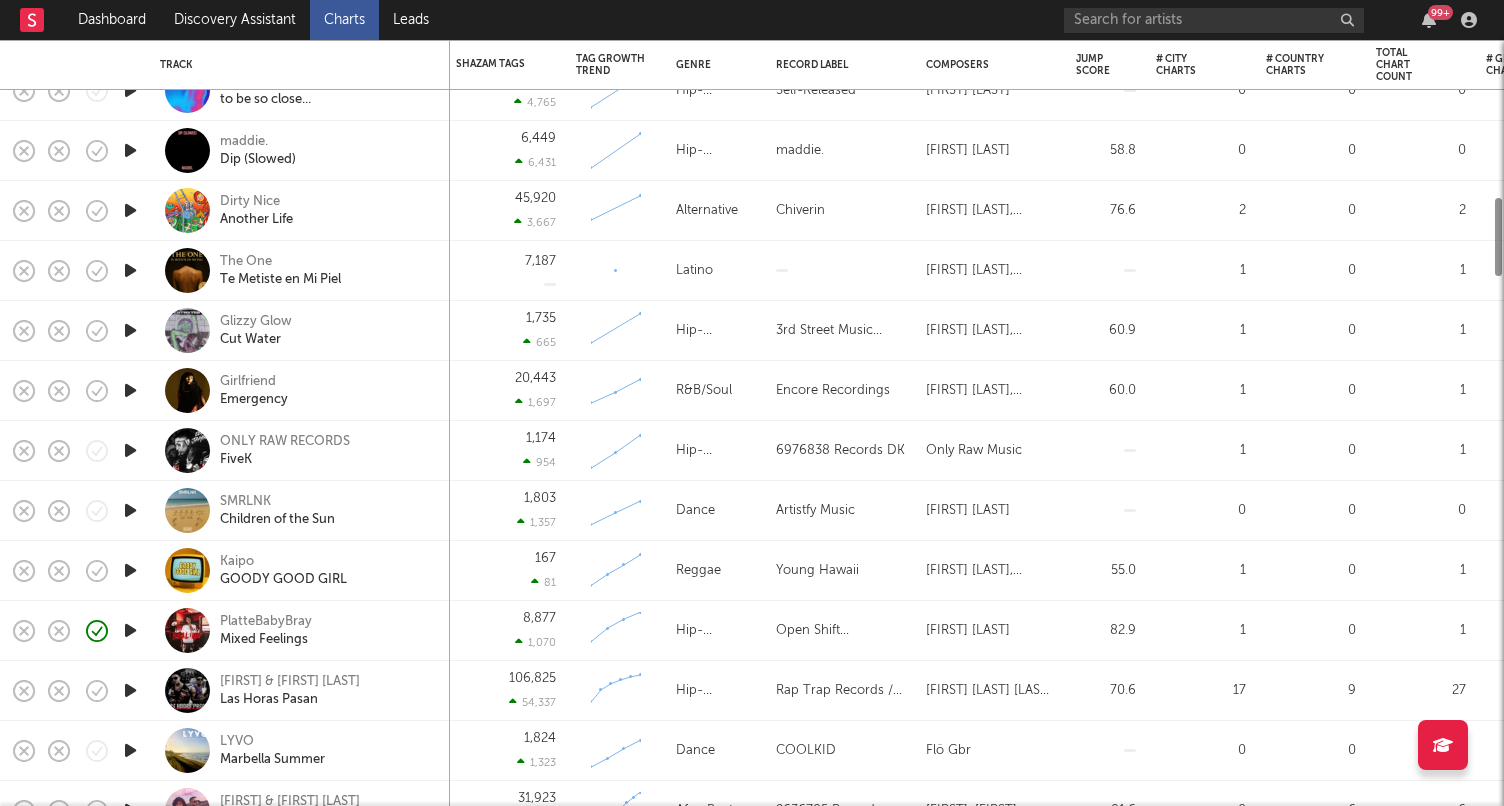 click on "Glizzy Glow Cut Water" at bounding box center (300, 330) 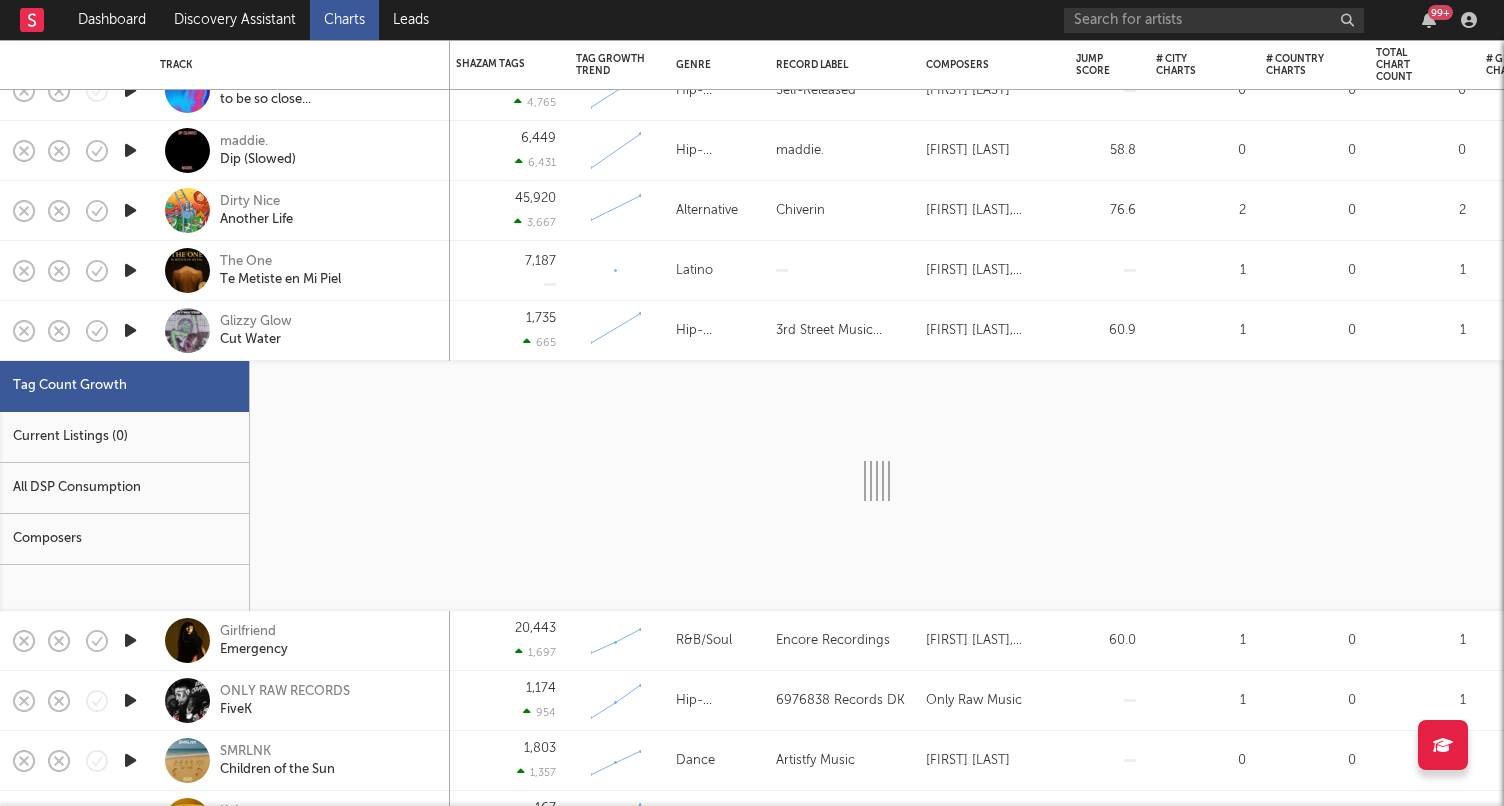 select on "1w" 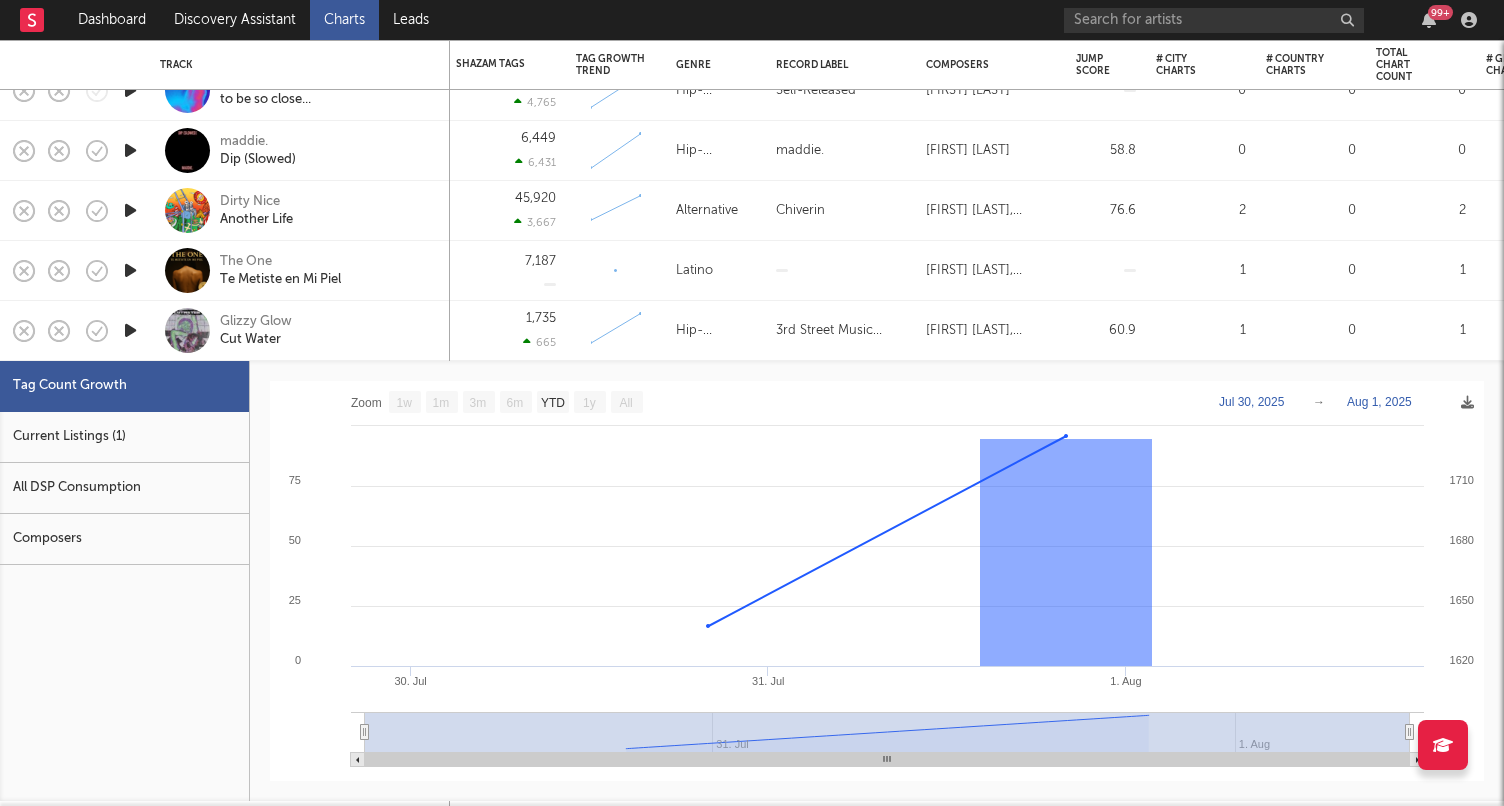 click on "Current Listings (1)" at bounding box center [124, 437] 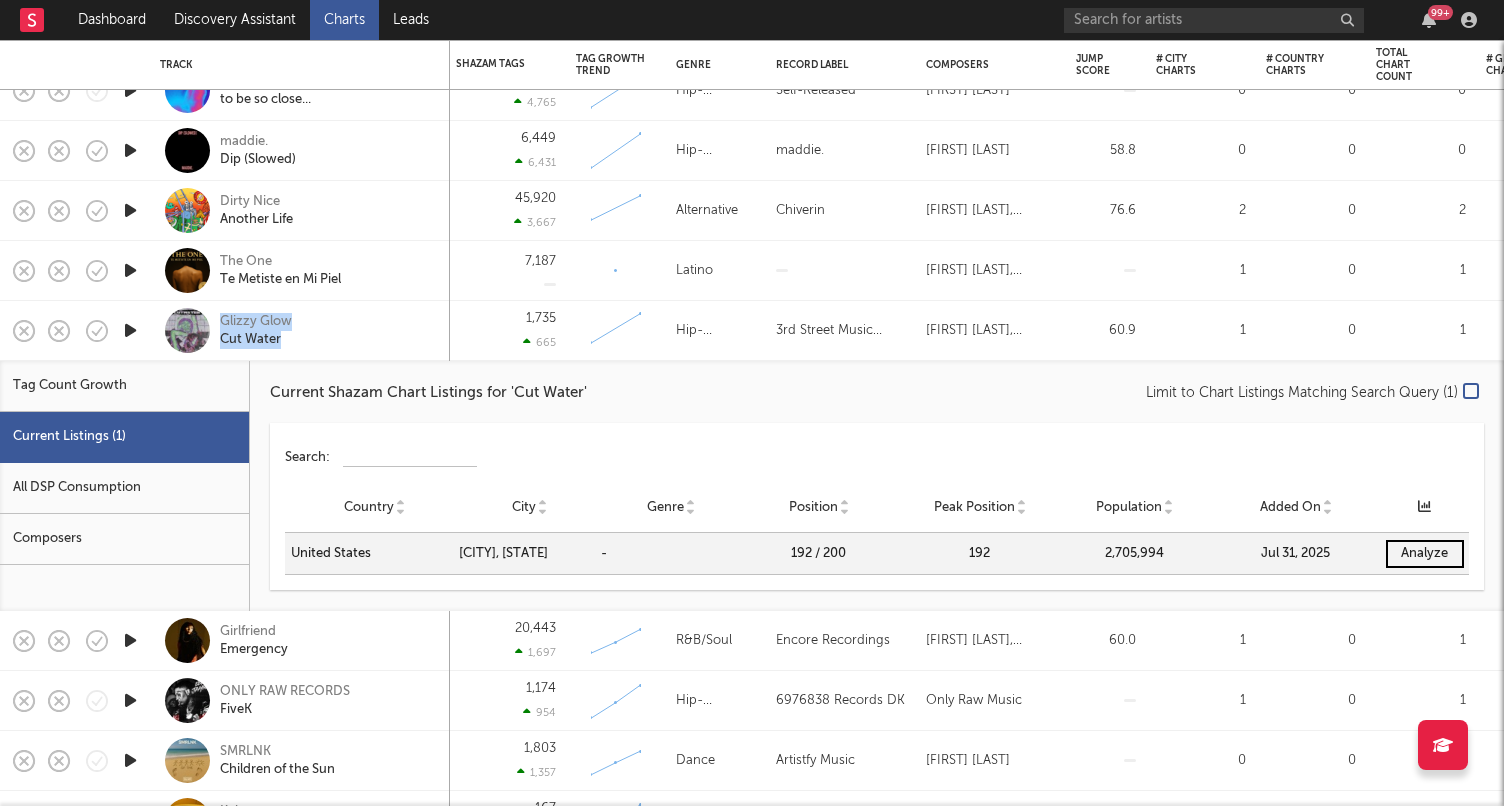 click on "Glizzy Glow Cut Water" at bounding box center [327, 331] 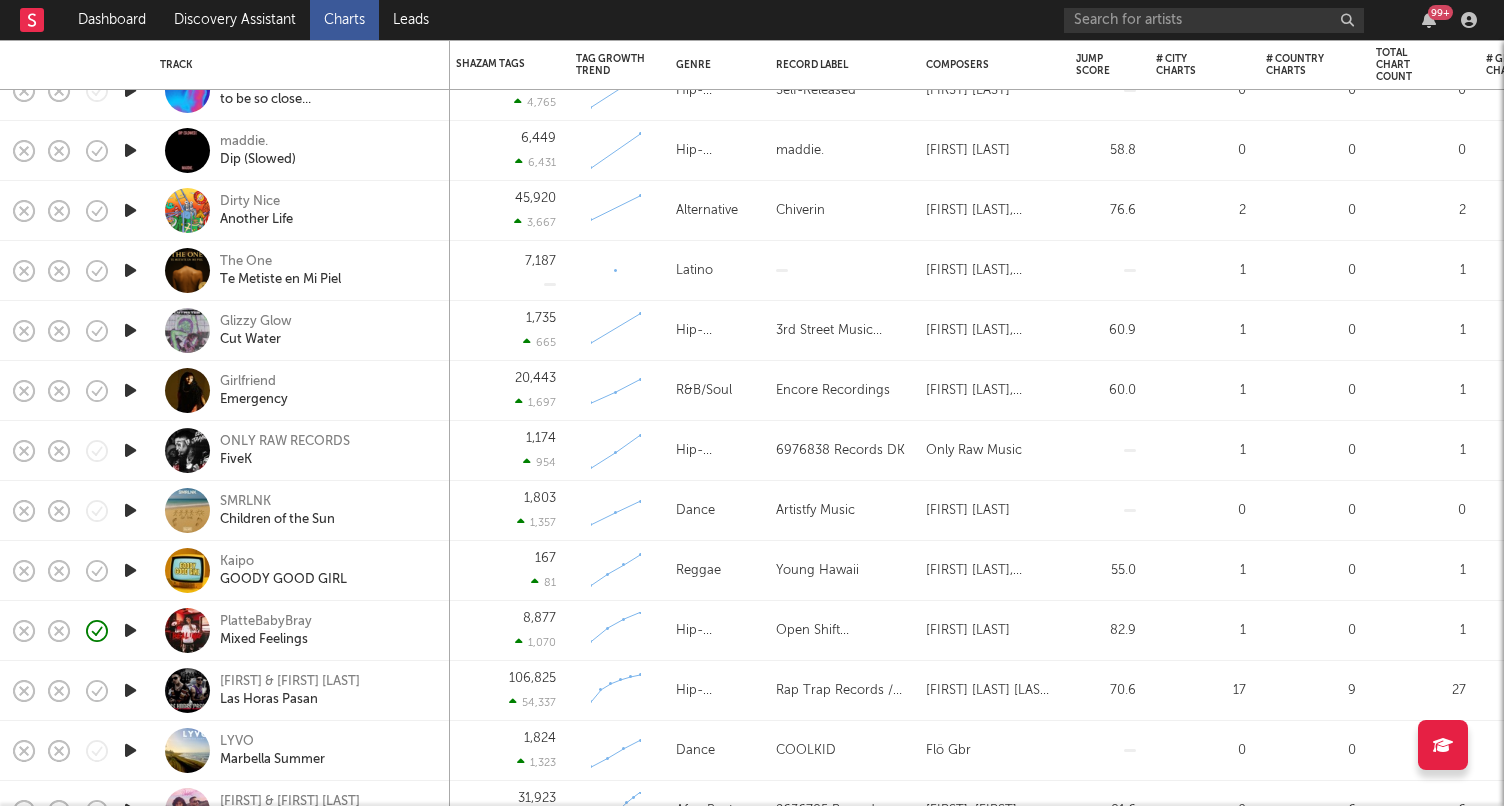click on "Girlfriend Emergency" at bounding box center [327, 391] 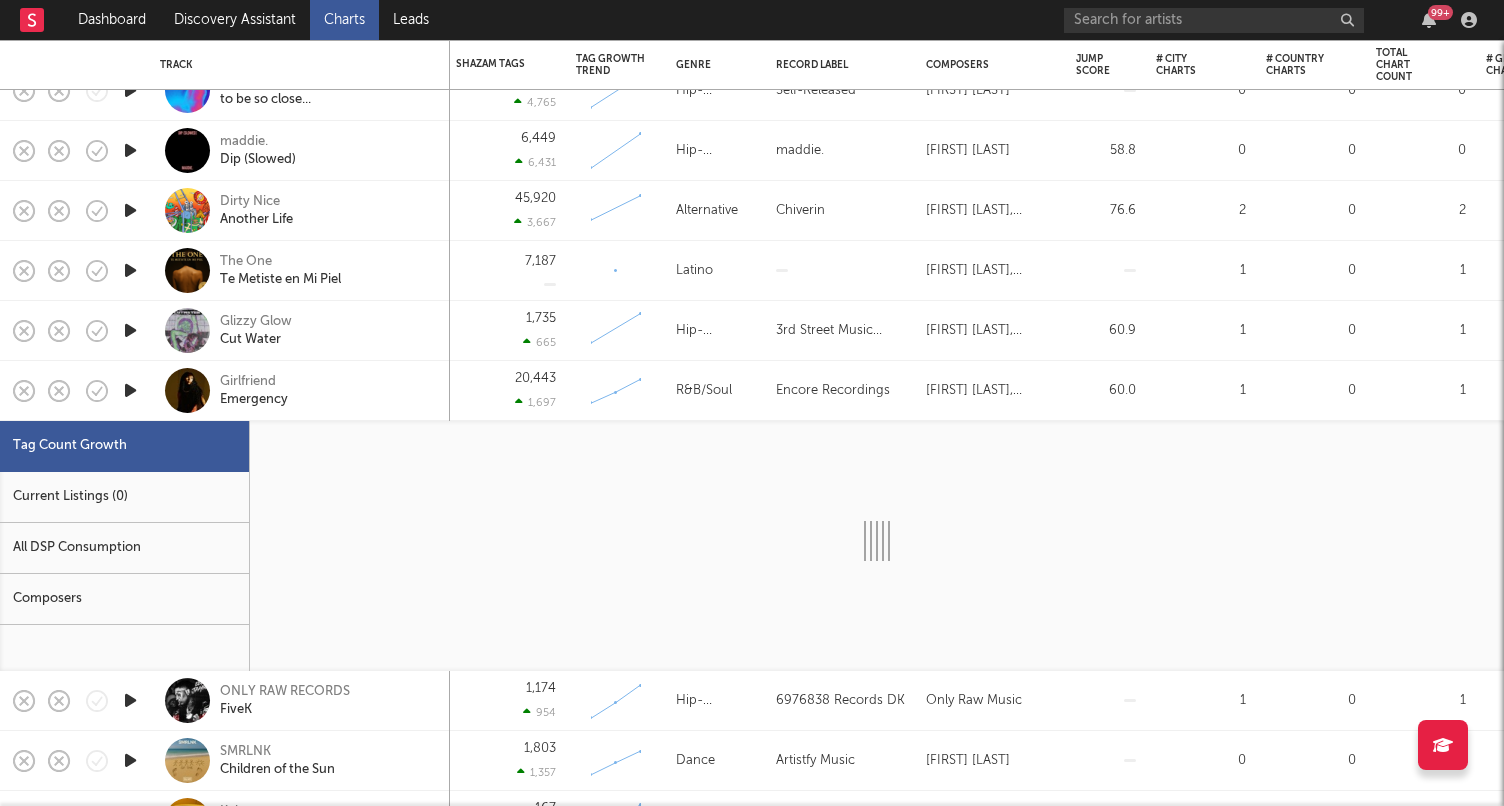click on "Girlfriend Emergency" at bounding box center (327, 391) 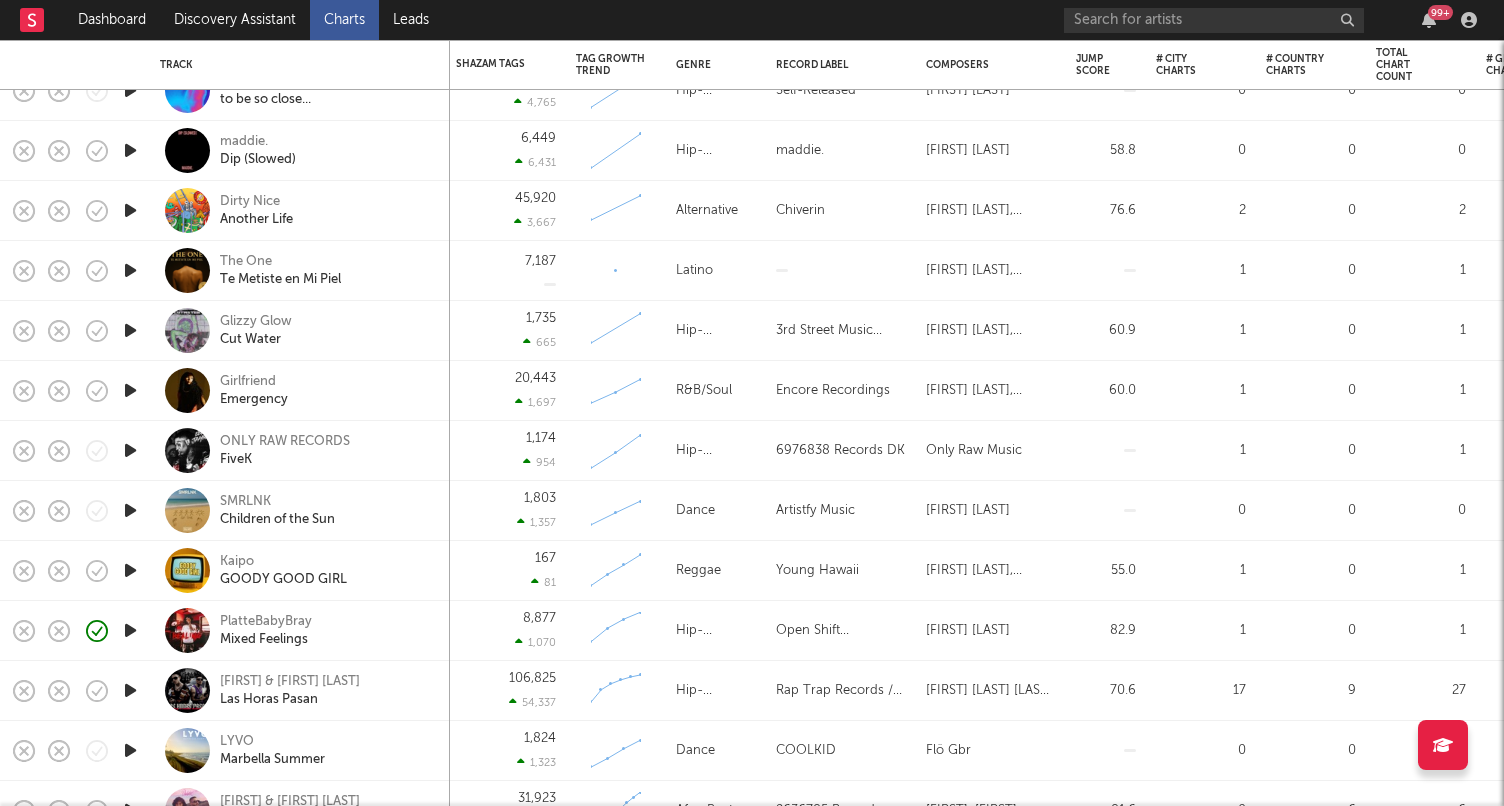 click on "ONLY RAW RECORDS FiveK" at bounding box center [327, 451] 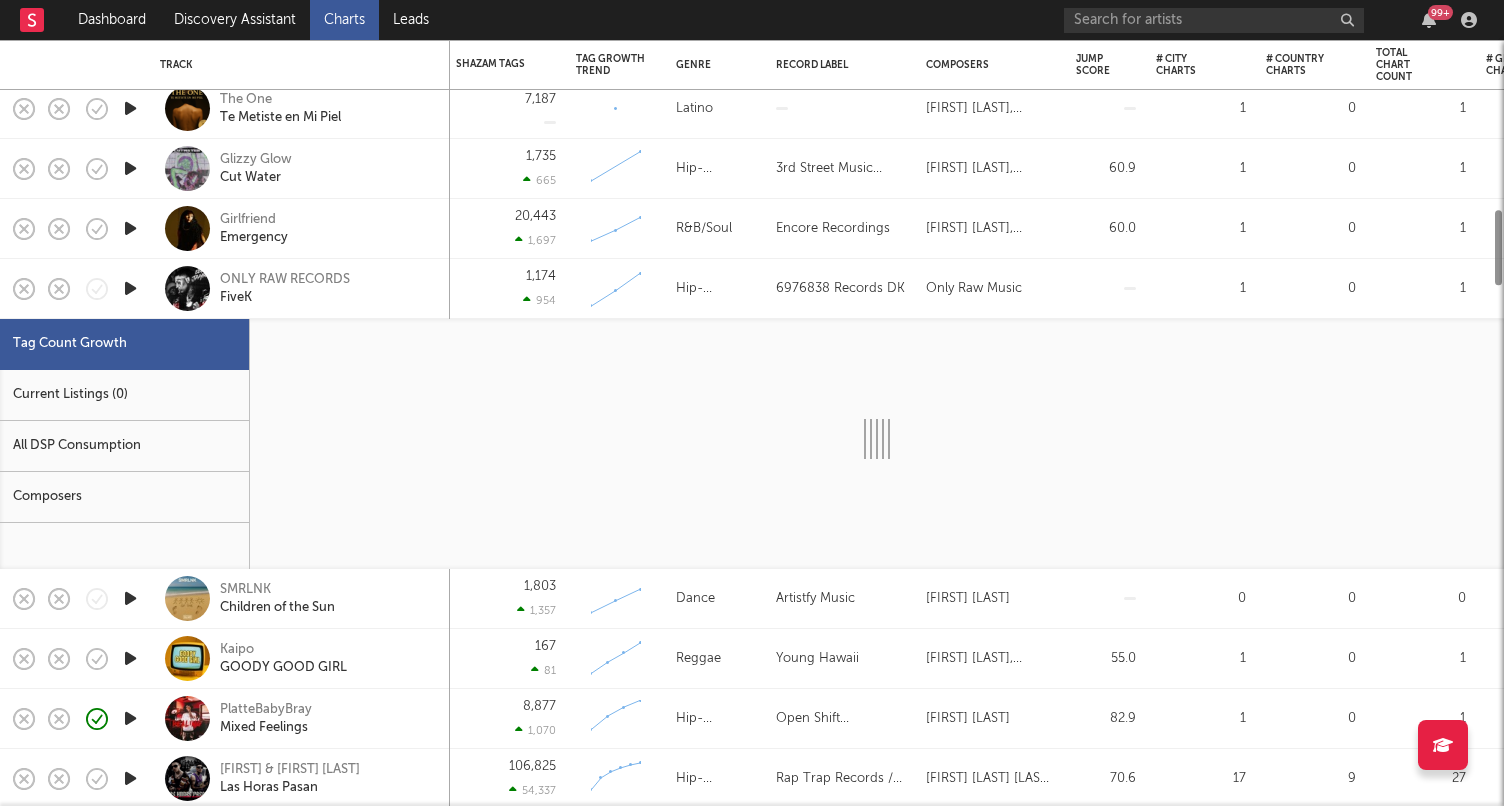 select on "1w" 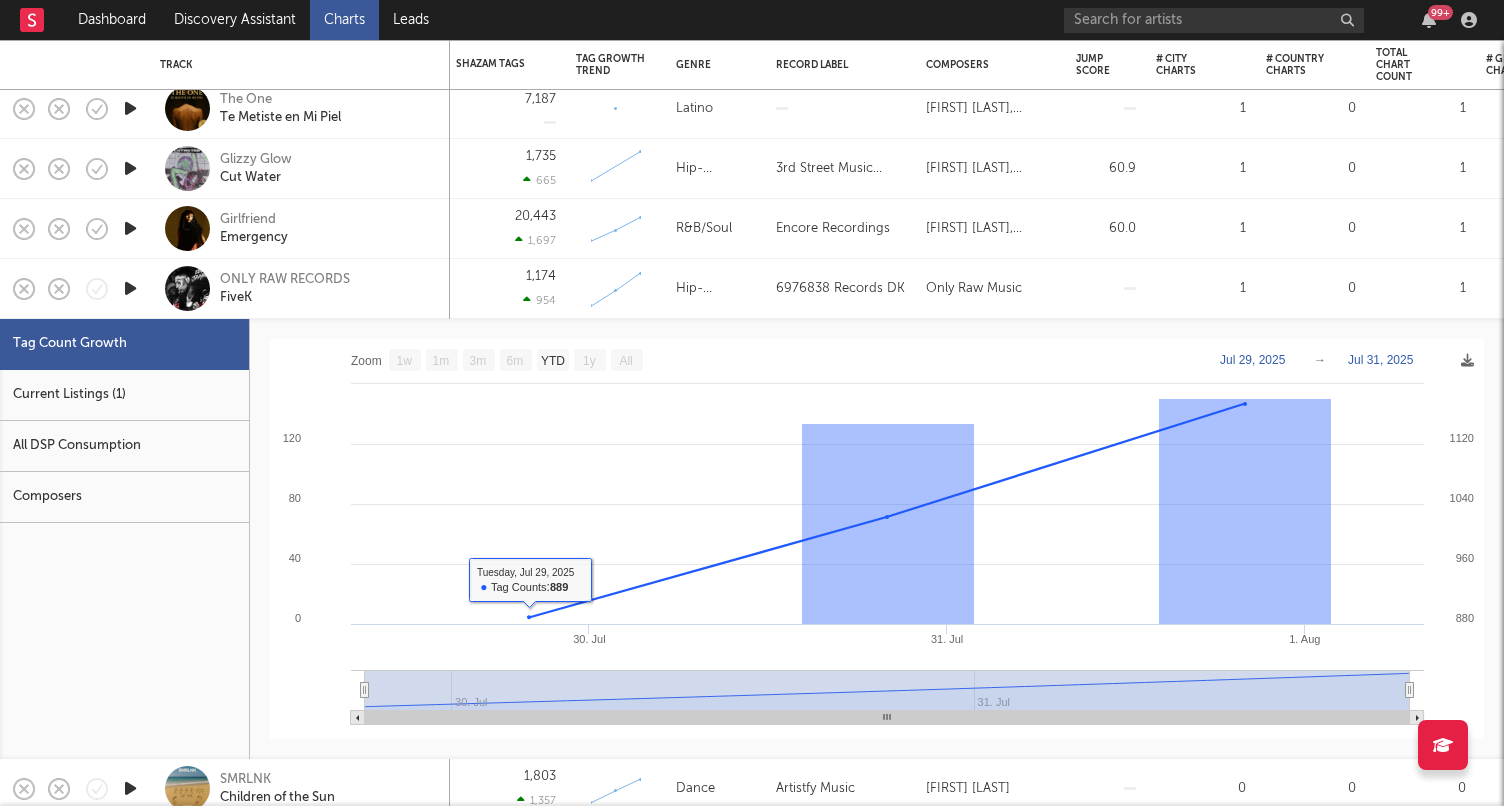 click on "Current Listings (1)" at bounding box center [124, 395] 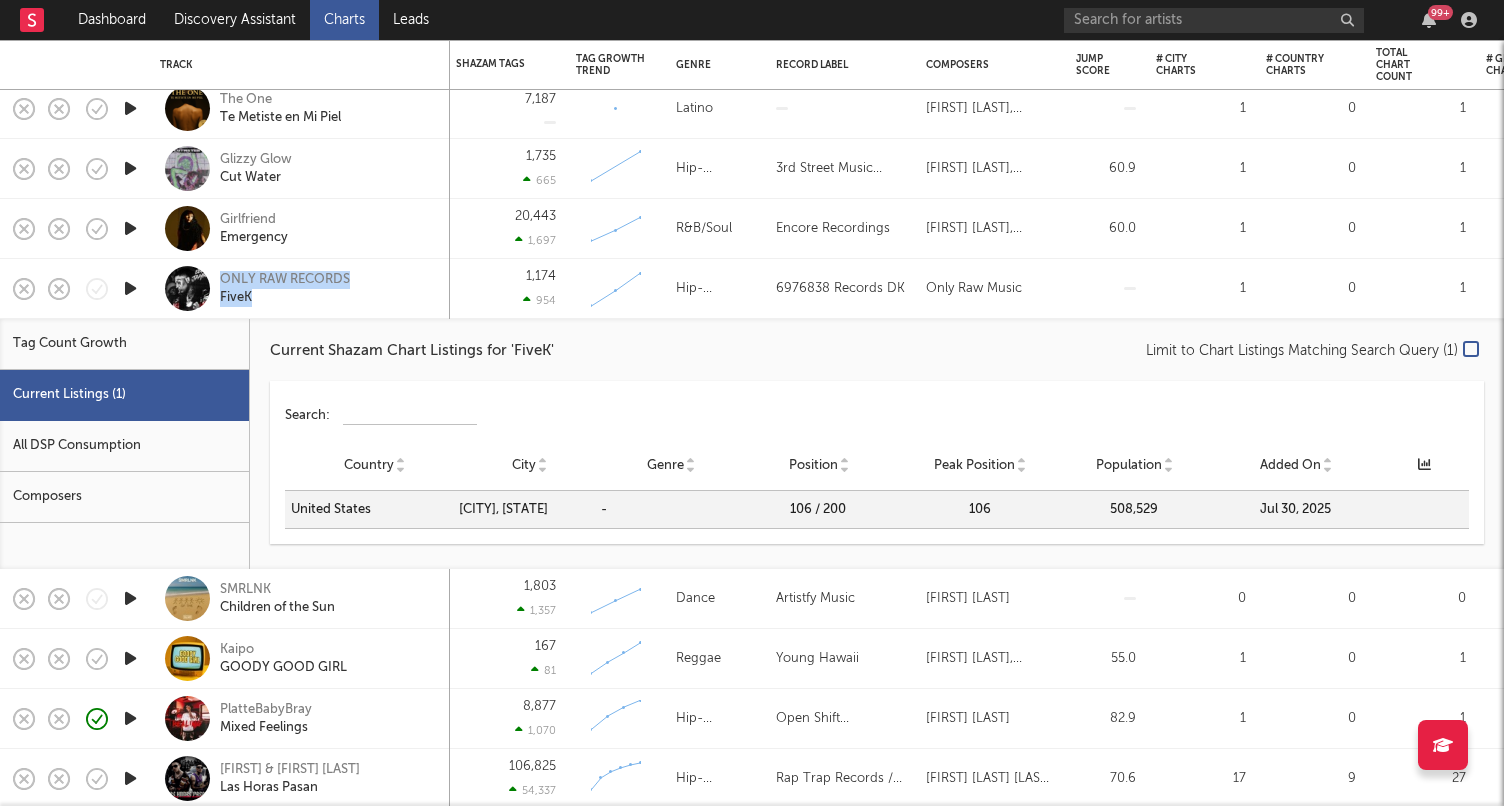 click on "ONLY RAW RECORDS FiveK" at bounding box center (327, 289) 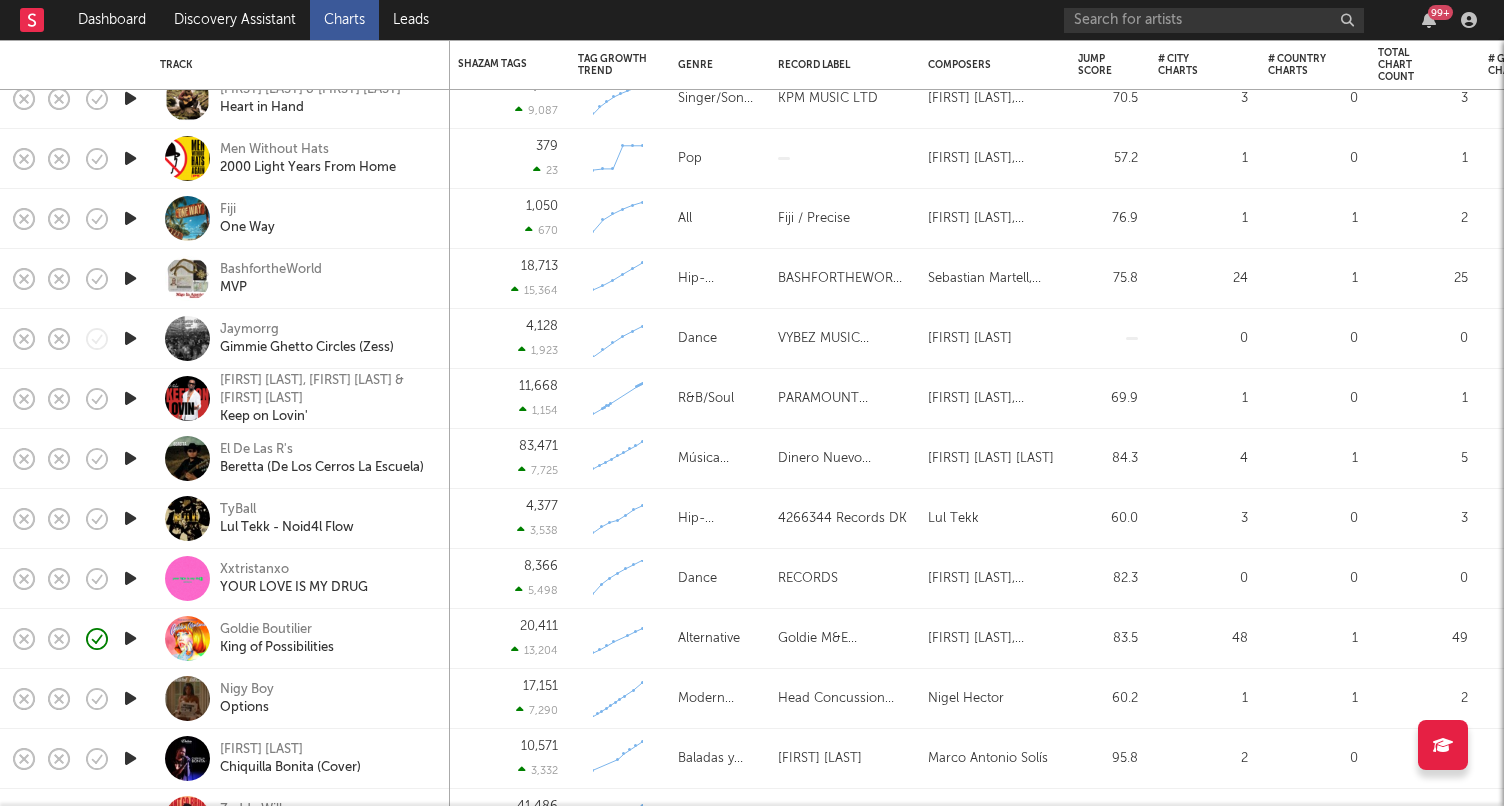 click on "TyBall Lul Tekk - Noid4l Flow" at bounding box center (300, 518) 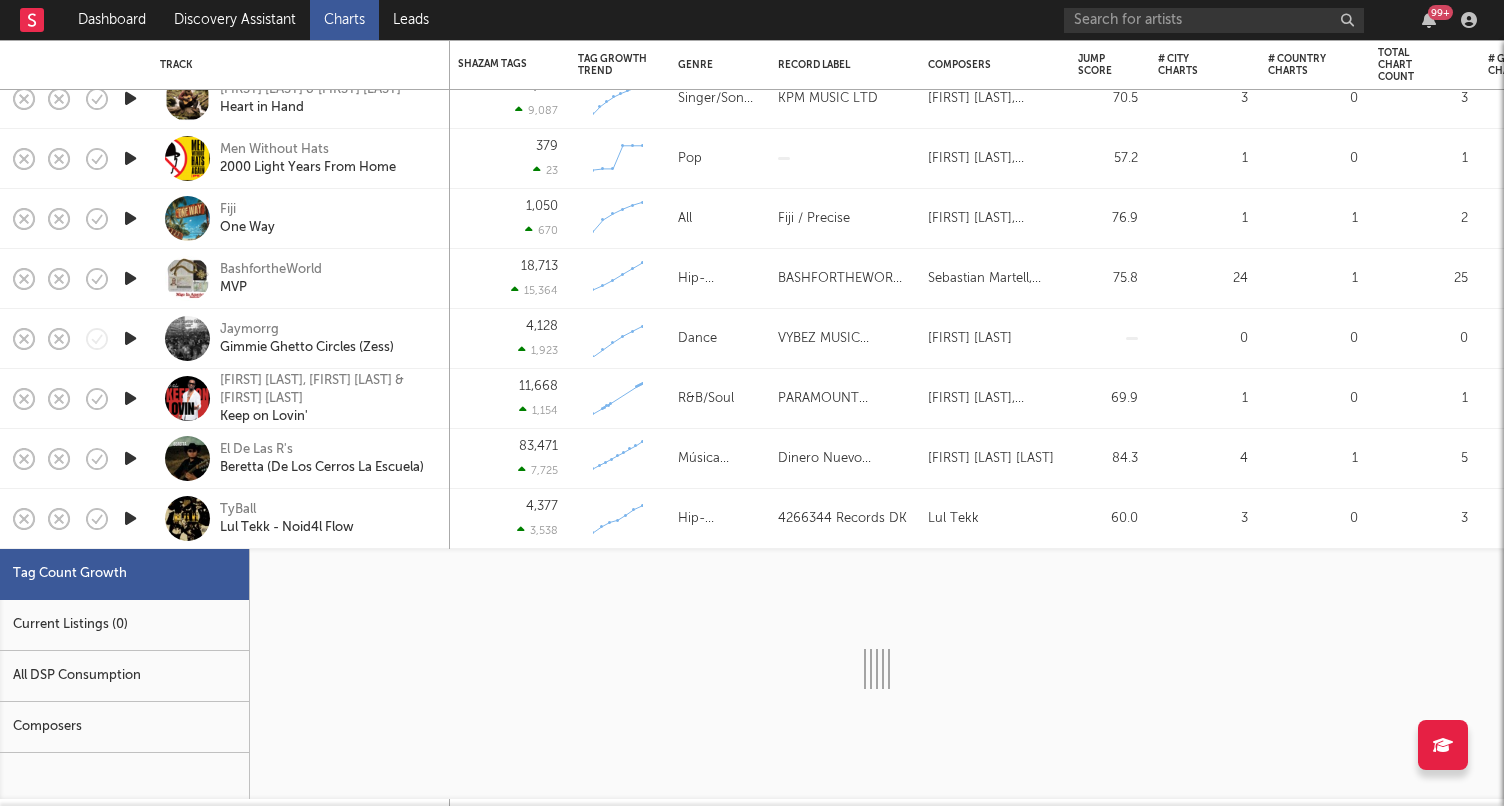 select on "1w" 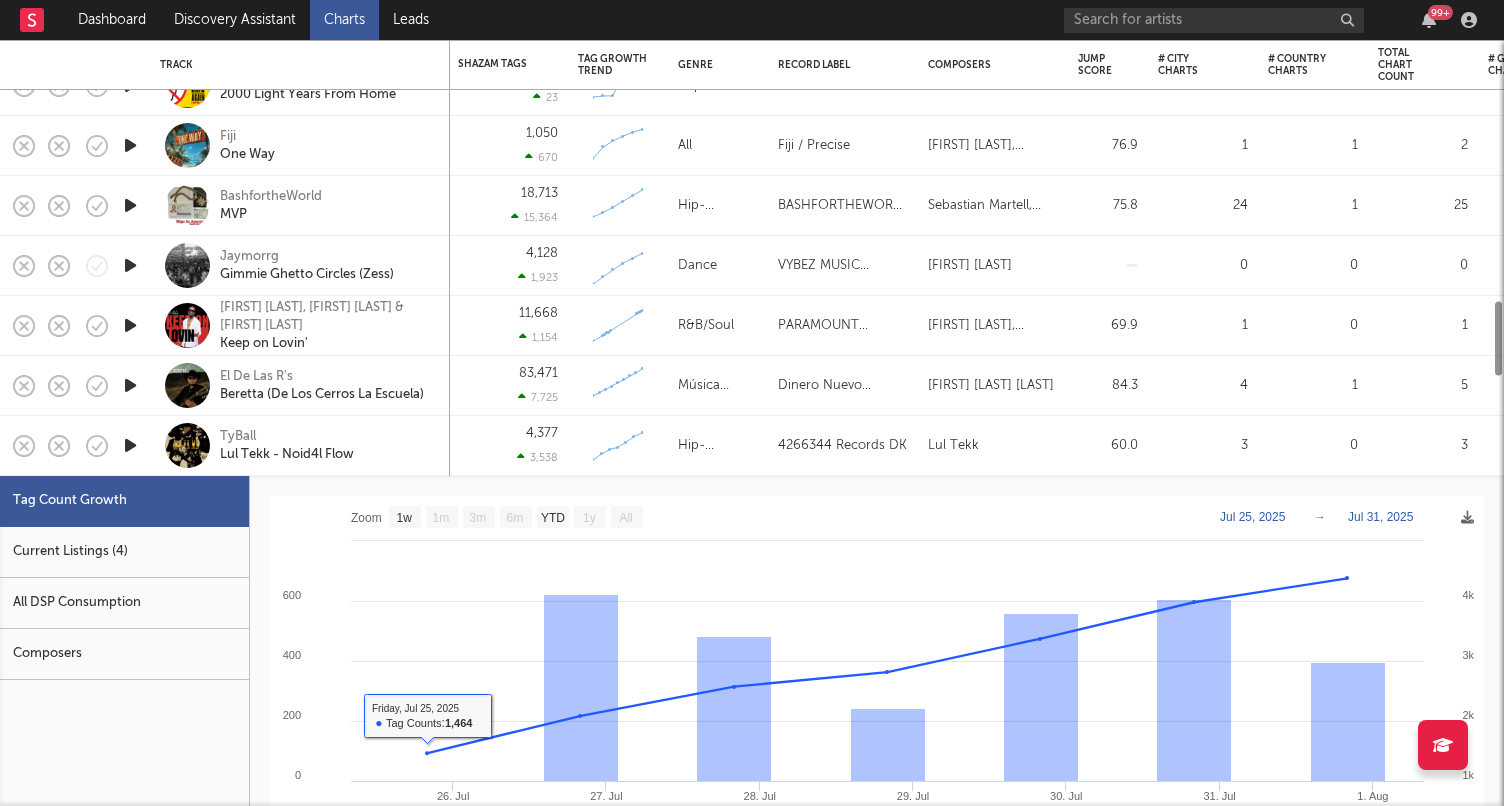 click on "Current Listings (4)" at bounding box center (124, 552) 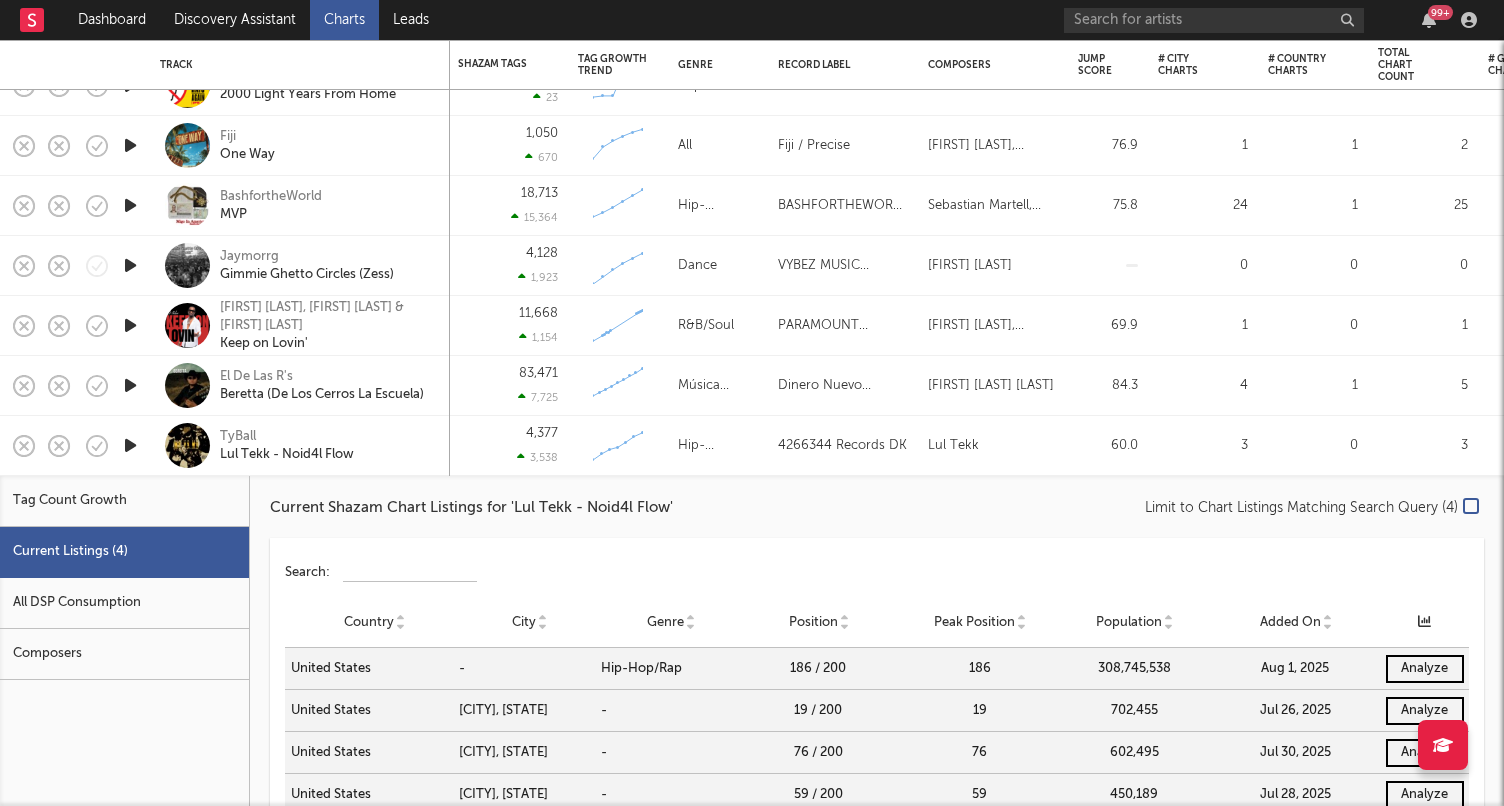 click on "All DSP Consumption" at bounding box center [124, 603] 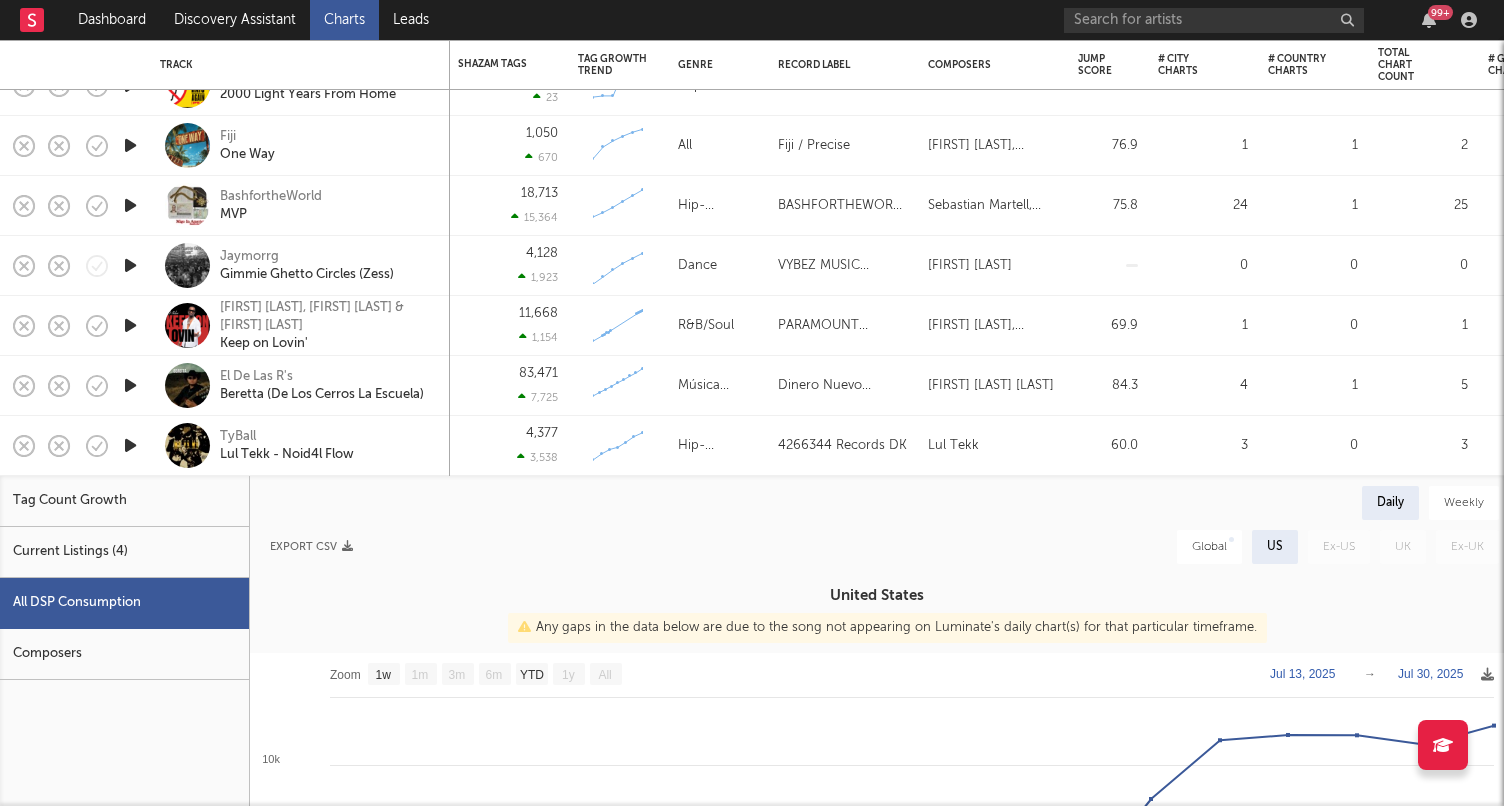 click on "Current Listings (4)" at bounding box center (124, 552) 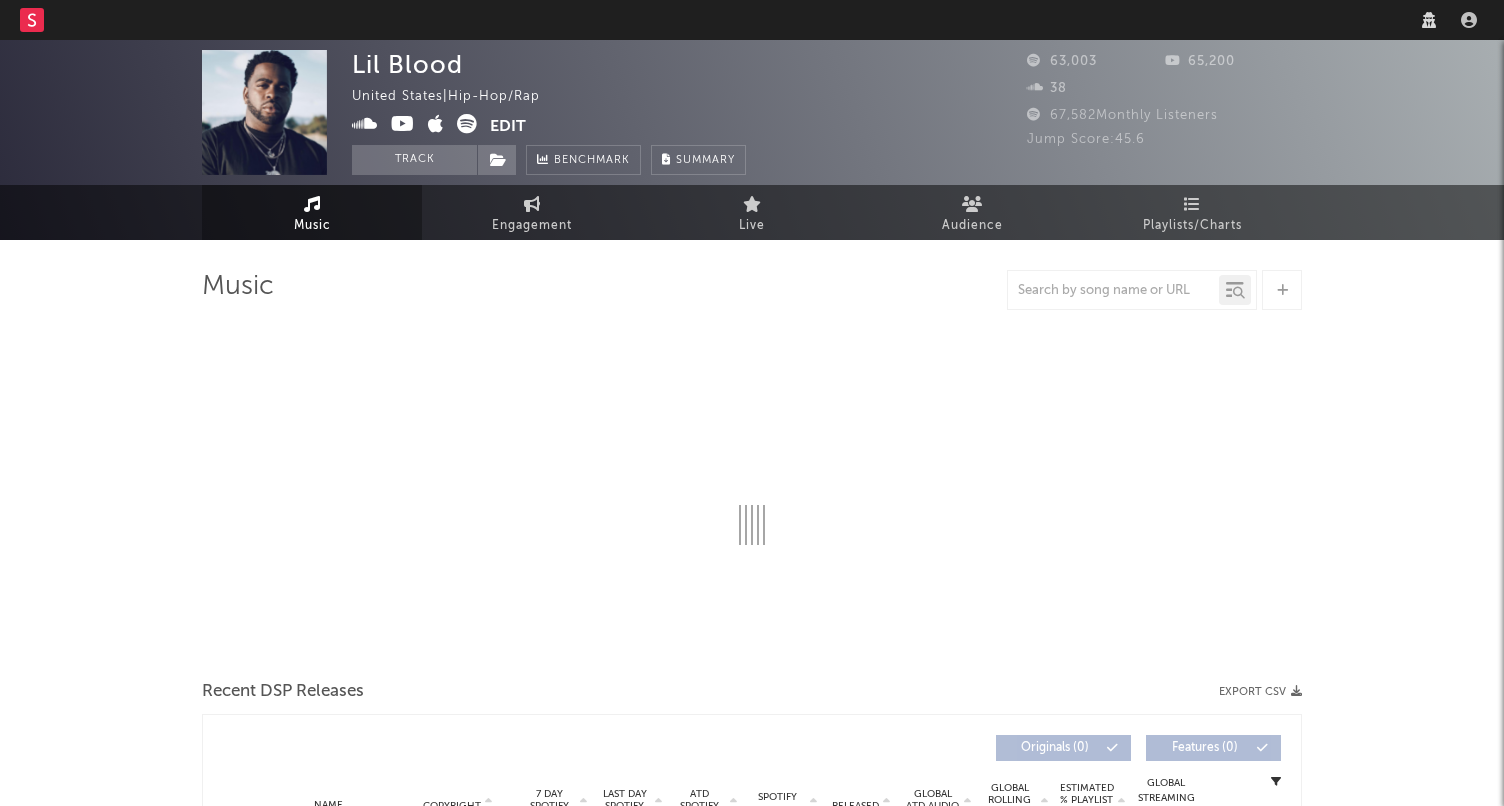 select on "6m" 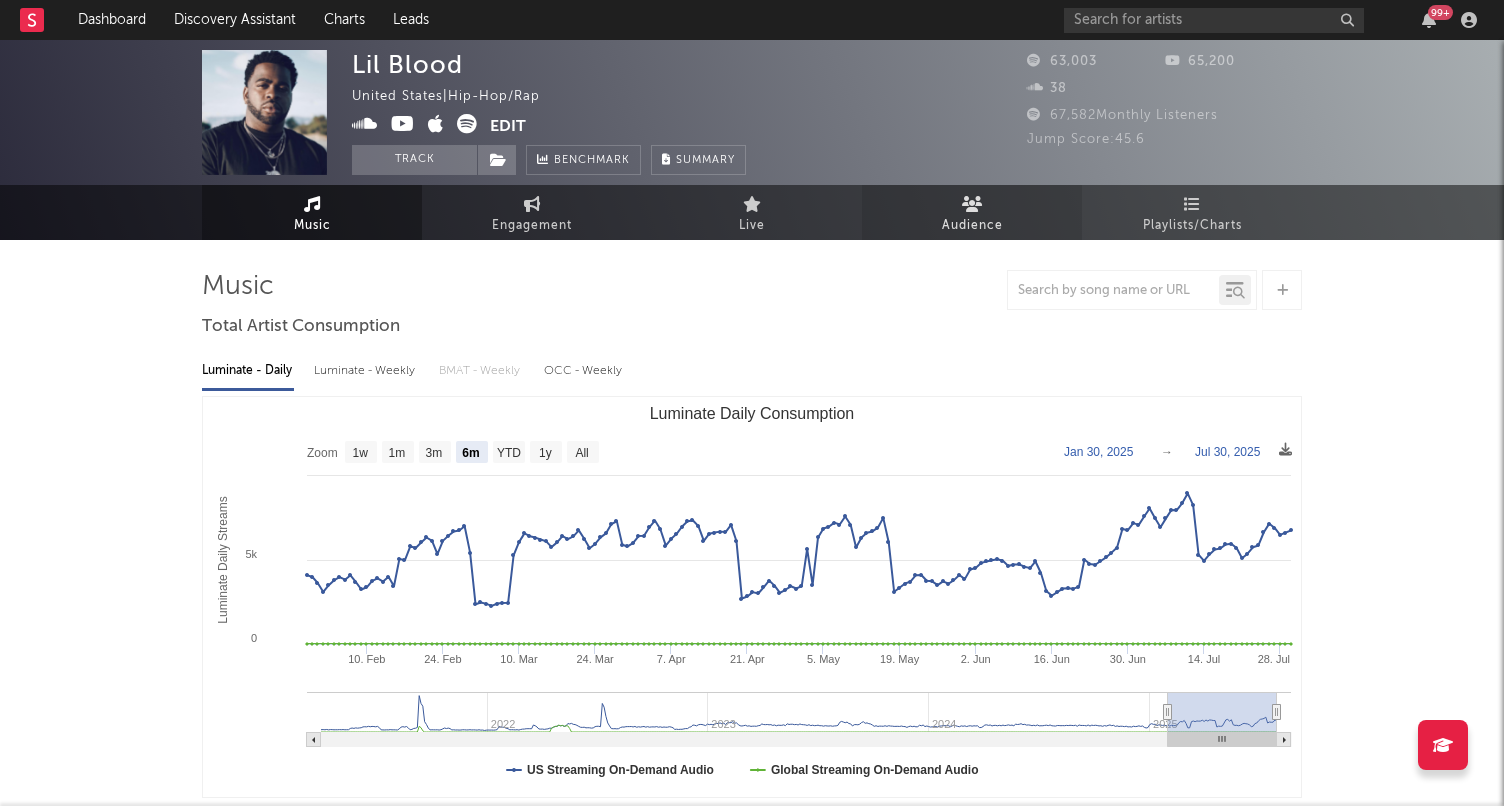 scroll, scrollTop: 0, scrollLeft: 0, axis: both 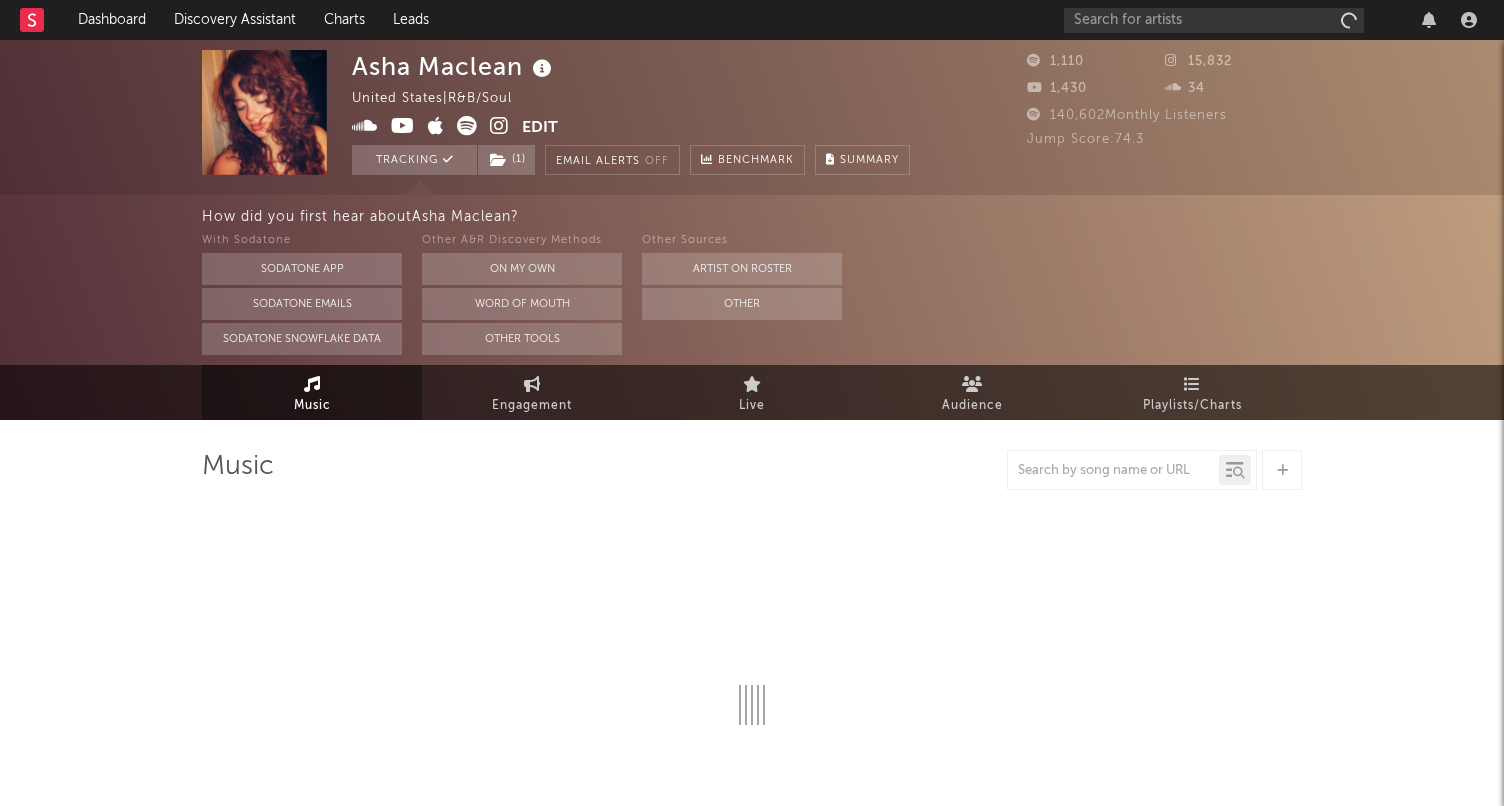 select on "6m" 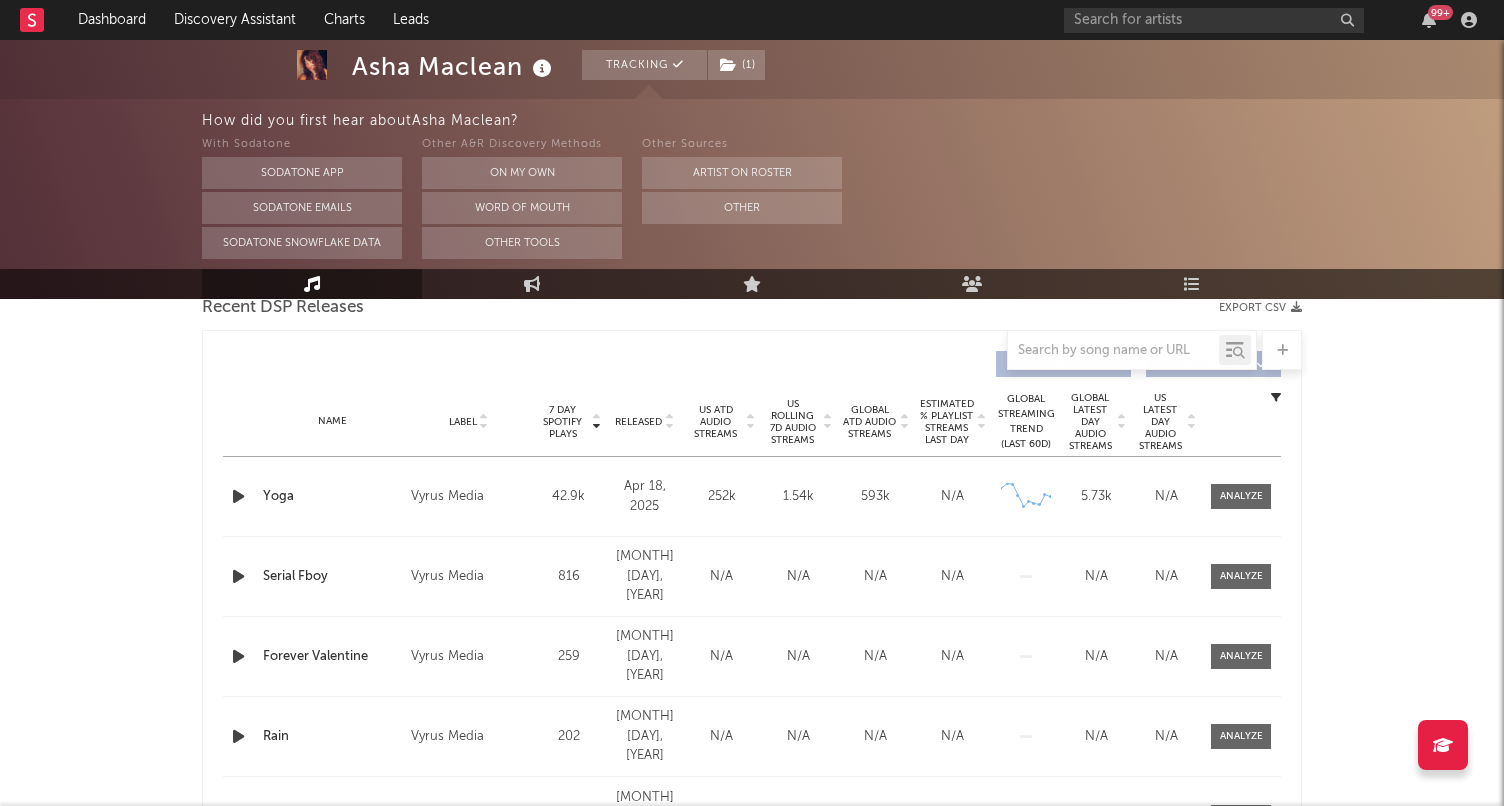 scroll, scrollTop: 718, scrollLeft: 0, axis: vertical 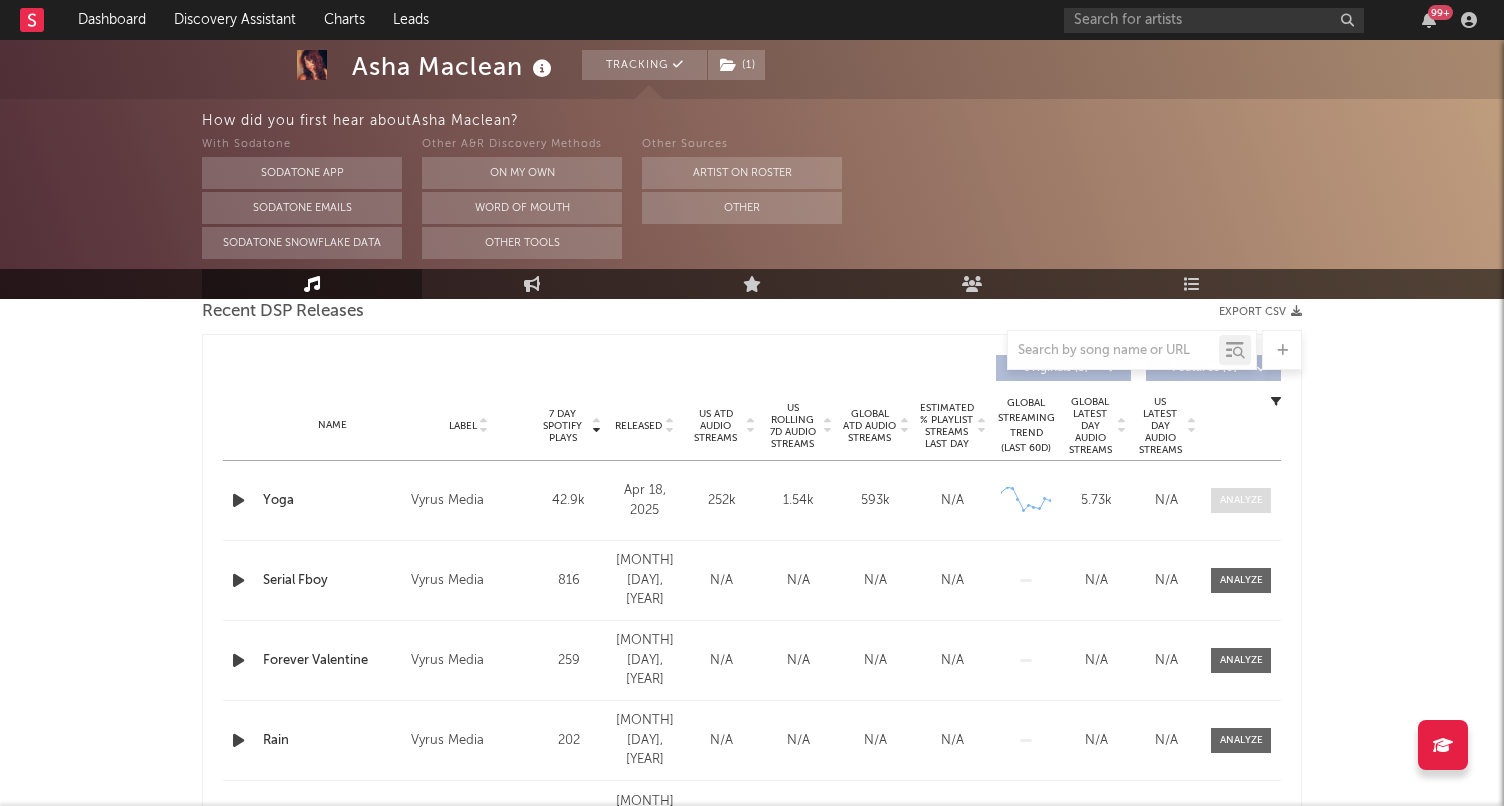 click at bounding box center [1241, 500] 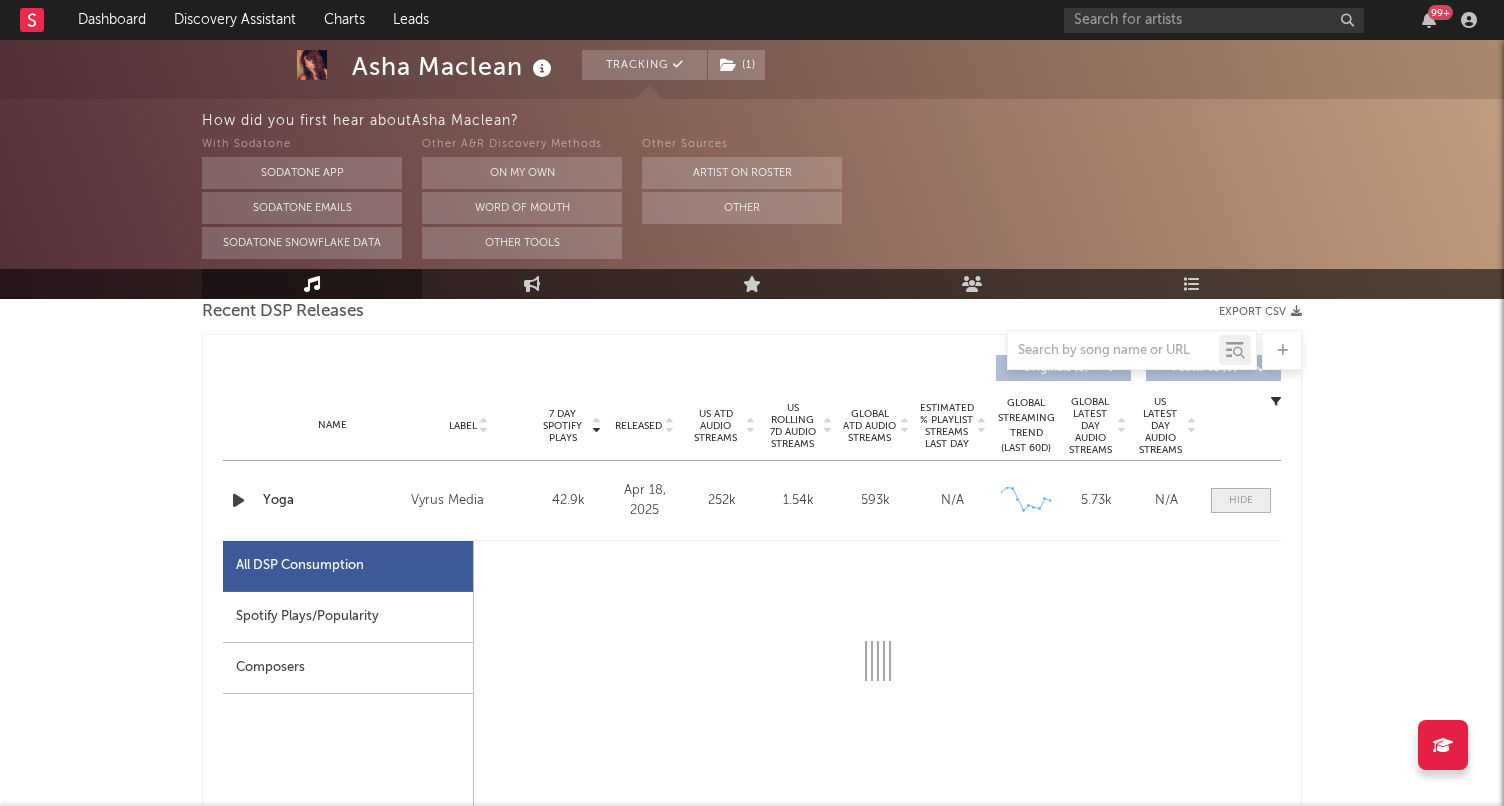select on "1w" 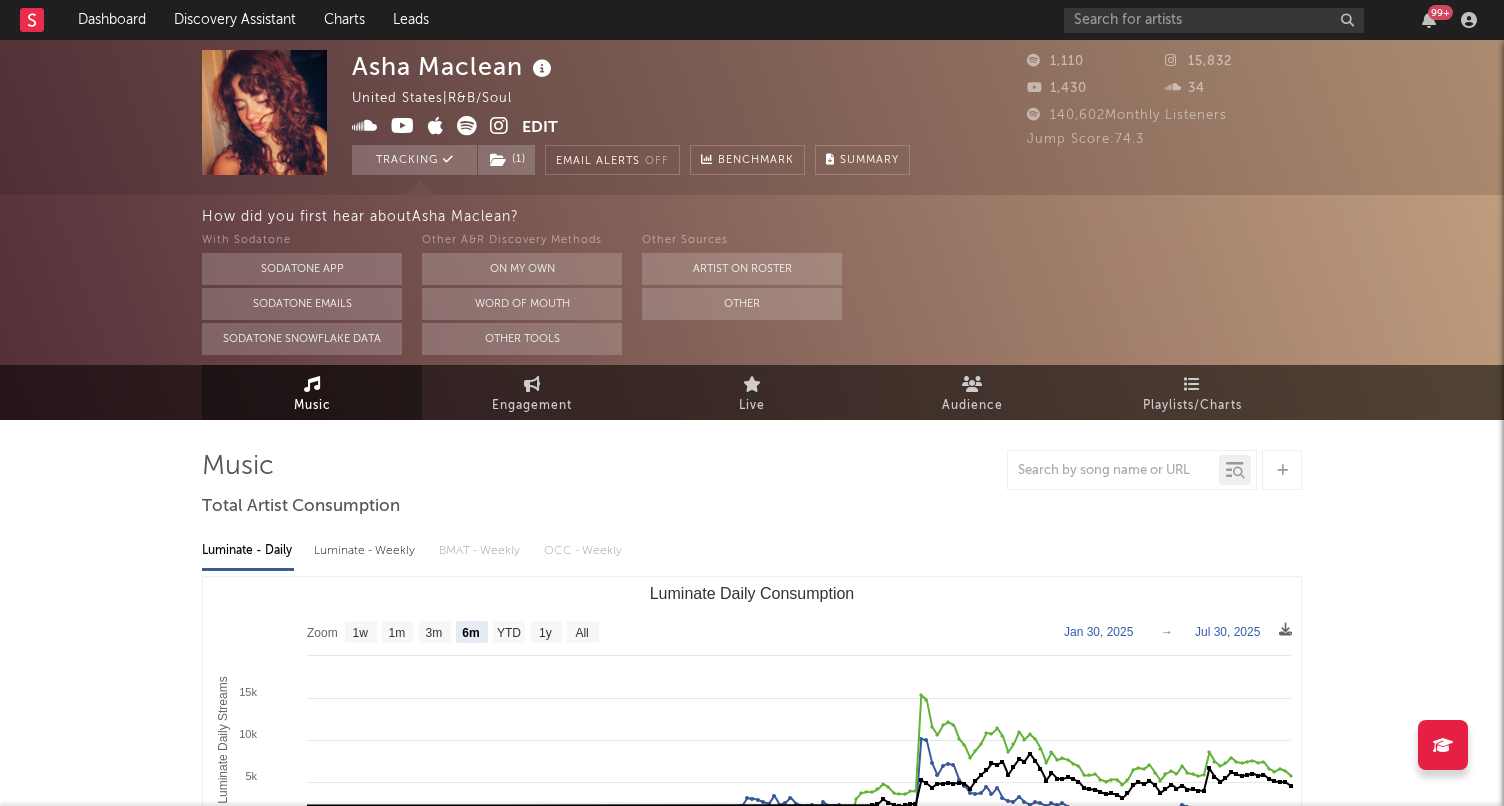 scroll, scrollTop: 0, scrollLeft: 0, axis: both 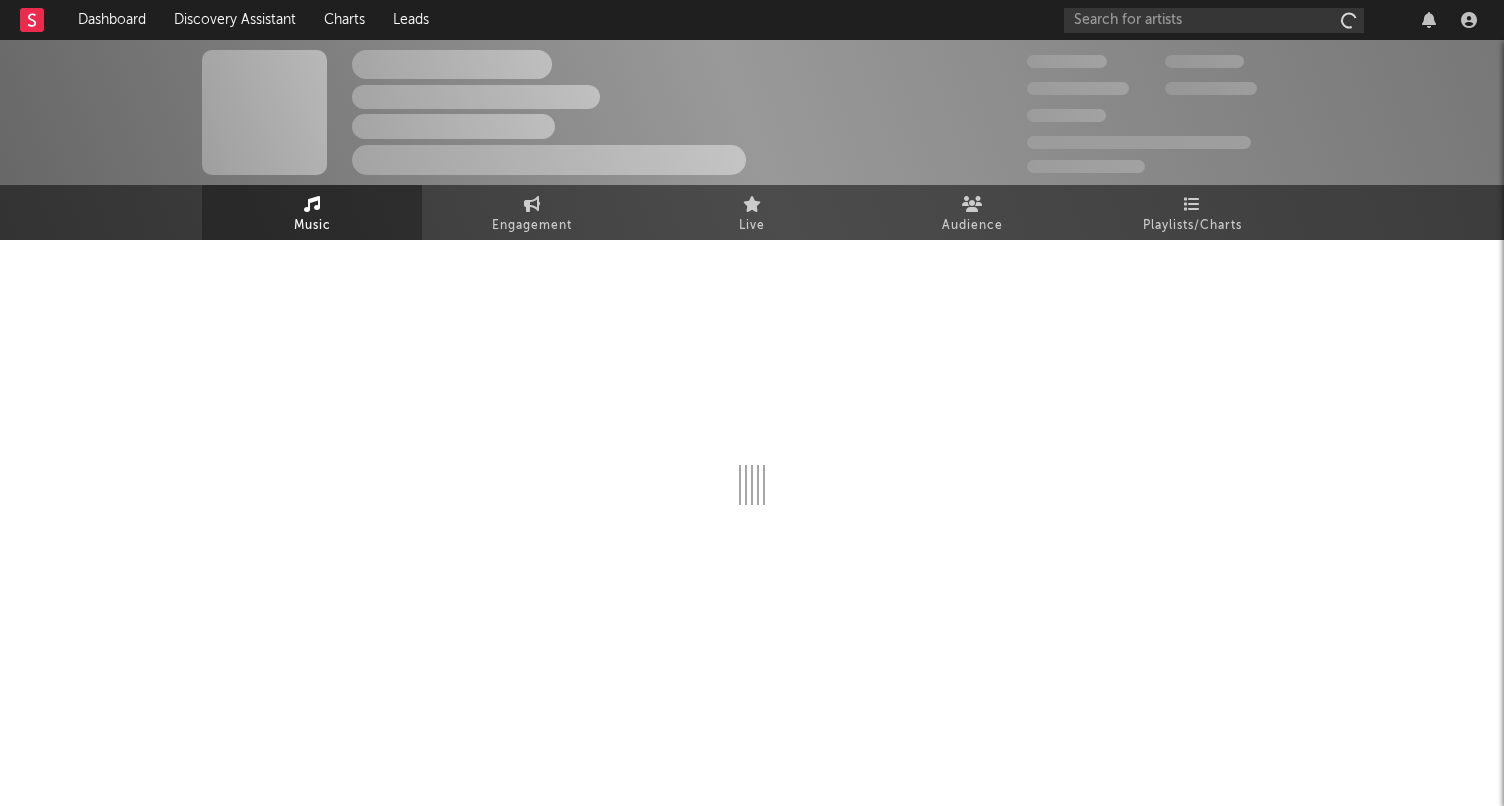 select on "1w" 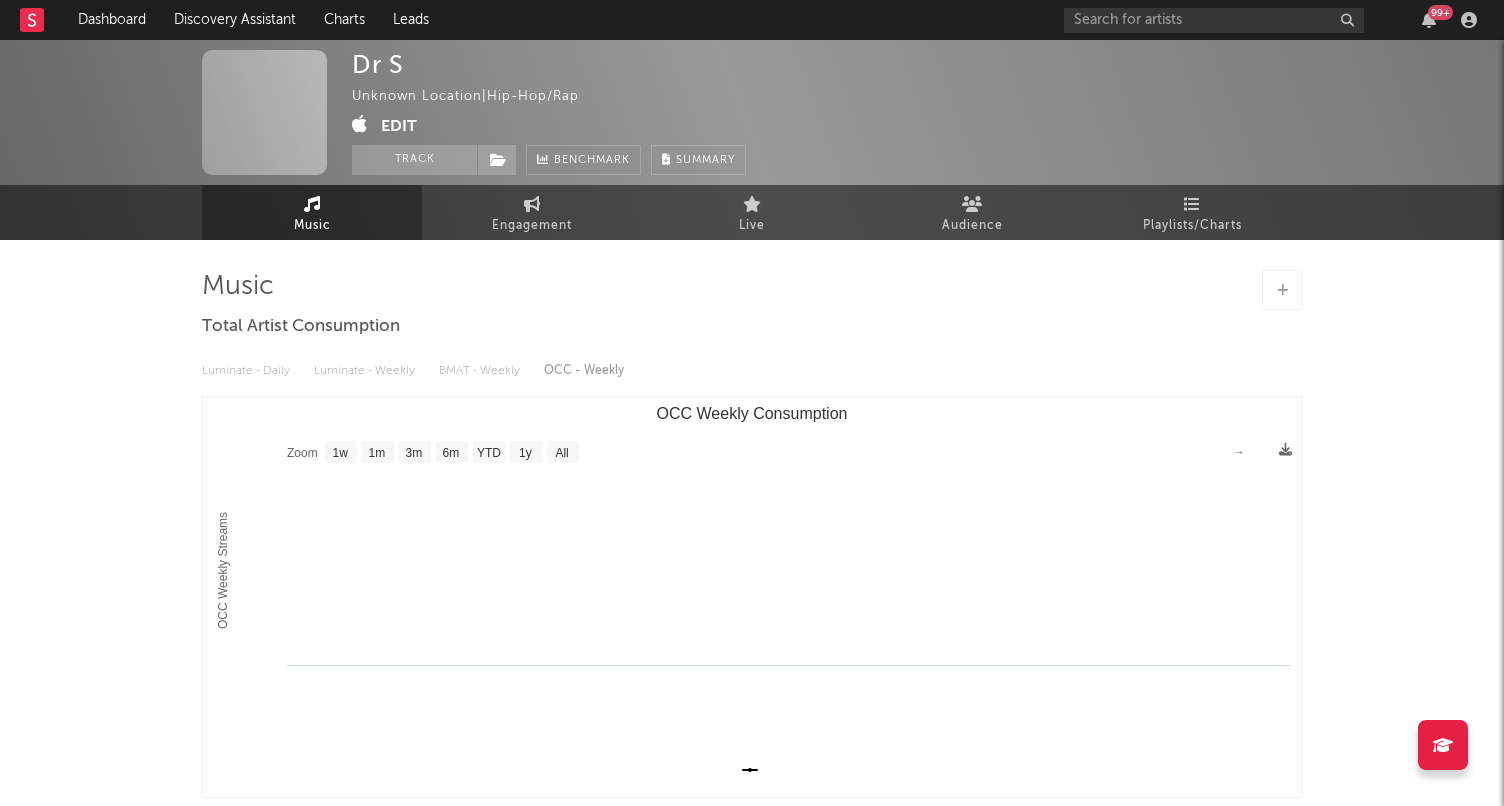 scroll, scrollTop: 0, scrollLeft: 0, axis: both 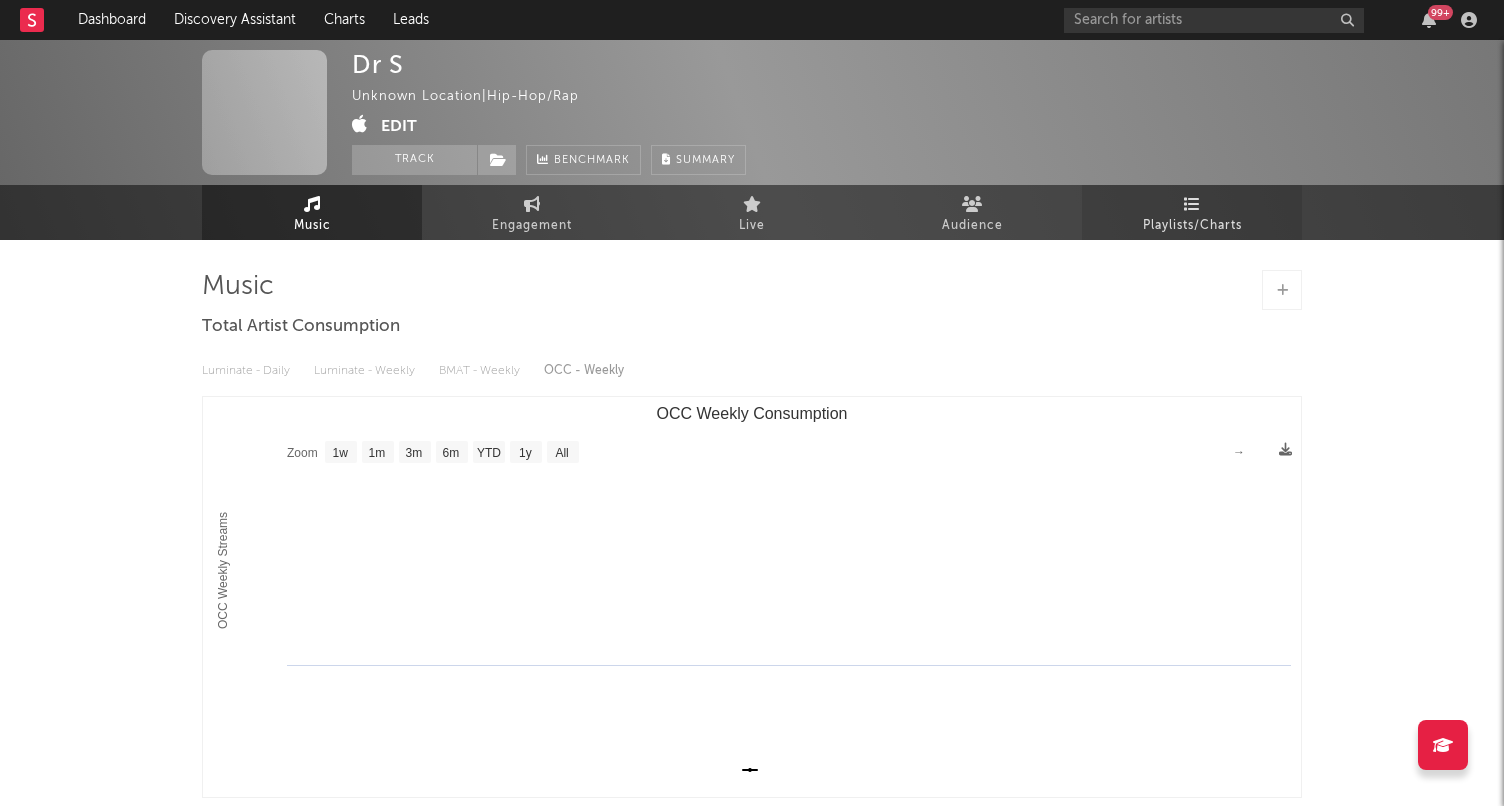 click on "Playlists/Charts" at bounding box center [1192, 212] 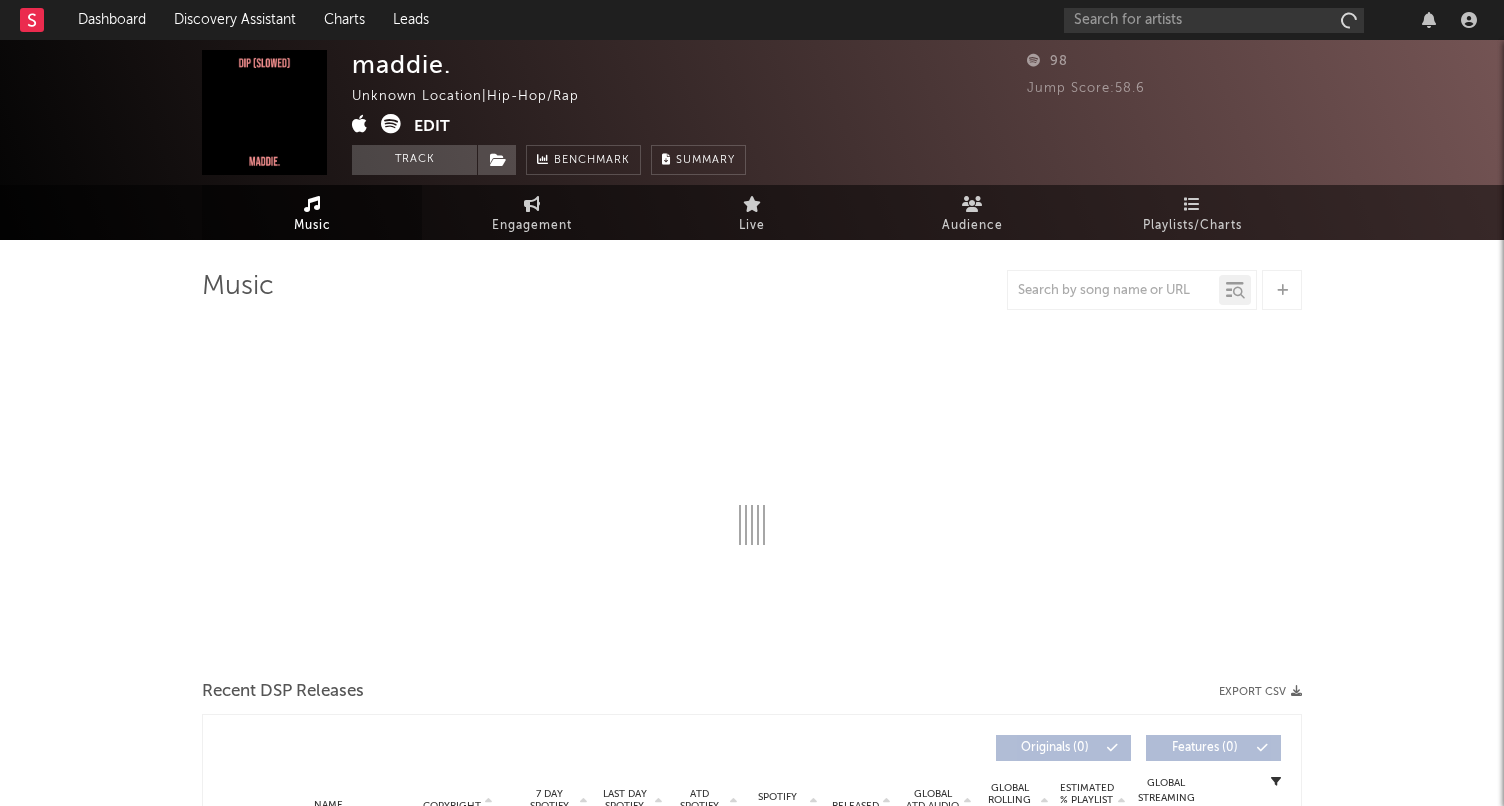select on "6m" 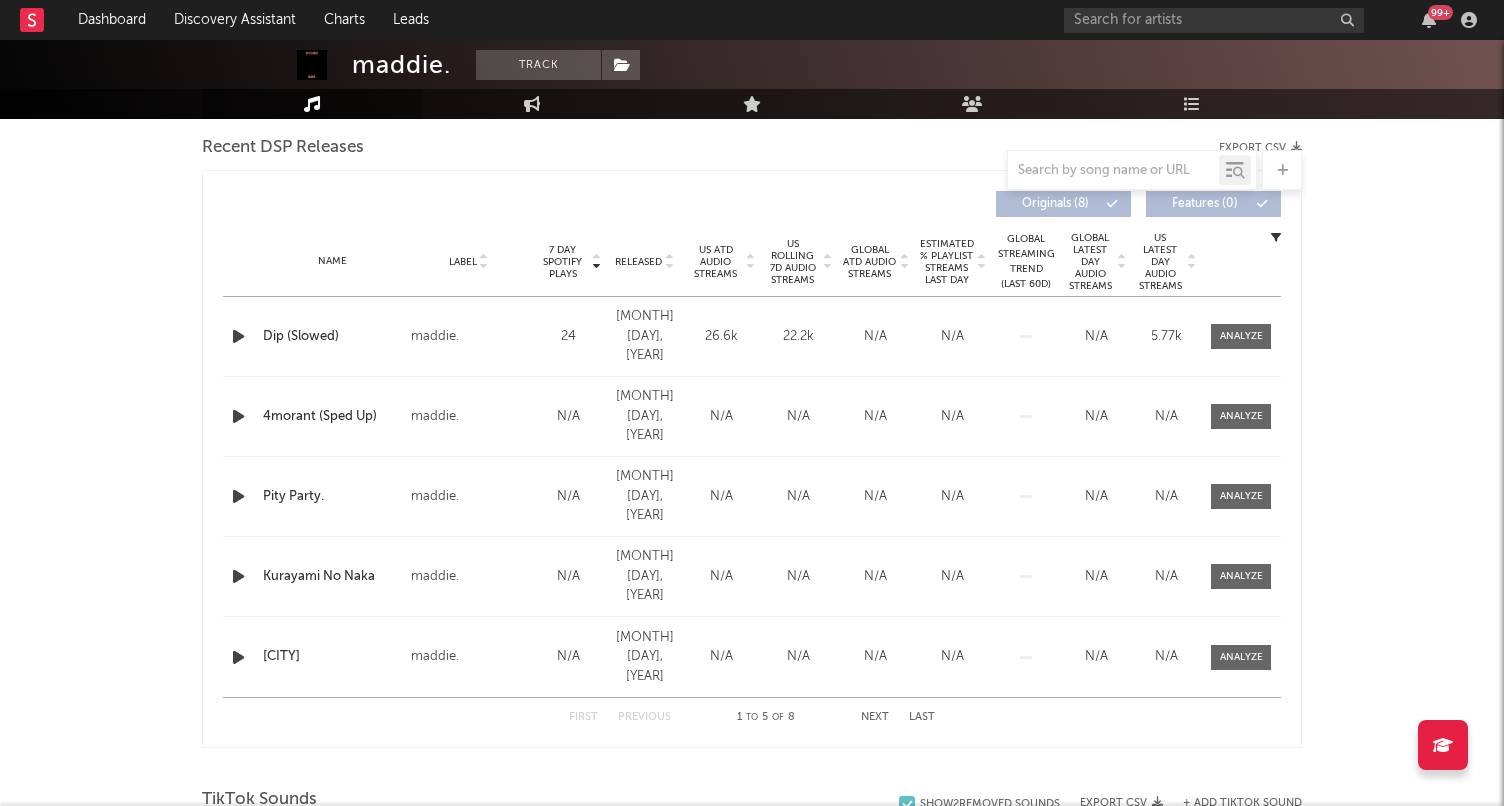 scroll, scrollTop: 711, scrollLeft: 0, axis: vertical 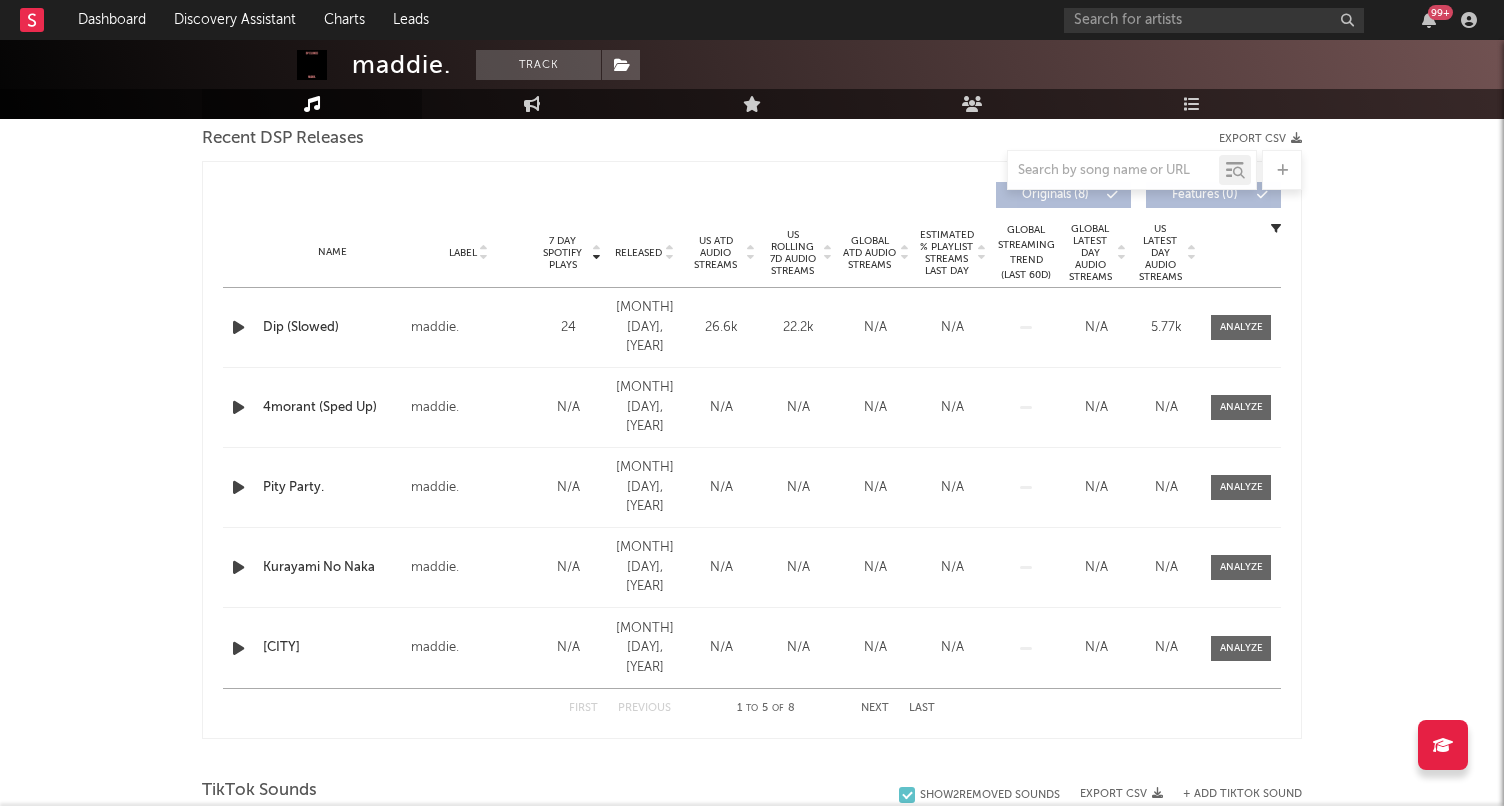click at bounding box center (238, 327) 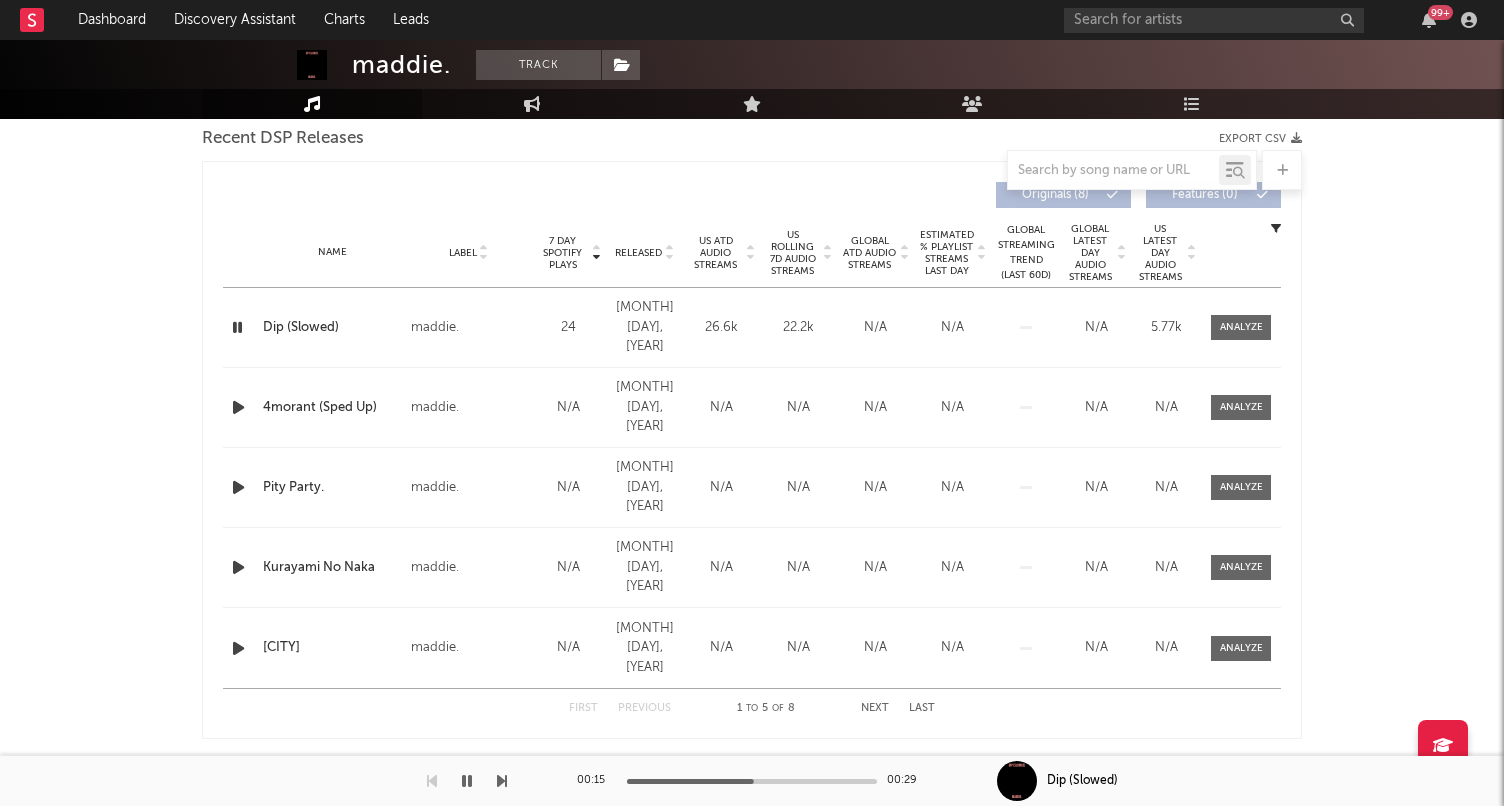click at bounding box center (237, 327) 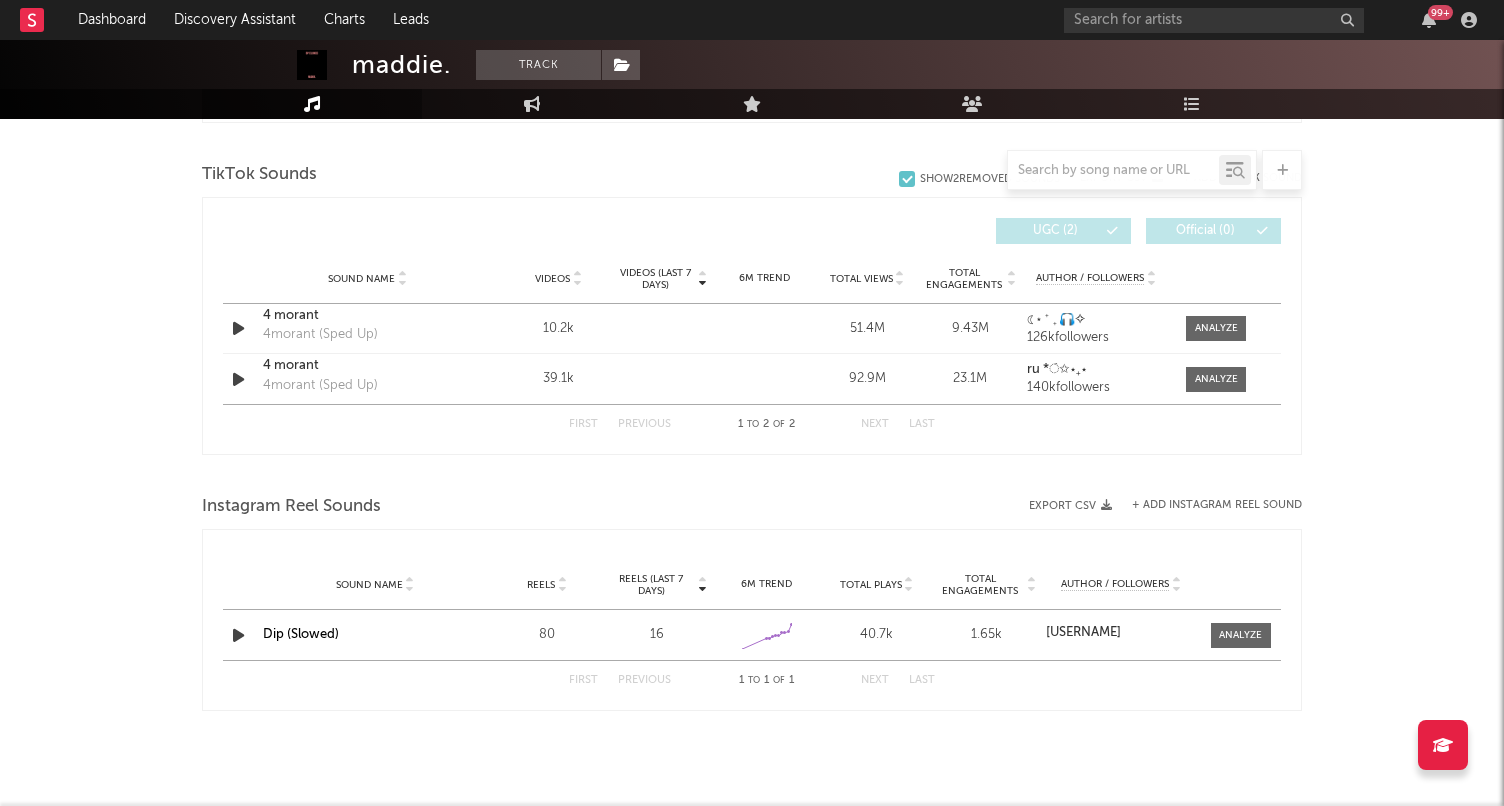 scroll, scrollTop: 1327, scrollLeft: 0, axis: vertical 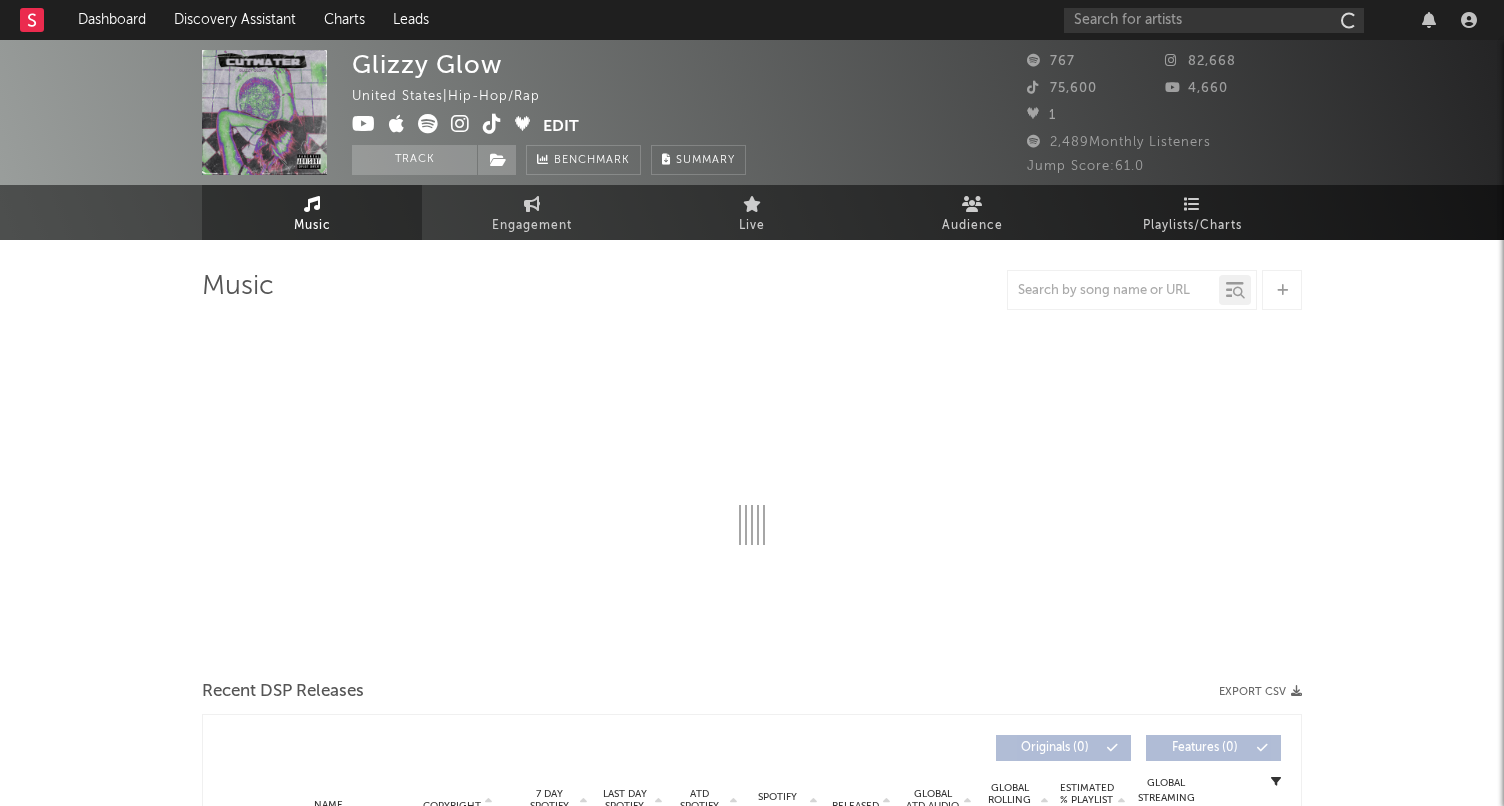 select on "6m" 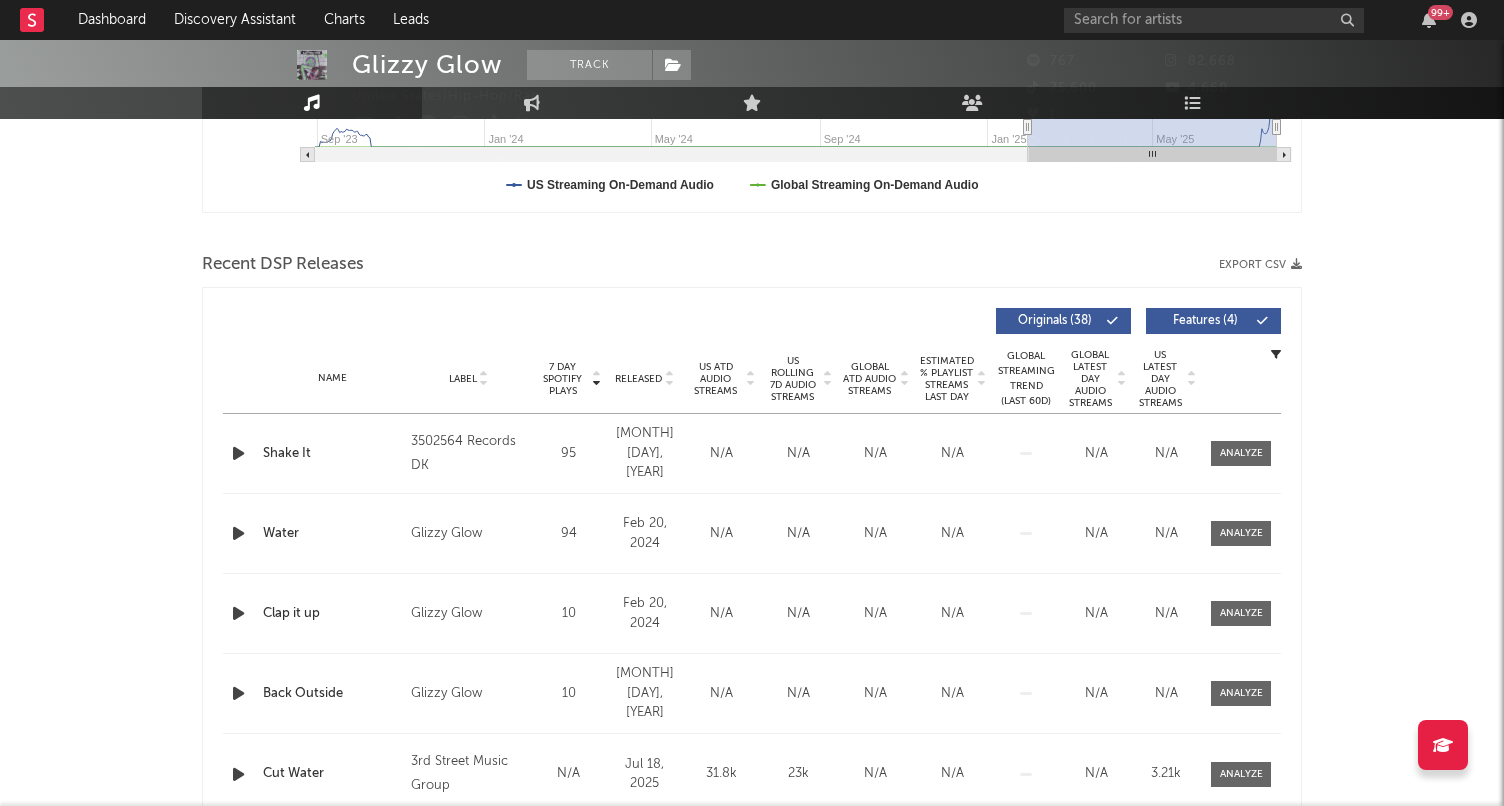 scroll, scrollTop: 741, scrollLeft: 0, axis: vertical 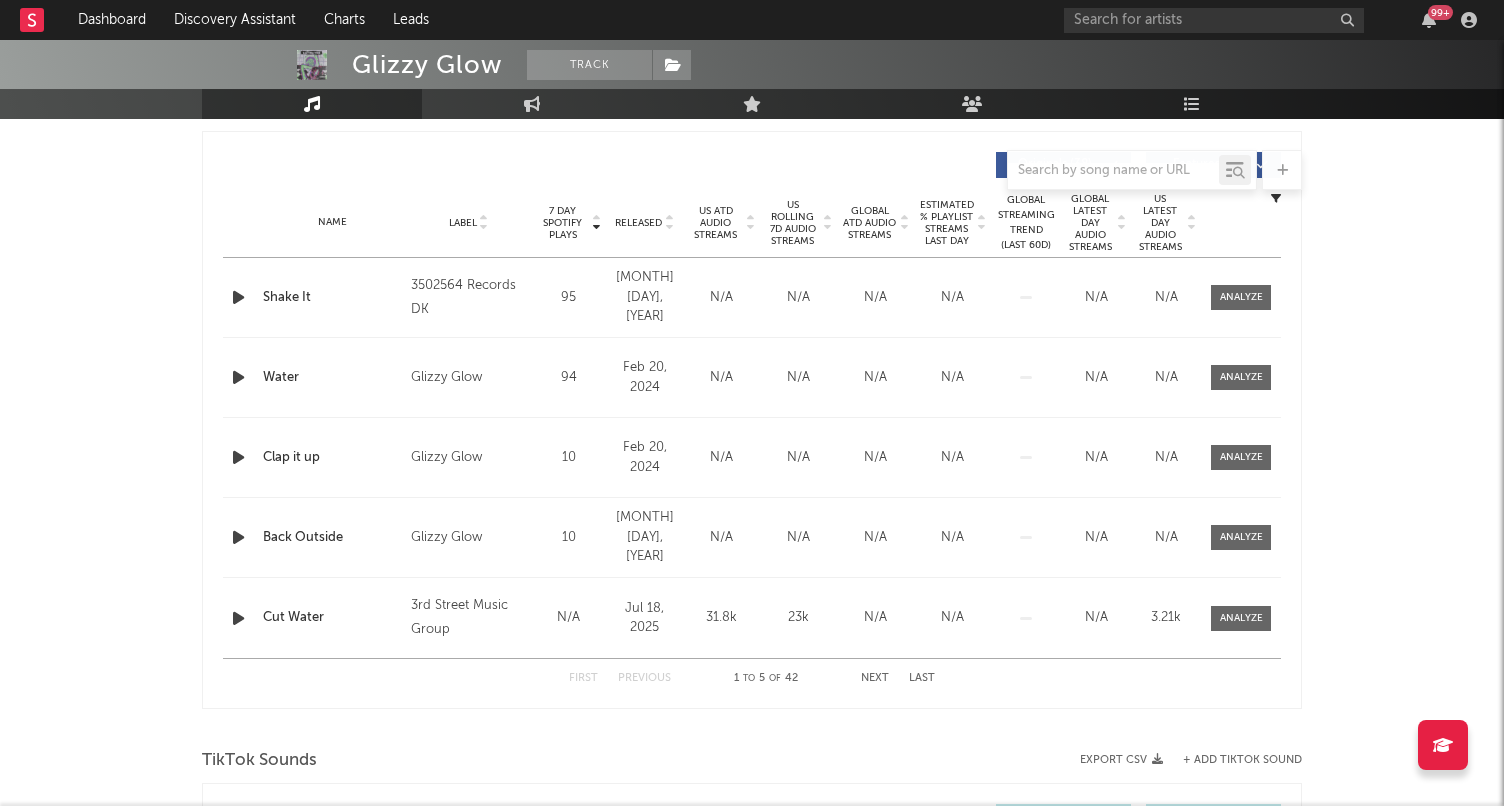 click on "US Rolling 7D Audio Streams" at bounding box center [792, 223] 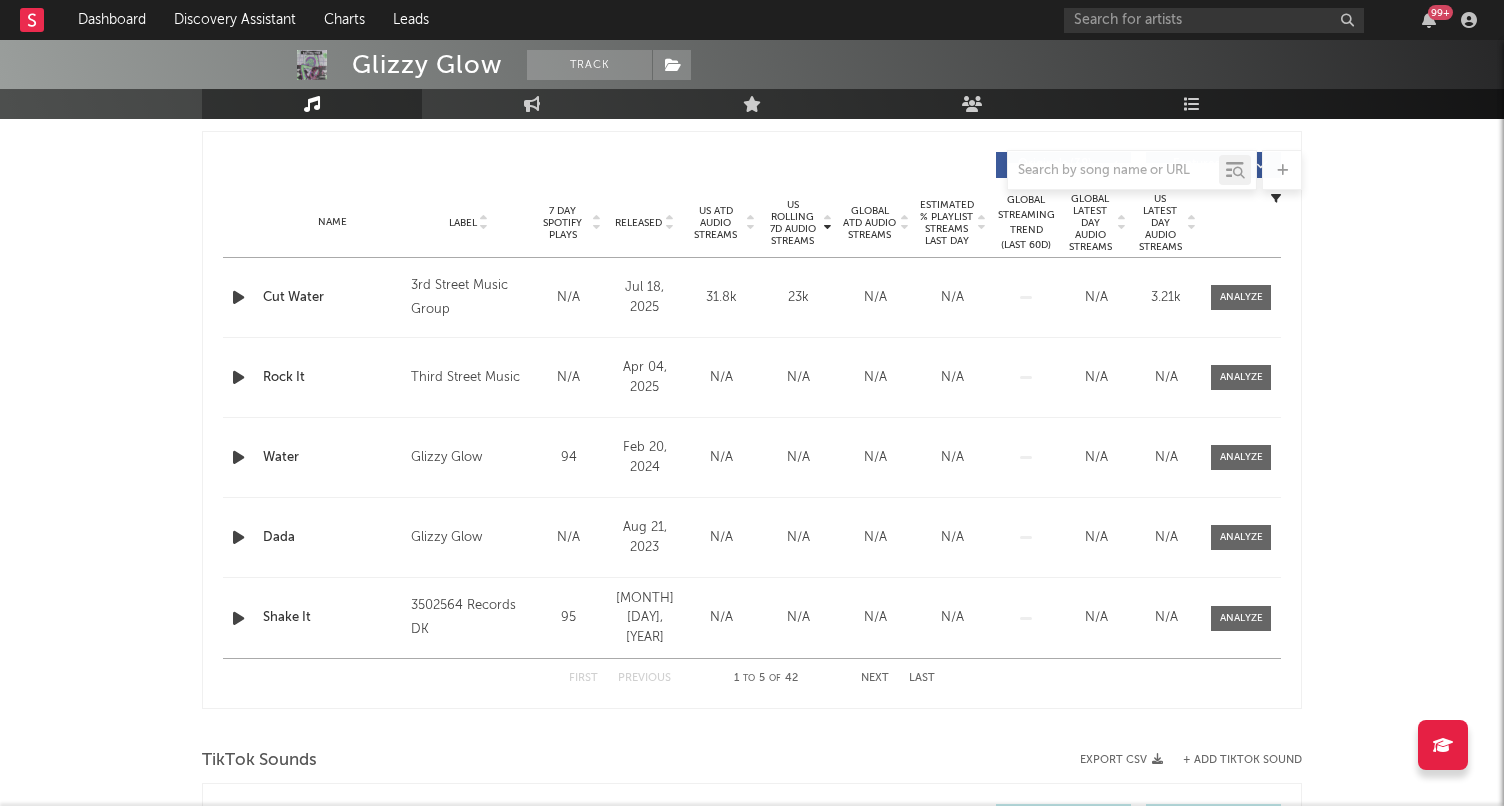 click at bounding box center (1241, 297) 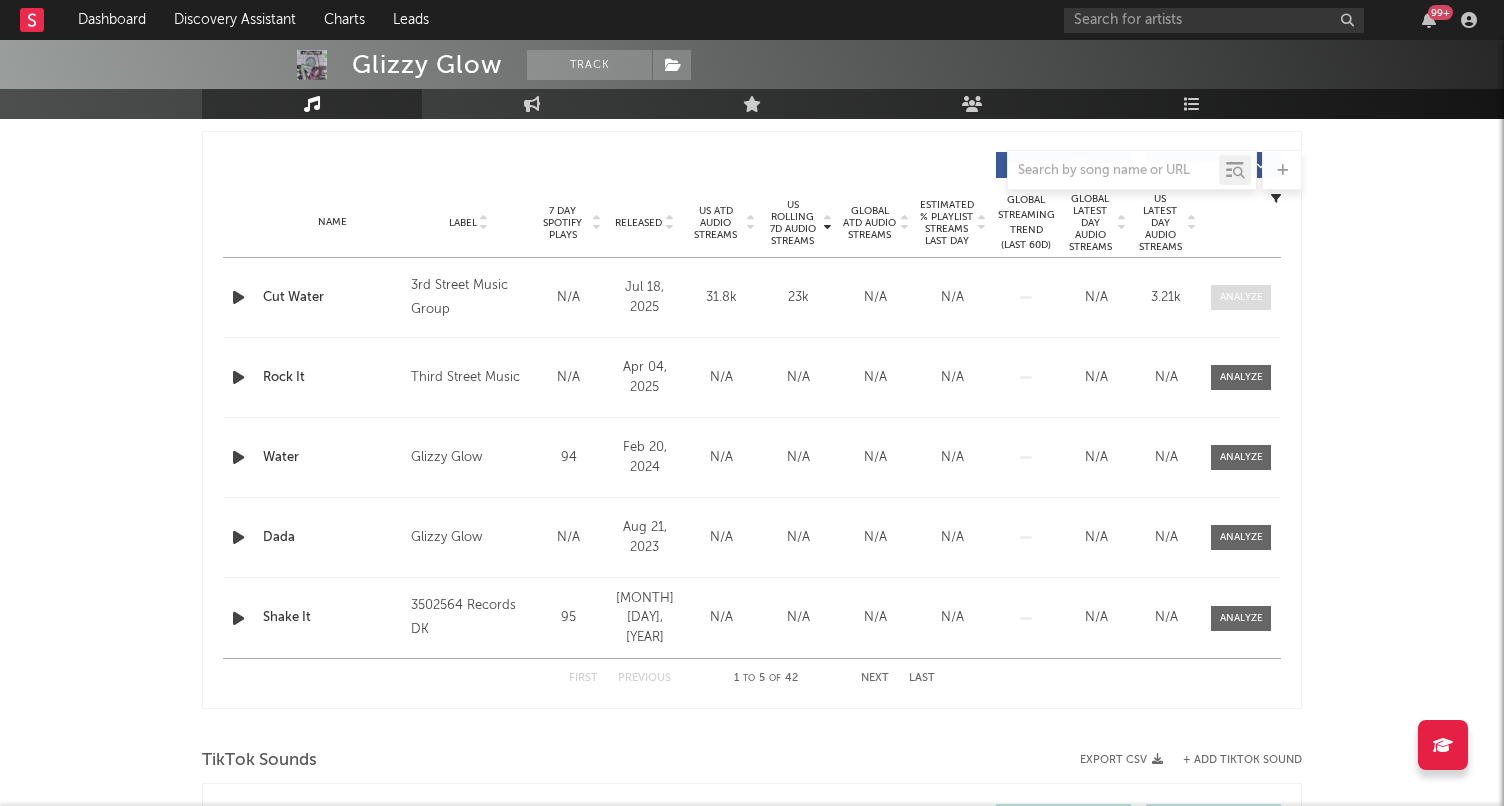 click at bounding box center (1241, 297) 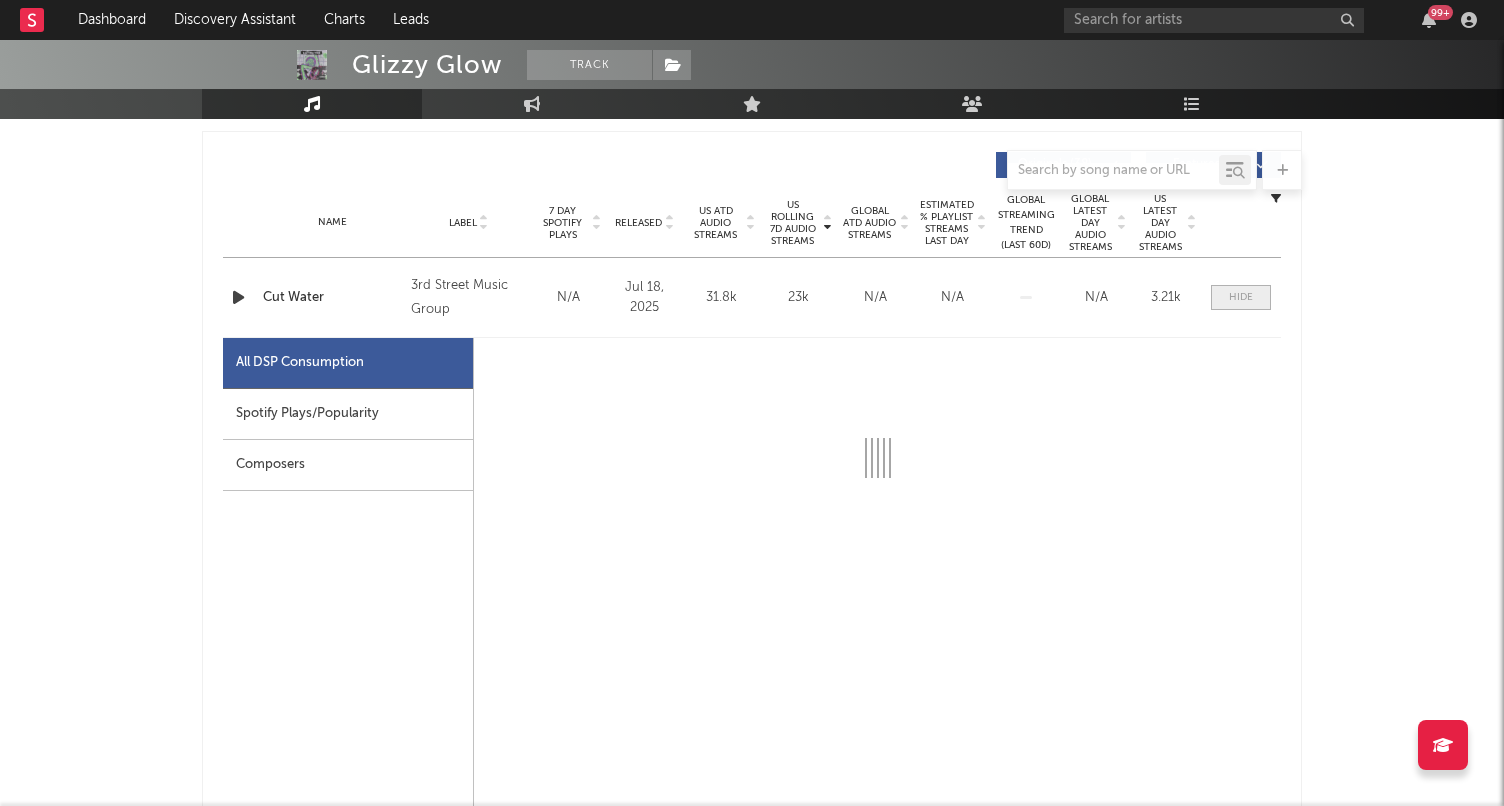 select on "1w" 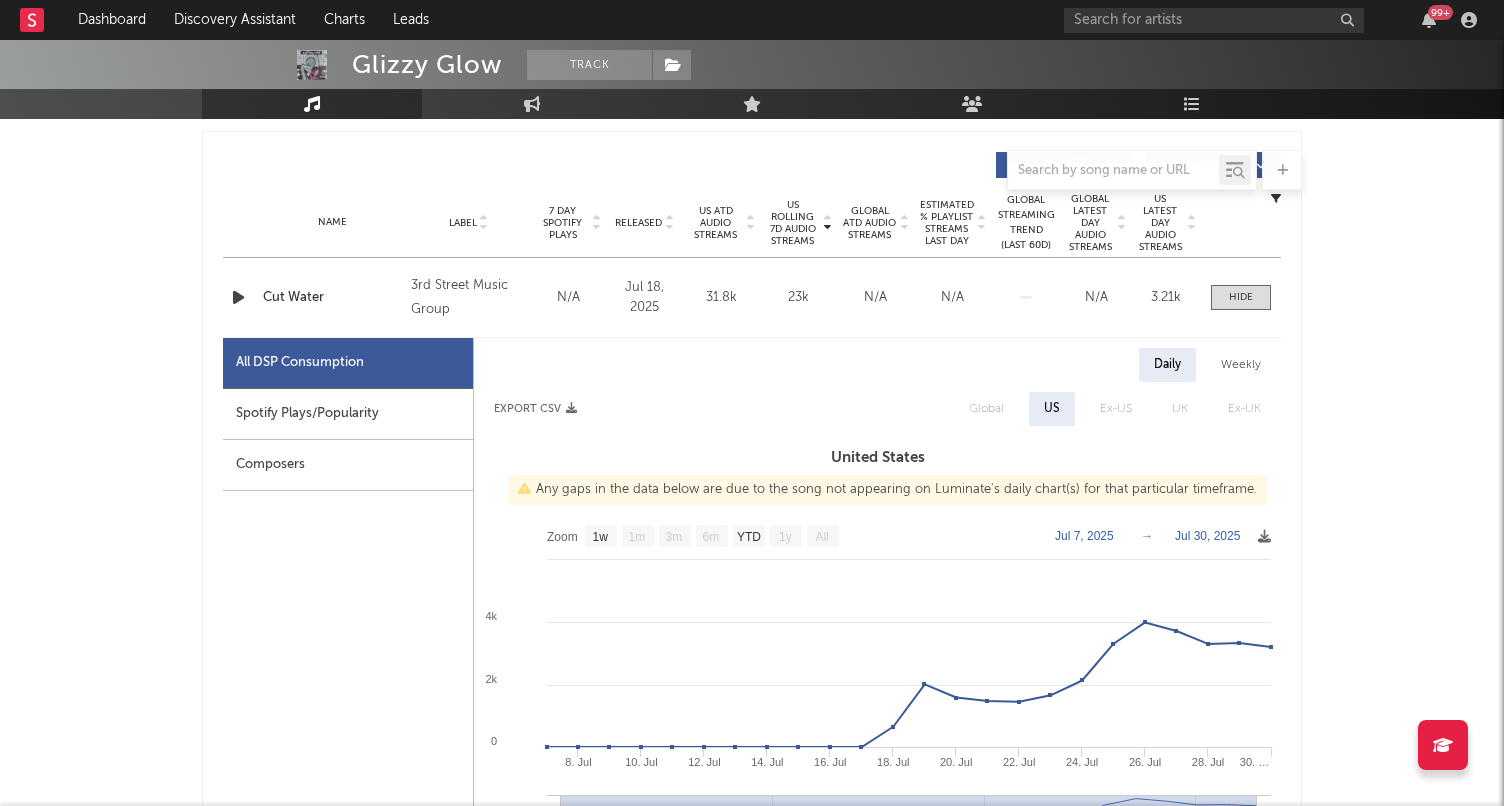 click at bounding box center [238, 297] 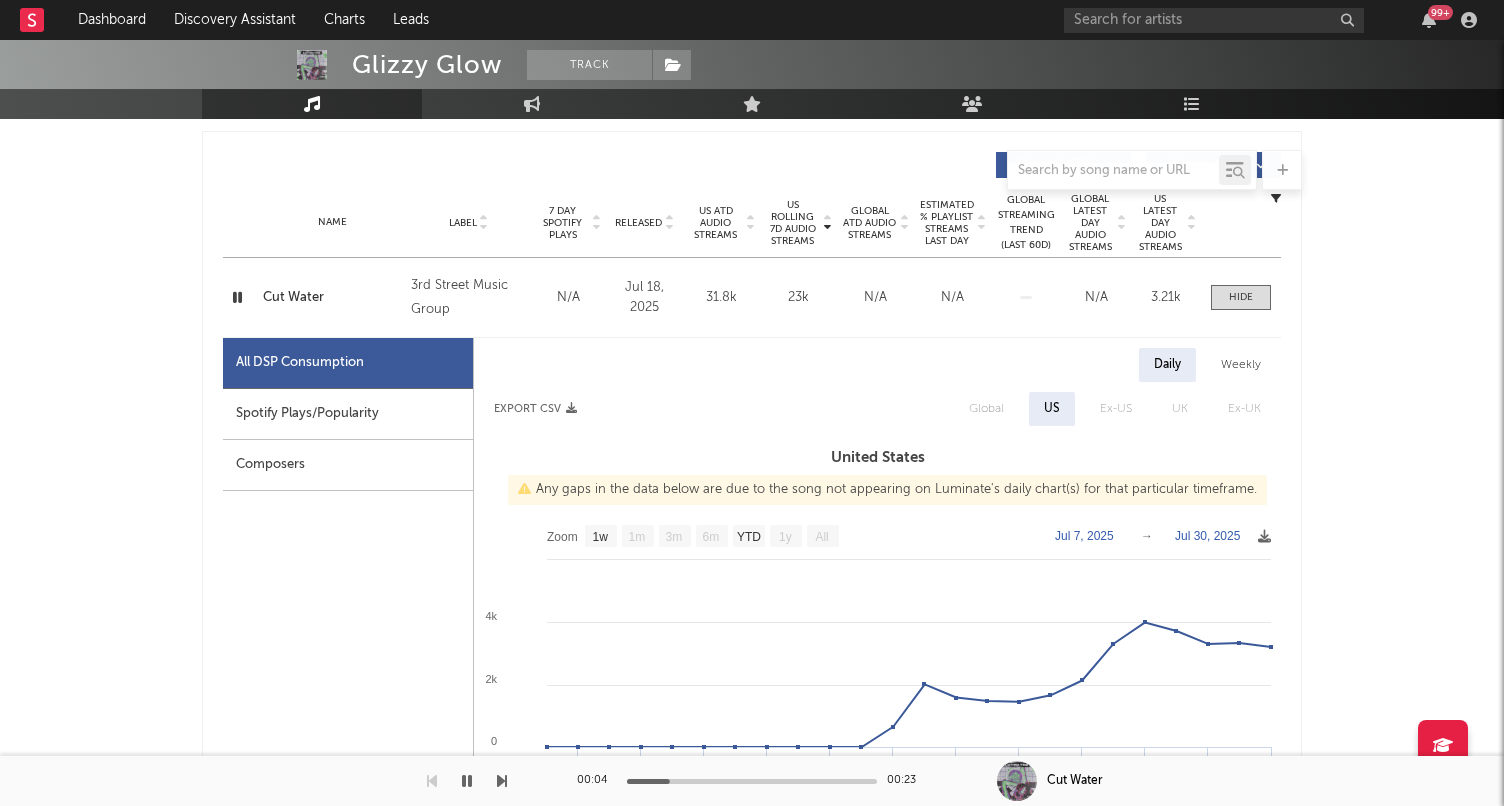 click at bounding box center [237, 297] 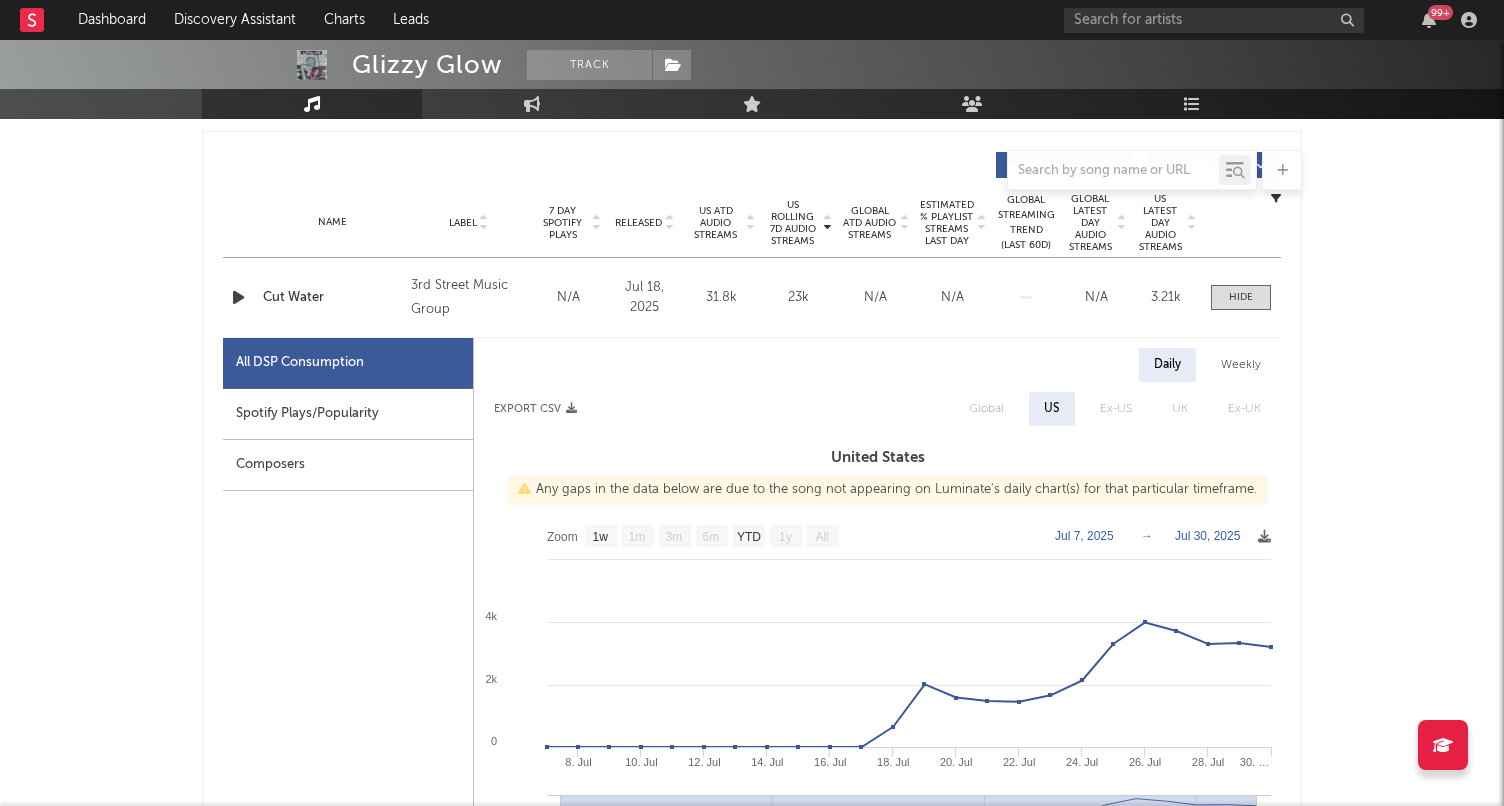 click at bounding box center (238, 297) 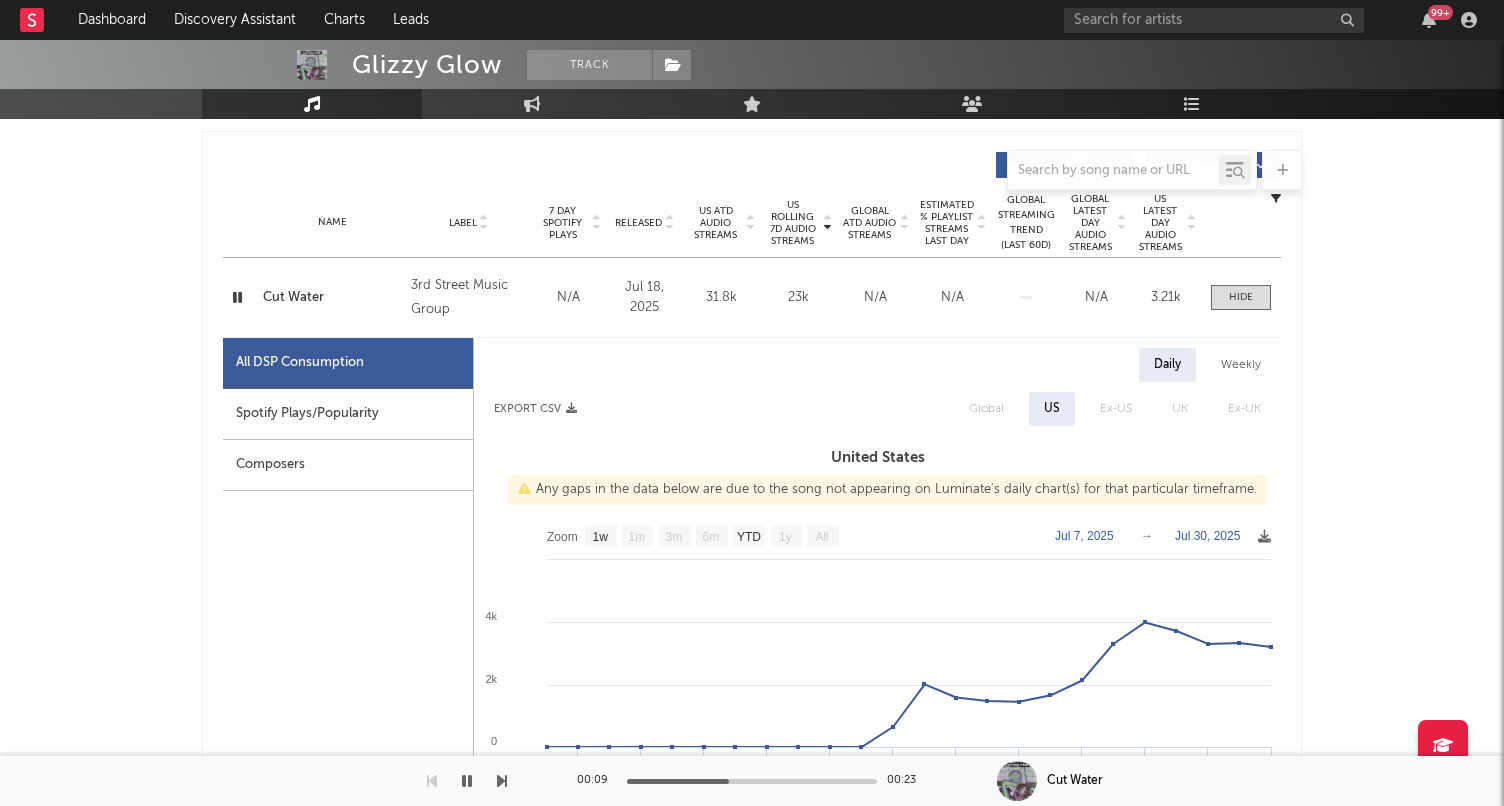 click at bounding box center (237, 297) 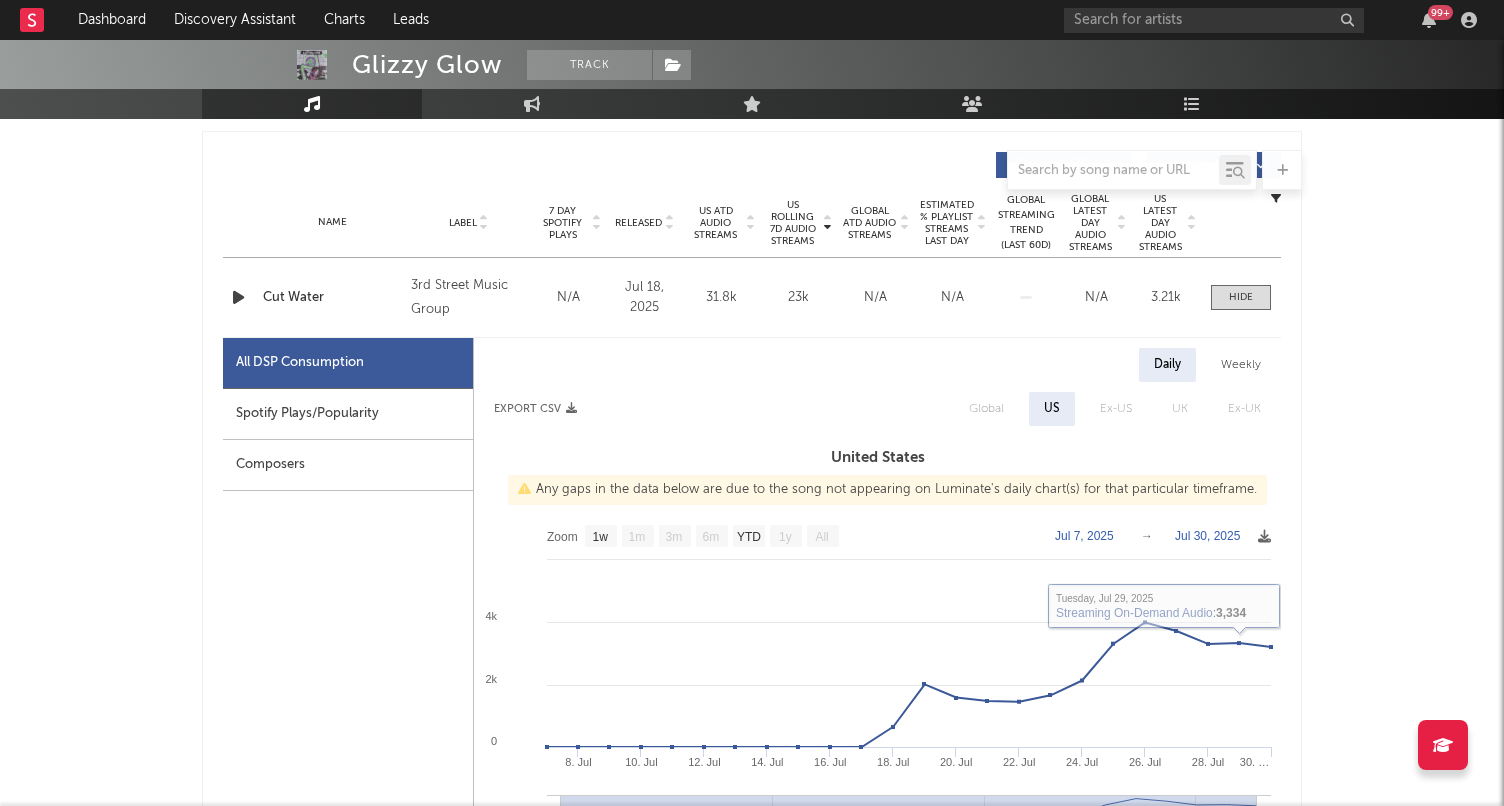 click on "Weekly" at bounding box center (1241, 365) 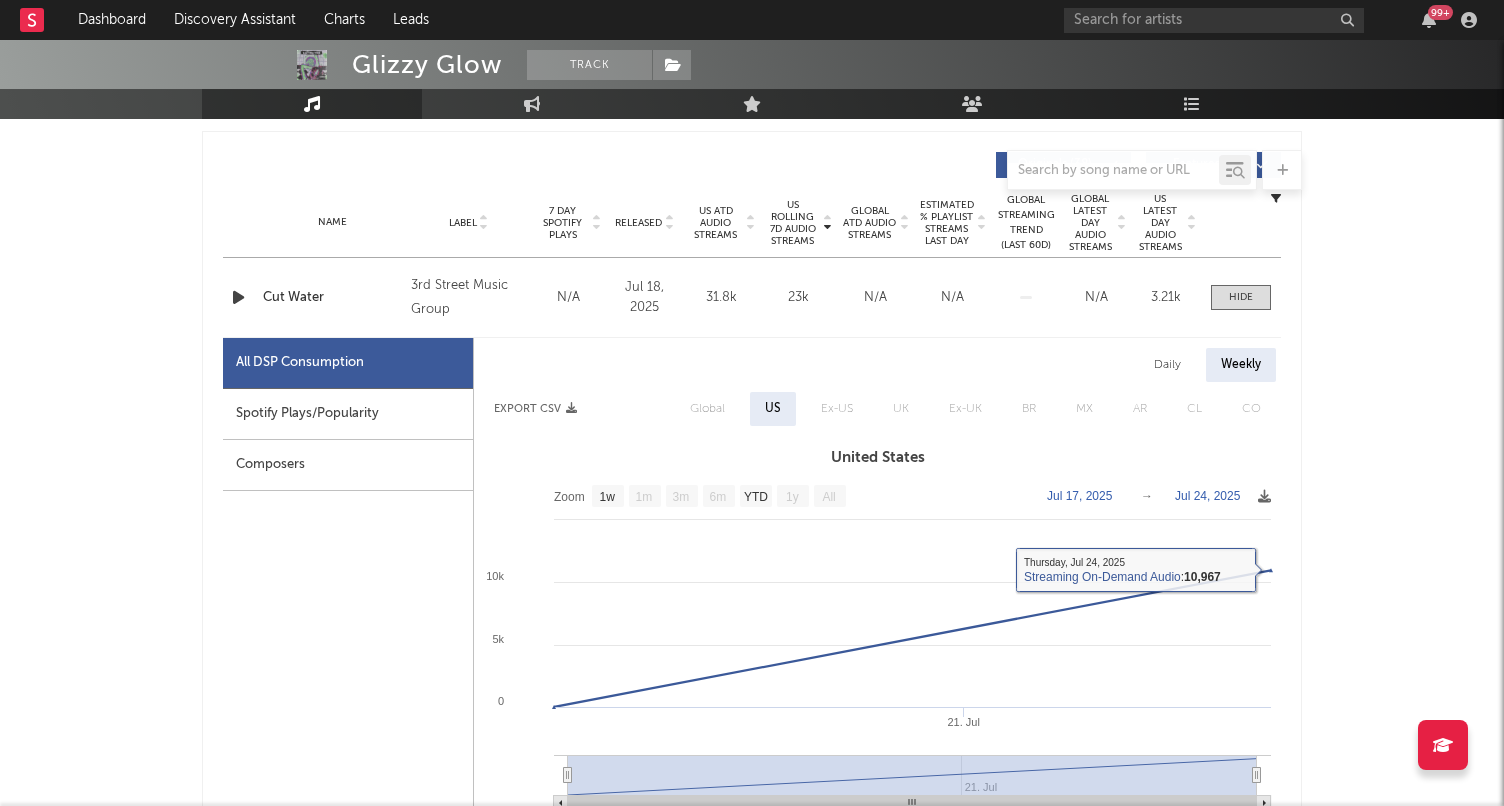 click on "Daily" at bounding box center (1167, 365) 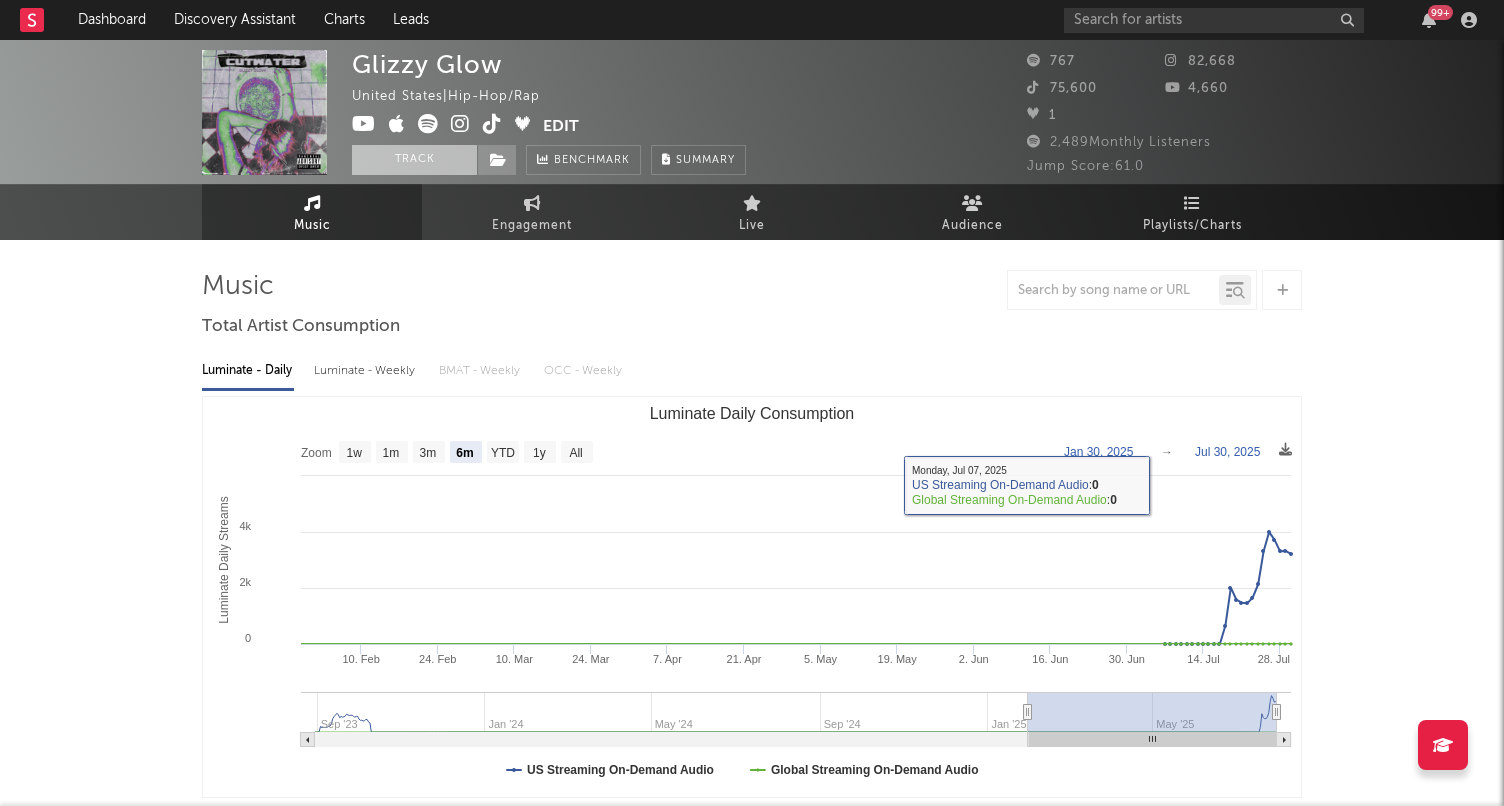 scroll, scrollTop: 0, scrollLeft: 0, axis: both 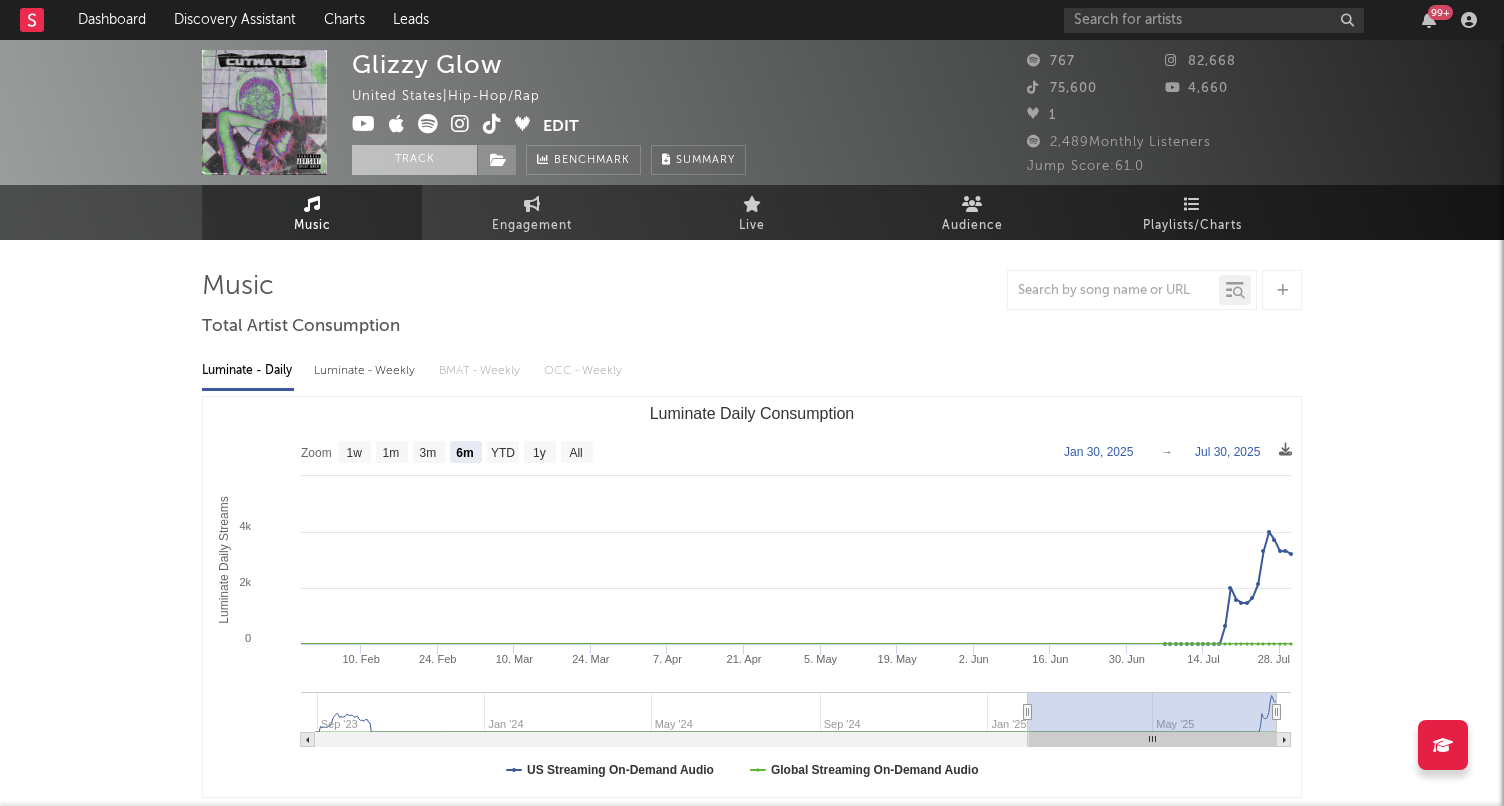 click on "Track" at bounding box center (414, 160) 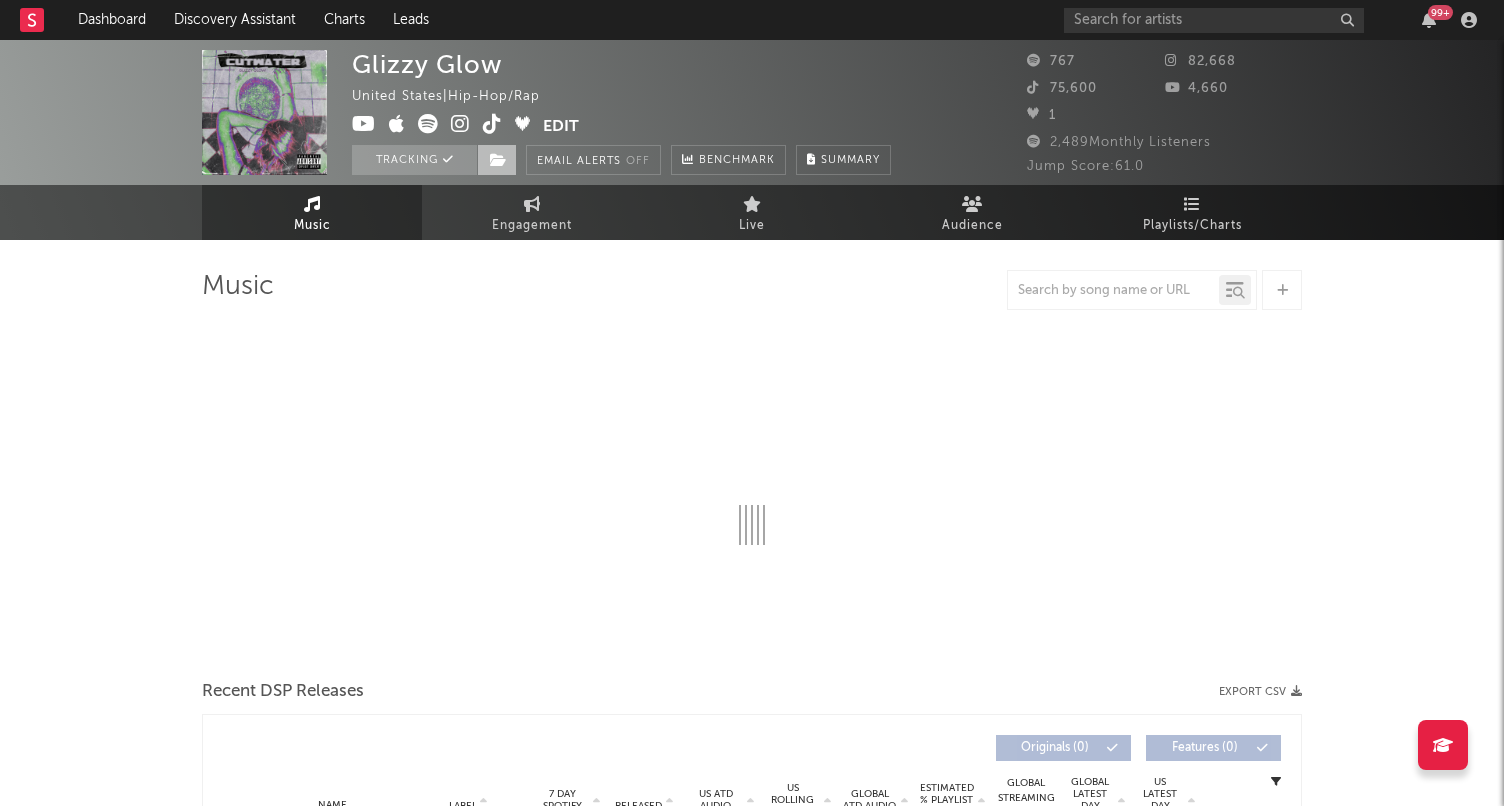click at bounding box center (498, 160) 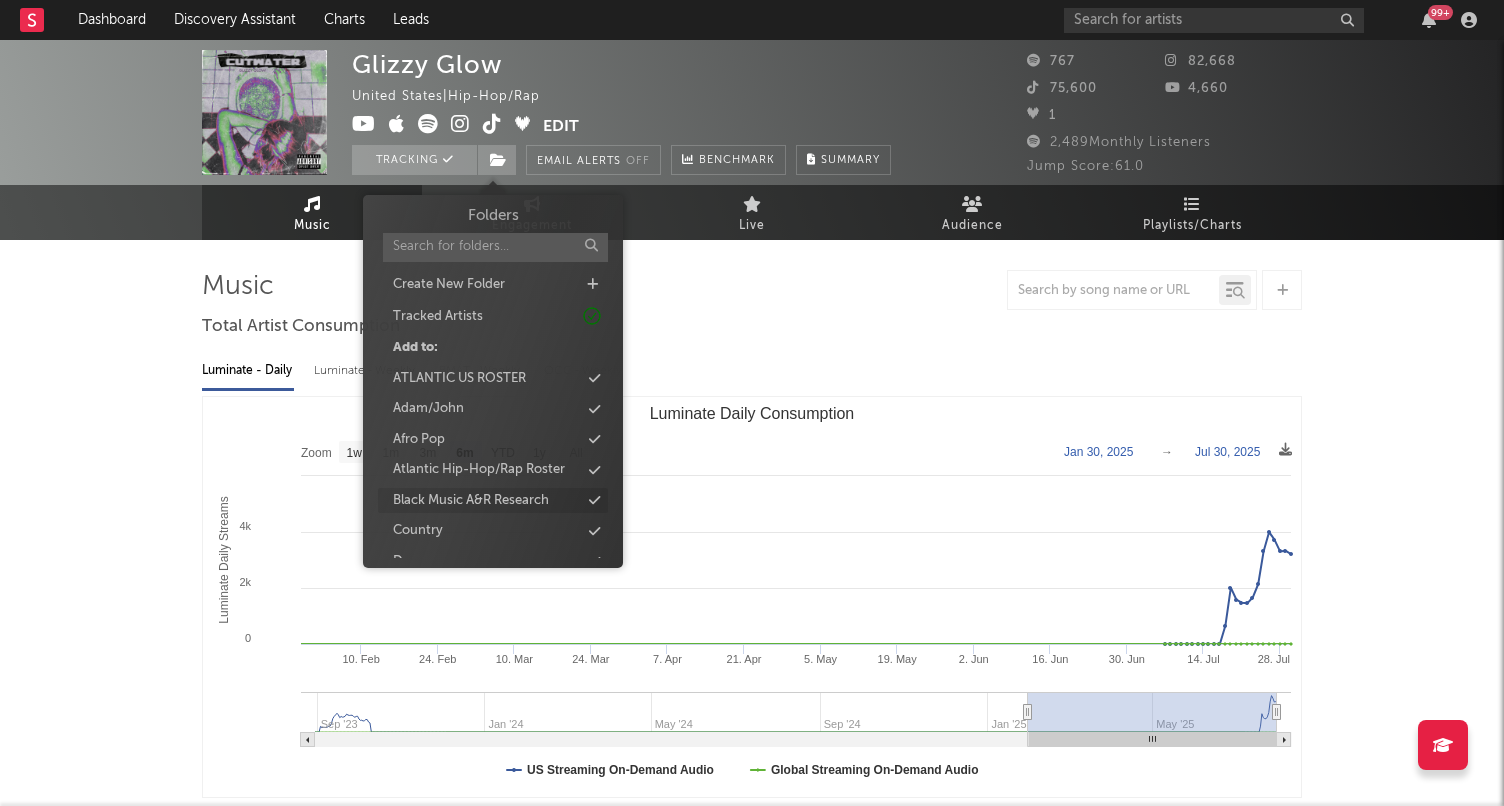 click on "Black Music A&R Research" at bounding box center (471, 501) 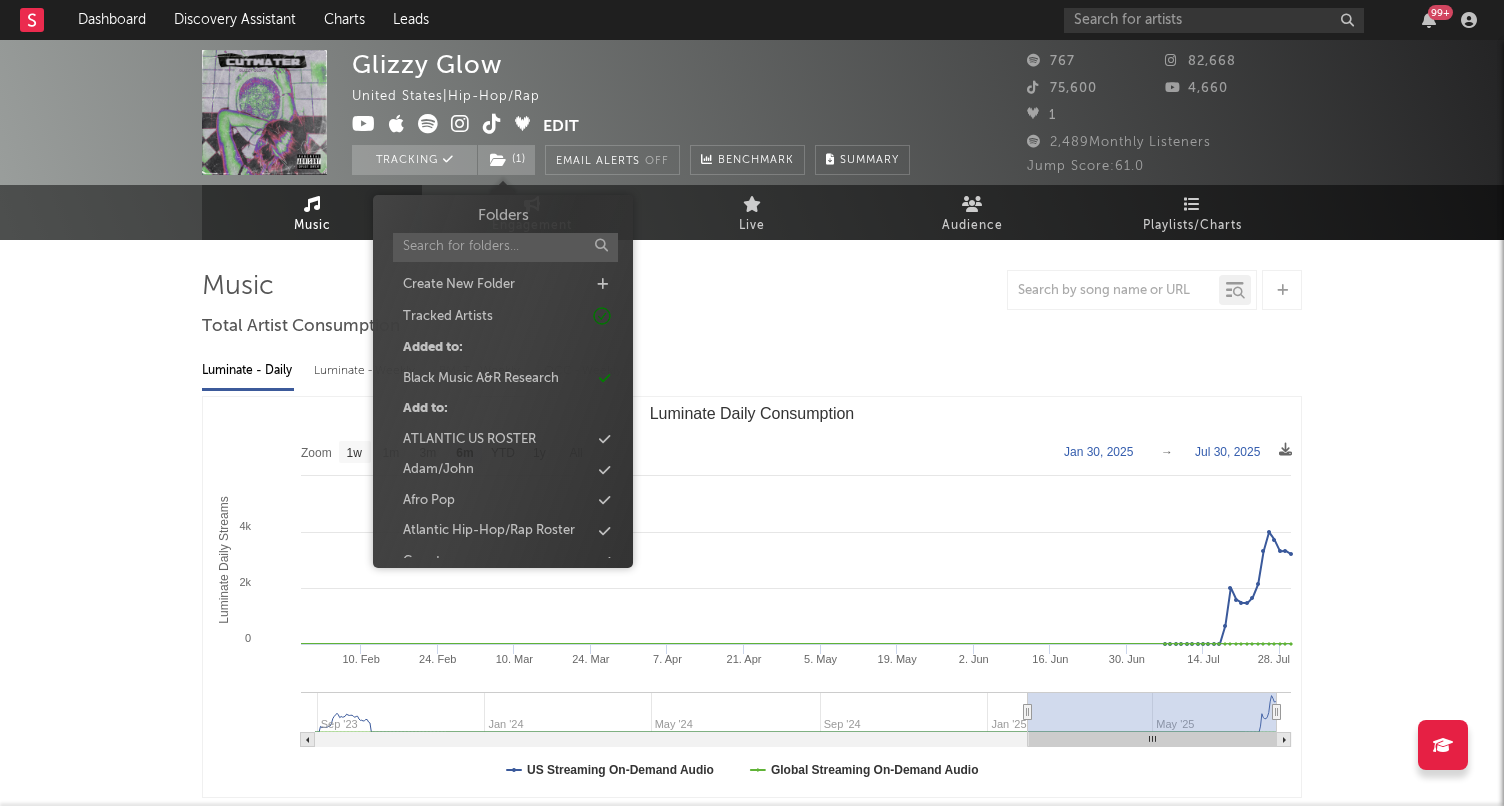 click on "Luminate - Daily Luminate - Weekly BMAT - Weekly OCC - Weekly Zoom 1w 1m 3m 6m YTD 1y All 2025-01-30 2025-07-30 Created with Highcharts 10.3.3 Luminate Daily Streams Luminate Daily Consumption 10. Feb 24. Feb 10. Mar 24. Mar 7. Apr 21. Apr 5. May 19. May 2. Jun 16. Jun 30. Jun 14. Jul 28. Jul Sep '23 Jan '24 May '24 Sep '24 Jan '25 May '25 0 2k 4k 6k Zoom 1w 1m 3m 6m YTD 1y All Jan 30, 2025 → Jul 30, 2025 US Streaming On-Demand Audio Global Streaming On-Demand Audio" at bounding box center (752, 573) 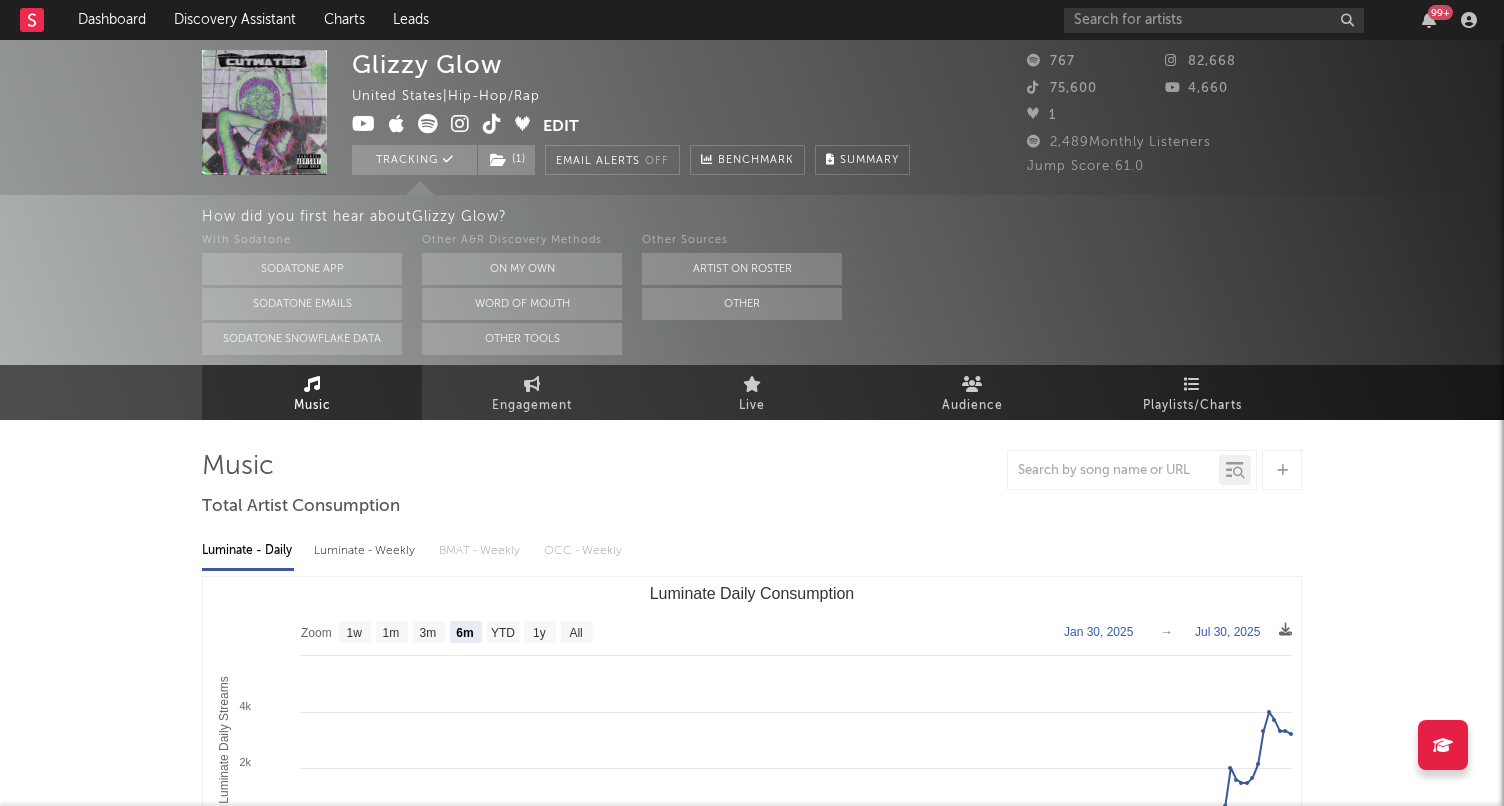 click at bounding box center (364, 124) 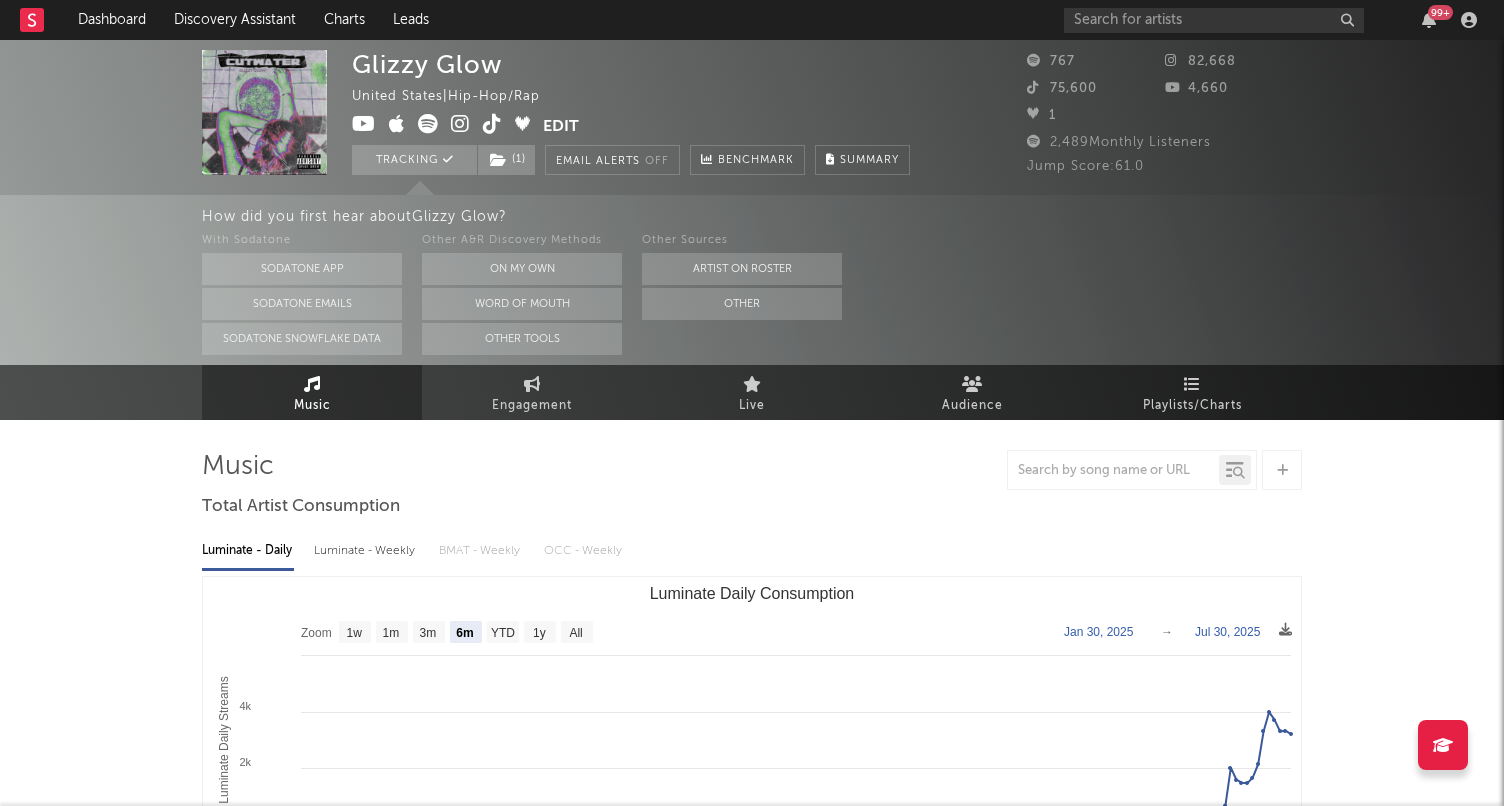 click on "Edit" at bounding box center [561, 126] 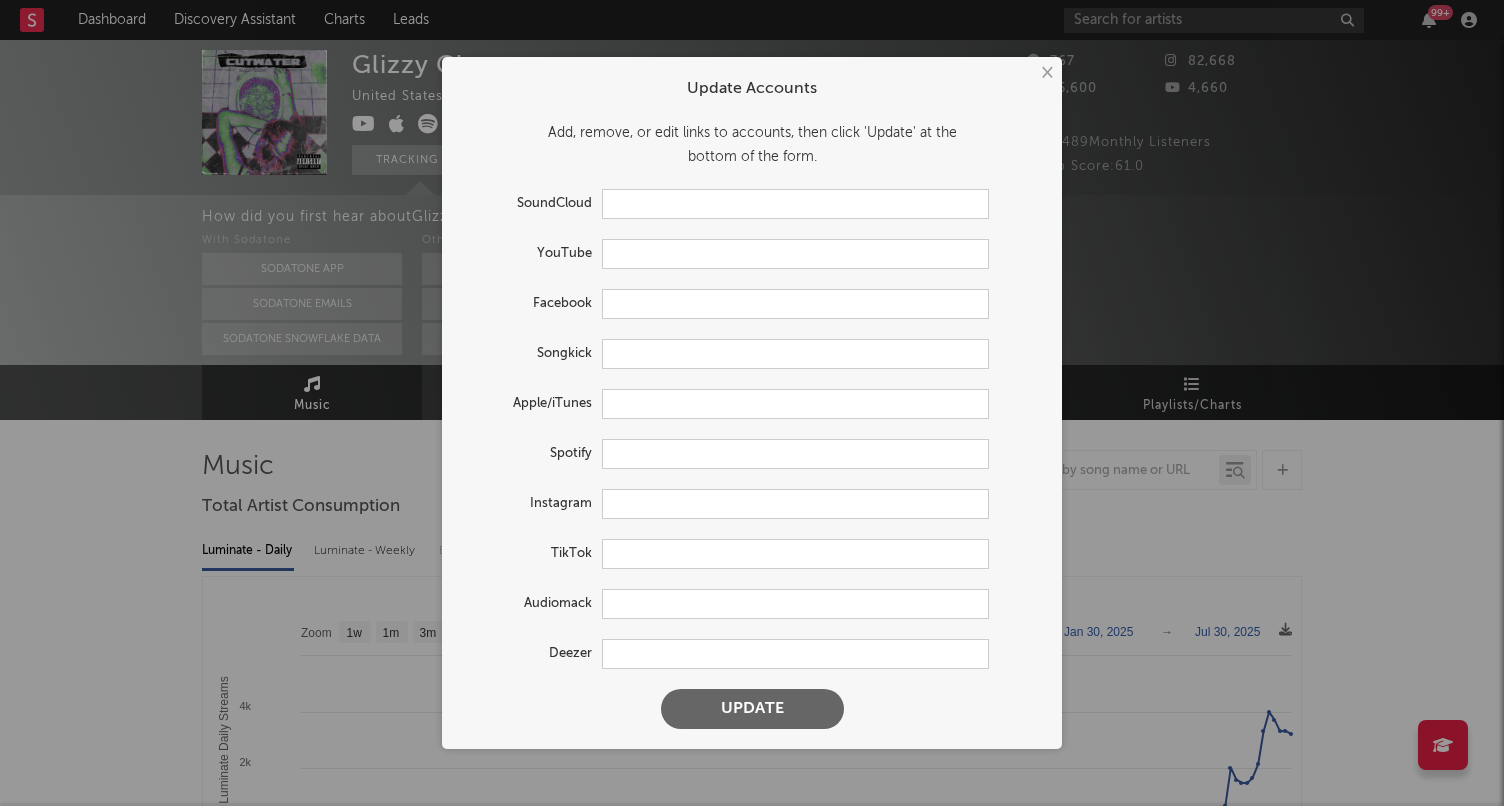 type on "https://youtube.com/@glizzyglow" 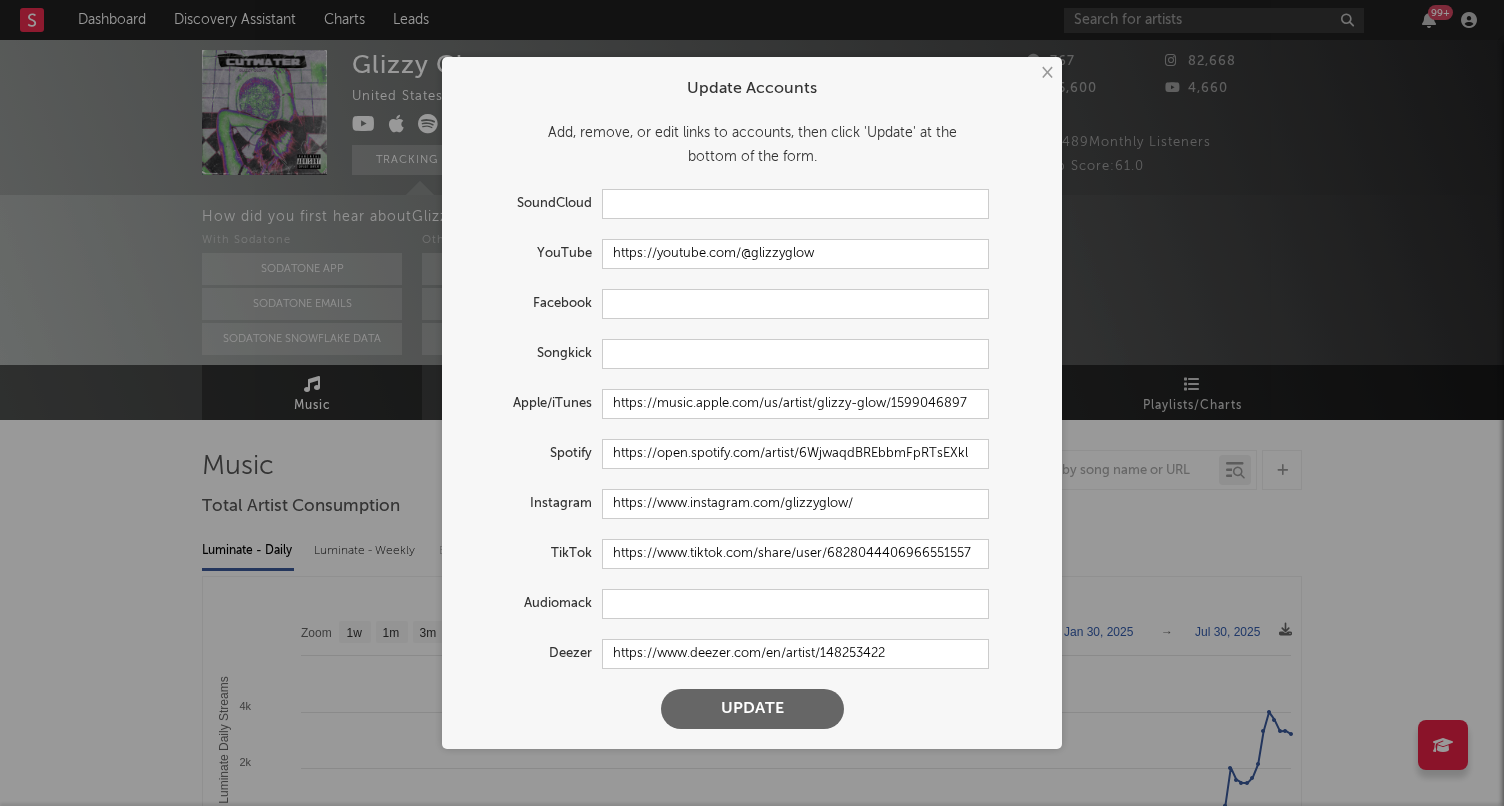 click on "× Update Accounts Add, remove, or edit links to accounts, then click 'Update' at the bottom of the form. SoundCloud YouTube https://youtube.com/@glizzyglow Facebook Songkick Apple/iTunes https://music.apple.com/us/artist/glizzy-glow/1599046897 Spotify https://open.spotify.com/artist/6WjwaqdBREbbmFpRTsEXkl Instagram https://www.instagram.com/glizzyglow/ TikTok https://www.tiktok.com/share/user/6828044406966551557 Audiomack Deezer https://www.deezer.com/en/artist/148253422 Update" at bounding box center [752, 403] 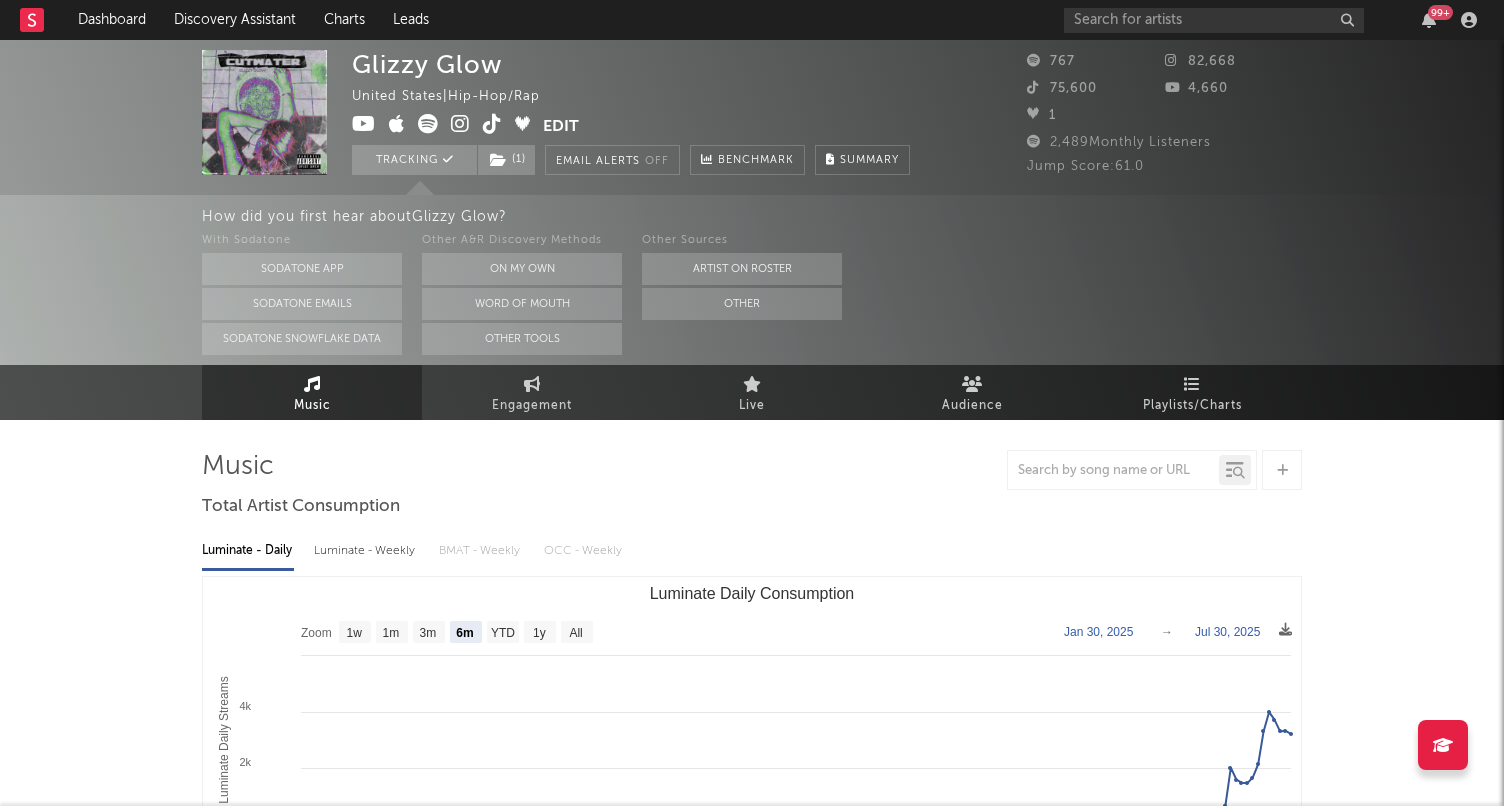 click at bounding box center [428, 124] 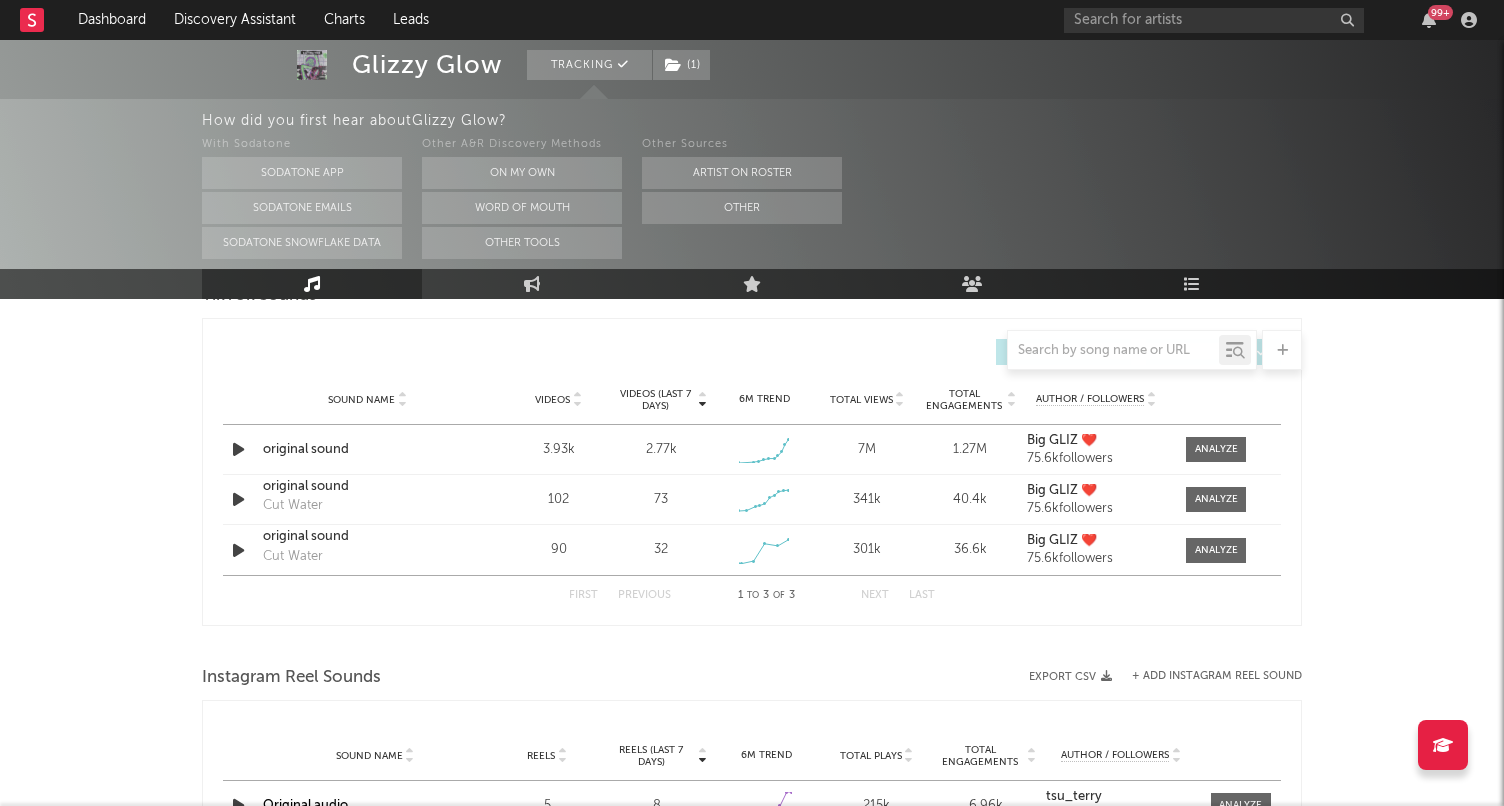 scroll, scrollTop: 1396, scrollLeft: 0, axis: vertical 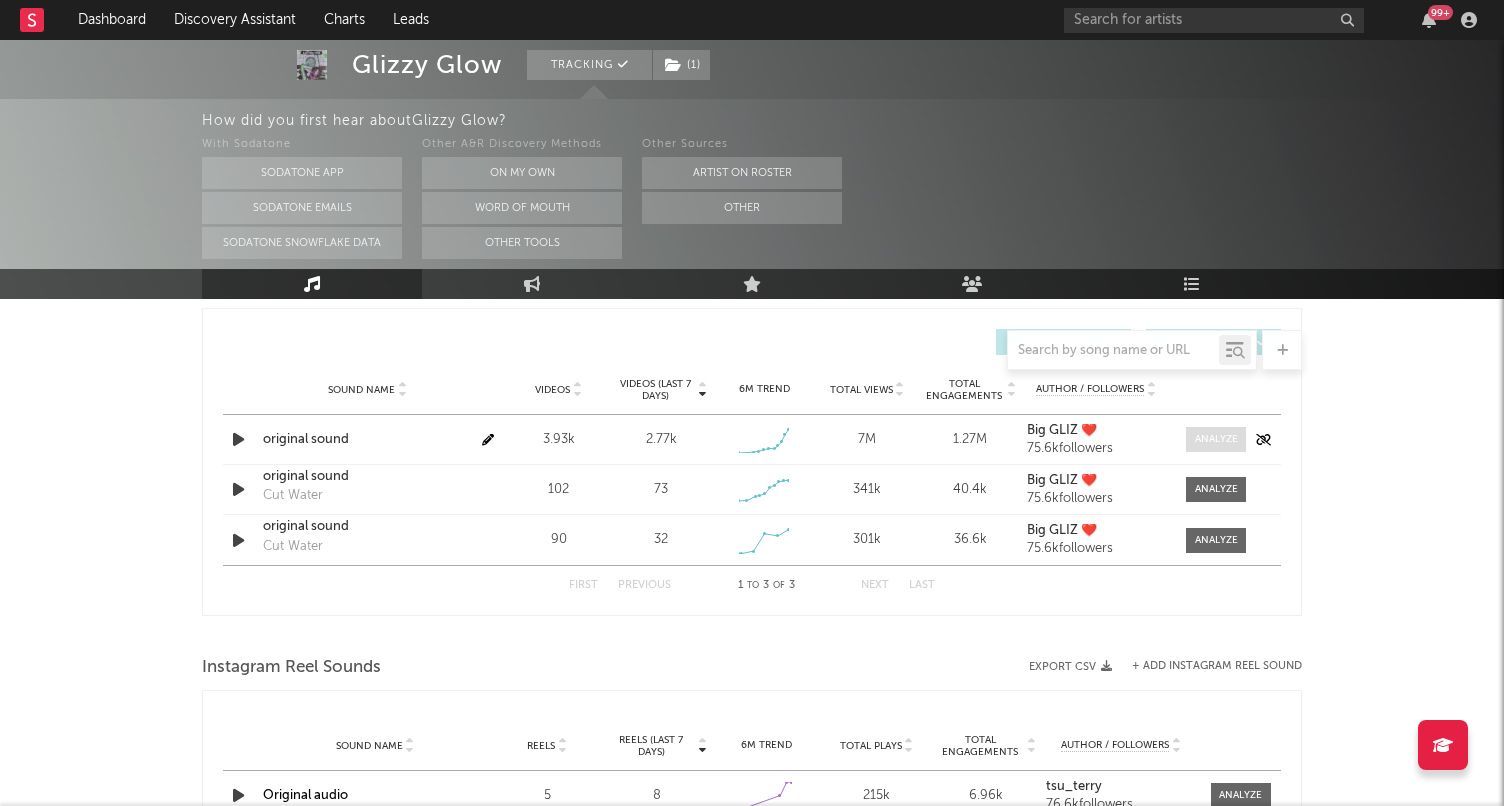 click at bounding box center (1216, 439) 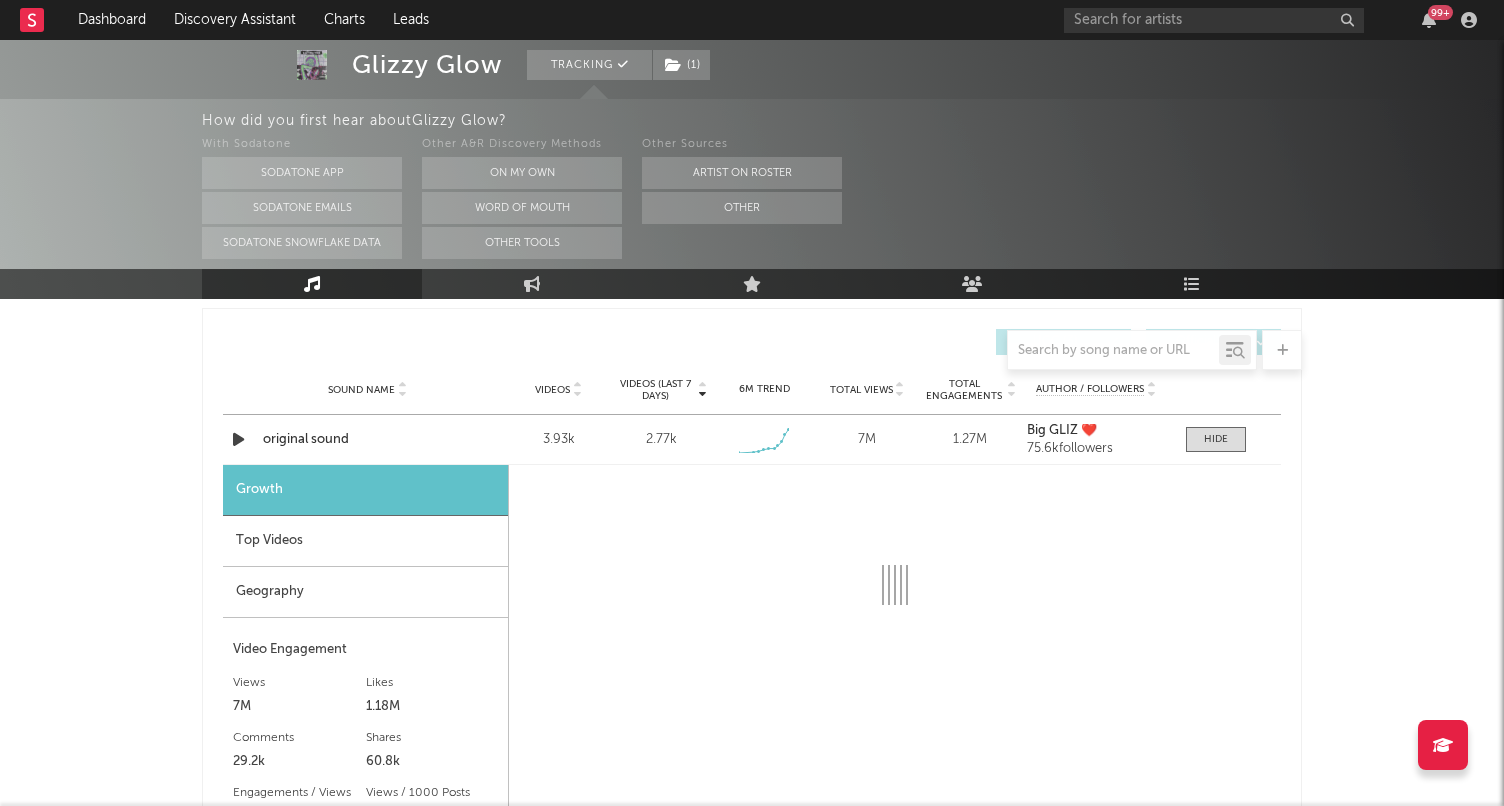 select on "1w" 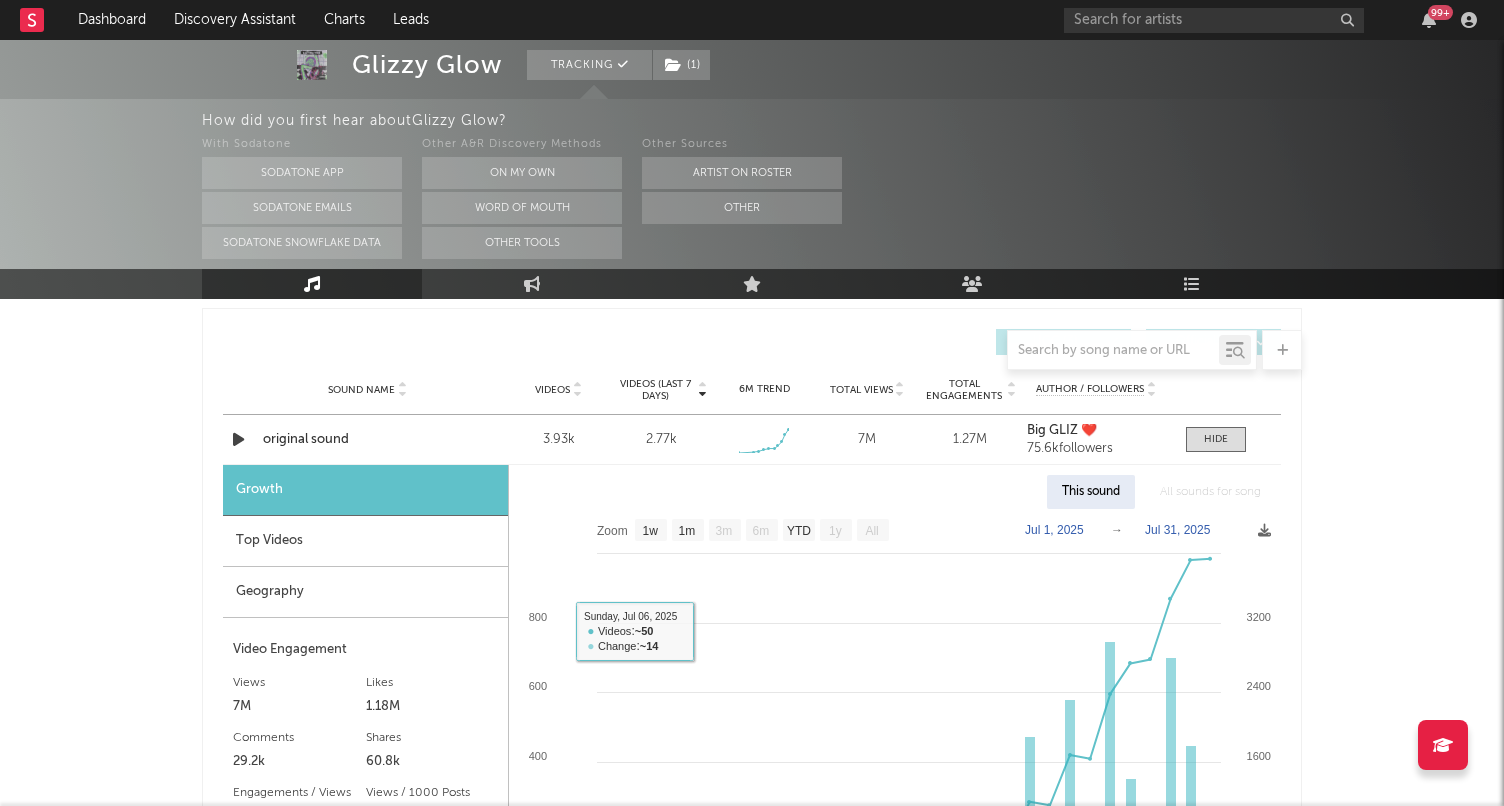 click on "Top Videos" at bounding box center (365, 541) 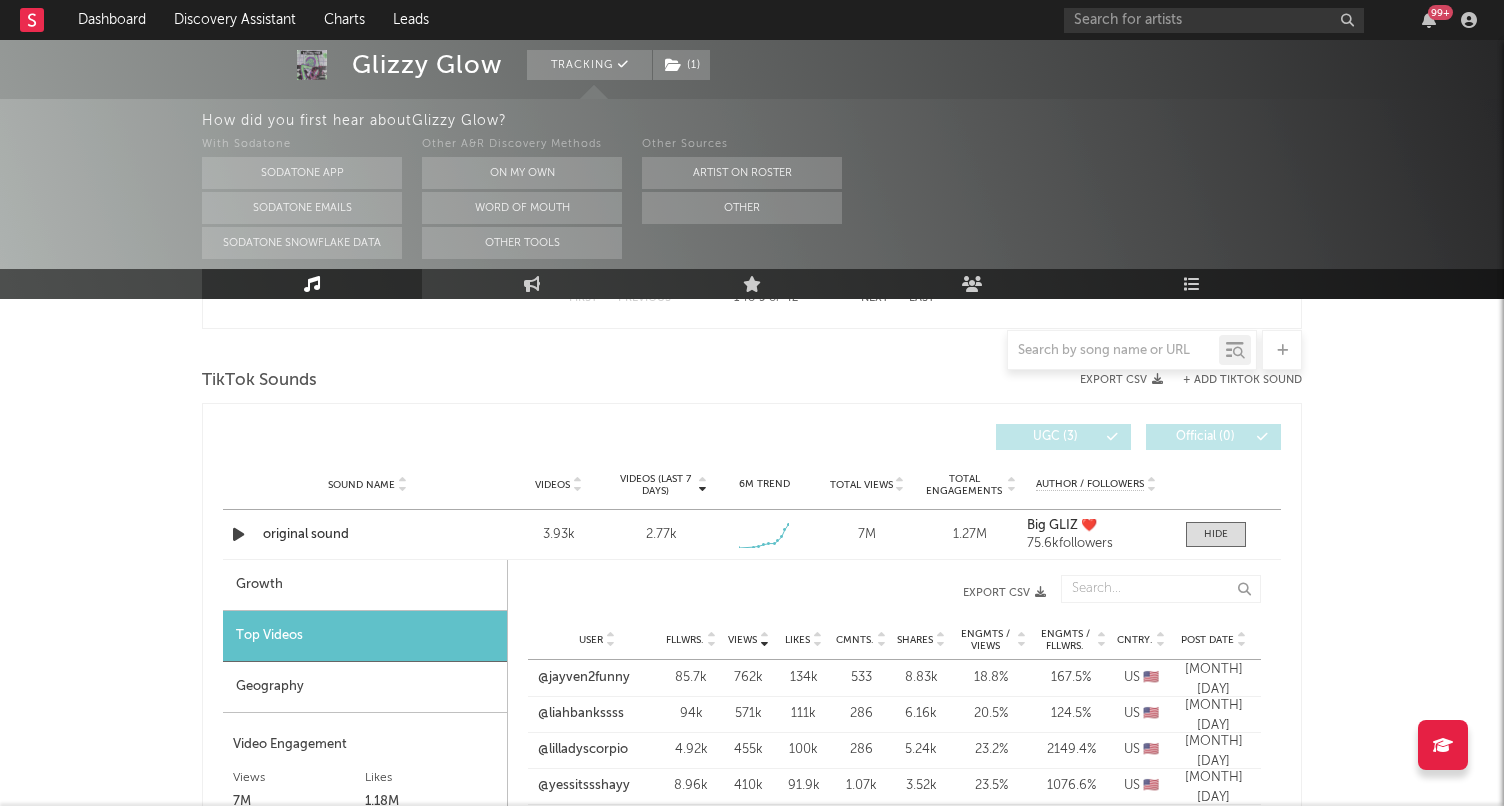 scroll, scrollTop: 1071, scrollLeft: 0, axis: vertical 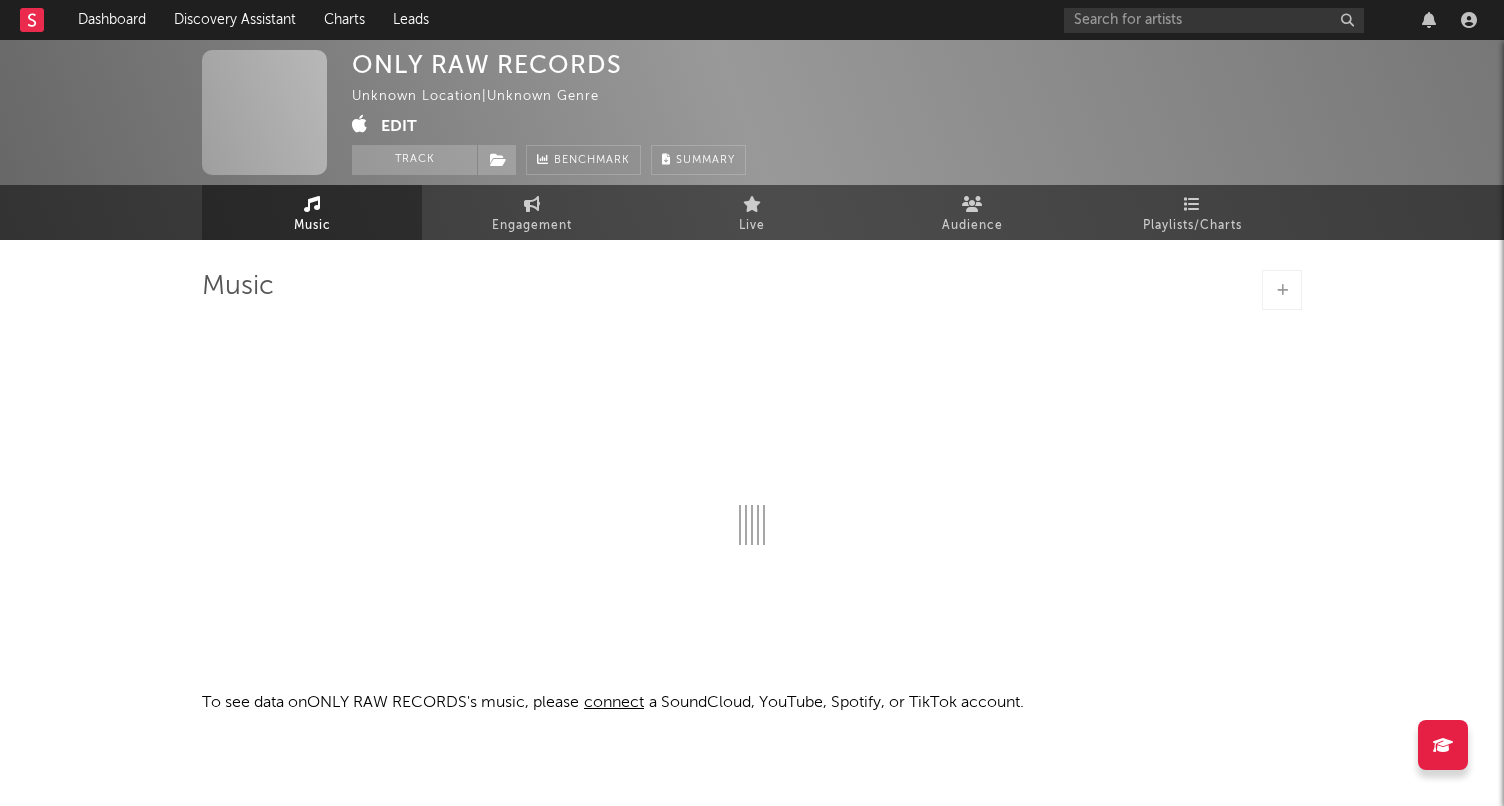 select on "1w" 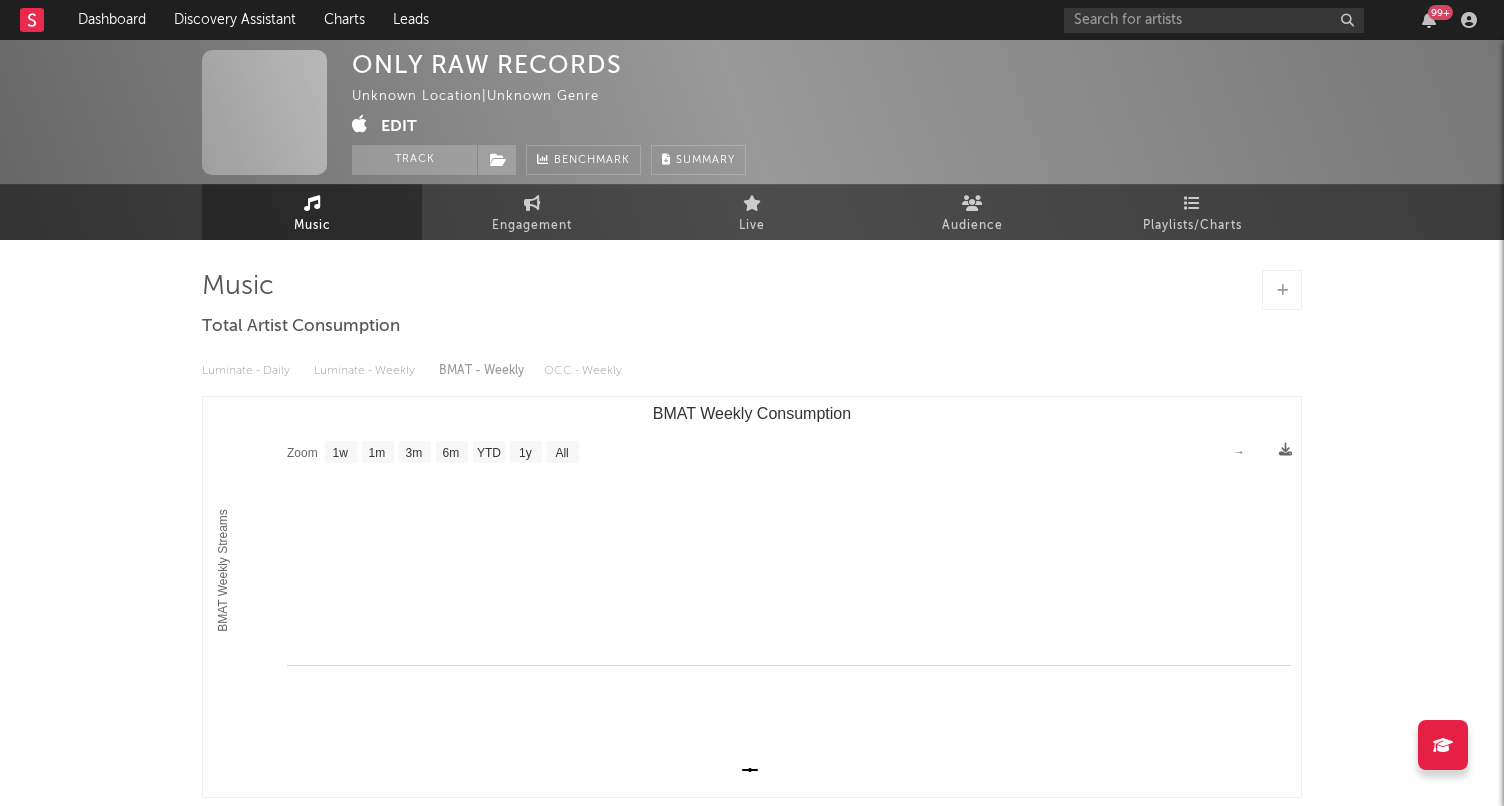 scroll, scrollTop: 0, scrollLeft: 0, axis: both 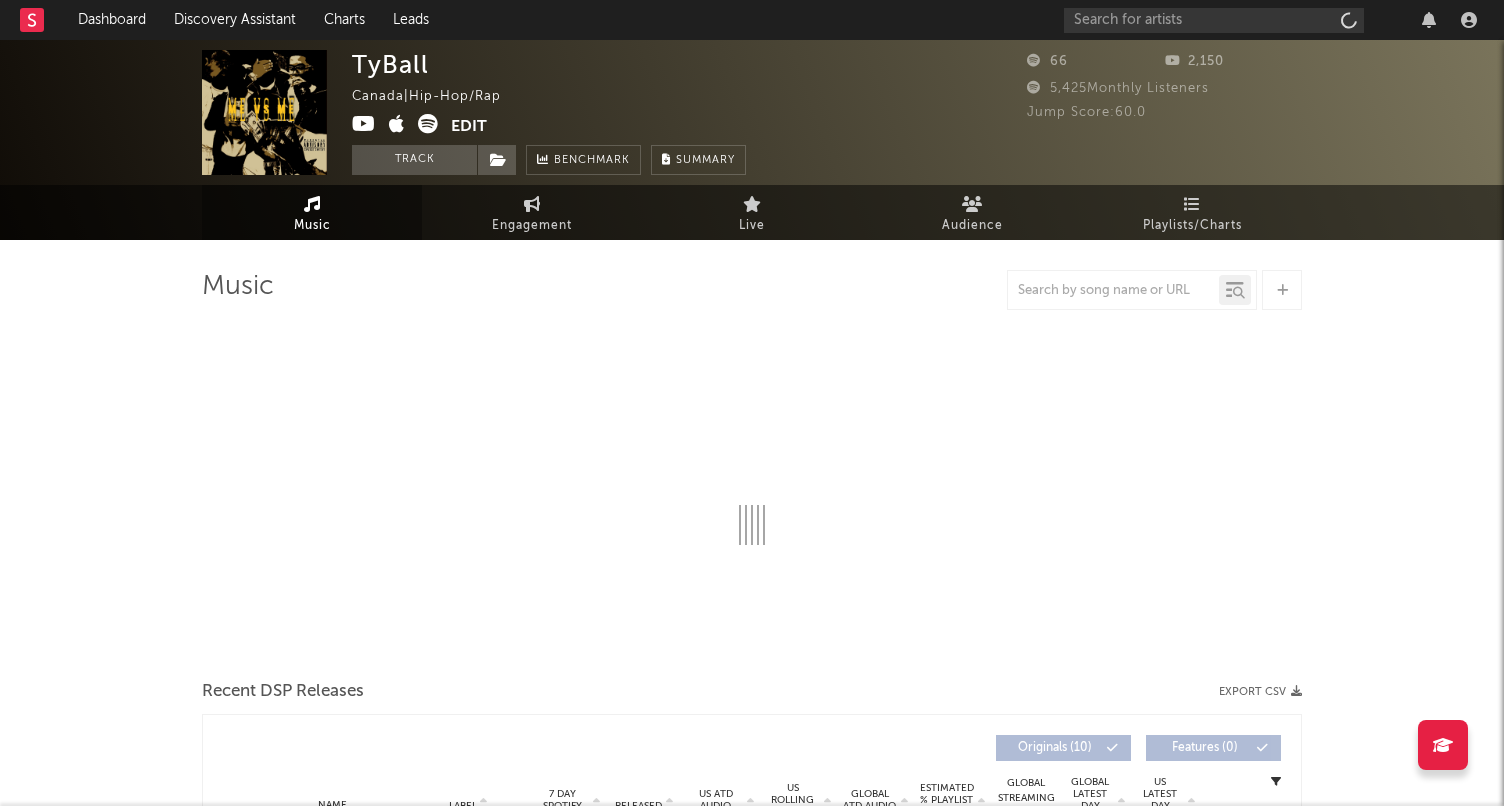 select on "1w" 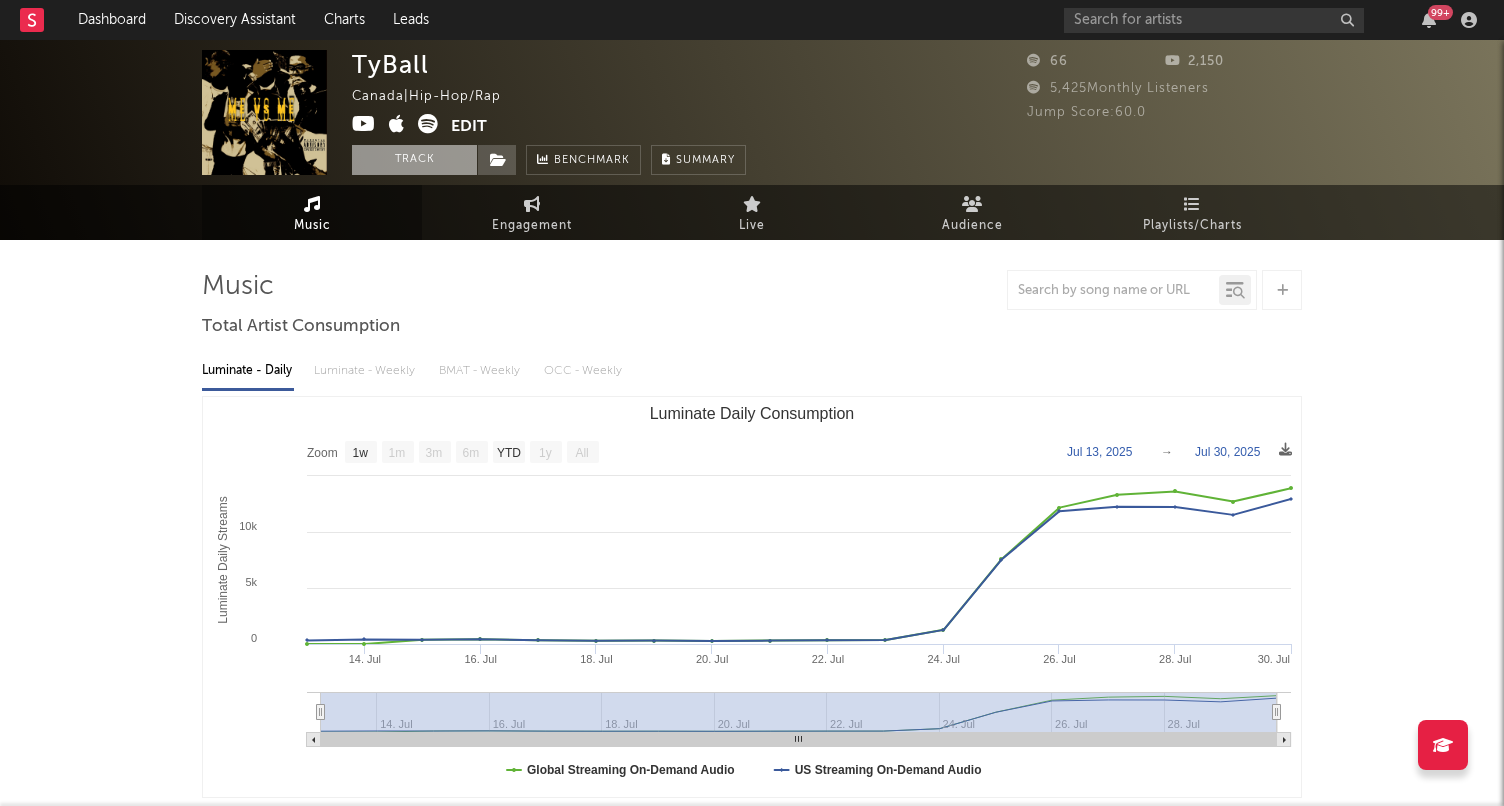click on "Track" at bounding box center (414, 160) 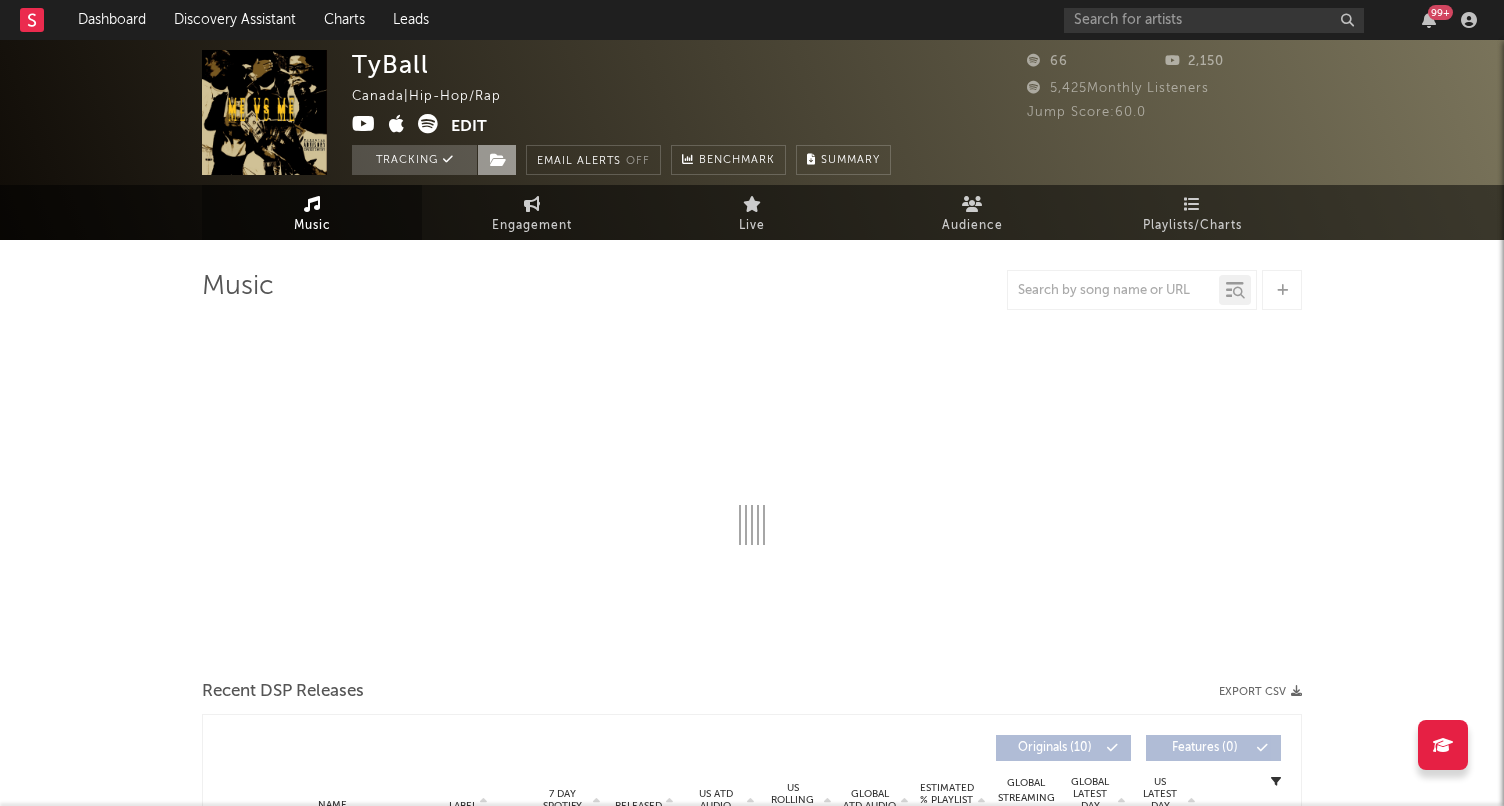 select on "1w" 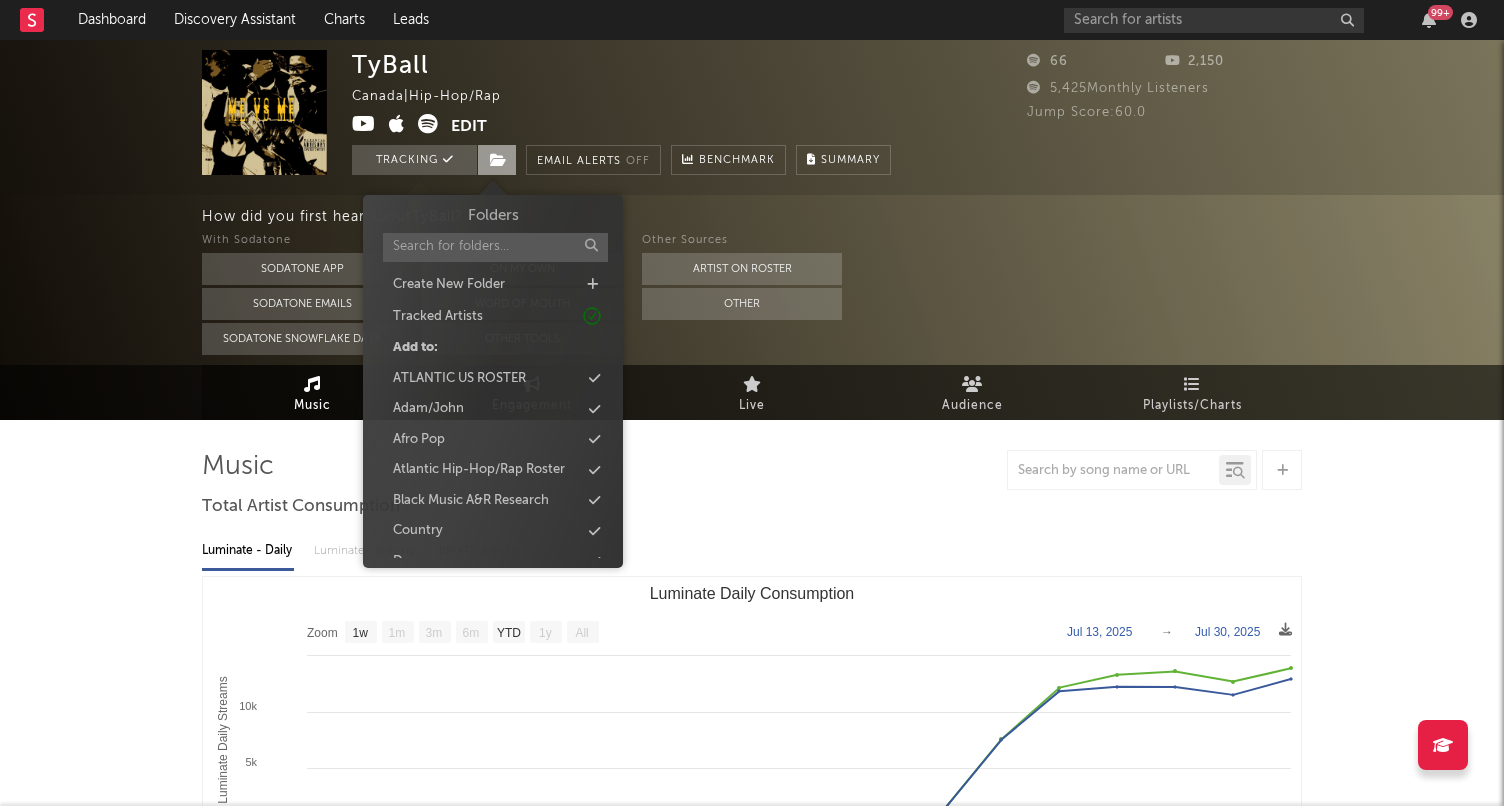 click at bounding box center [498, 160] 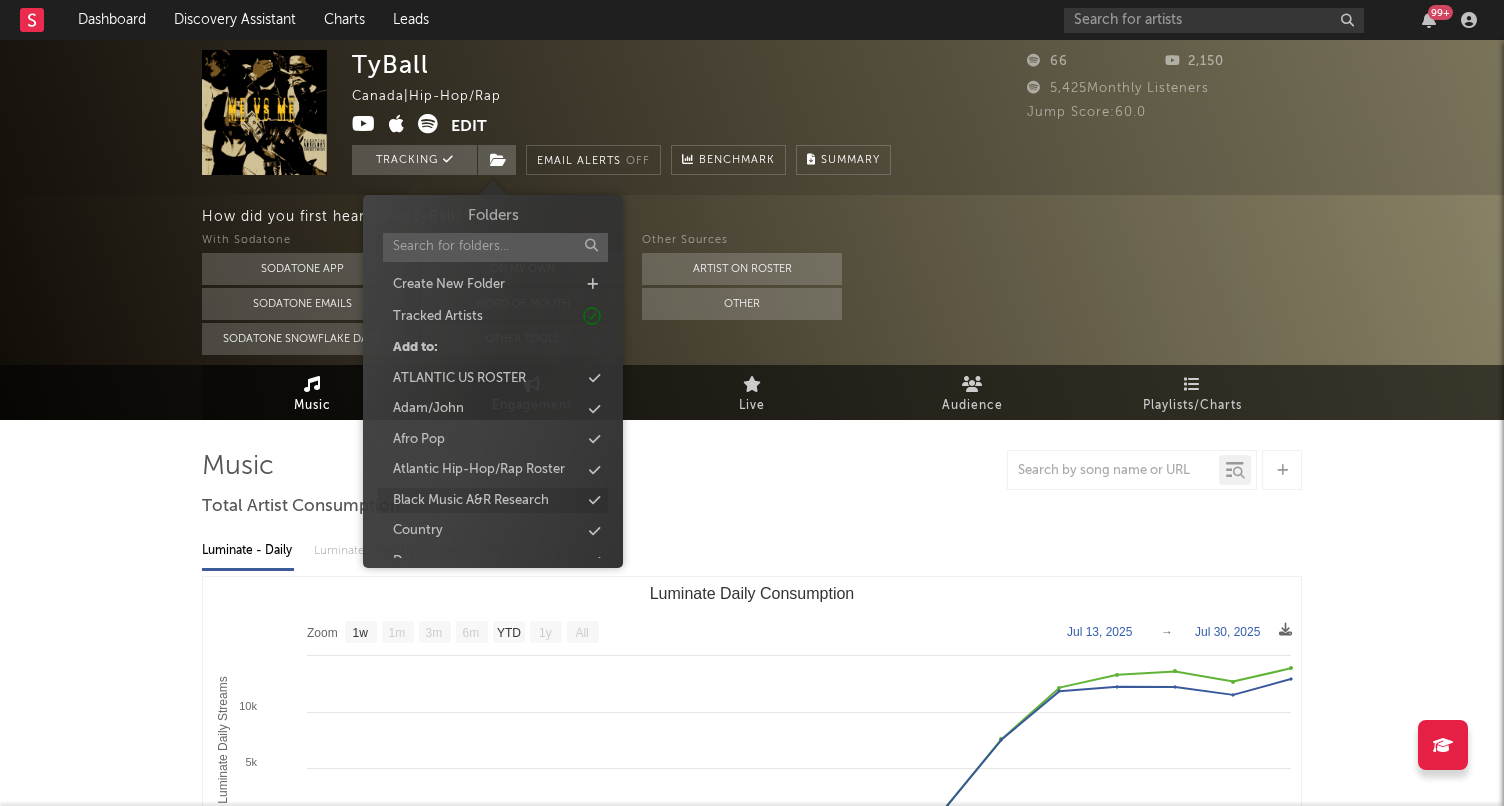 click on "Black Music A&R Research" at bounding box center [471, 501] 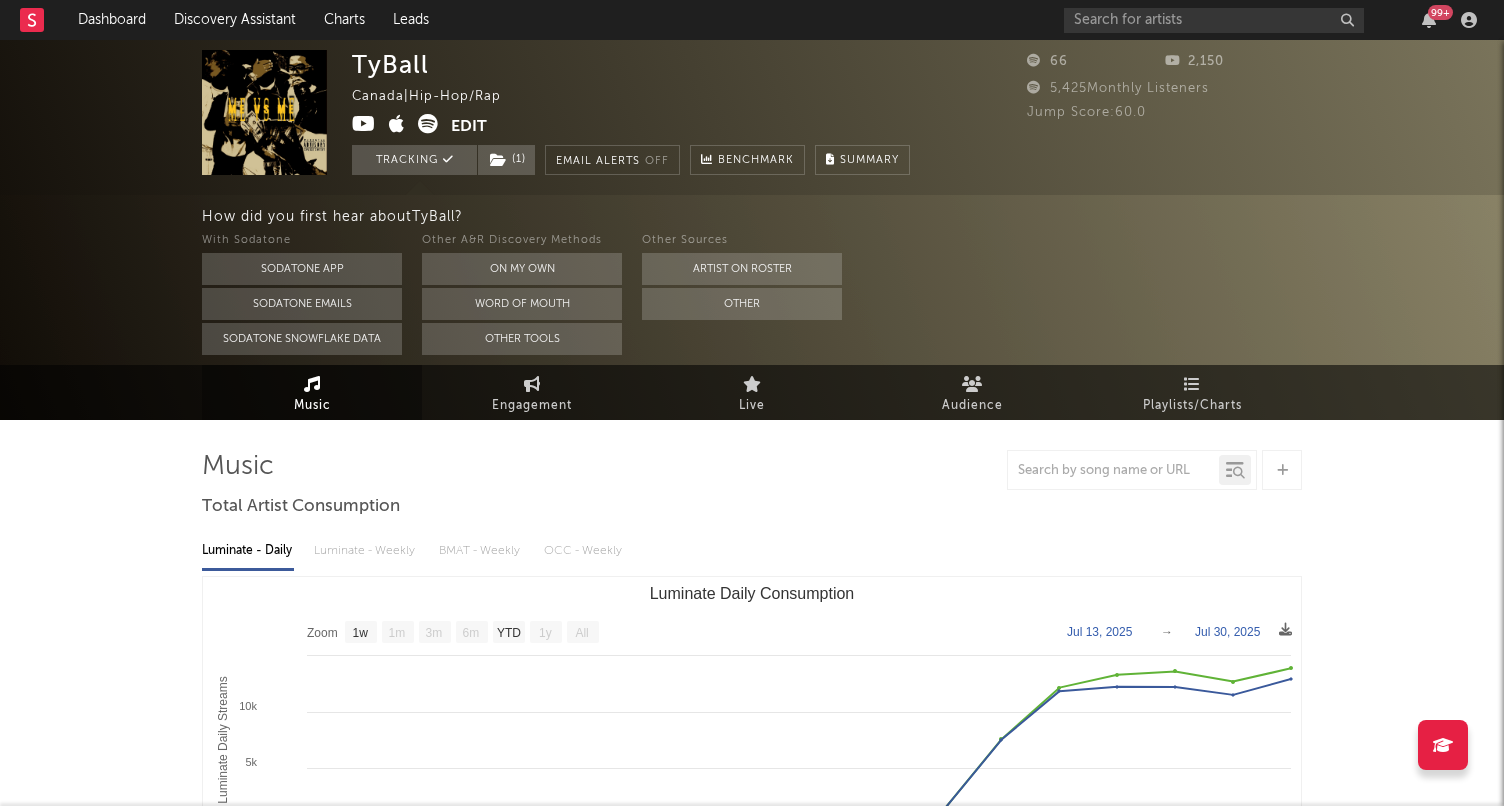 click on "Music Total Artist Consumption Luminate - Daily Luminate - Weekly BMAT - Weekly OCC - Weekly Zoom 1w 1m 3m 6m YTD 1y All 2025-07-13 2025-07-30 Created with Highcharts 10.3.3 Luminate Daily Streams Luminate Daily Consumption 14. Jul 16. Jul 18. Jul 20. Jul 22. Jul 24. Jul 26. Jul 28. Jul 30. Jul 14. Jul 16. Jul 18. Jul 20. Jul 22. Jul 24. Jul 26. Jul 28. Jul 0 5k 10k 15k Zoom 1w 1m 3m 6m YTD 1y All Jul 13, 2025 → Jul 30, 2025 Global Streaming On-Demand Audio US Streaming On-Demand Audio Recent DSP Releases Export CSV  US Rolling 7D Audio Streams Label 7 Day Spotify Plays Released US ATD Audio Streams US Rolling 7D Audio Streams Global ATD Audio Streams Estimated % Playlist Streams Last Day Global Latest Day Audio Streams US Latest Day Audio Streams Spotify Popularity Streams / 7d Growth Originals   ( 10 ) Features   ( 0 ) Name Copyright Label Album Names Composer Names 7 Day Spotify Plays Last Day Spotify Plays ATD Spotify Plays Spotify Popularity Total US Streams Total US SES Total UK Streams Released N/A" at bounding box center (752, 1301) 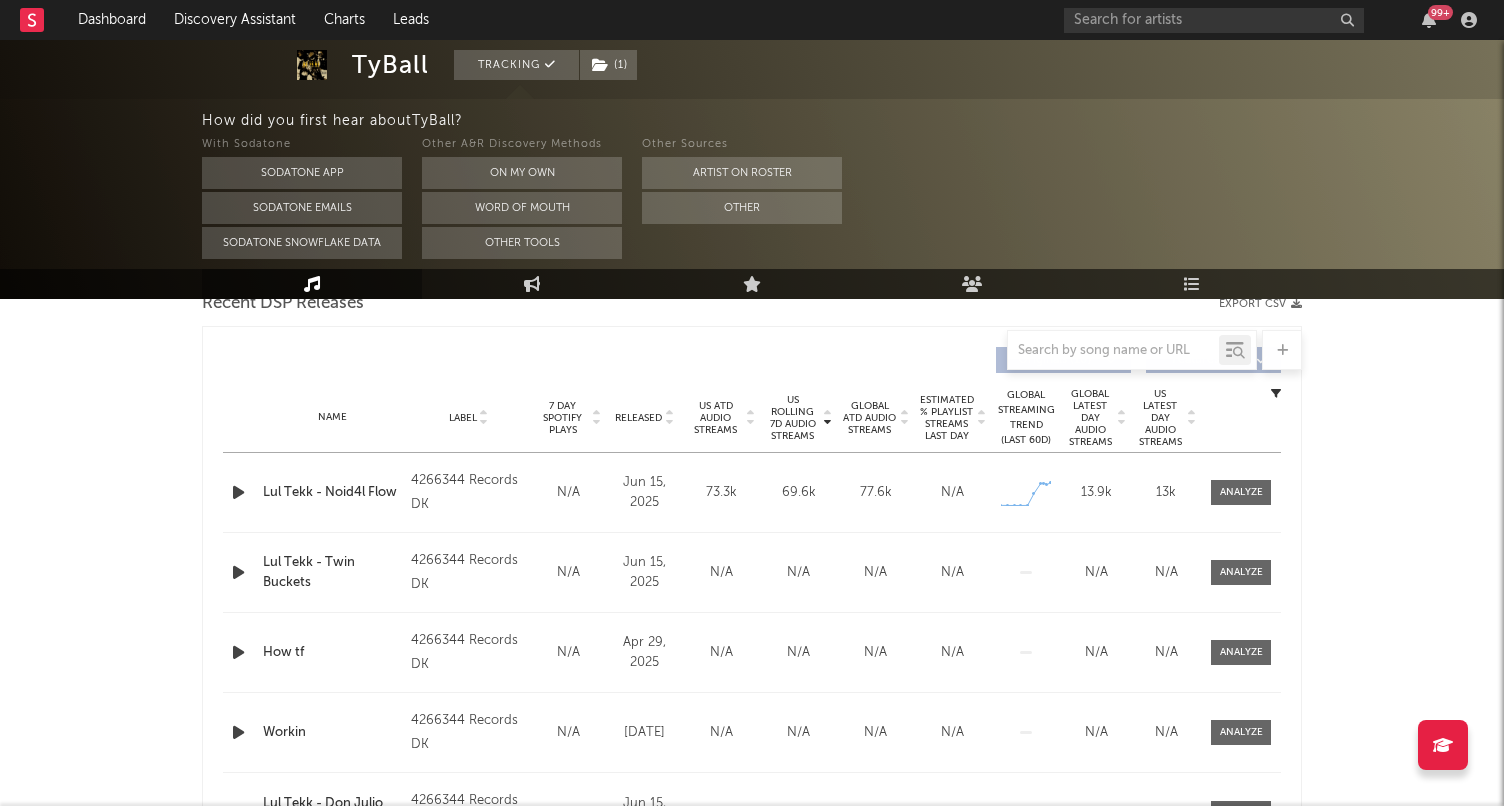 scroll, scrollTop: 707, scrollLeft: 0, axis: vertical 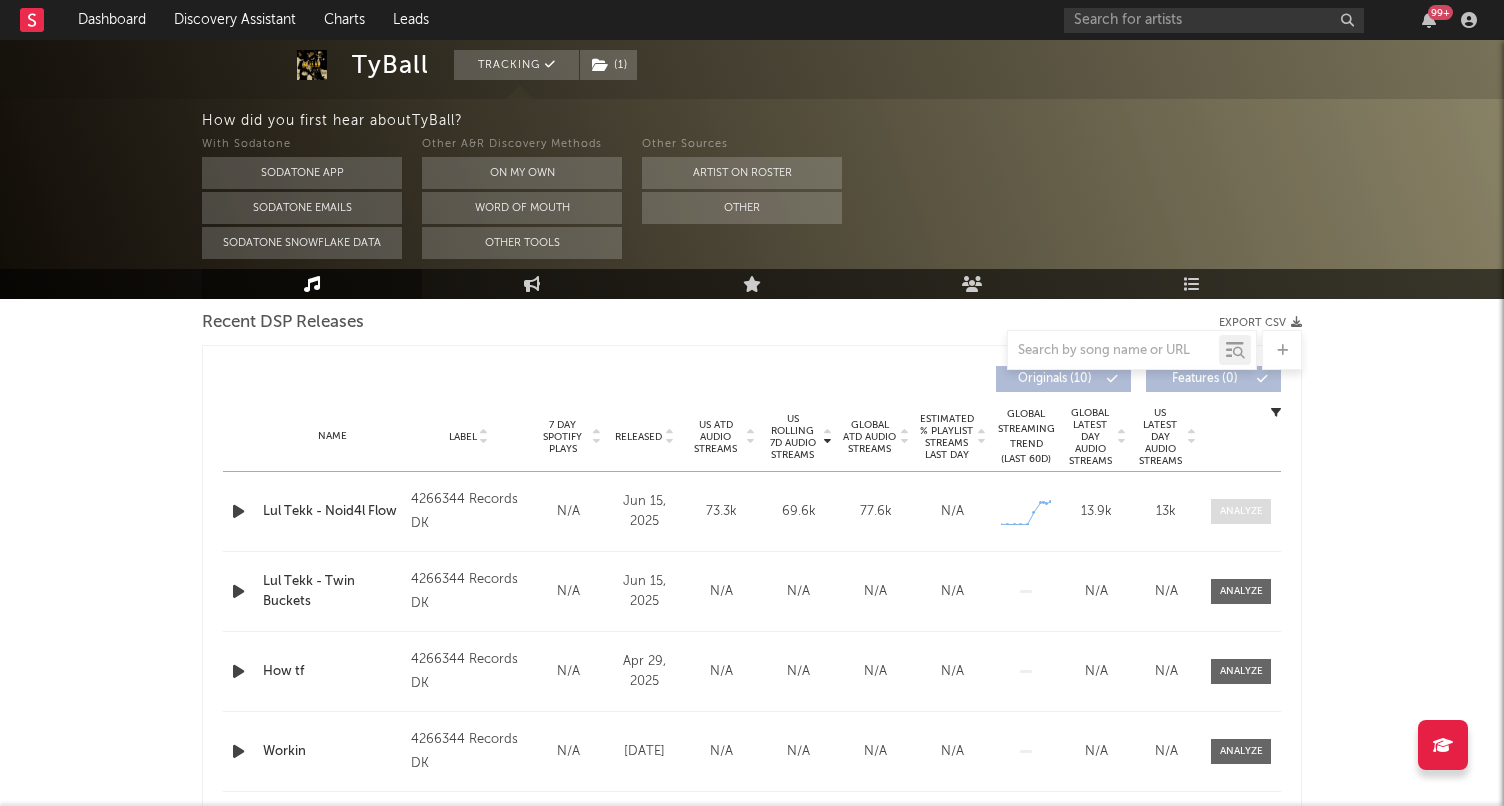 click at bounding box center (1241, 511) 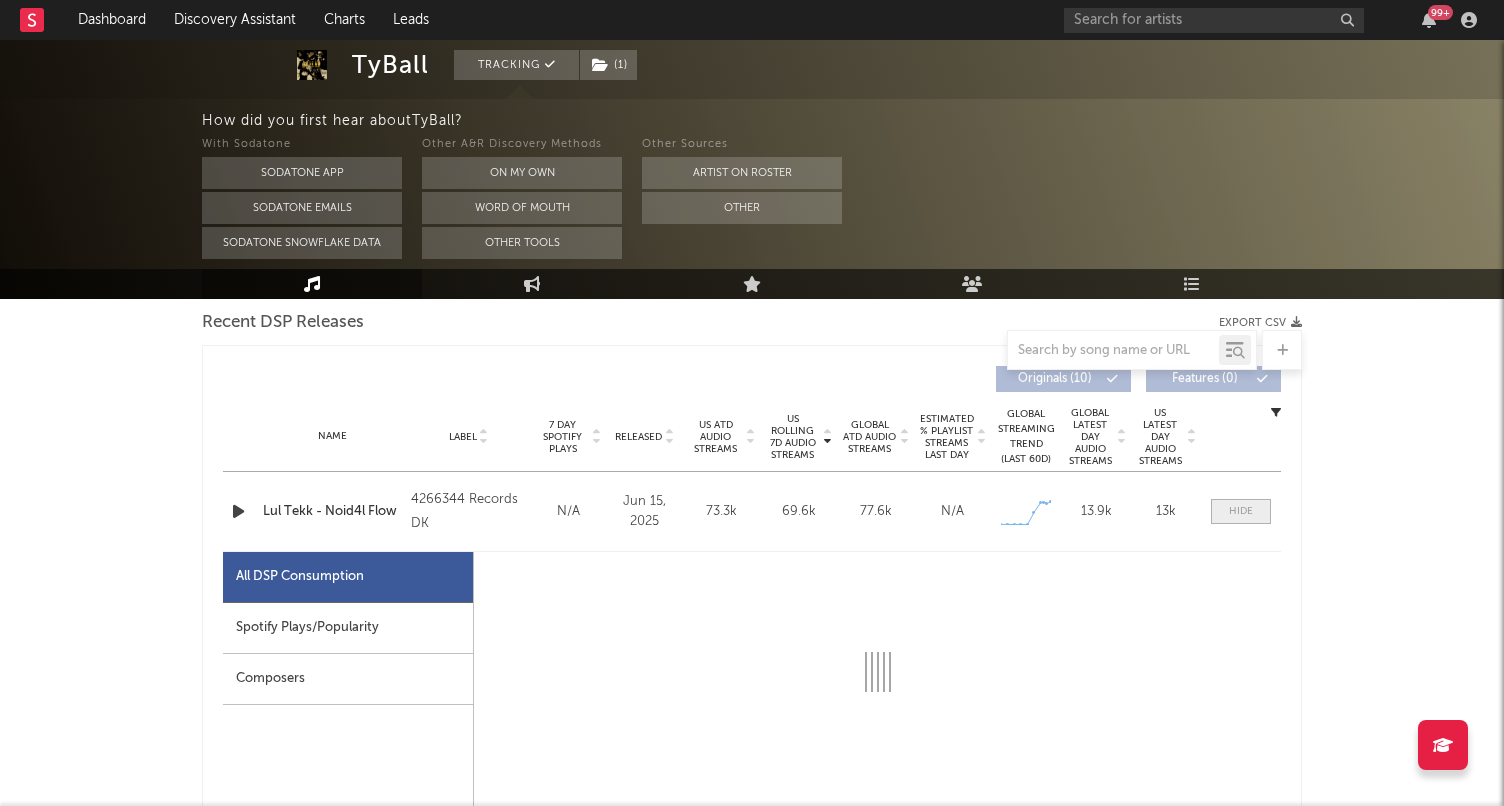 select on "1w" 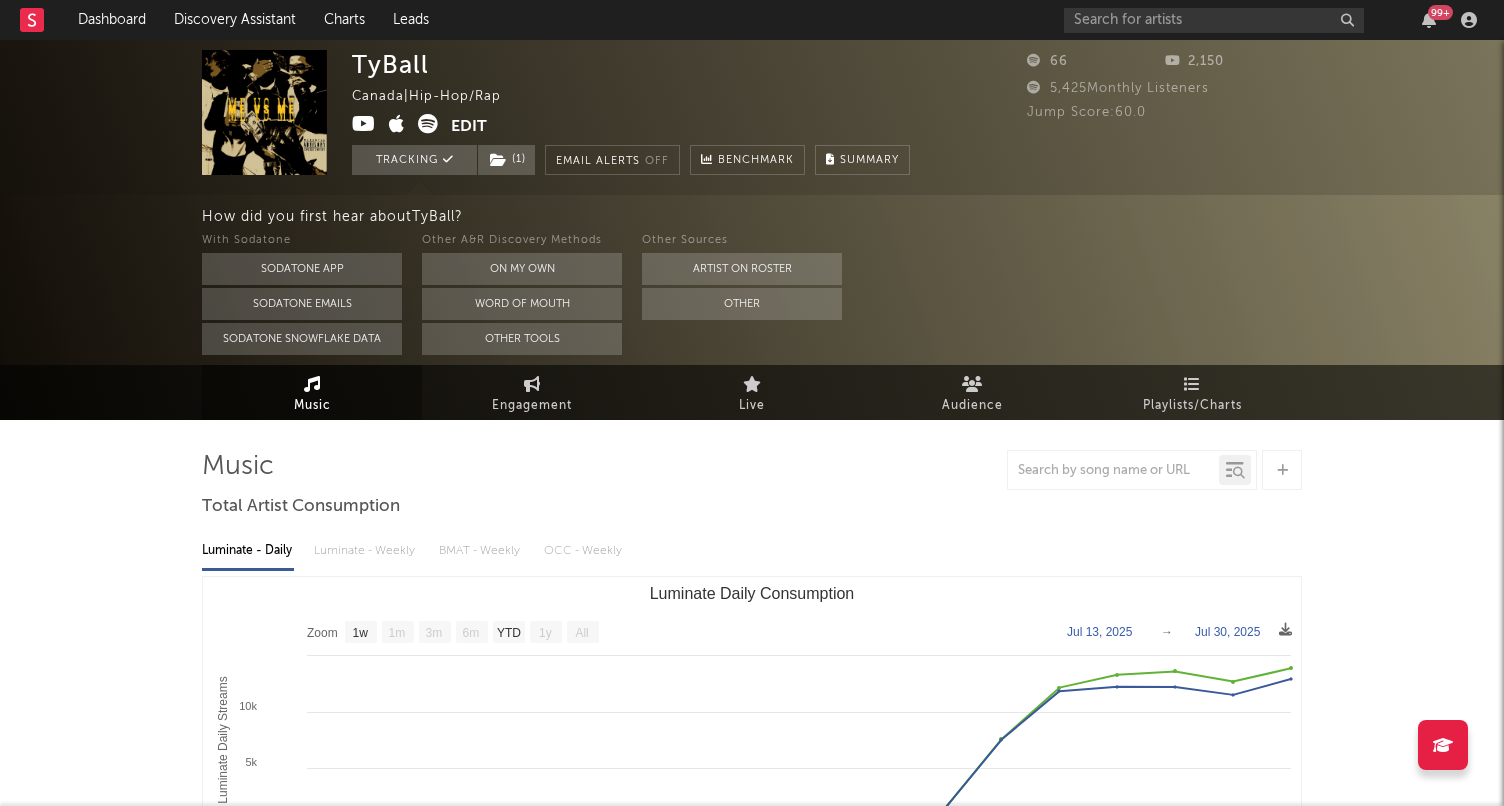 scroll, scrollTop: 0, scrollLeft: 0, axis: both 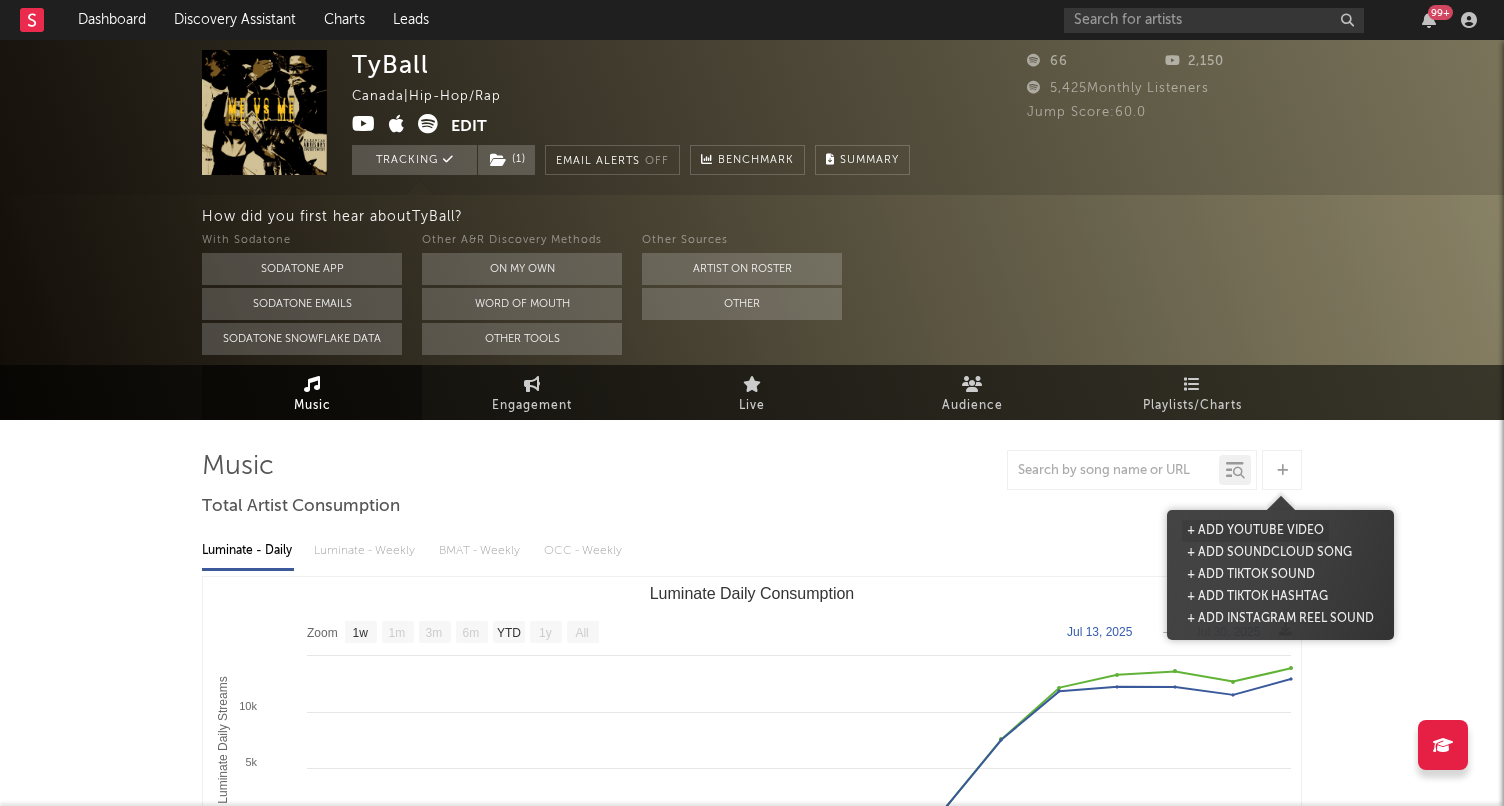 click on "+ Add YouTube Video" at bounding box center (1255, 531) 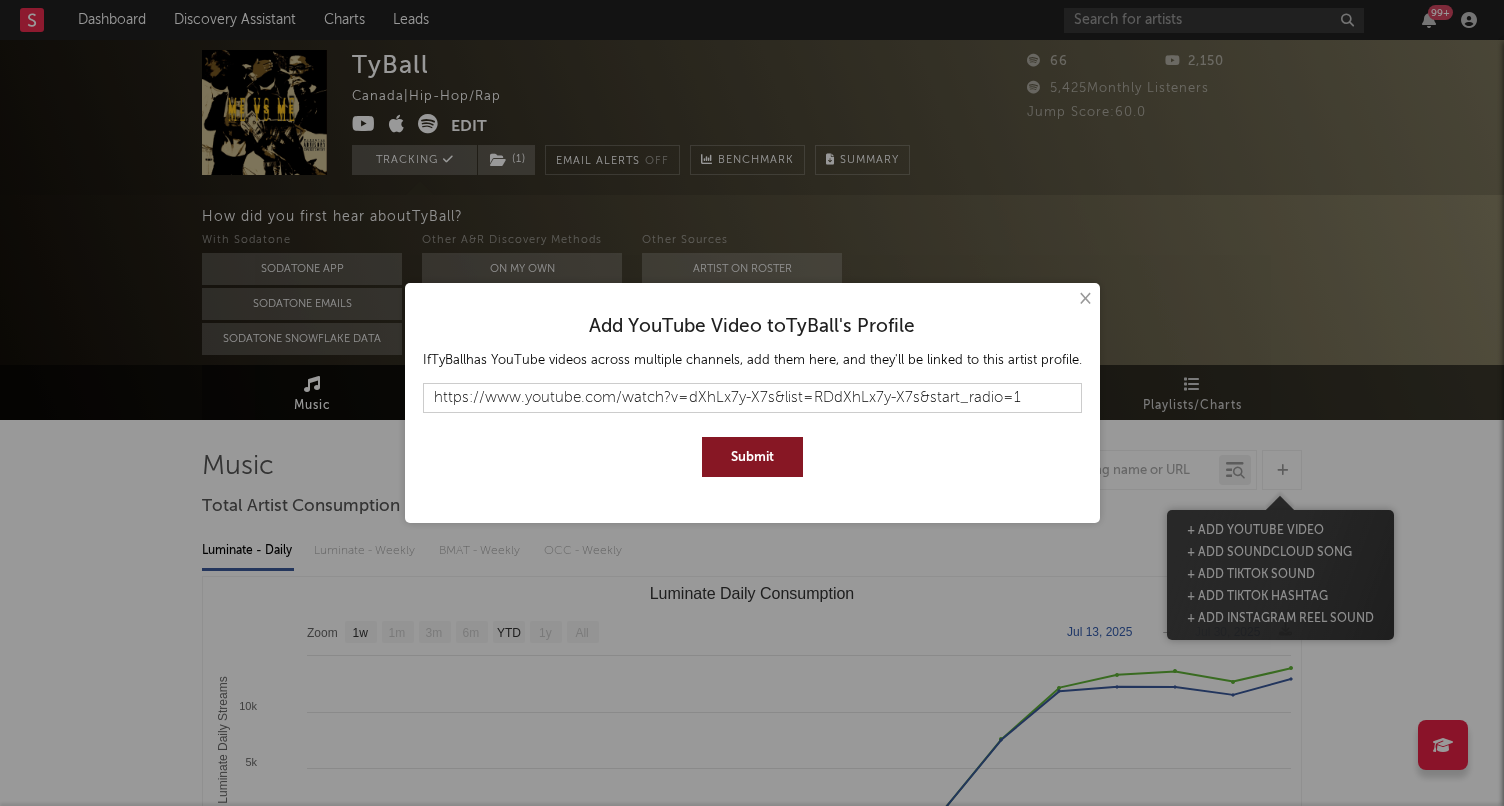 type on "https://www.youtube.com/watch?v=dXhLx7y-X7s&list=RDdXhLx7y-X7s&start_radio=1" 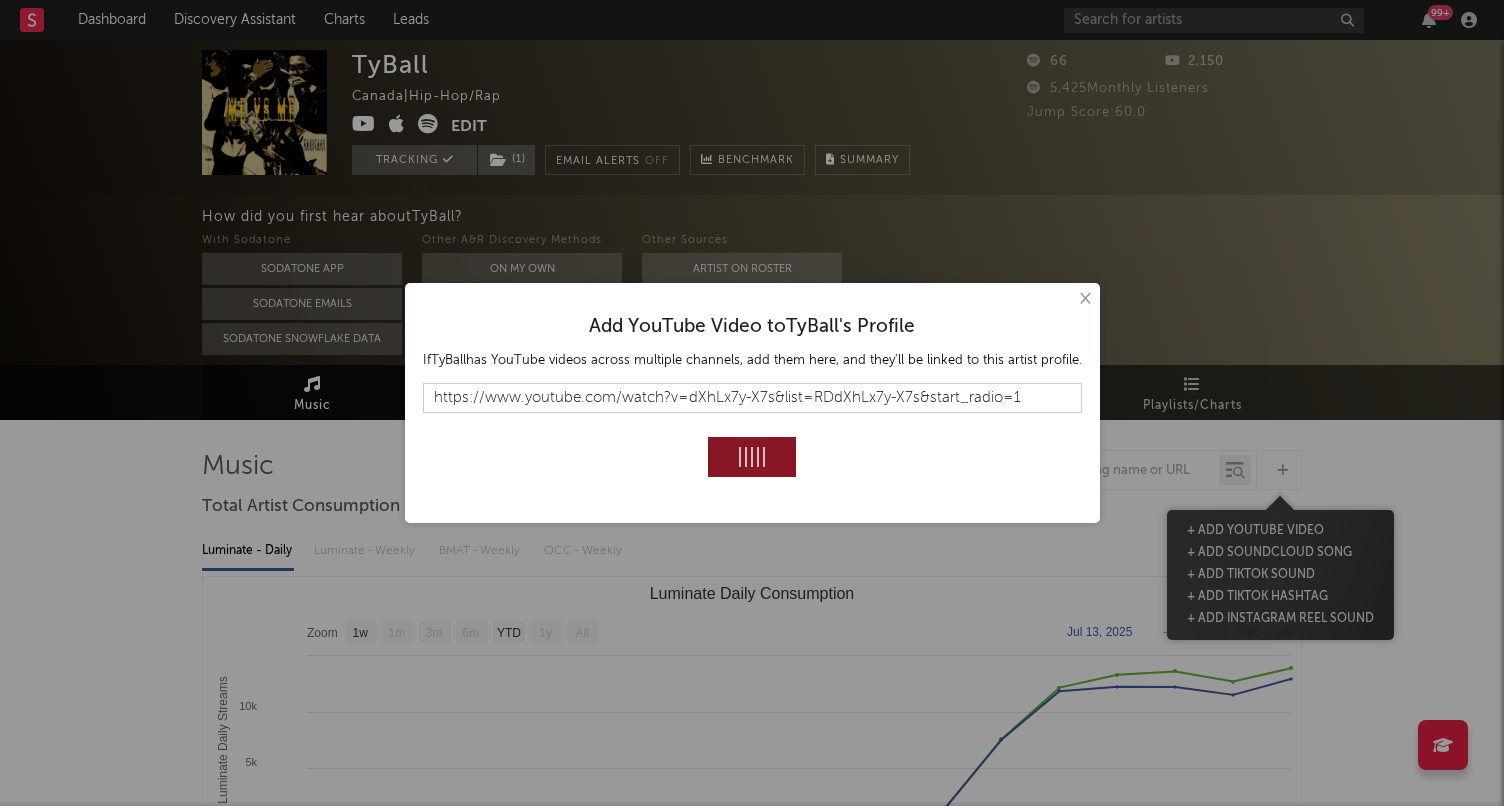 type 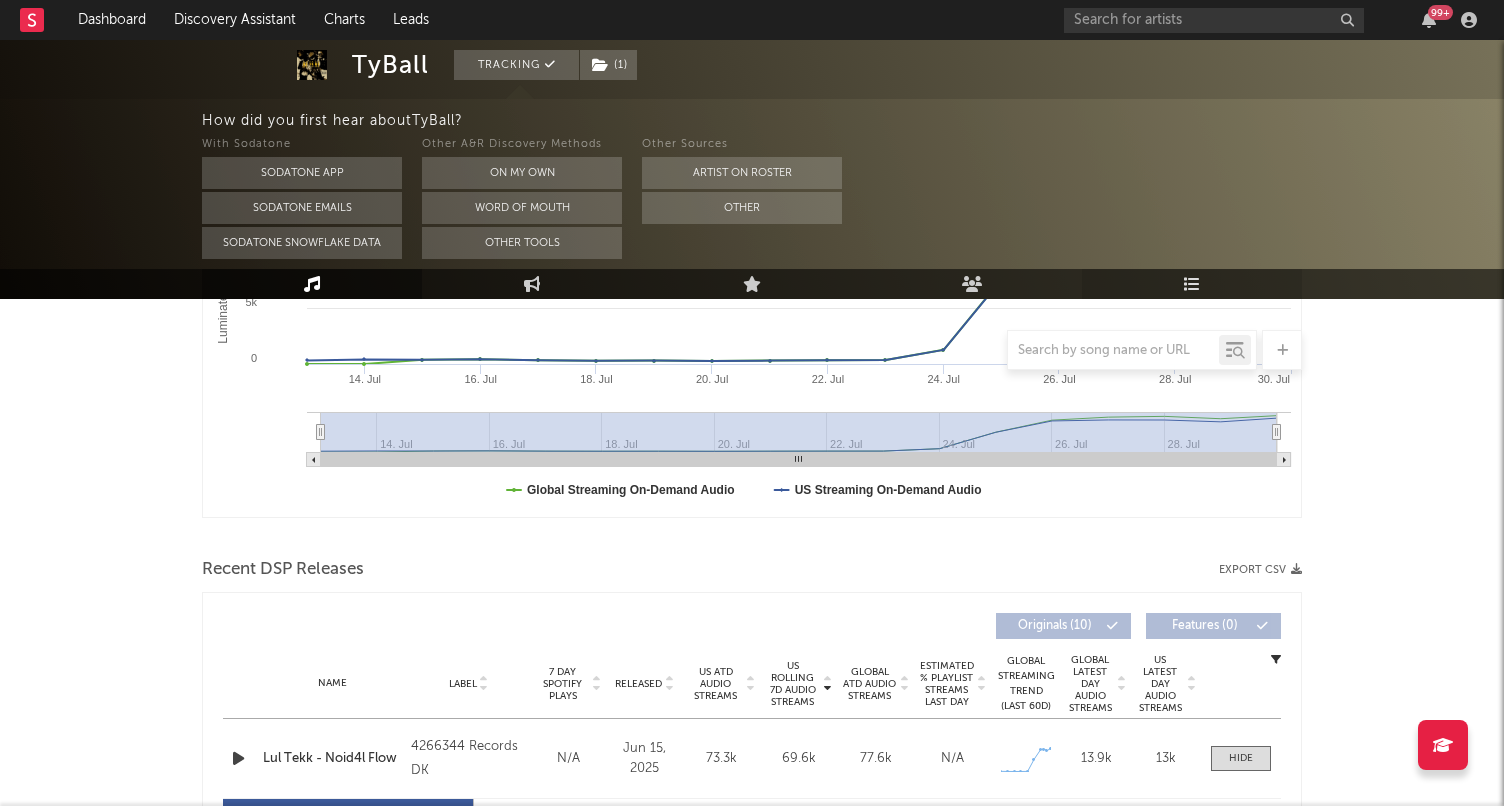scroll, scrollTop: 760, scrollLeft: 0, axis: vertical 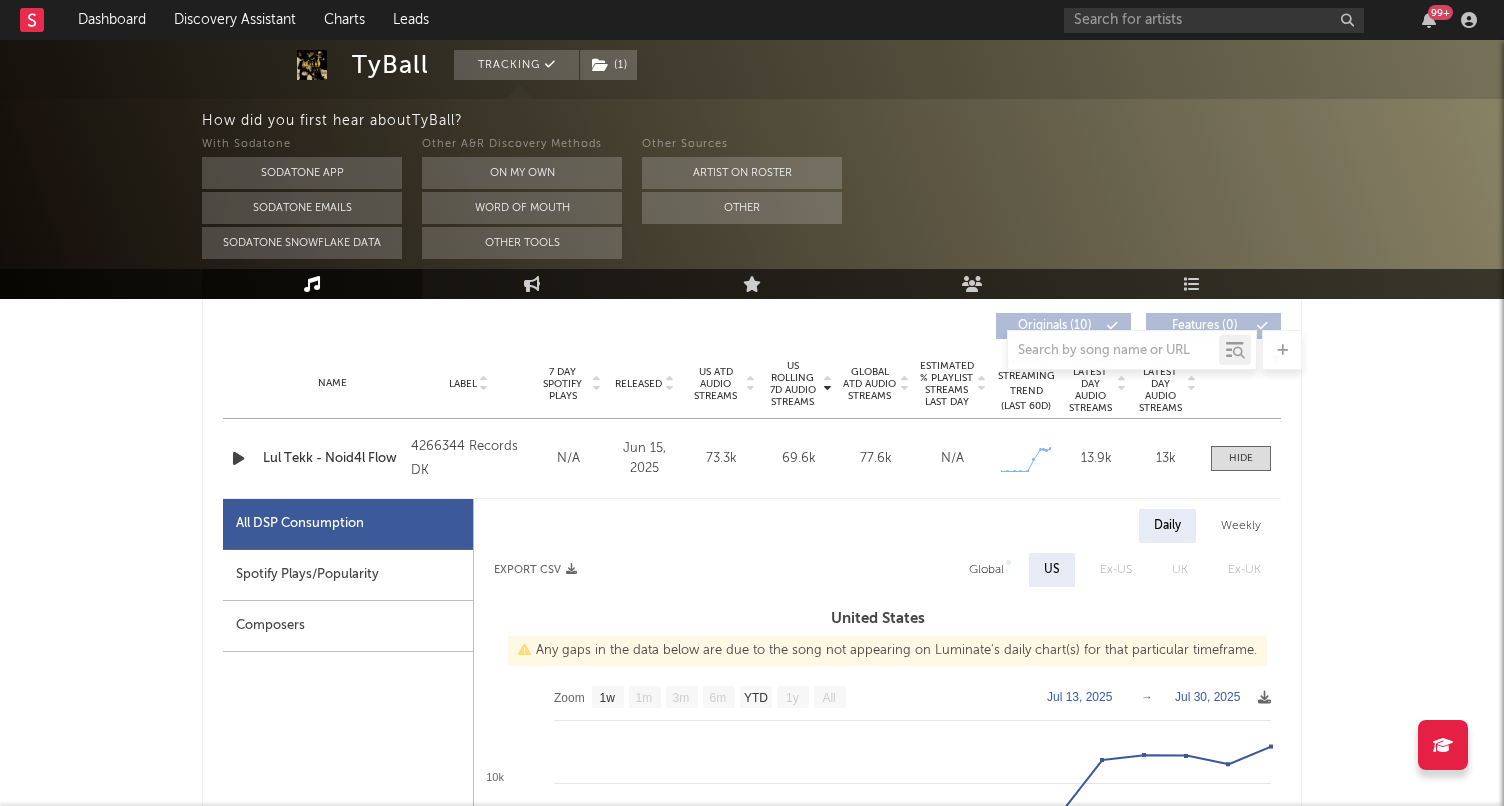 click at bounding box center (238, 458) 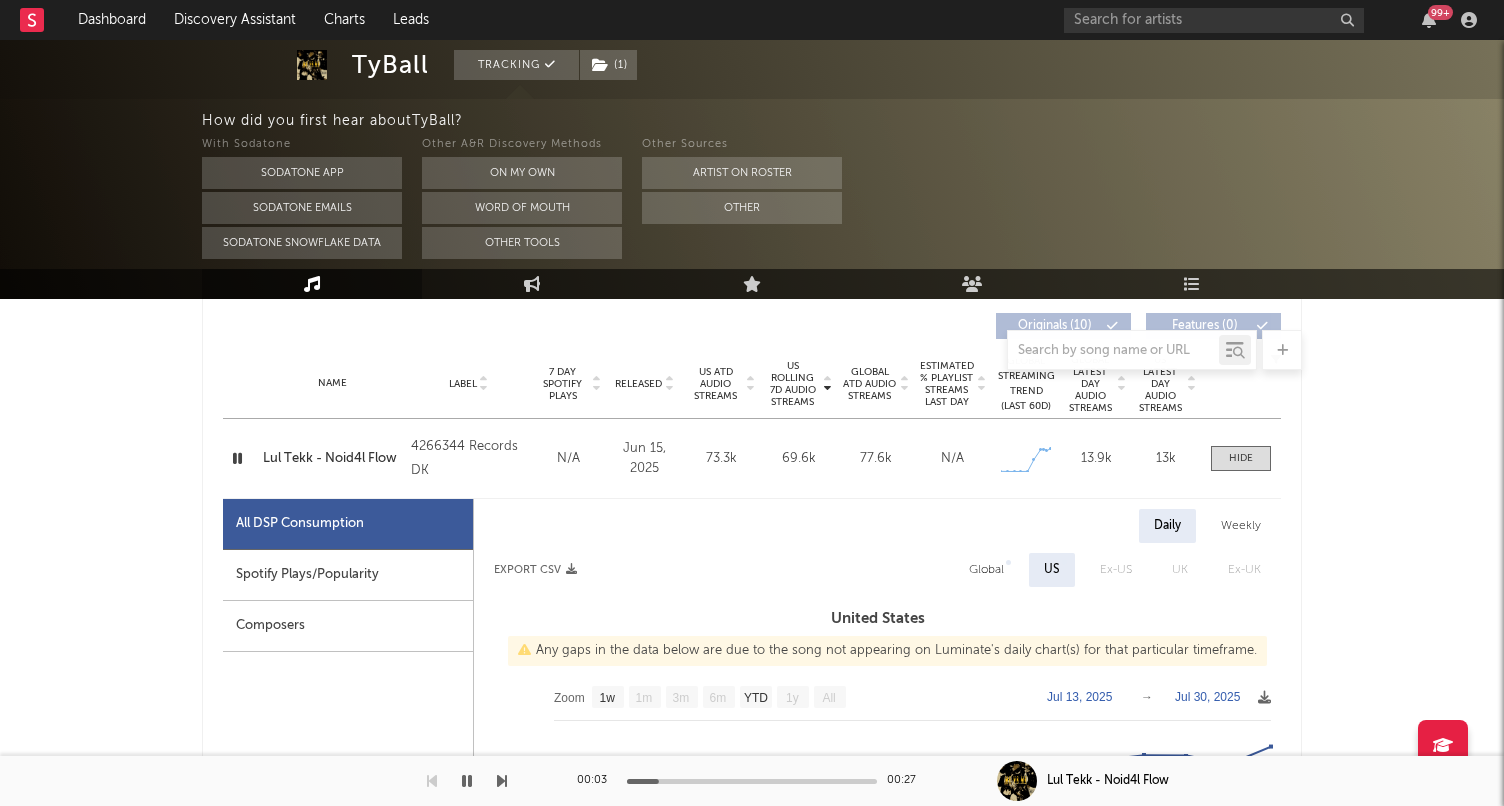 click at bounding box center (237, 458) 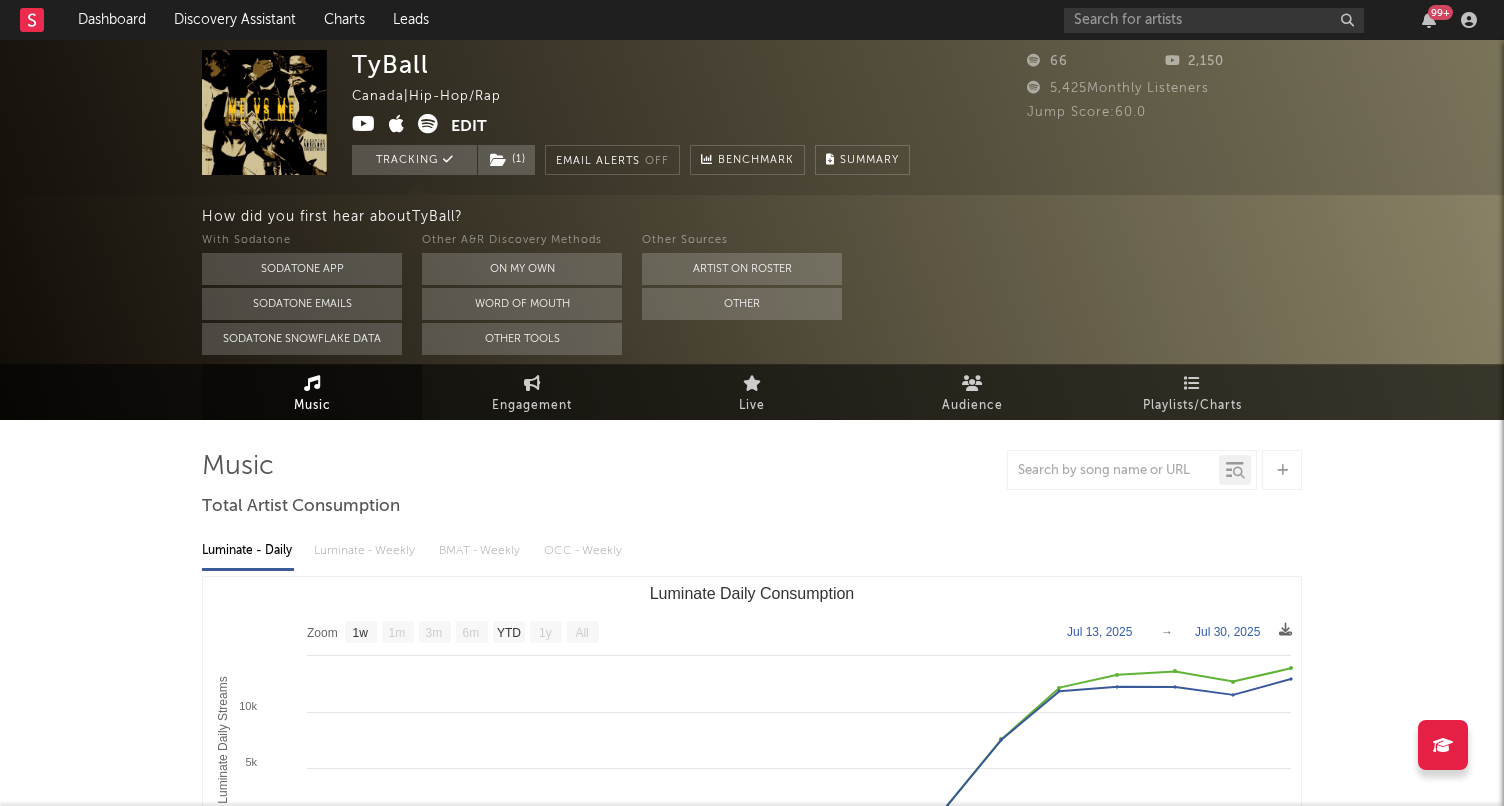 scroll, scrollTop: 0, scrollLeft: 0, axis: both 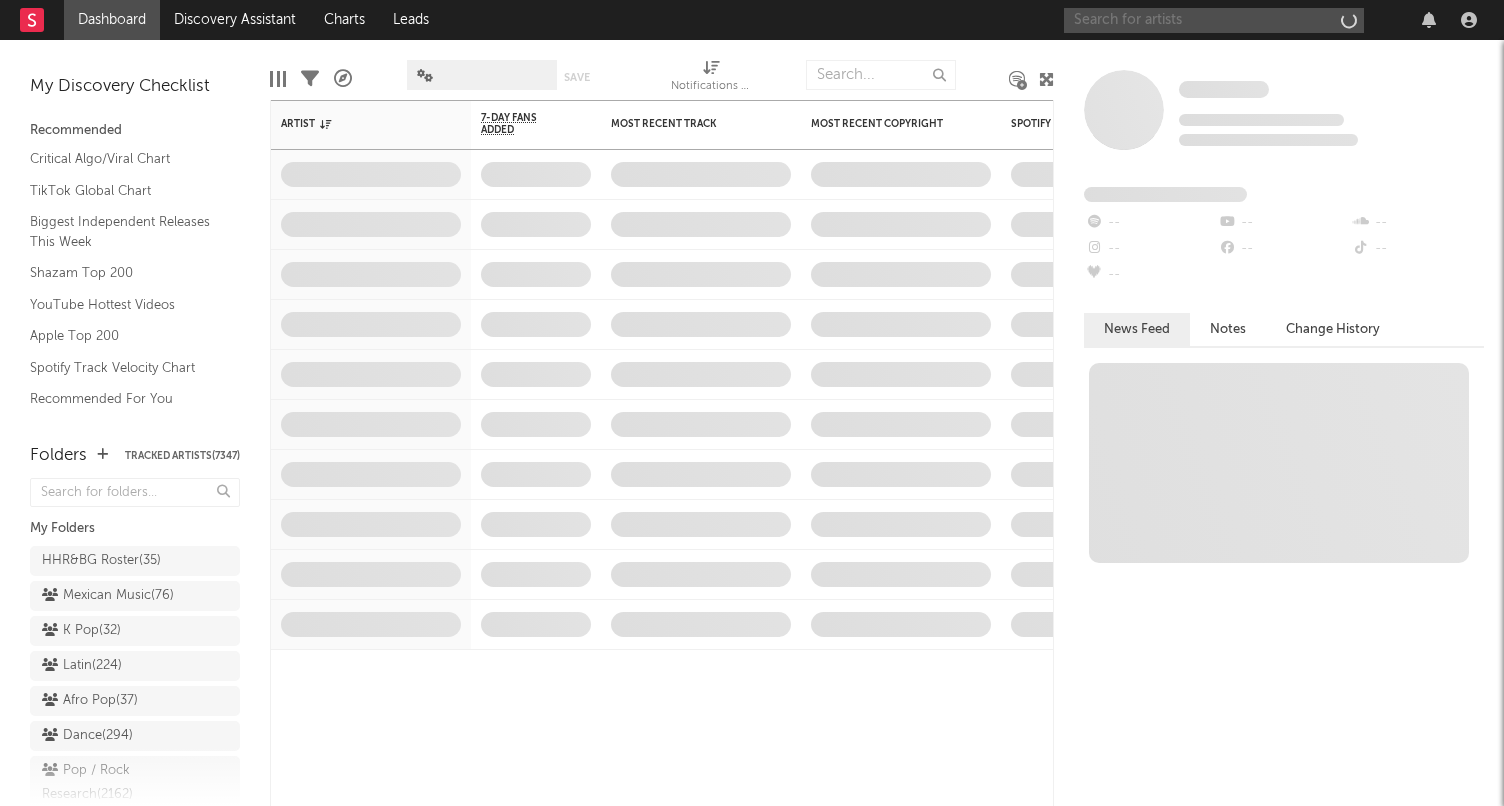 click at bounding box center [1214, 20] 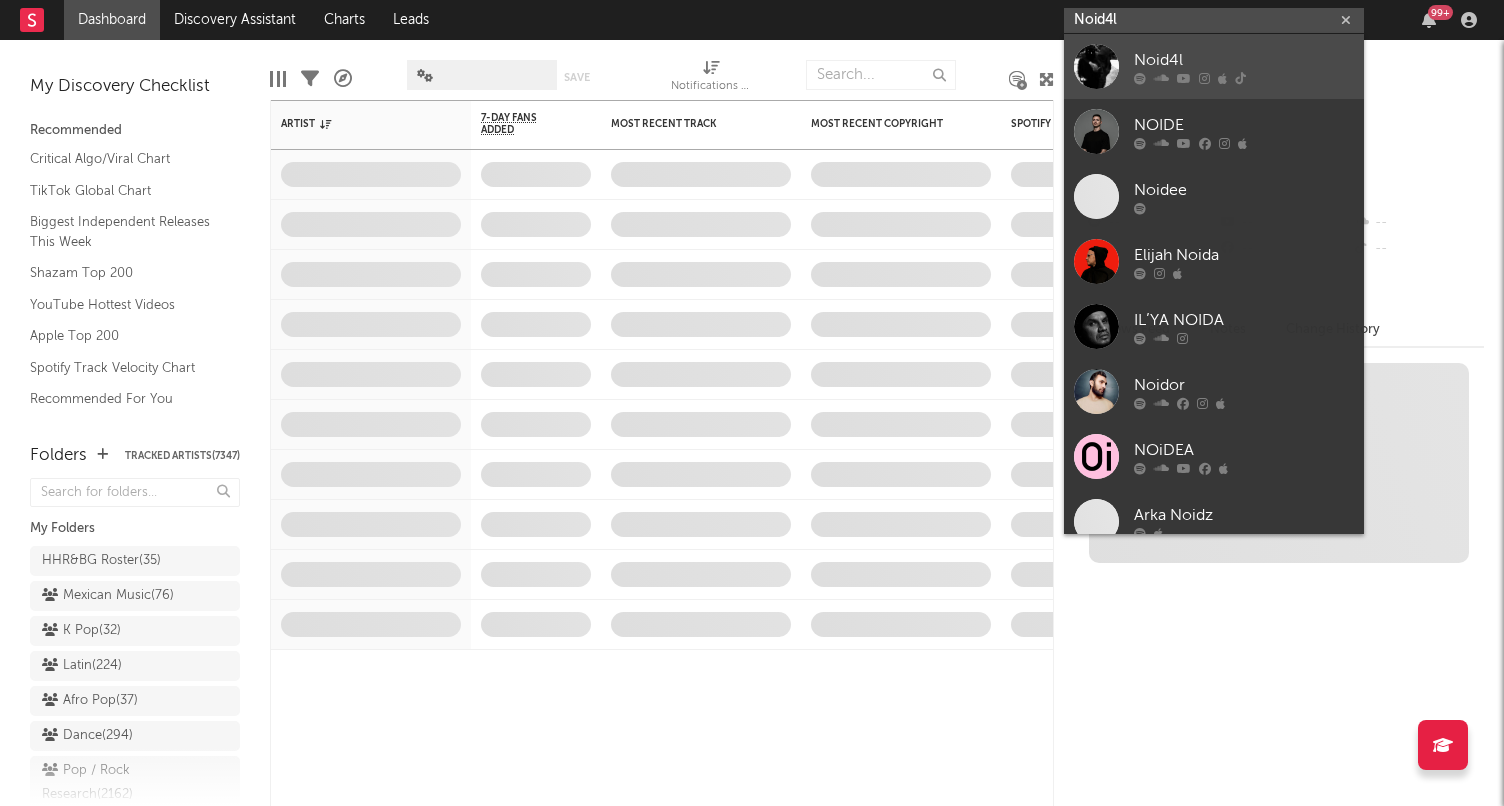 type on "Noid4l" 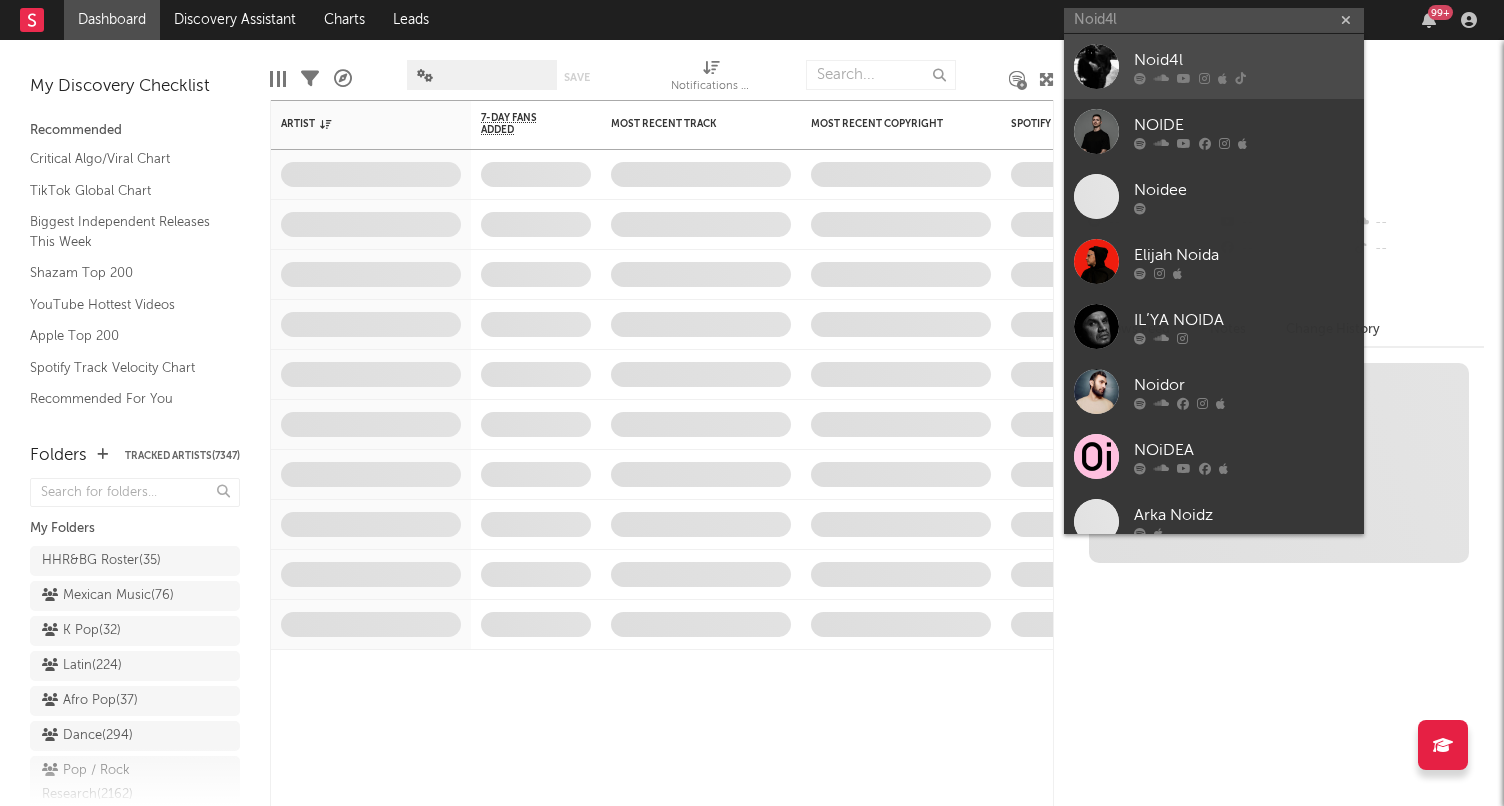 click on "Noid4l" at bounding box center (1244, 60) 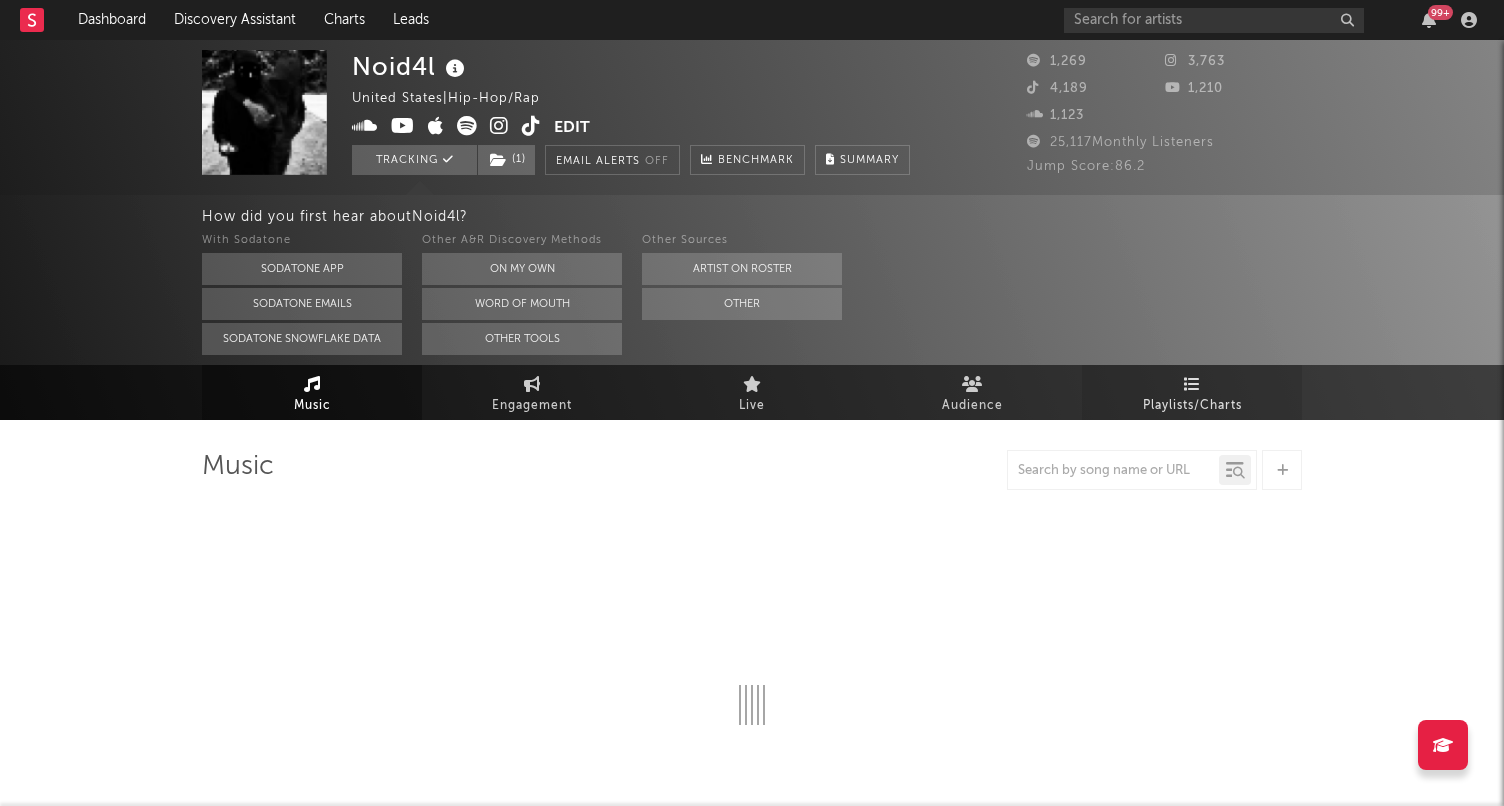 select on "1w" 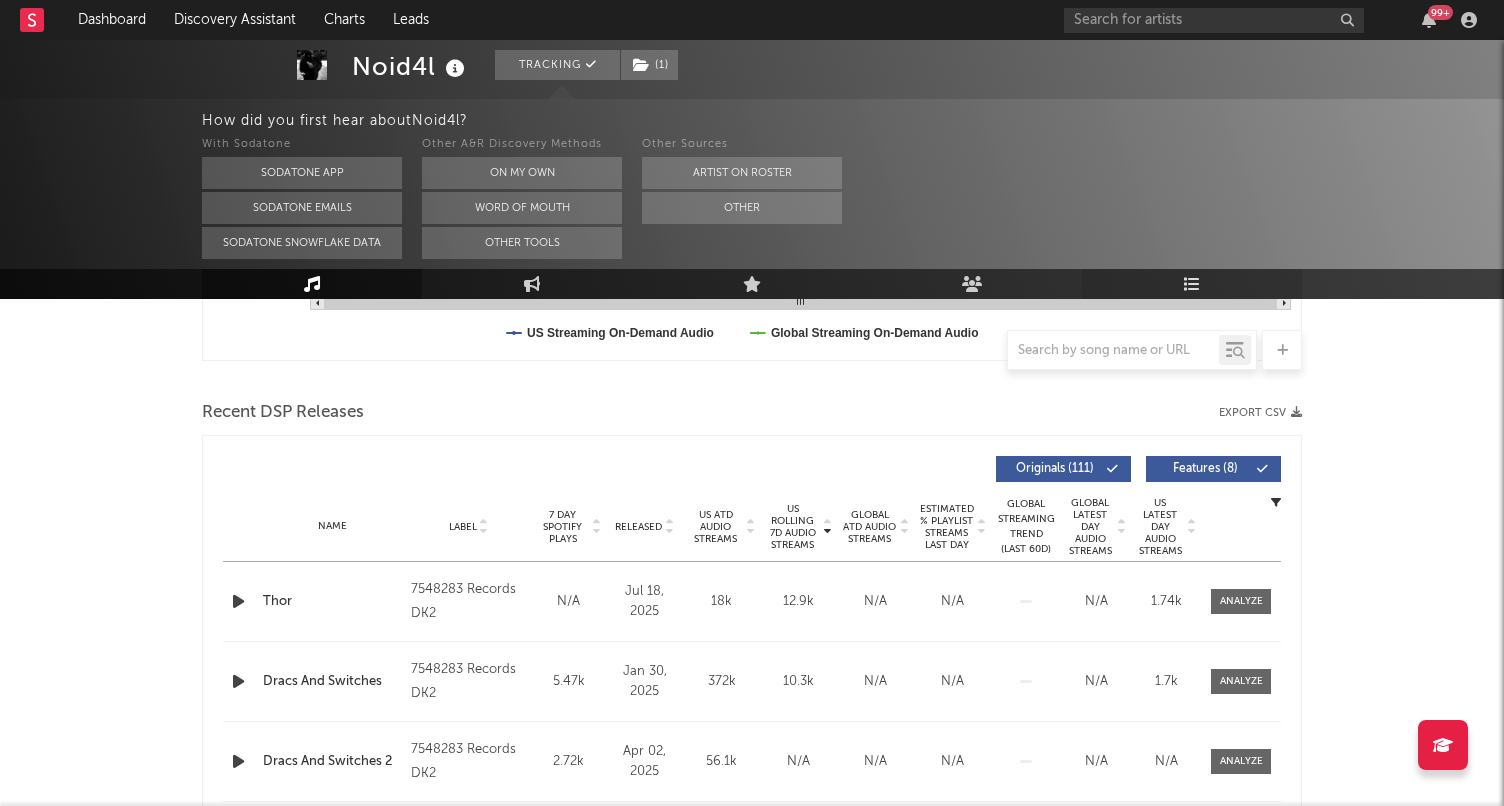 scroll, scrollTop: 622, scrollLeft: 0, axis: vertical 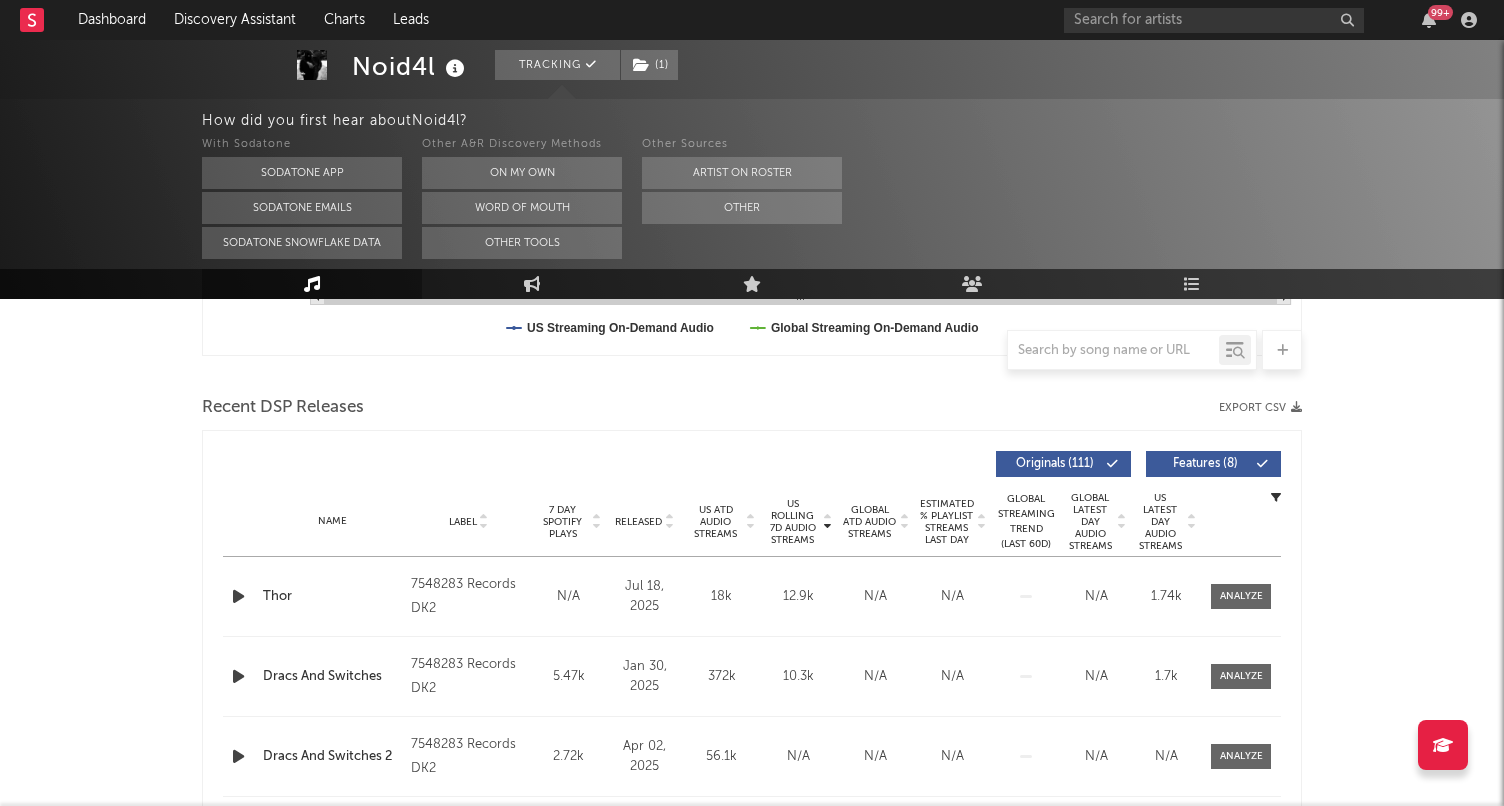 click on "7 Day Spotify Plays" at bounding box center (562, 522) 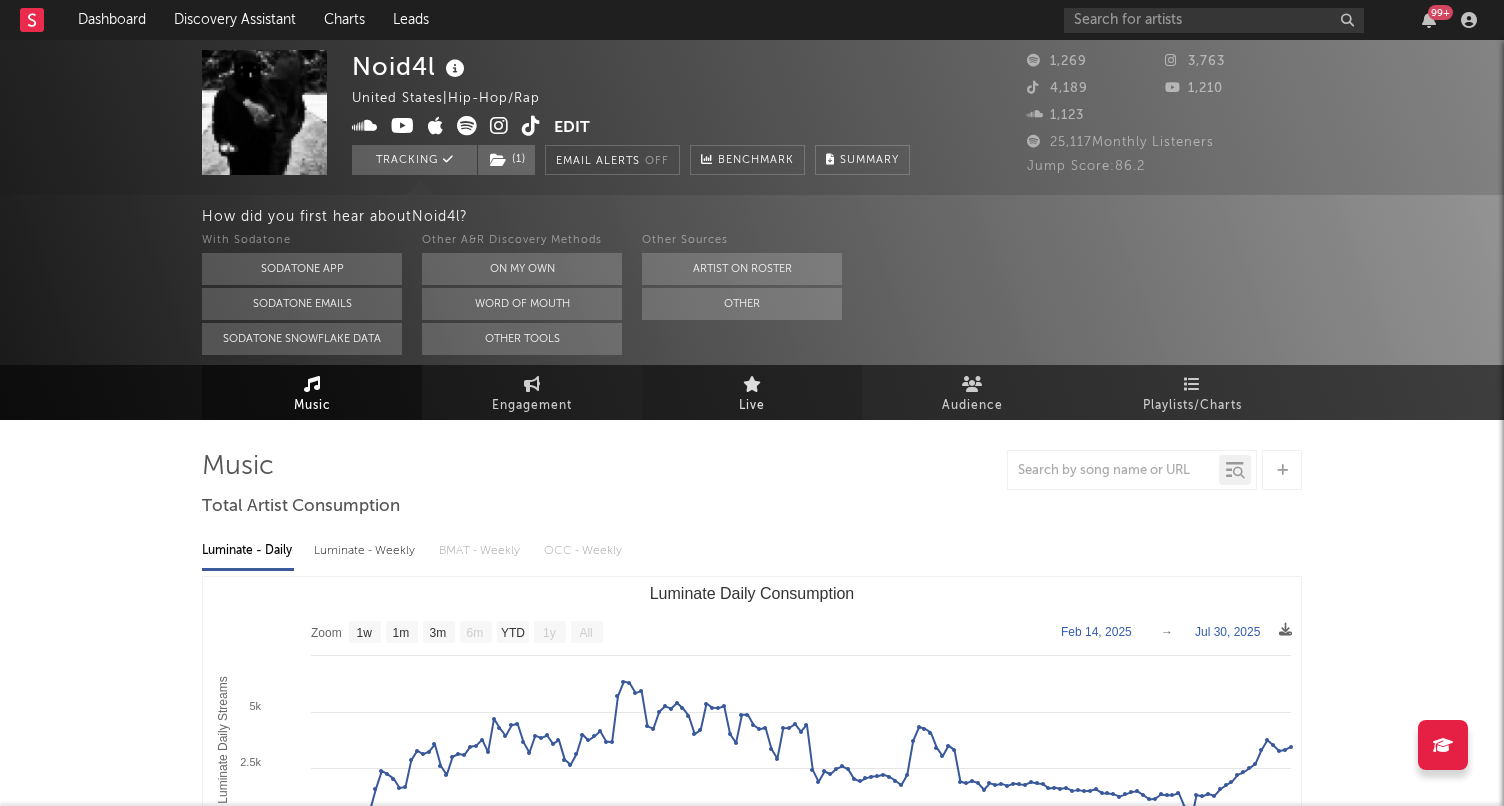 scroll, scrollTop: 0, scrollLeft: 0, axis: both 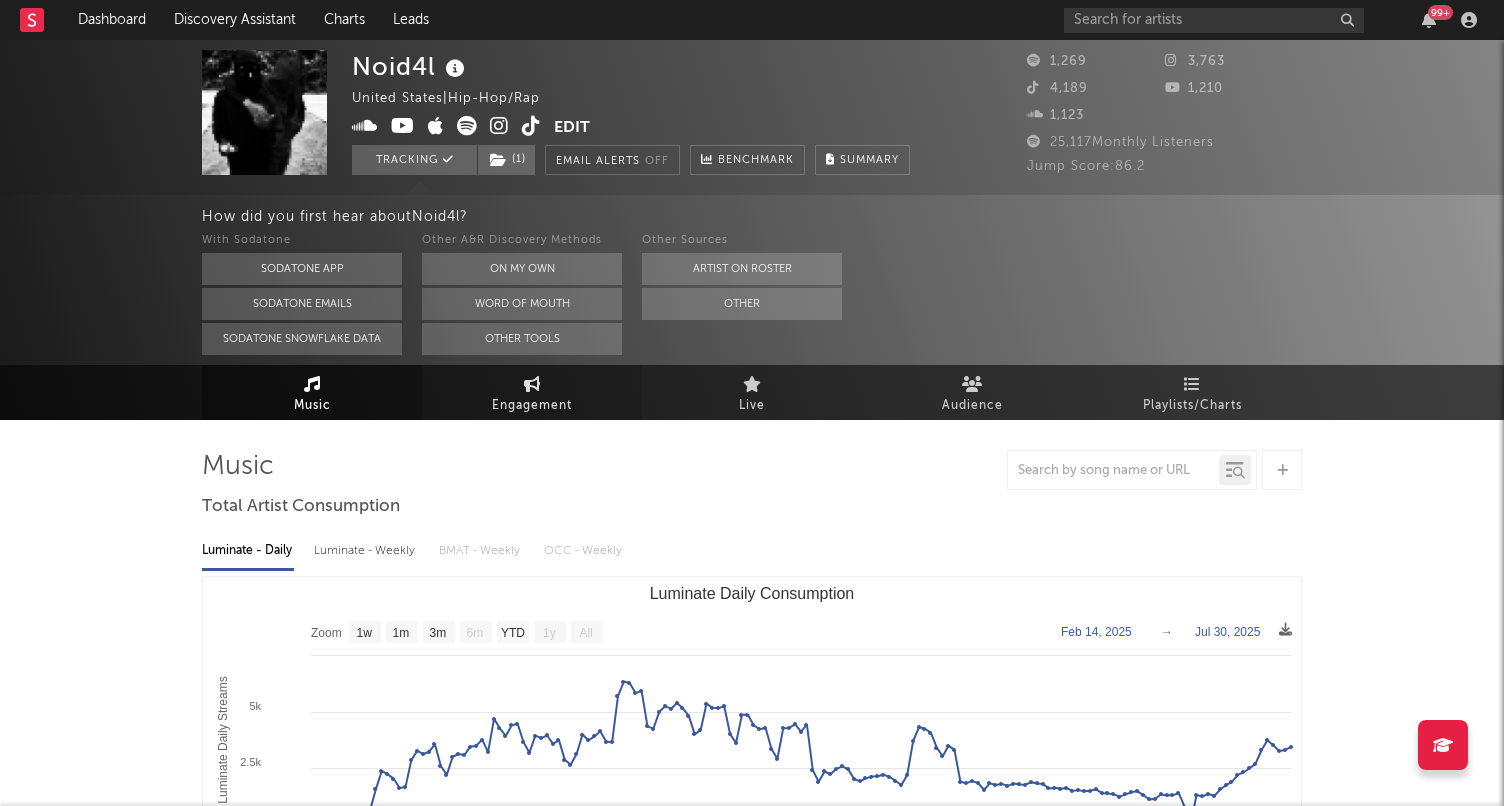 click on "Engagement" at bounding box center (532, 392) 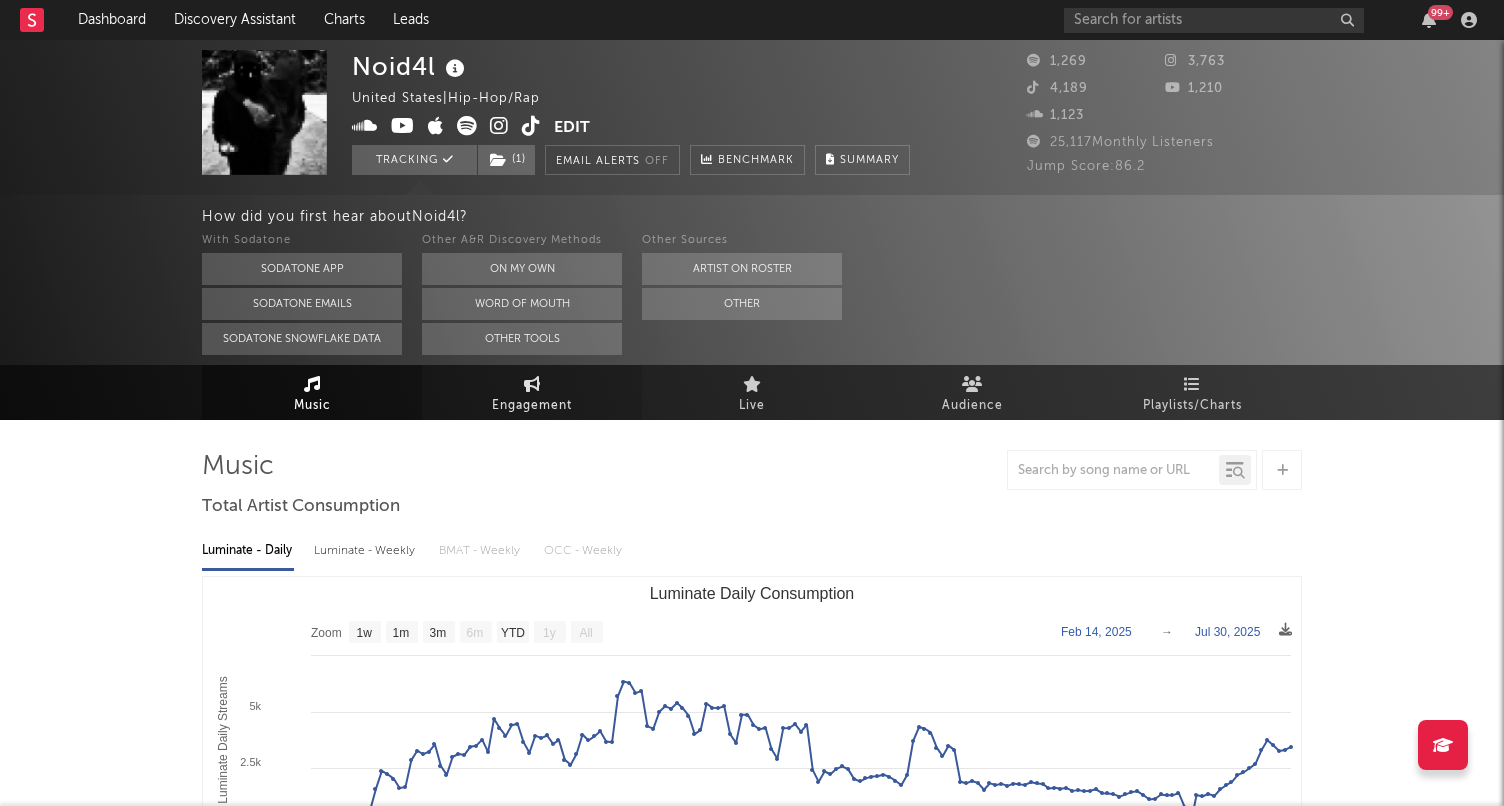 select on "1w" 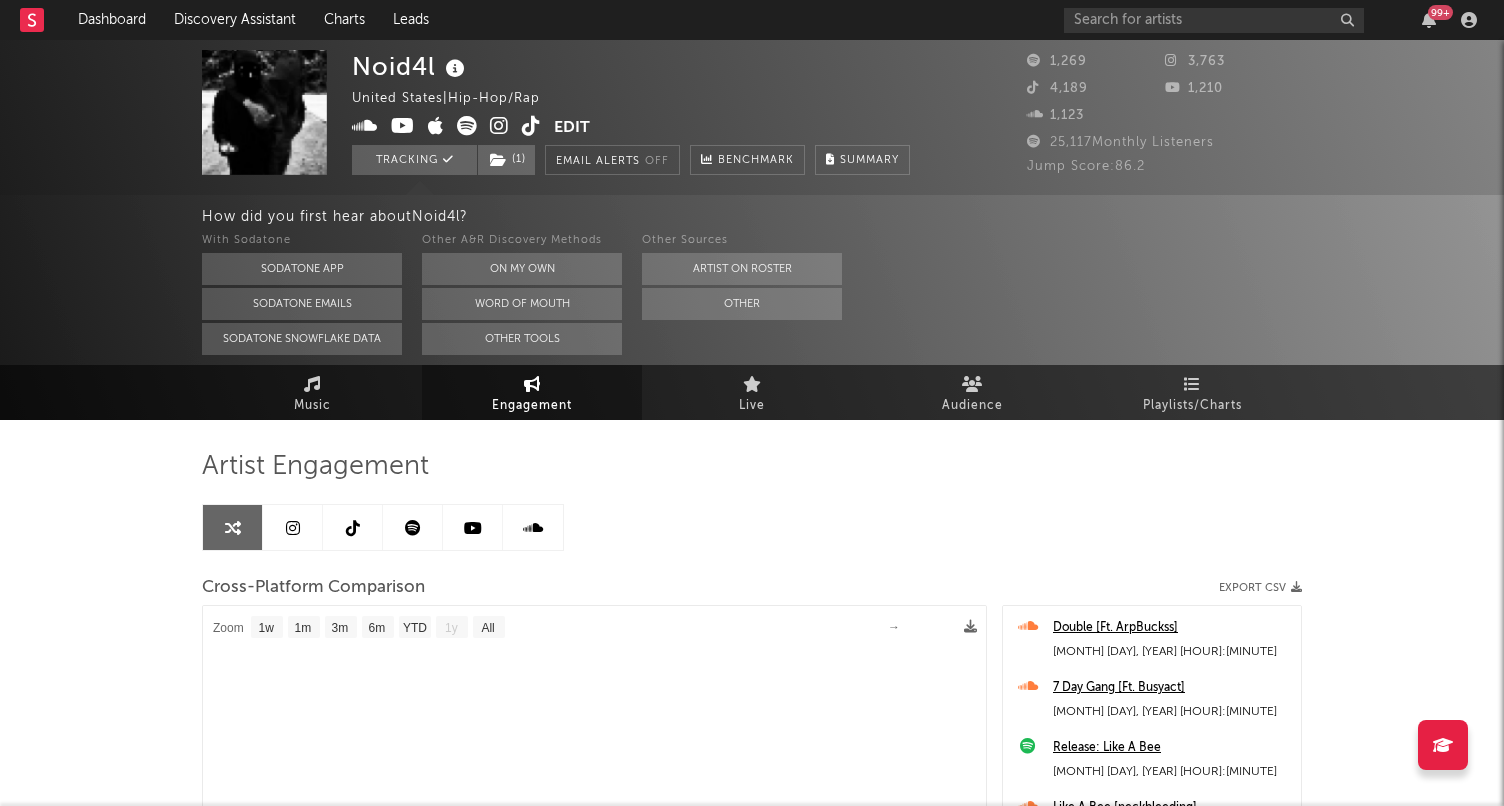 select on "1m" 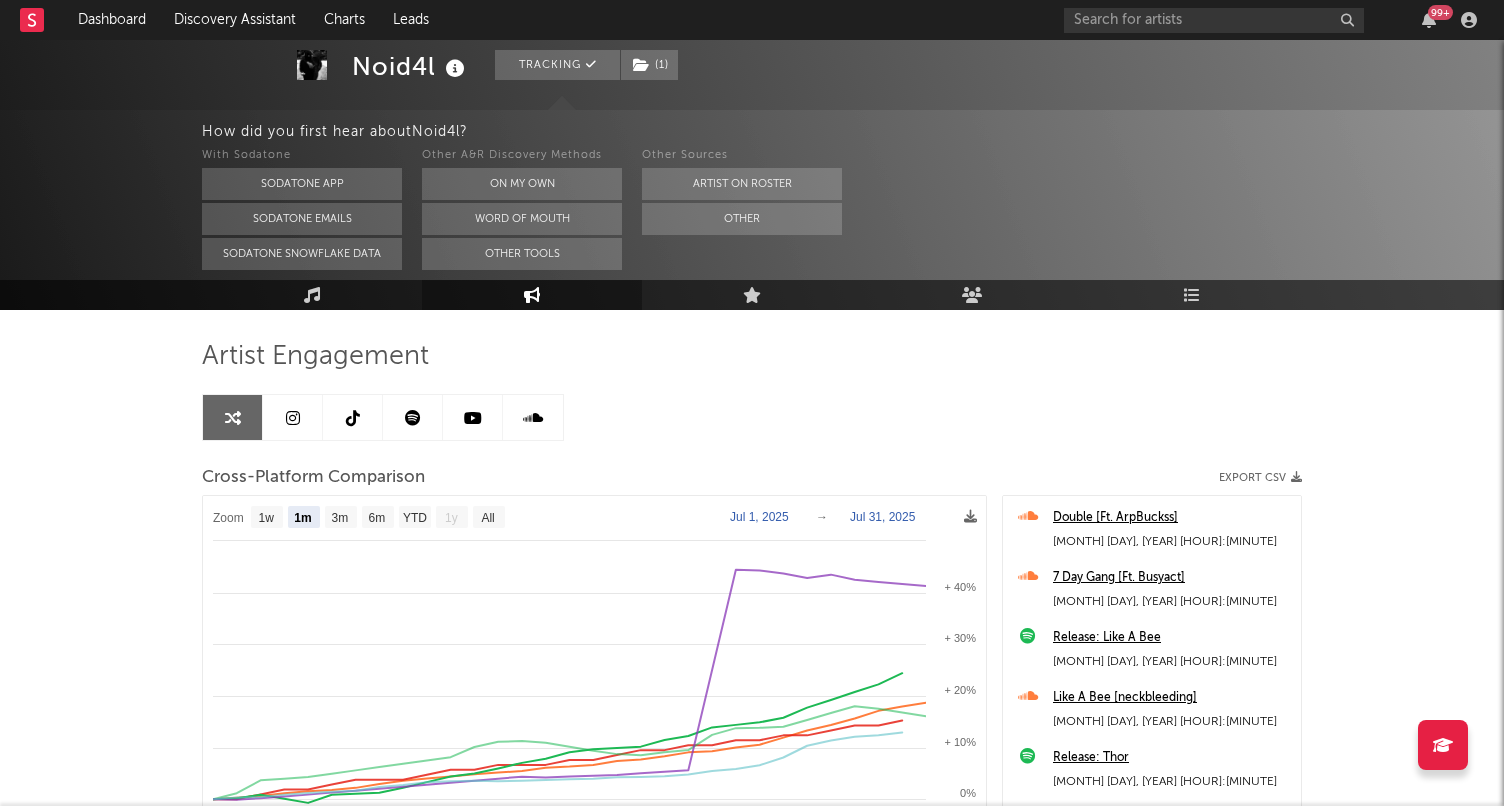 scroll, scrollTop: 172, scrollLeft: 0, axis: vertical 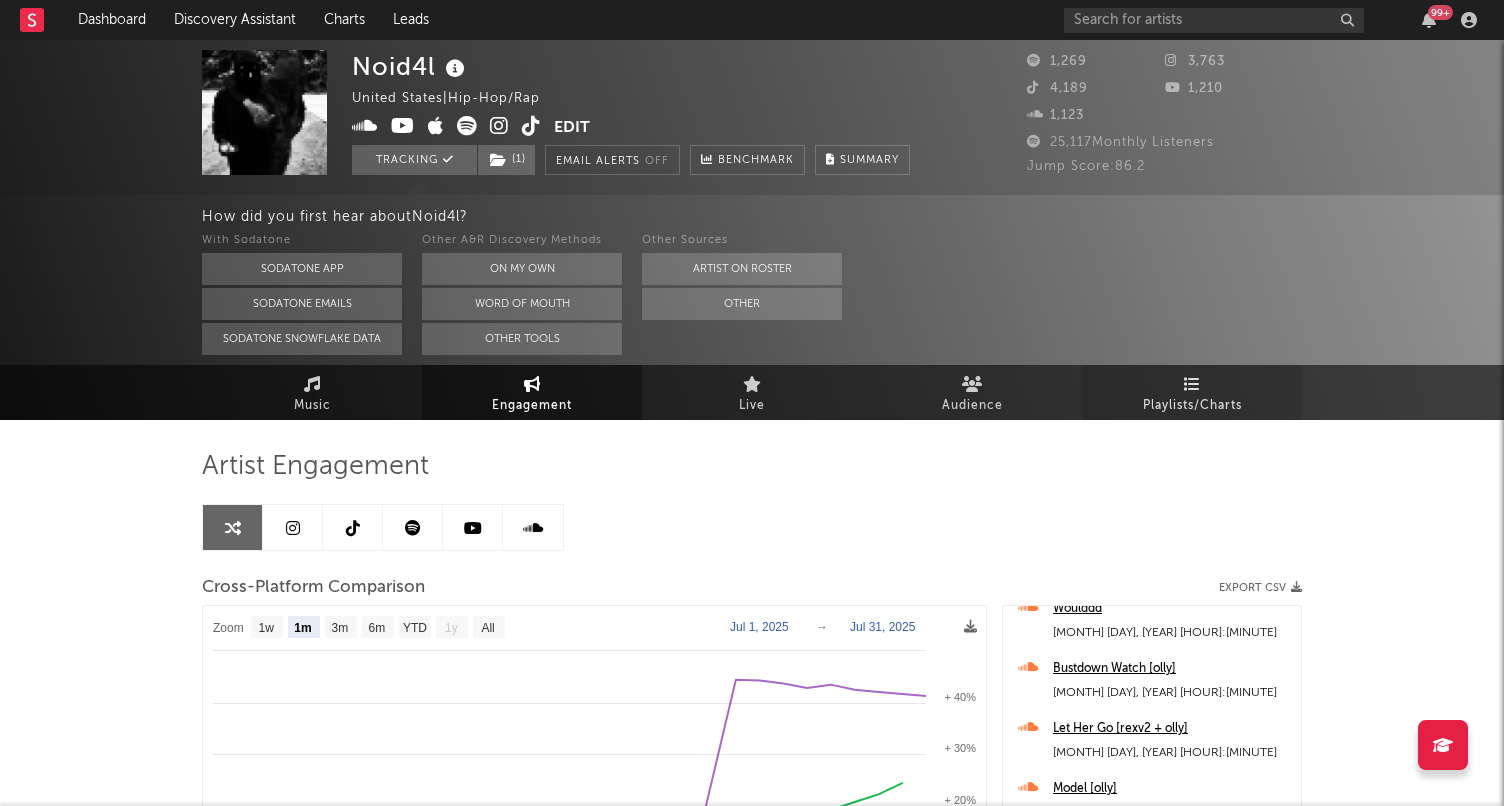 click on "Playlists/Charts" at bounding box center (1192, 392) 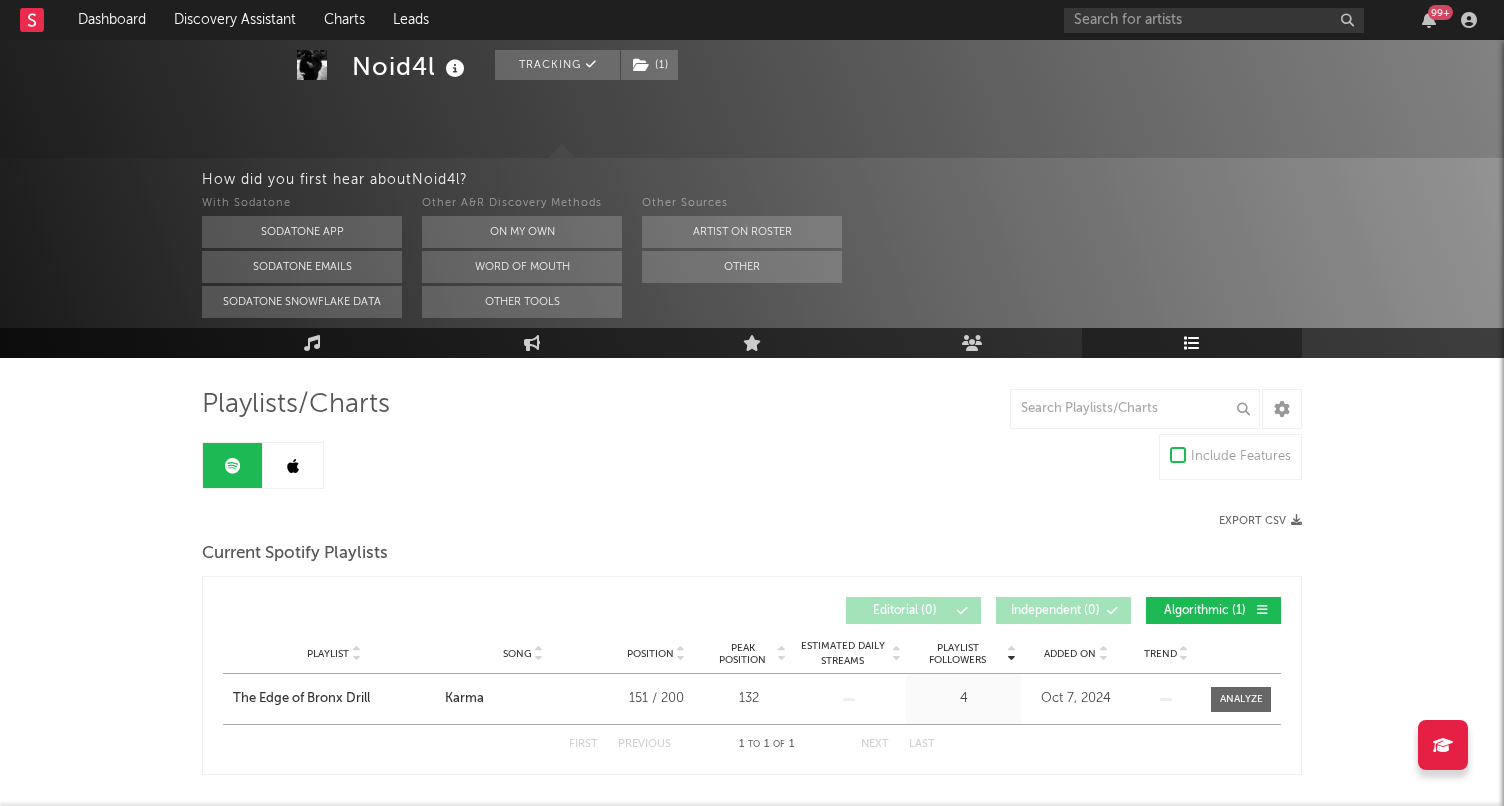 scroll, scrollTop: 62, scrollLeft: 0, axis: vertical 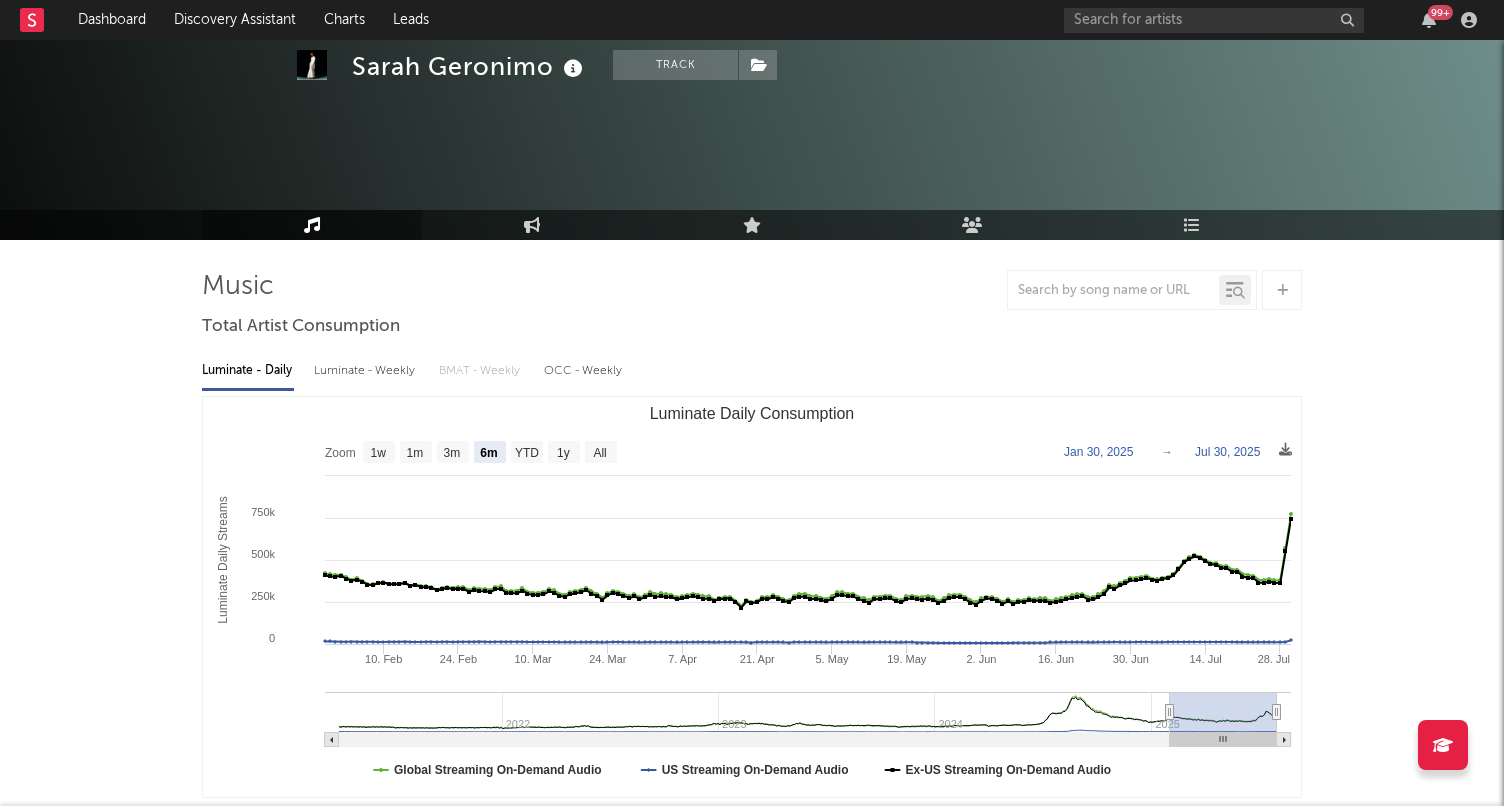 select on "6m" 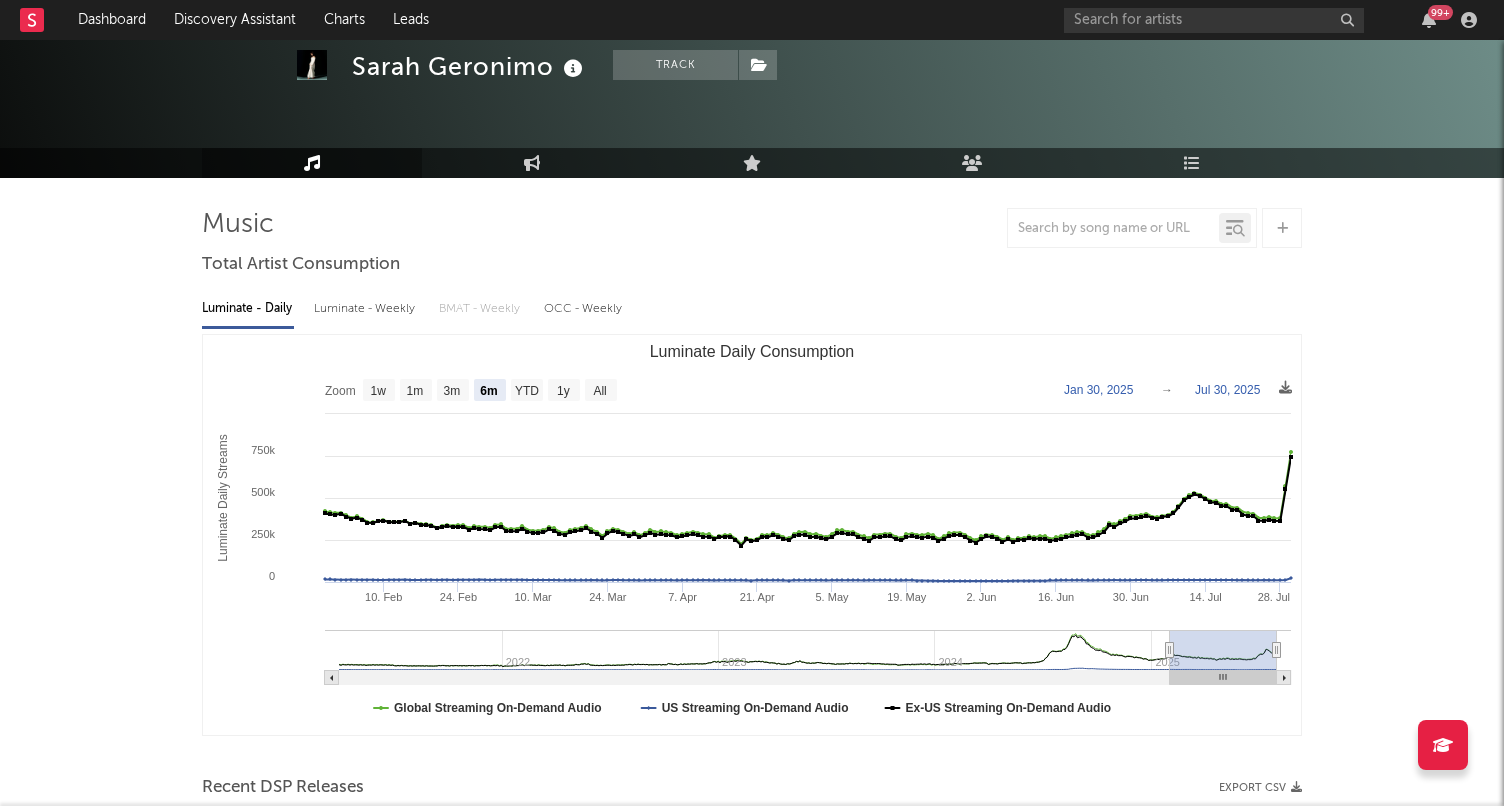 click on "99 +" at bounding box center [1274, 20] 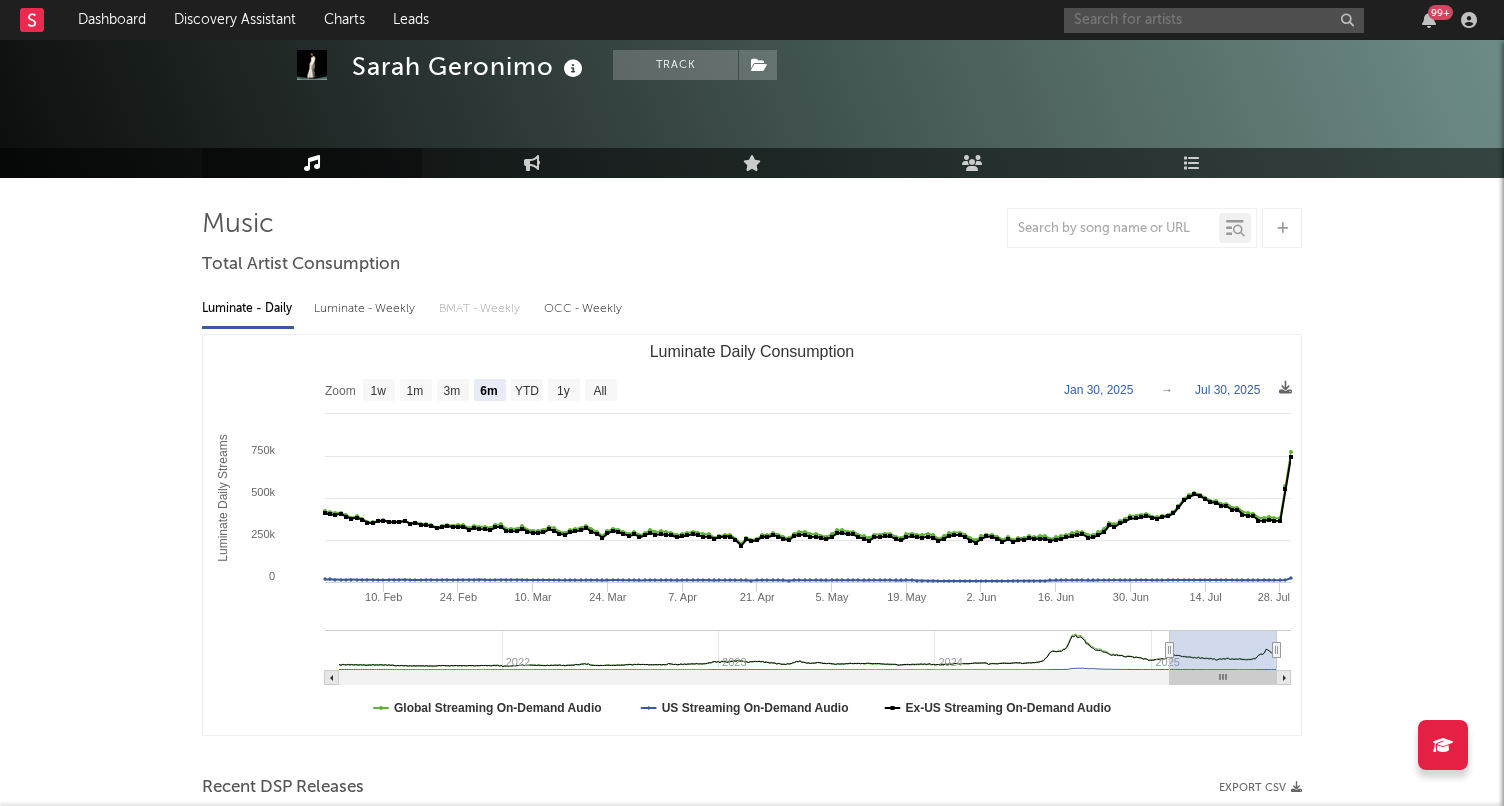 click at bounding box center [1214, 20] 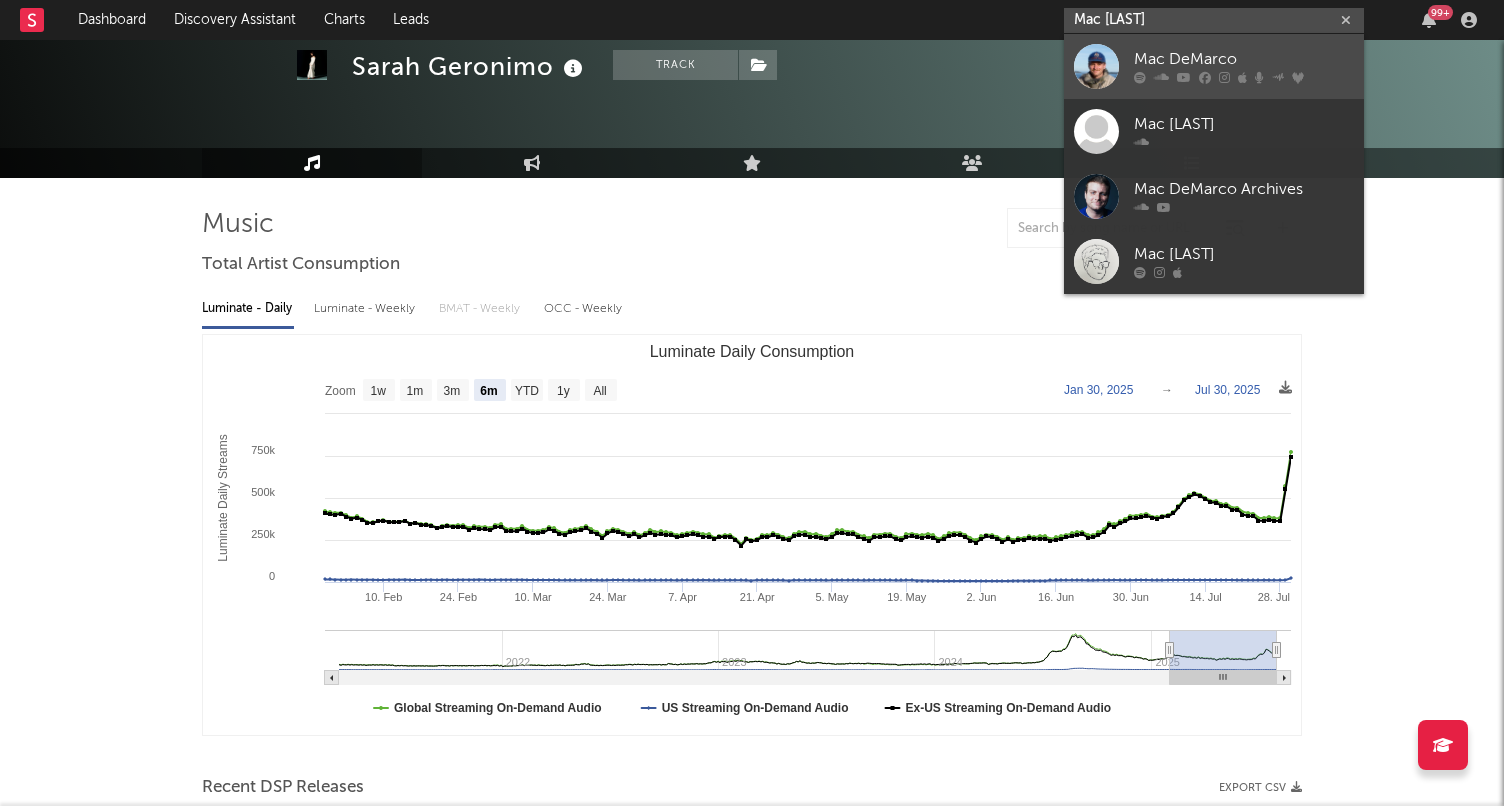type on "Mac [LAST]" 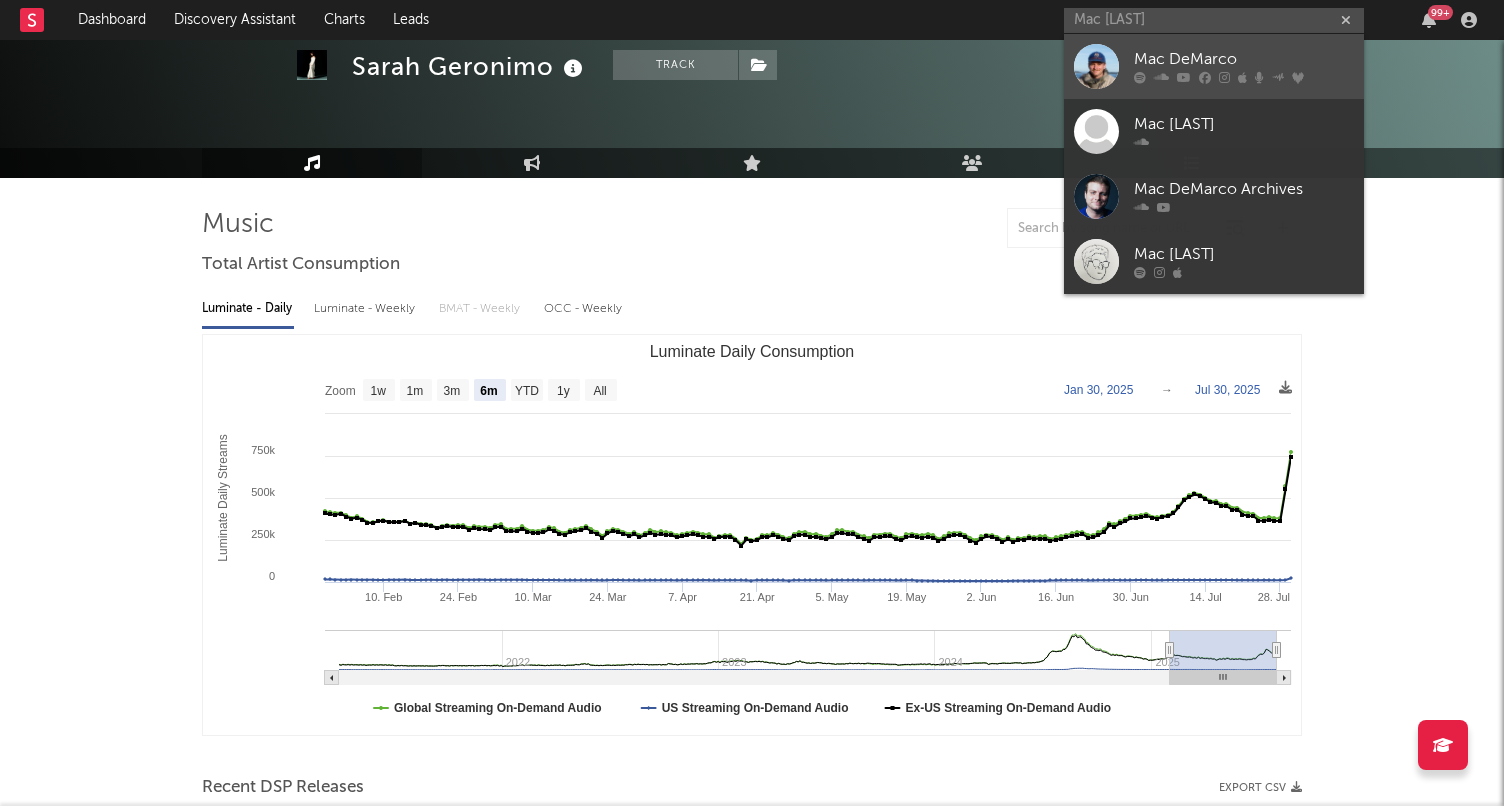 click at bounding box center (1205, 78) 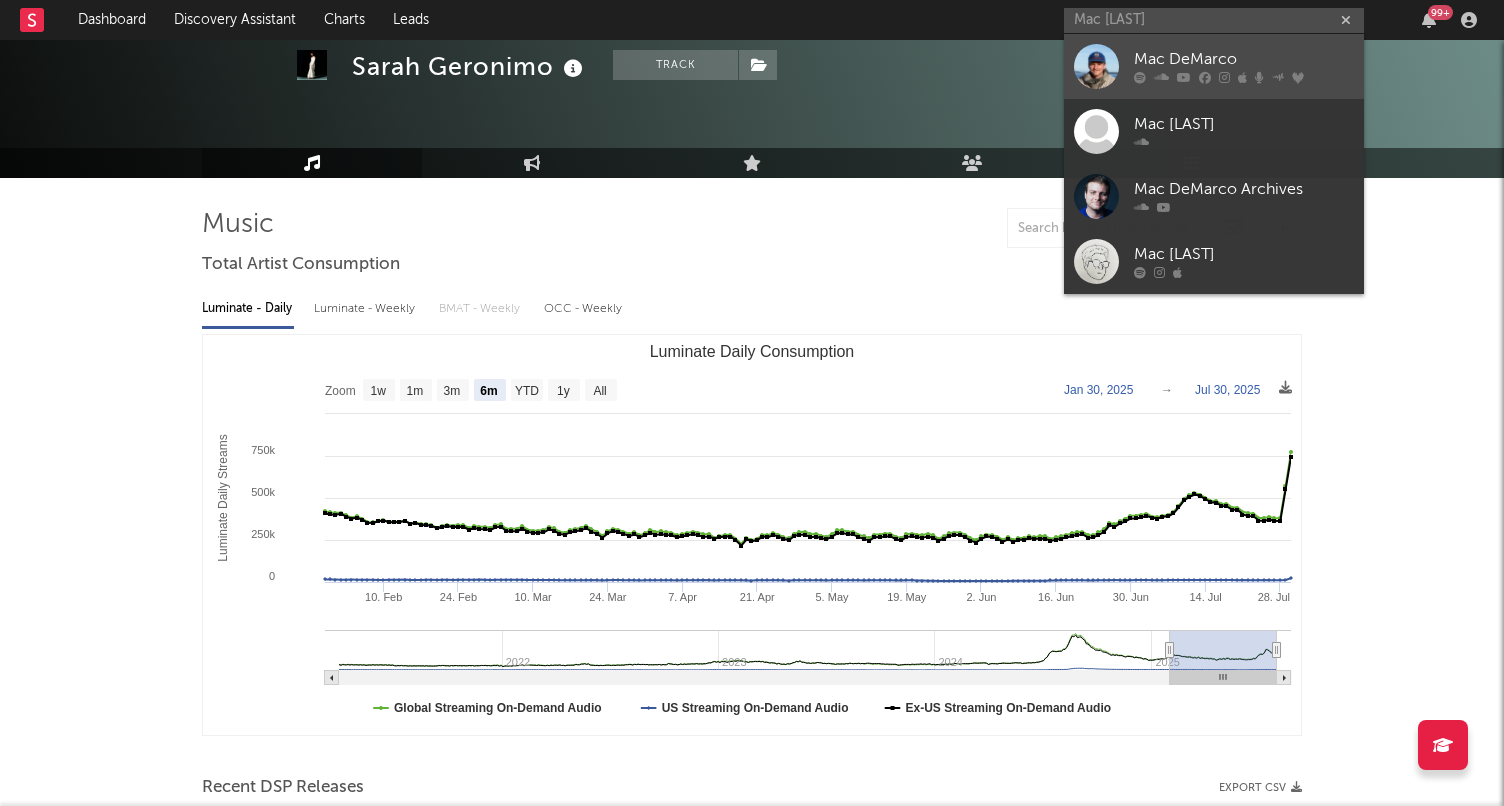 type 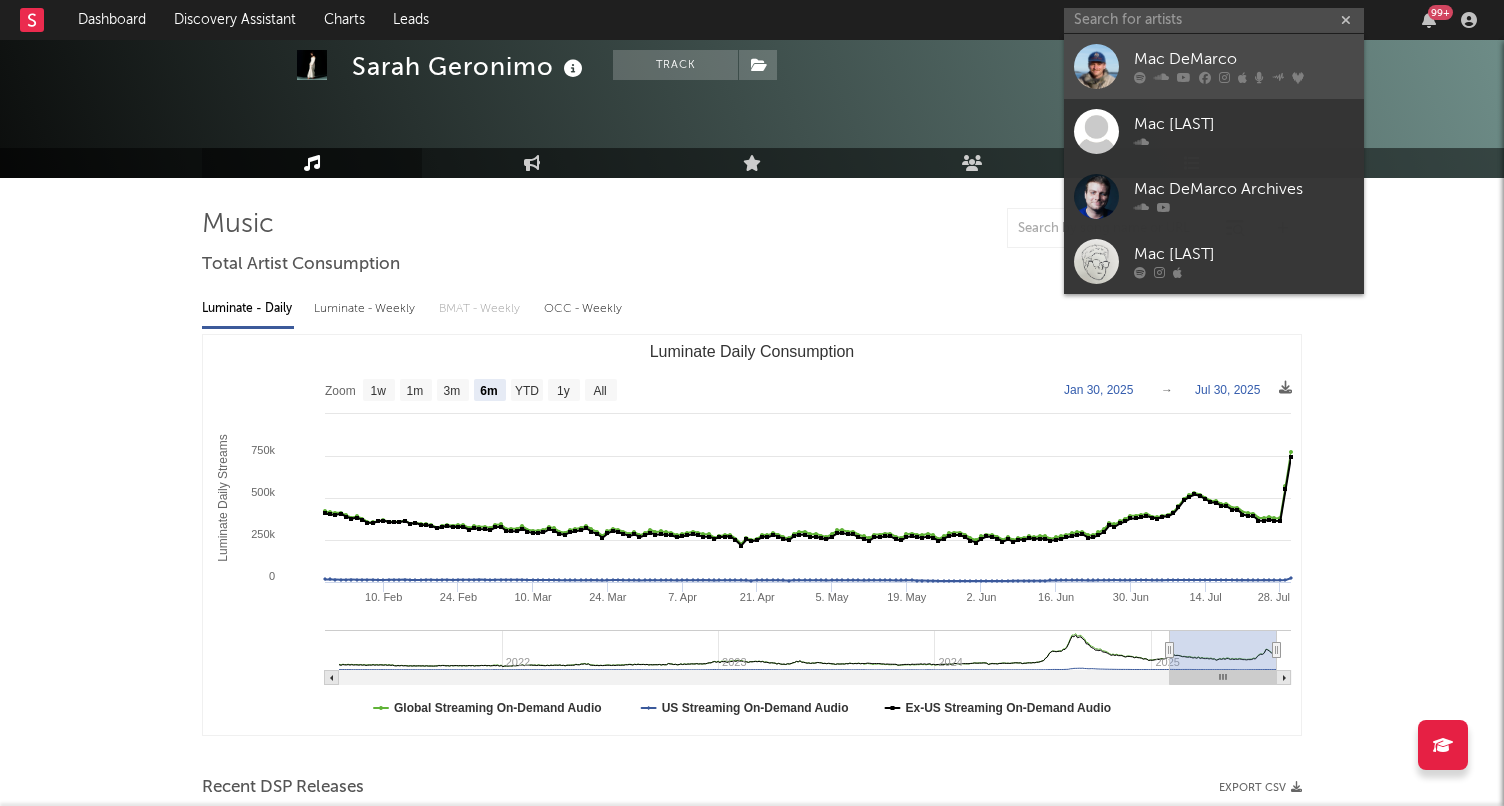 scroll, scrollTop: 0, scrollLeft: 0, axis: both 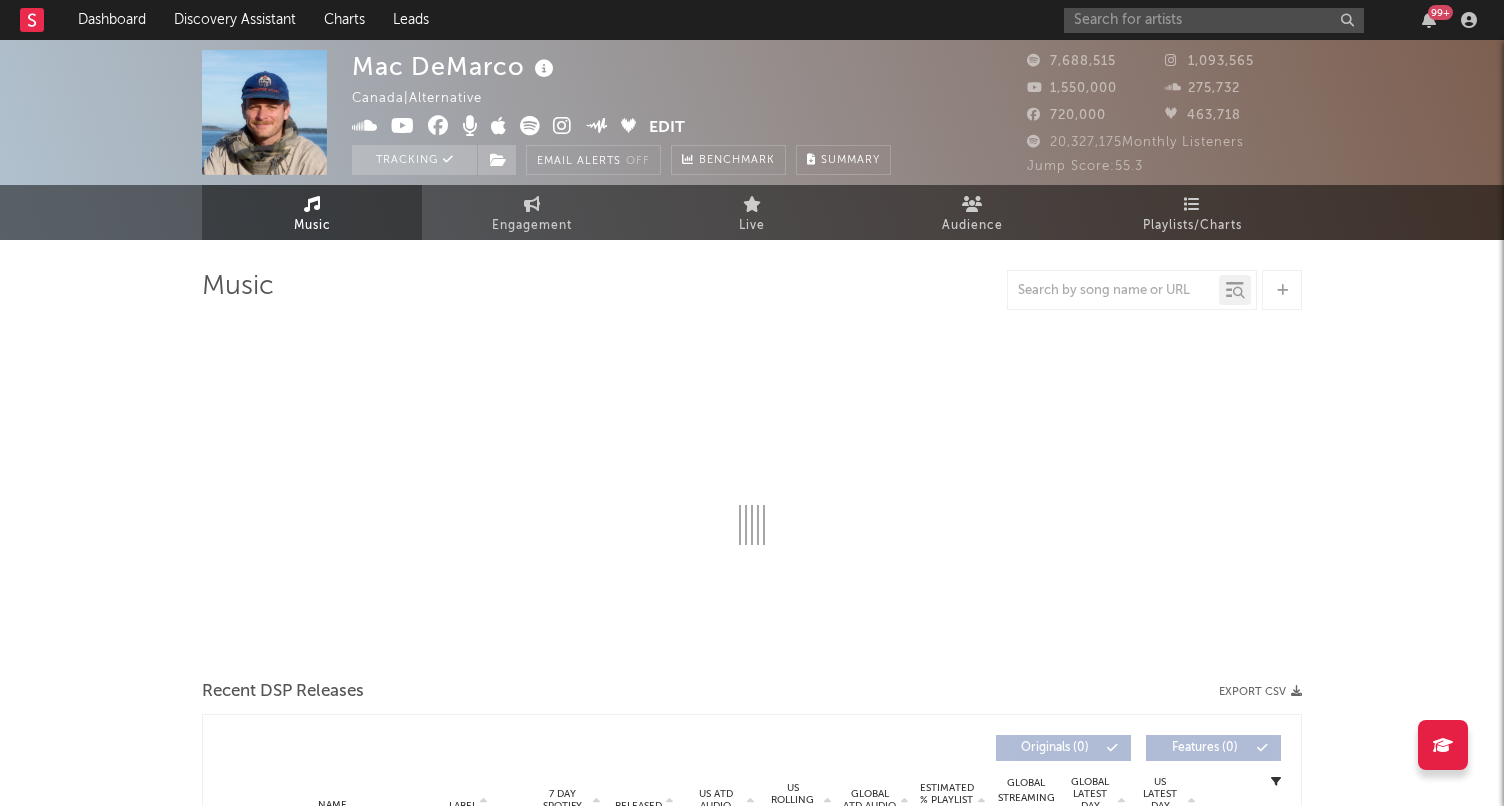 select on "6m" 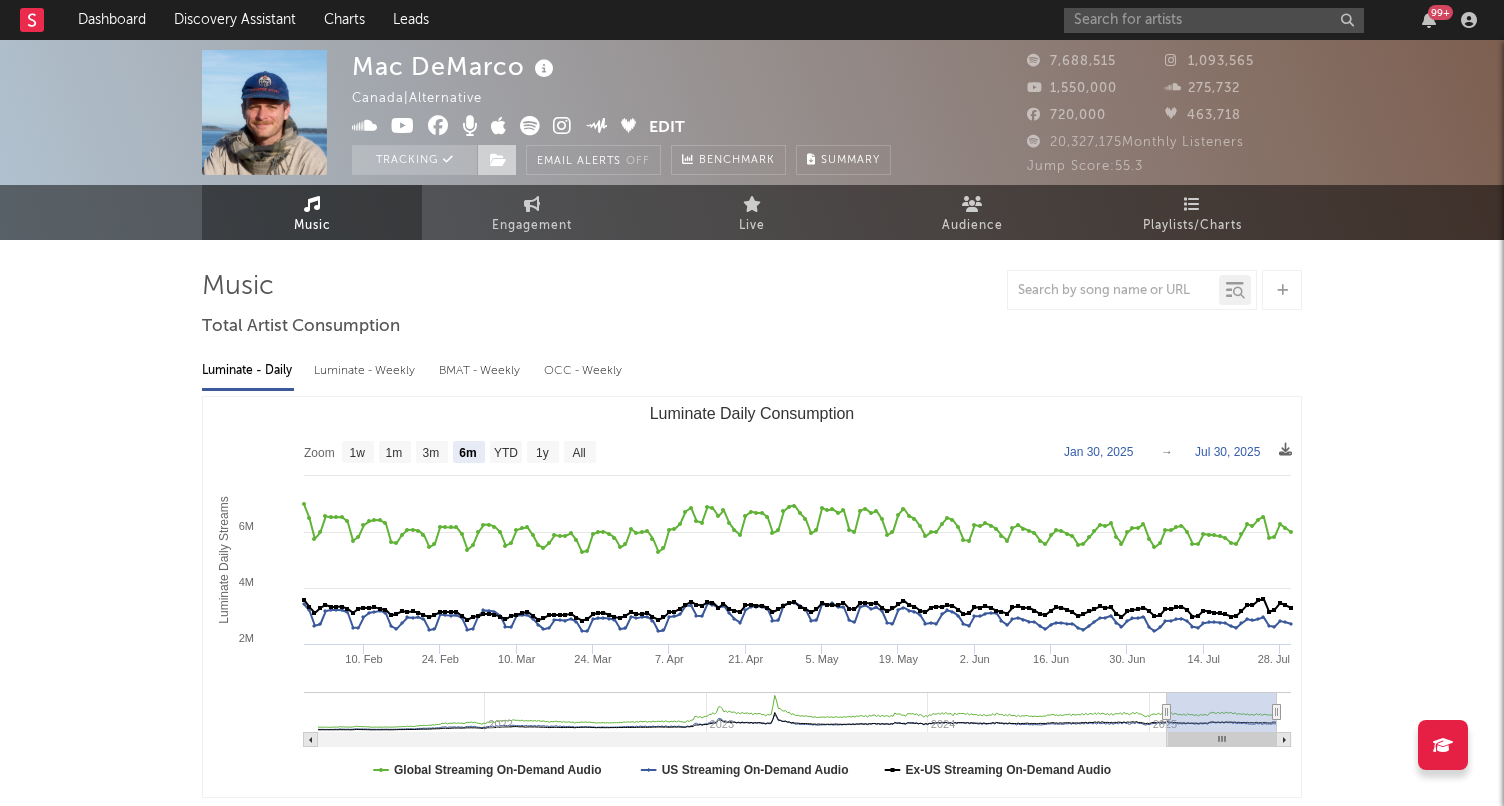 click at bounding box center (497, 160) 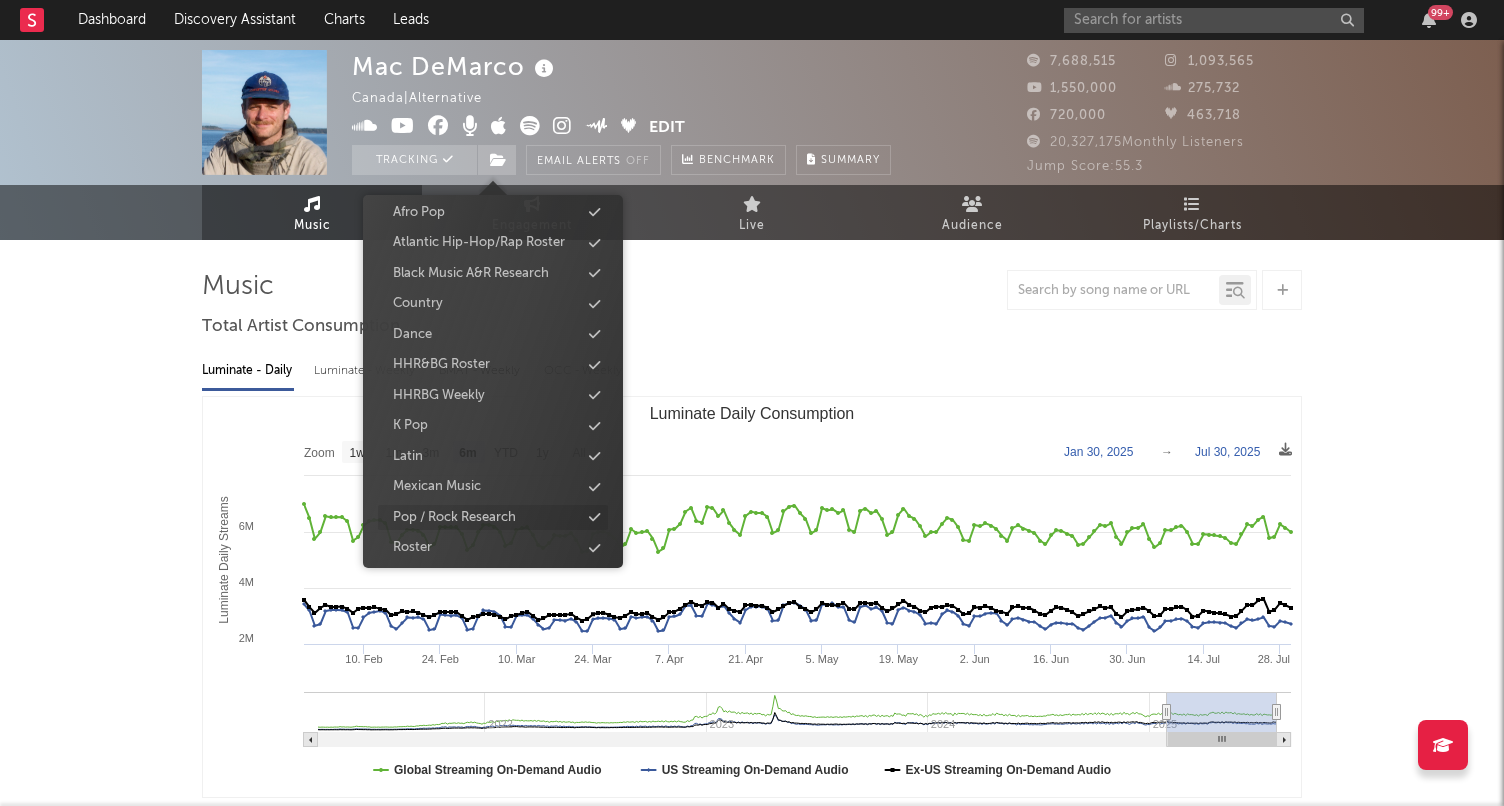 scroll, scrollTop: 226, scrollLeft: 0, axis: vertical 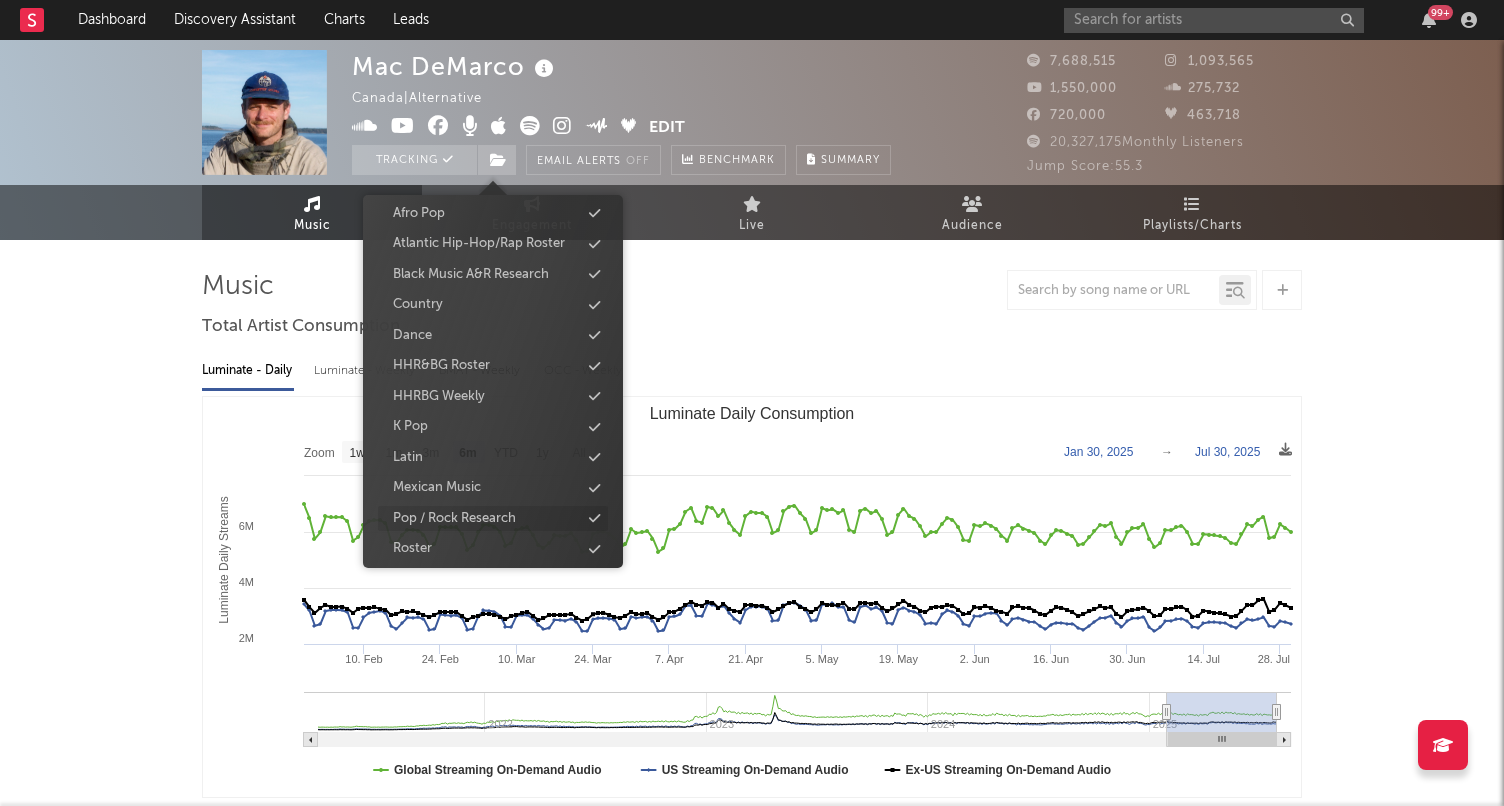 click on "Pop / Rock Research" at bounding box center (454, 519) 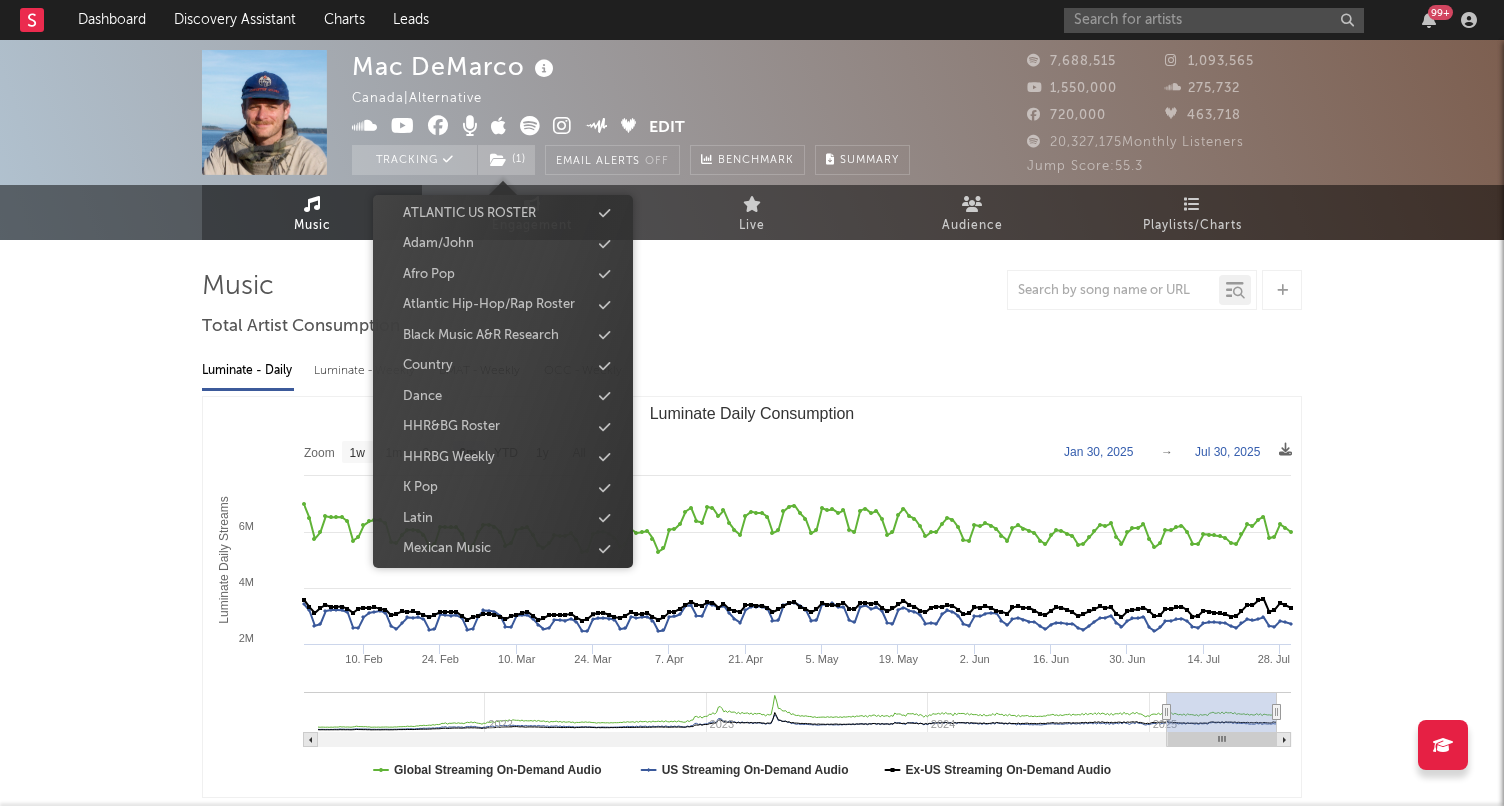 click on "Luminate - Daily Luminate - Weekly BMAT - Weekly OCC - Weekly" at bounding box center [752, 371] 